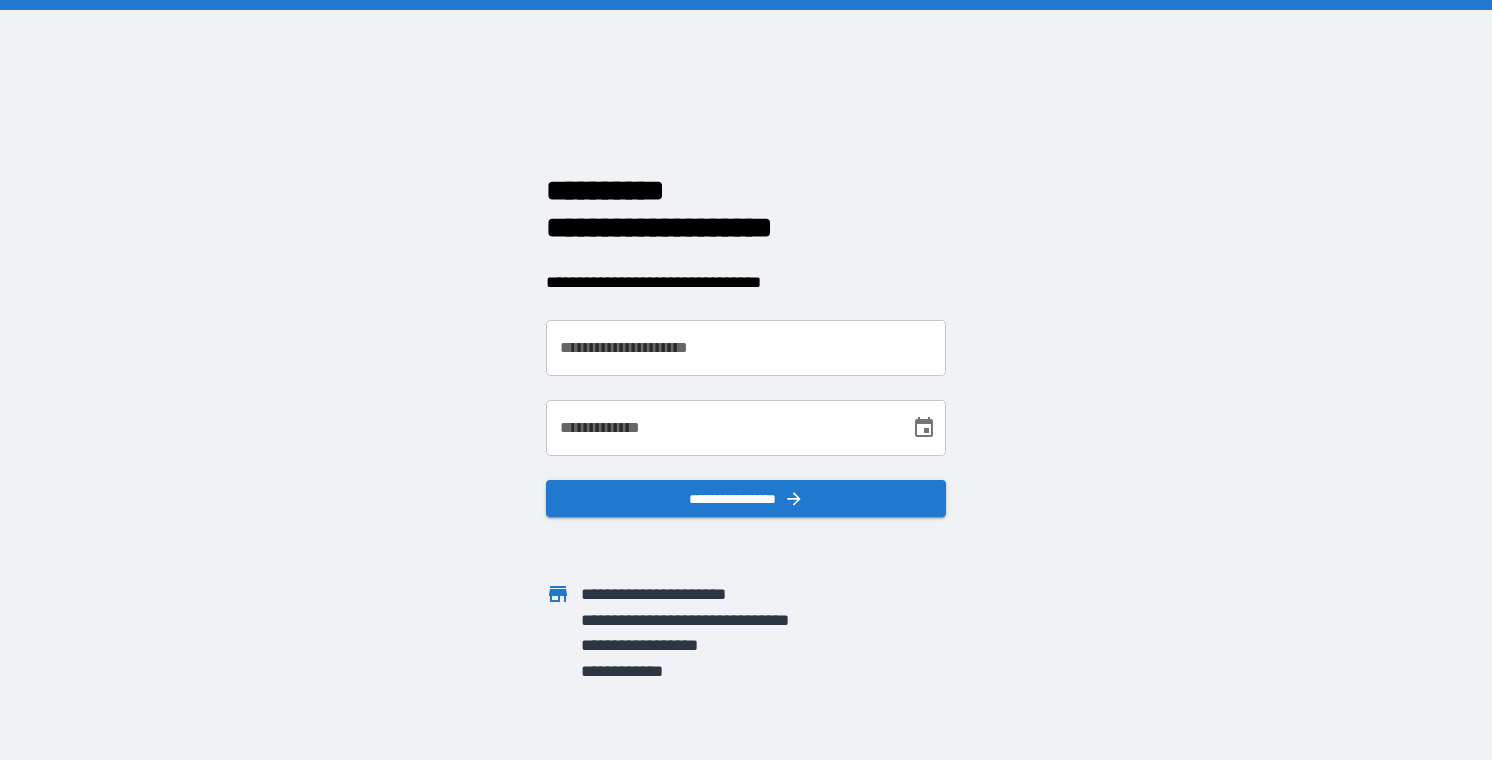 scroll, scrollTop: 0, scrollLeft: 0, axis: both 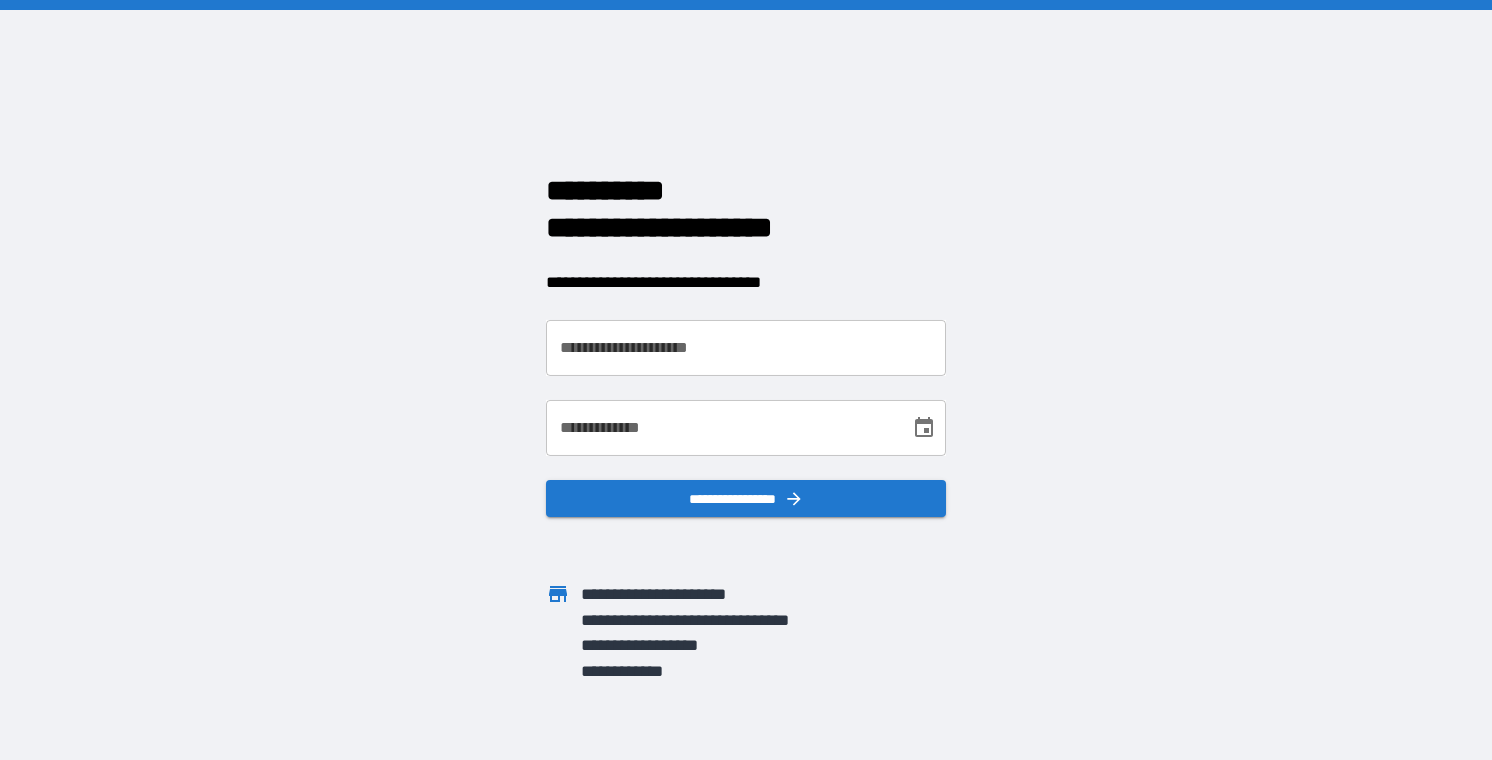 click on "**********" at bounding box center (746, 348) 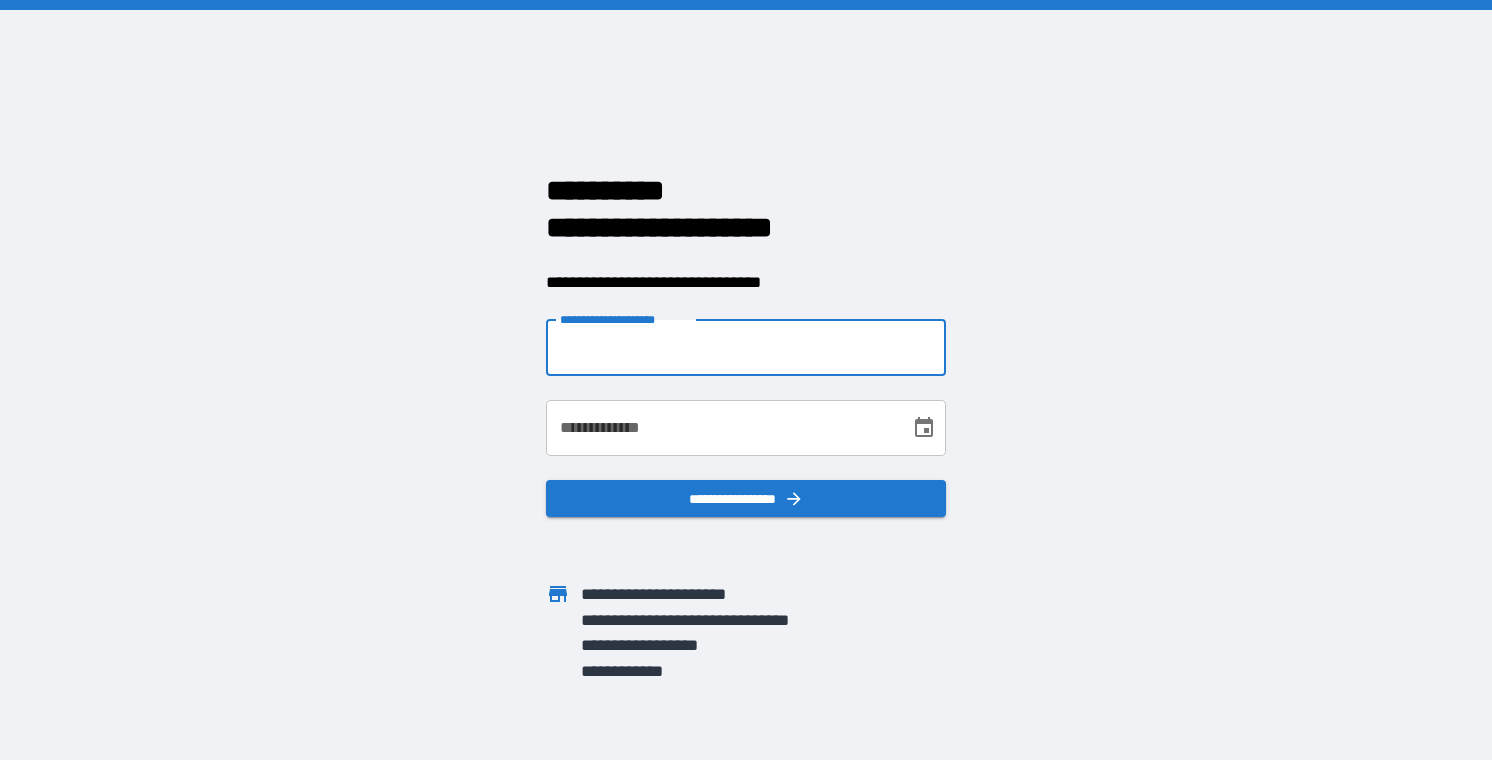 type on "**********" 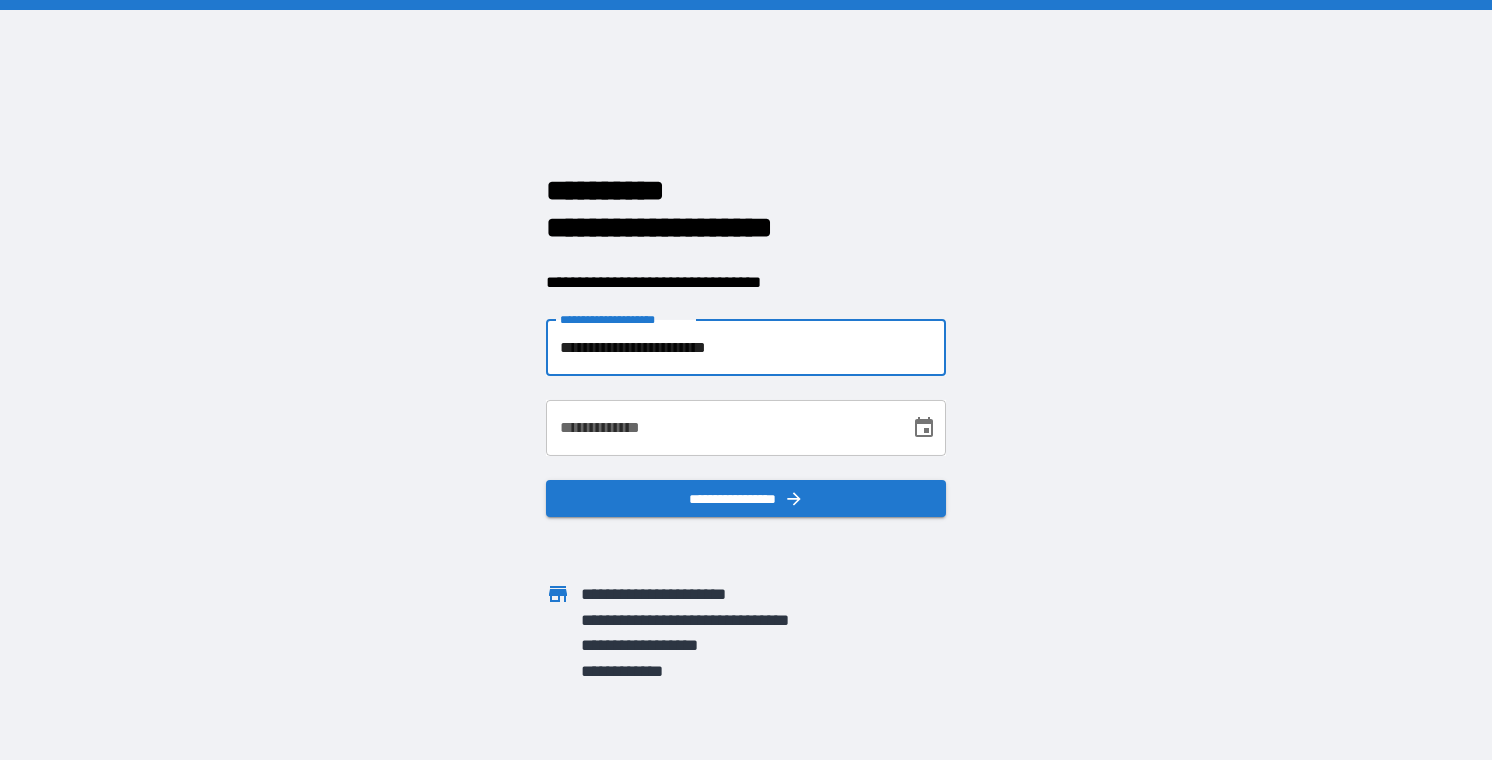 click on "**********" at bounding box center (721, 428) 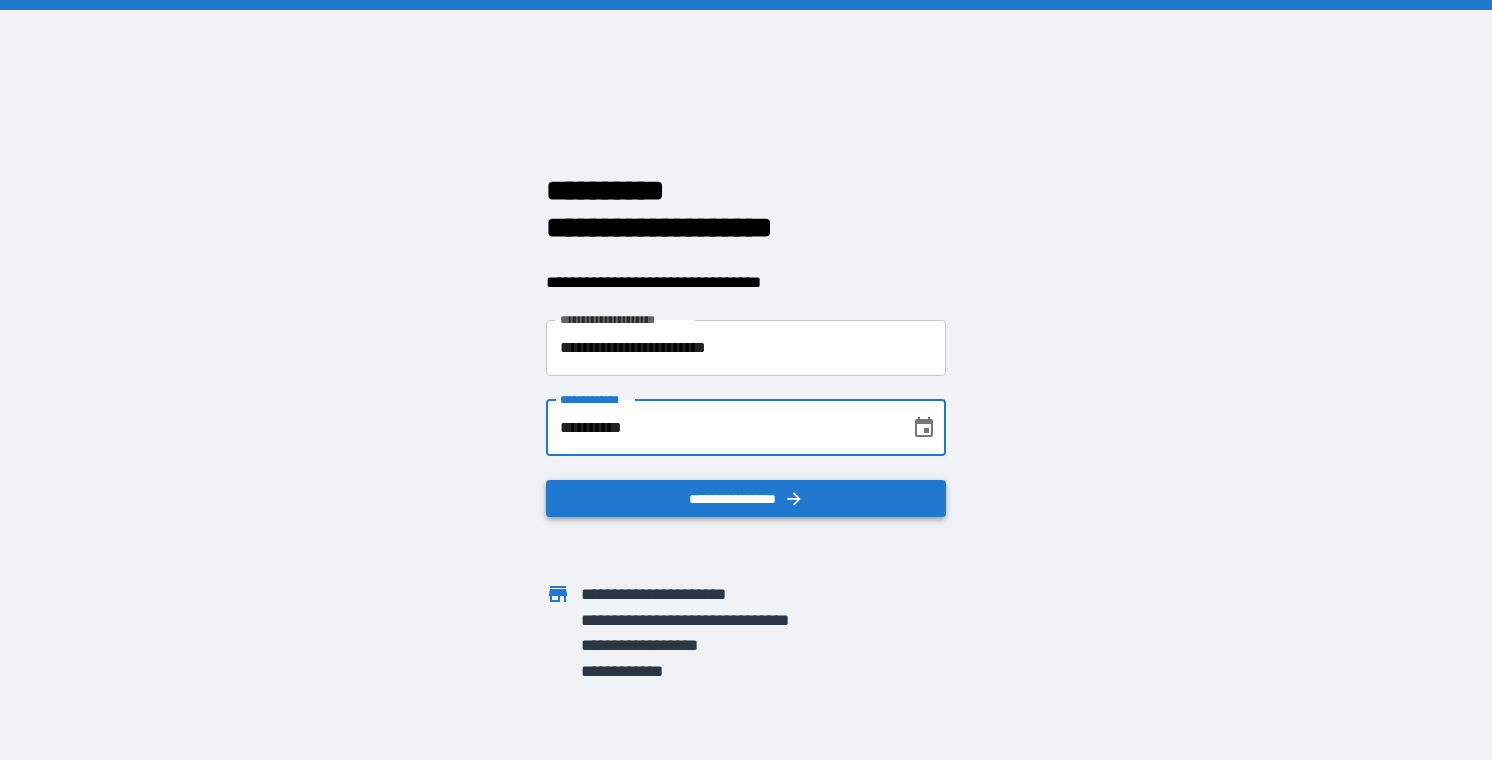 type on "**********" 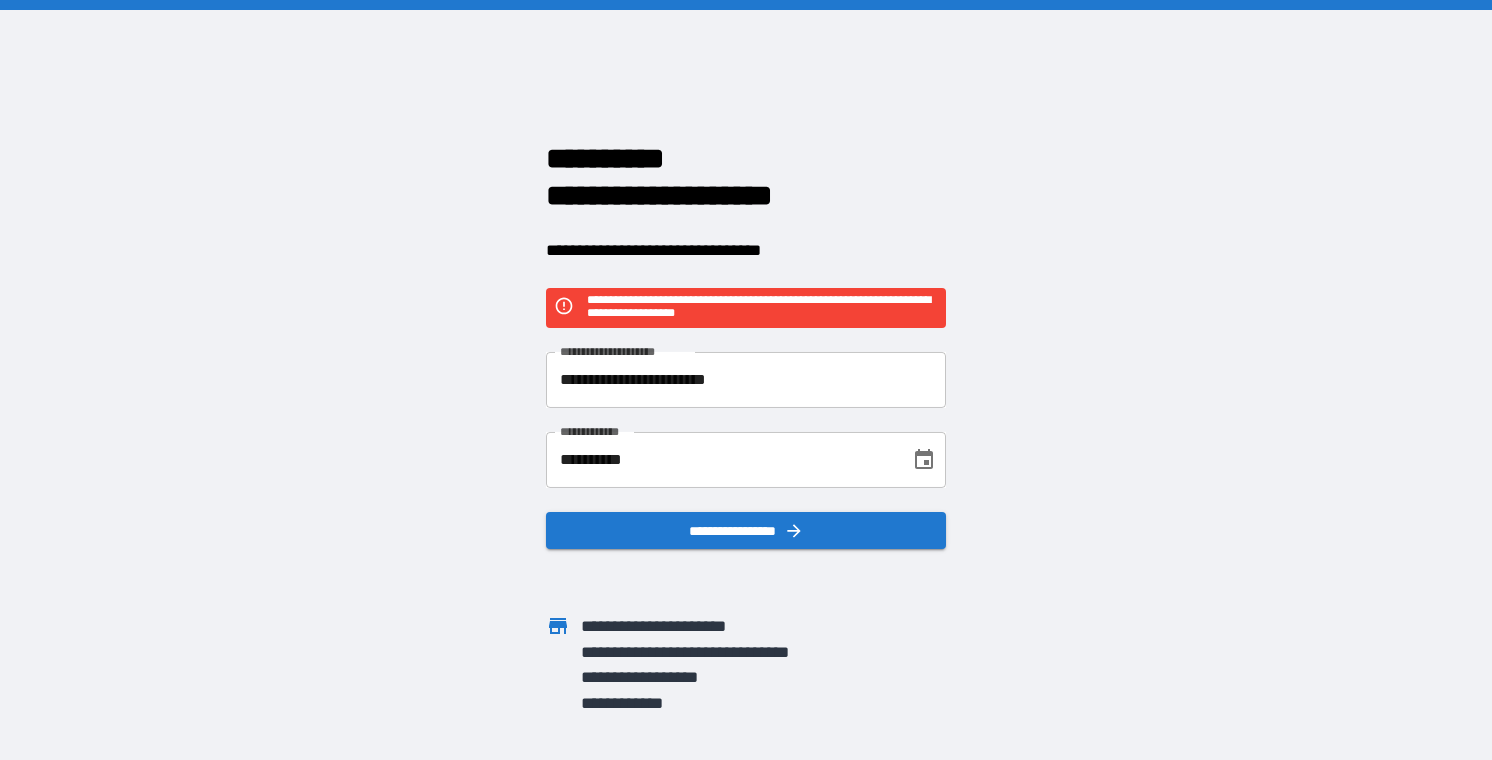click on "**********" at bounding box center [746, 380] 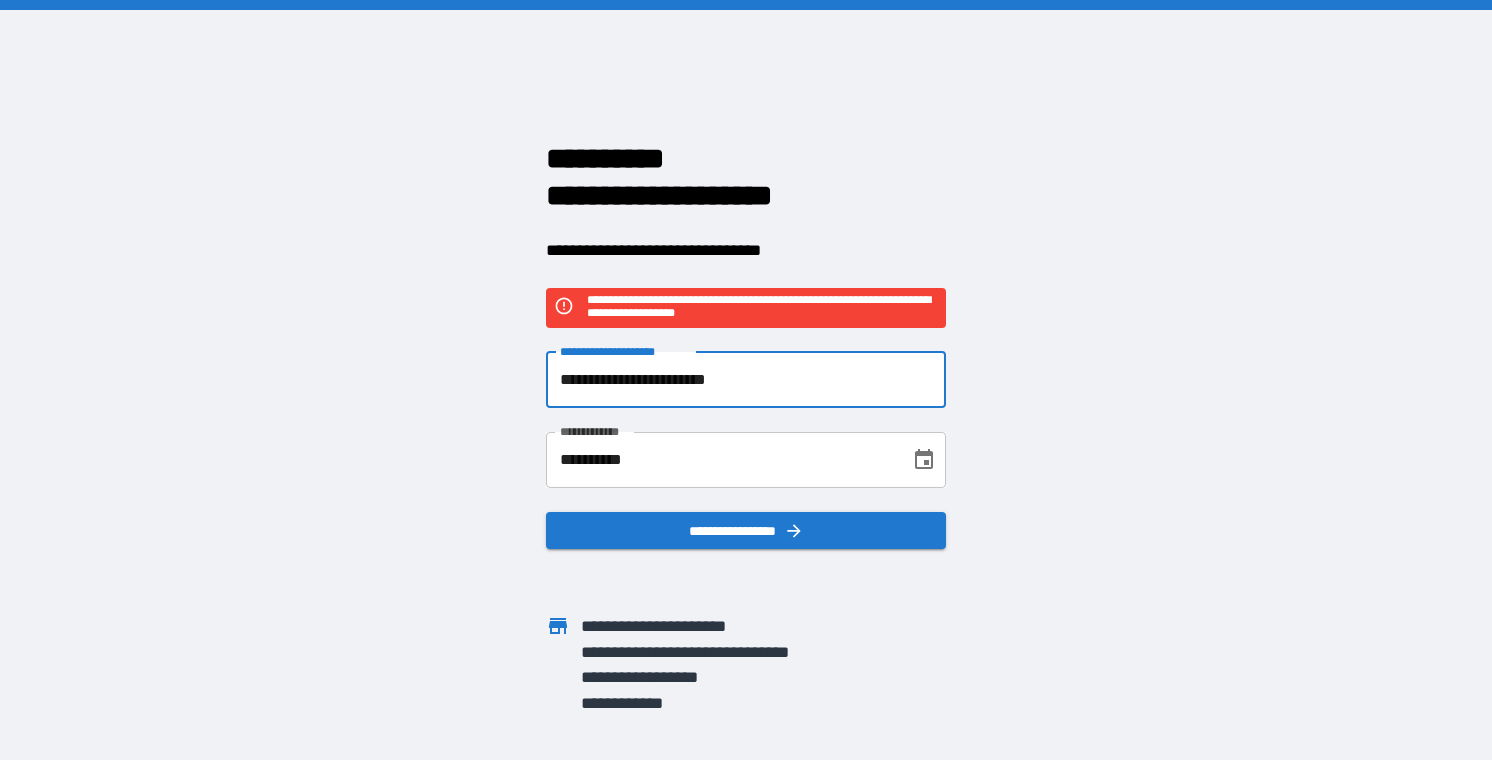 click on "**********" at bounding box center (746, 380) 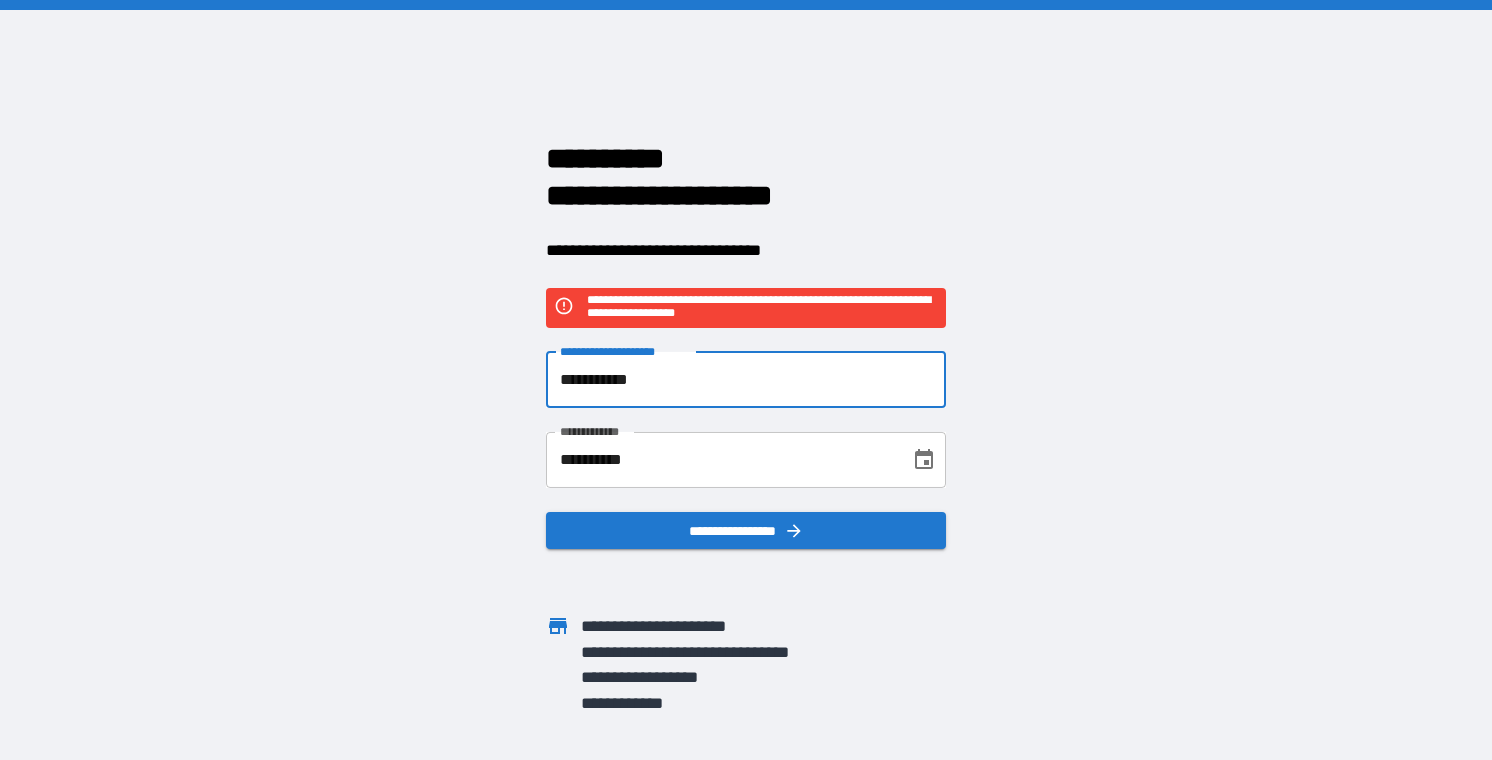 type on "**********" 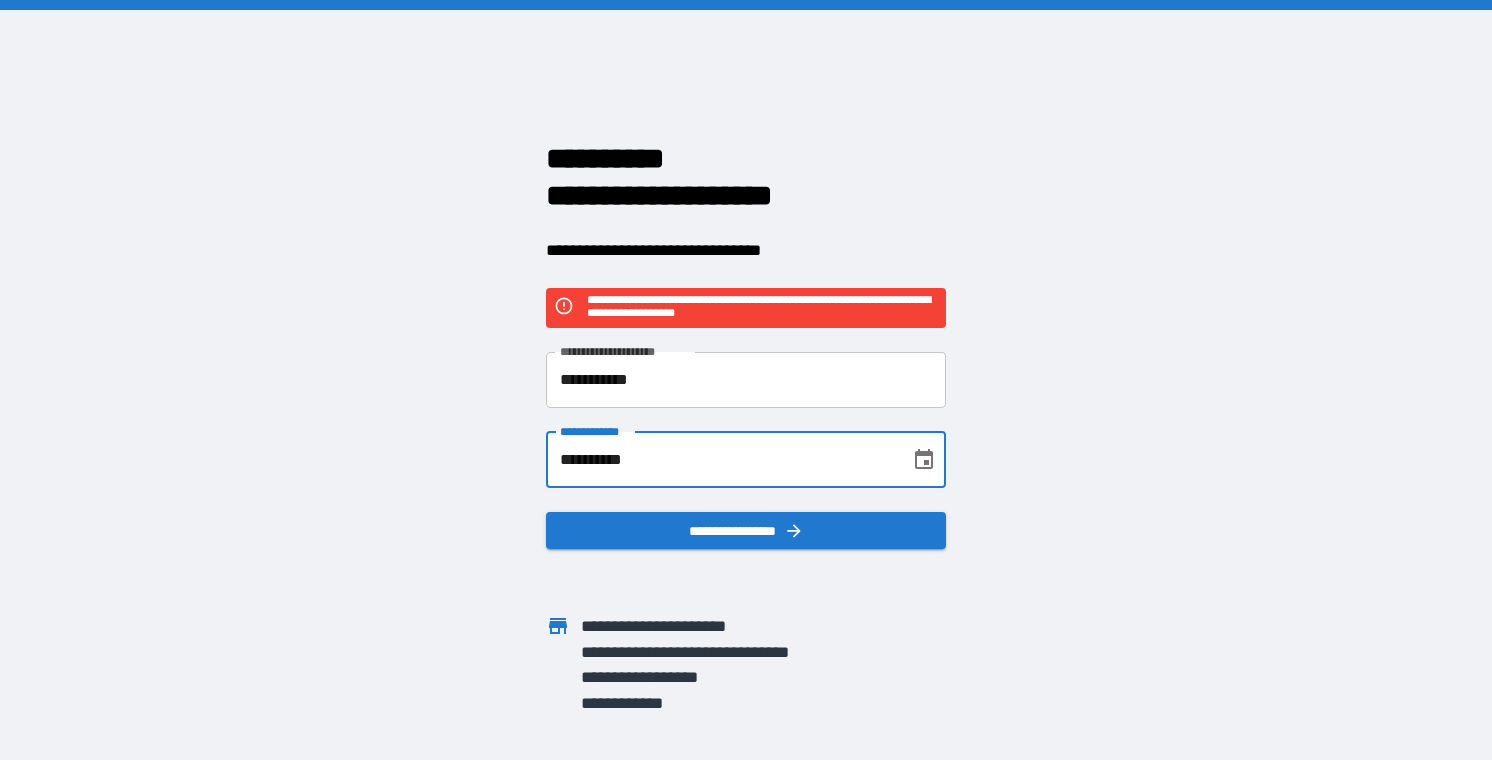 click on "**********" at bounding box center (721, 460) 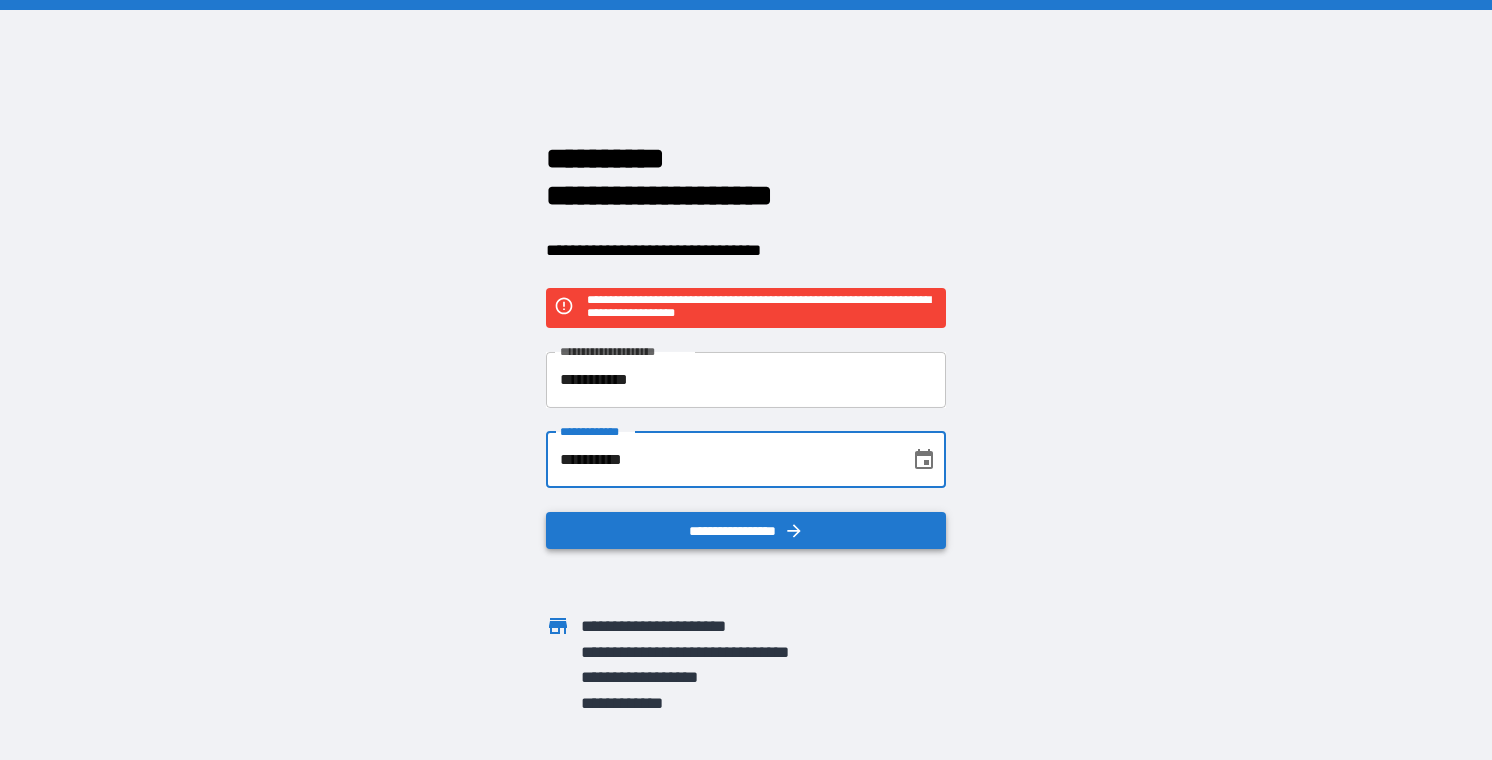 type on "**********" 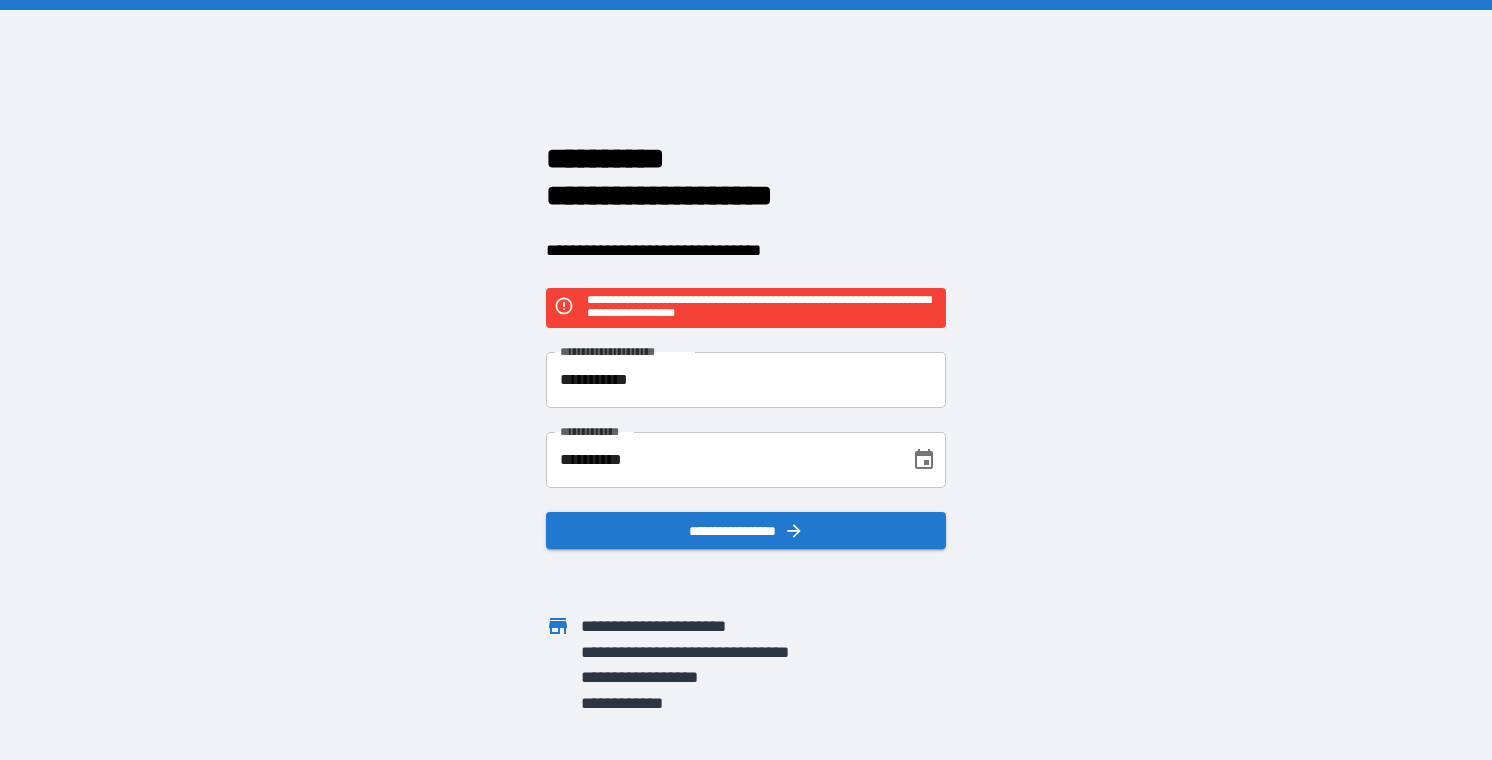 click on "**********" at bounding box center [746, 380] 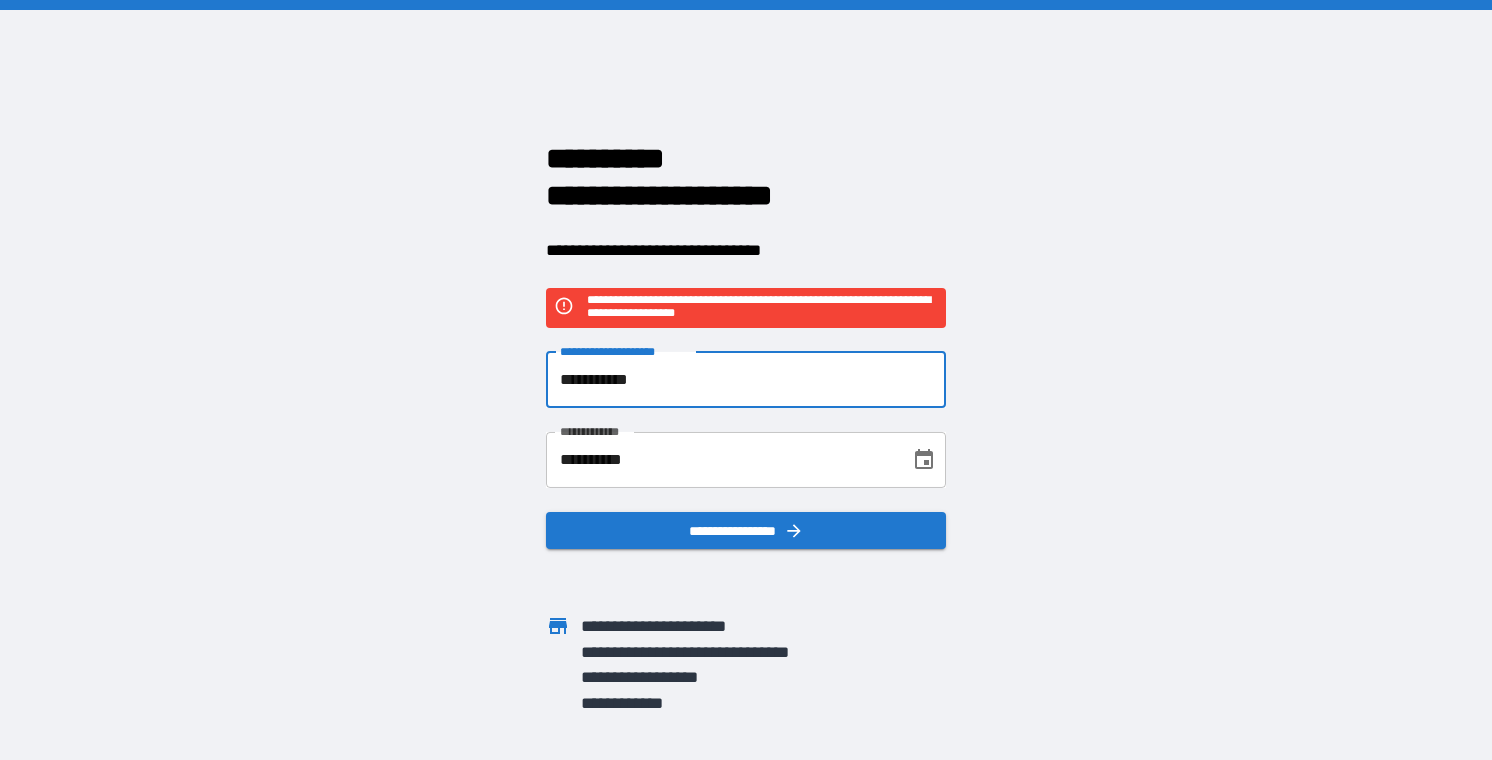 click on "**********" at bounding box center (746, 380) 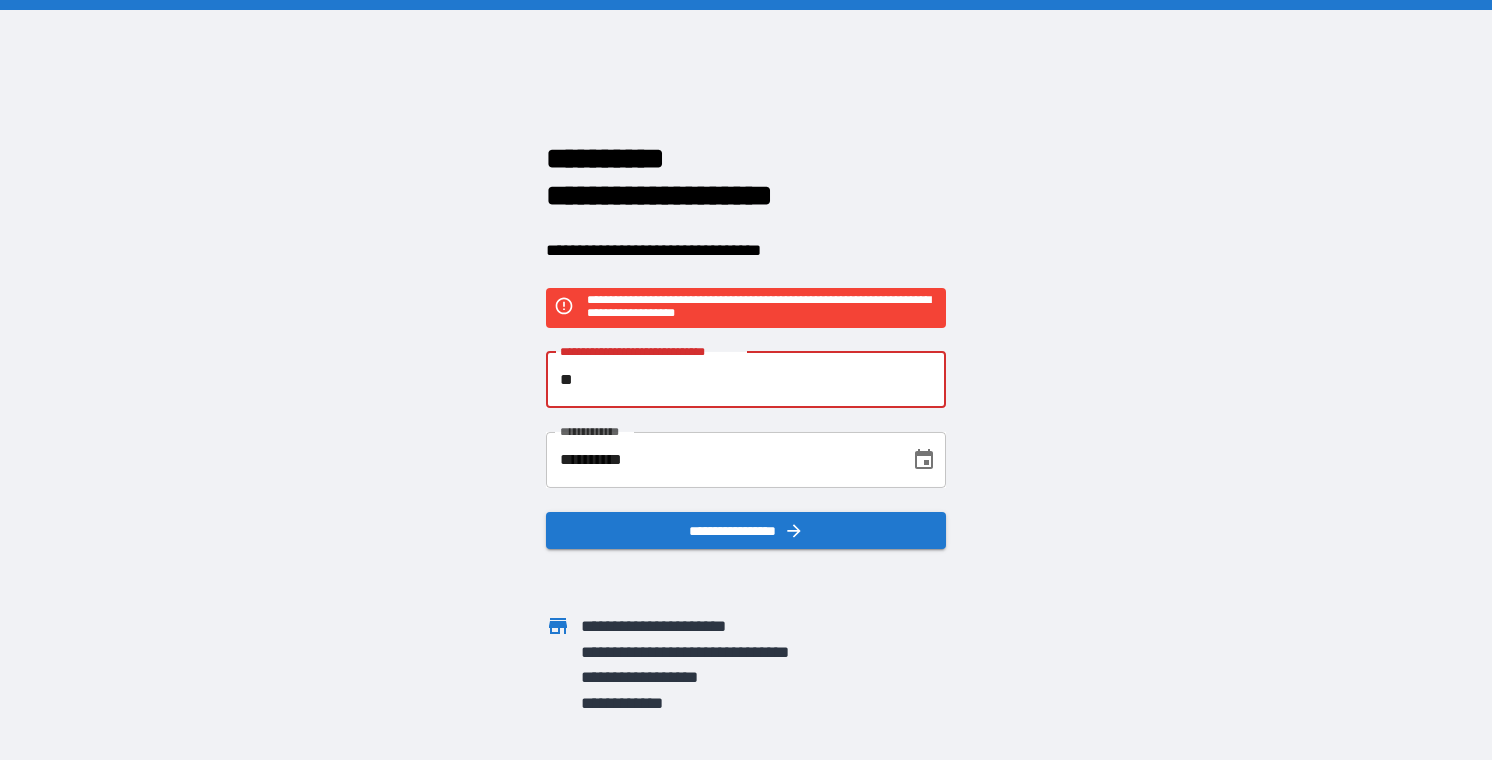 type on "**********" 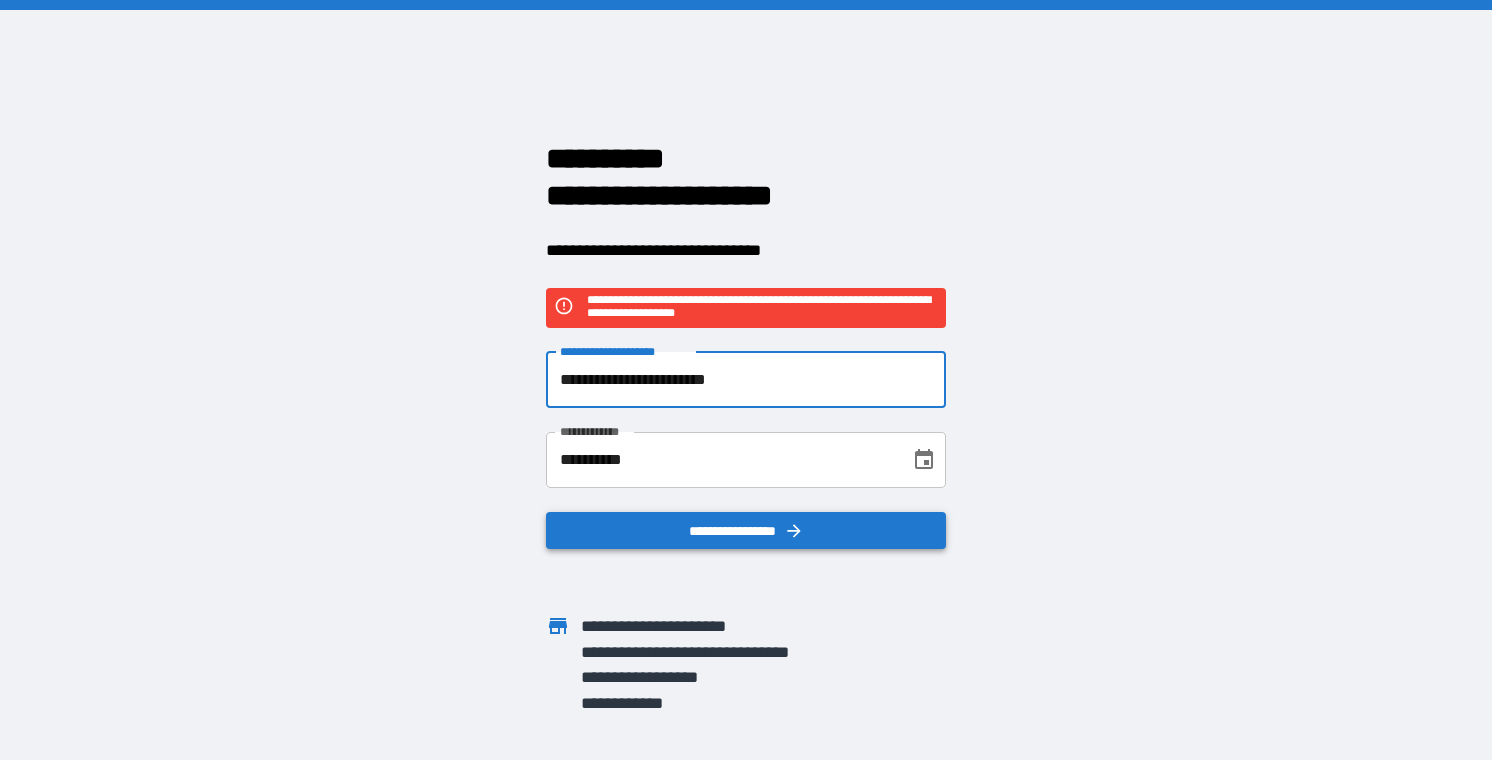 click on "**********" at bounding box center (746, 531) 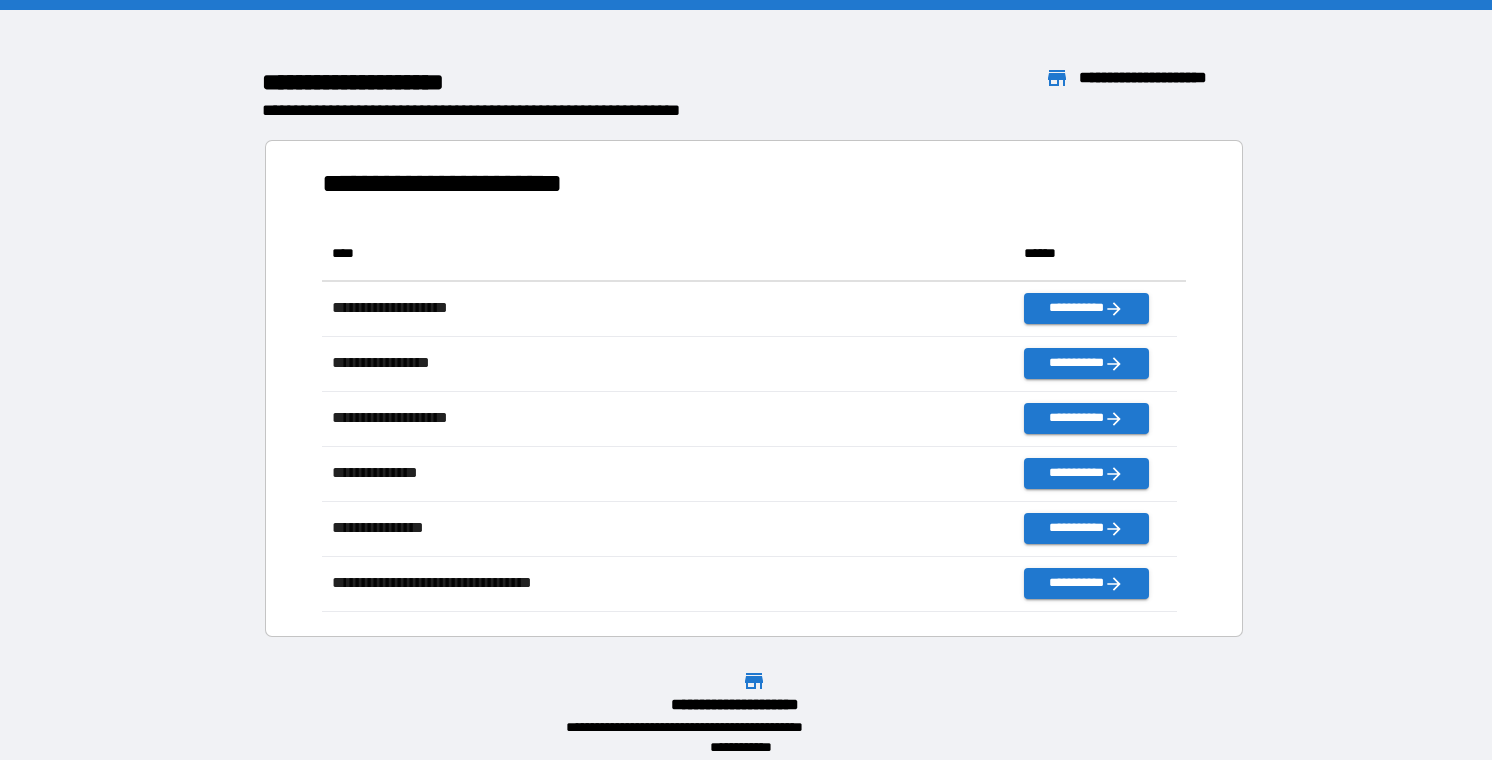 scroll, scrollTop: 16, scrollLeft: 16, axis: both 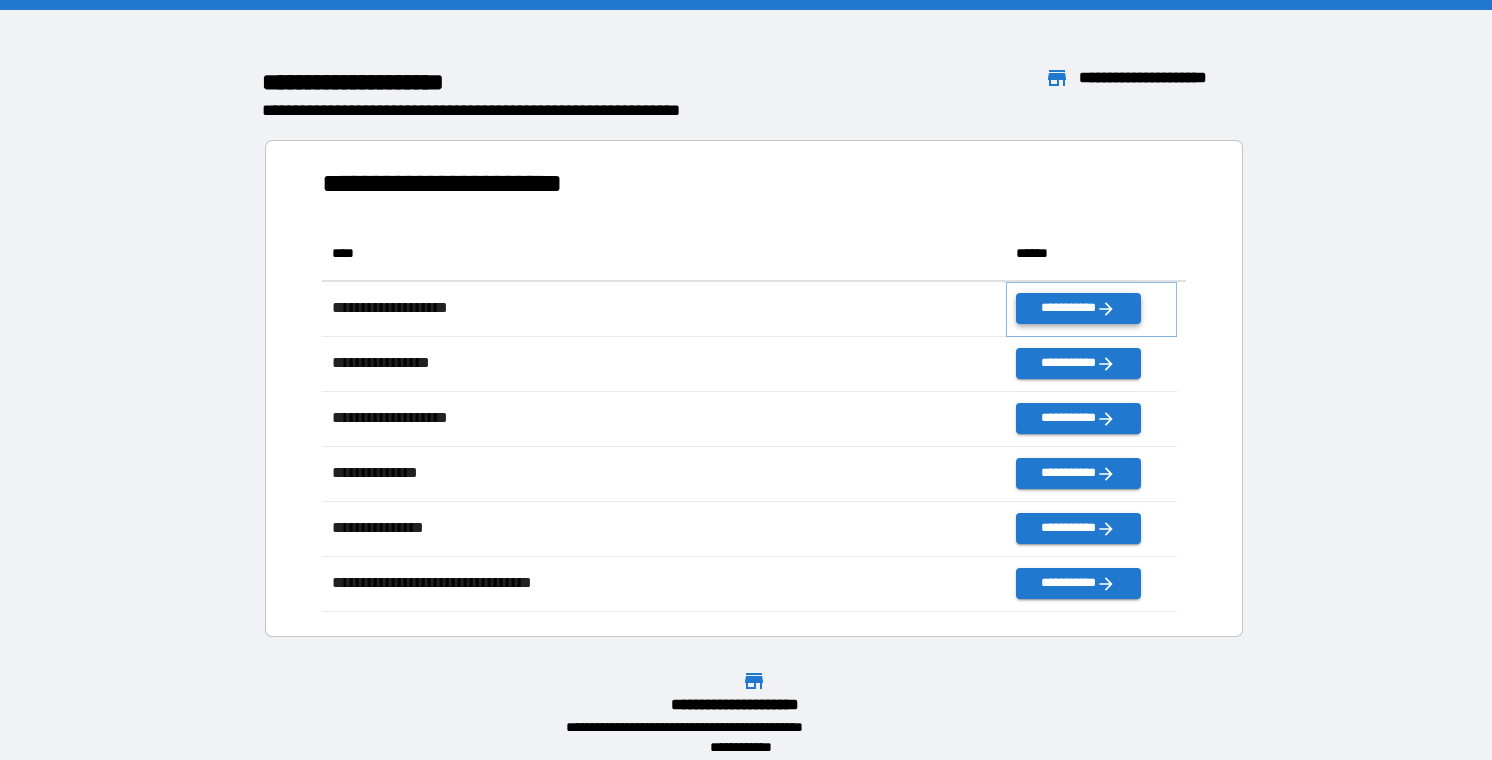 click 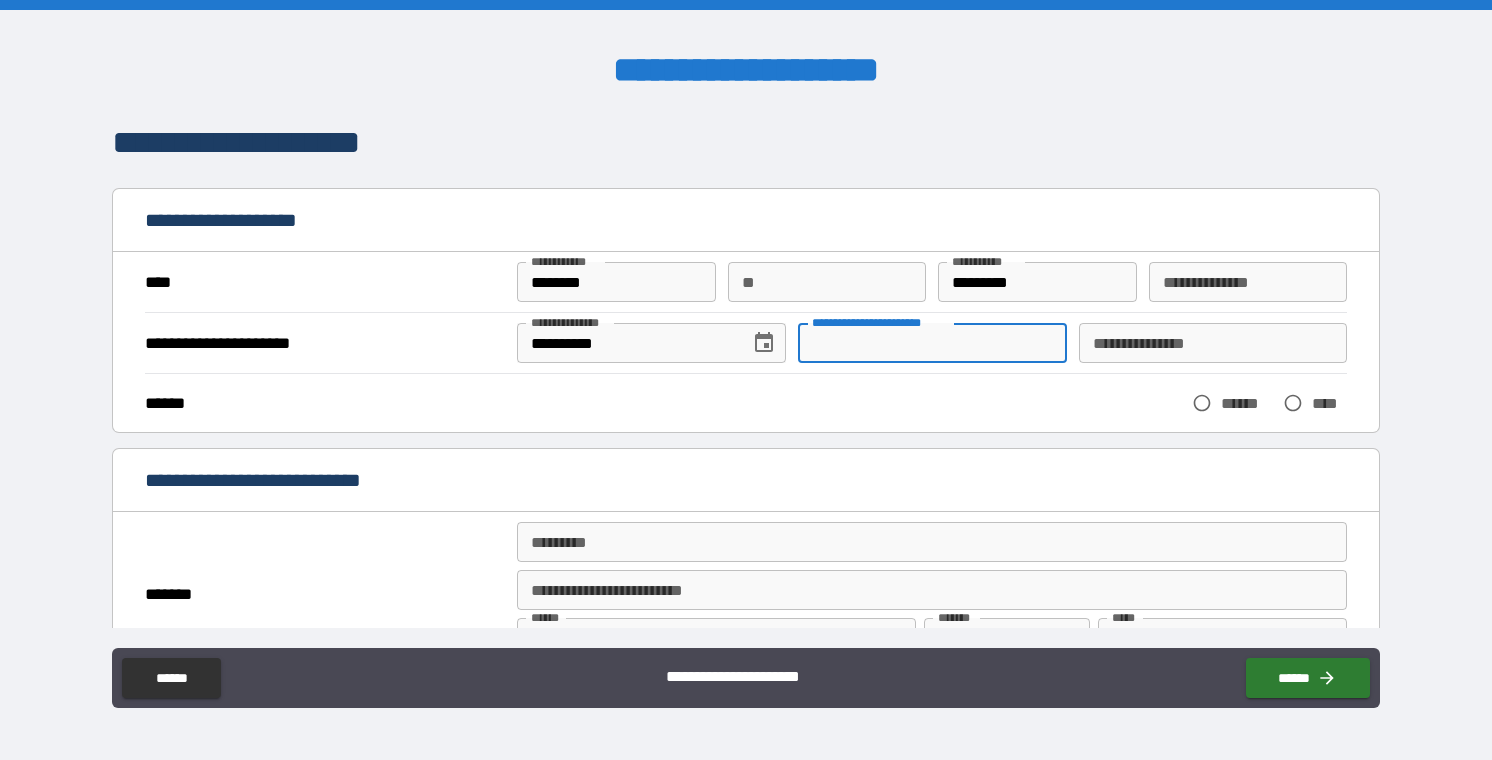 click on "**********" at bounding box center [932, 343] 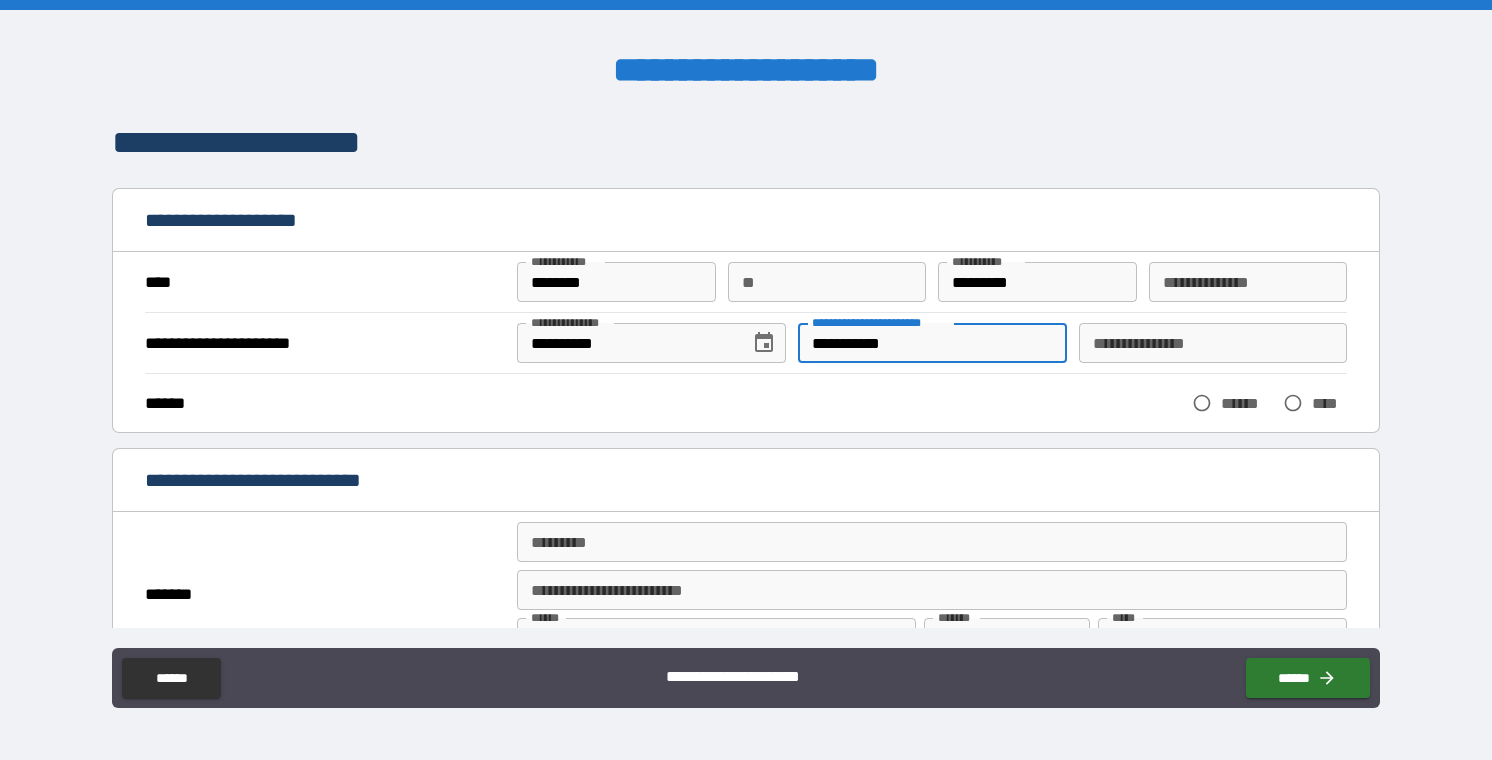 type on "**********" 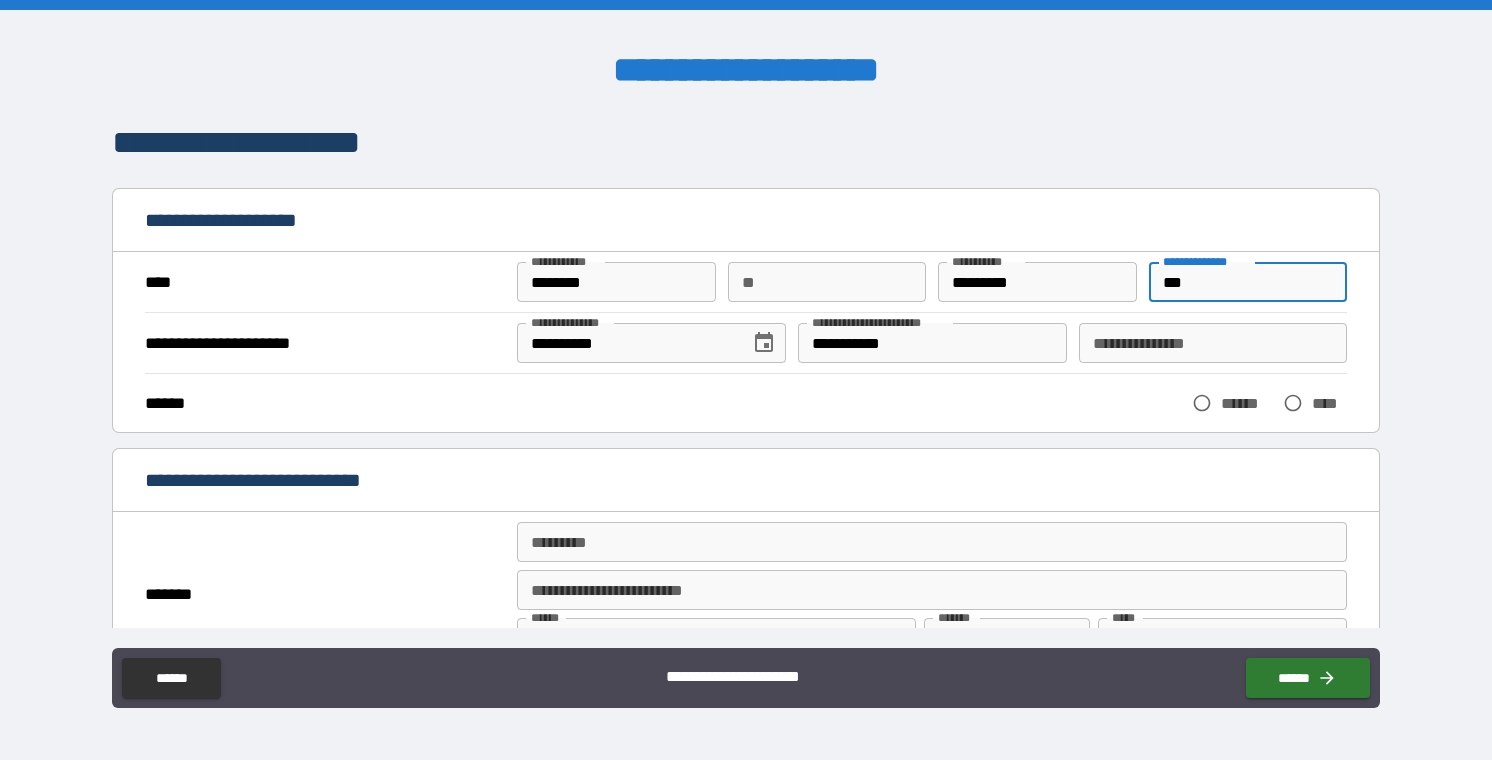 type on "***" 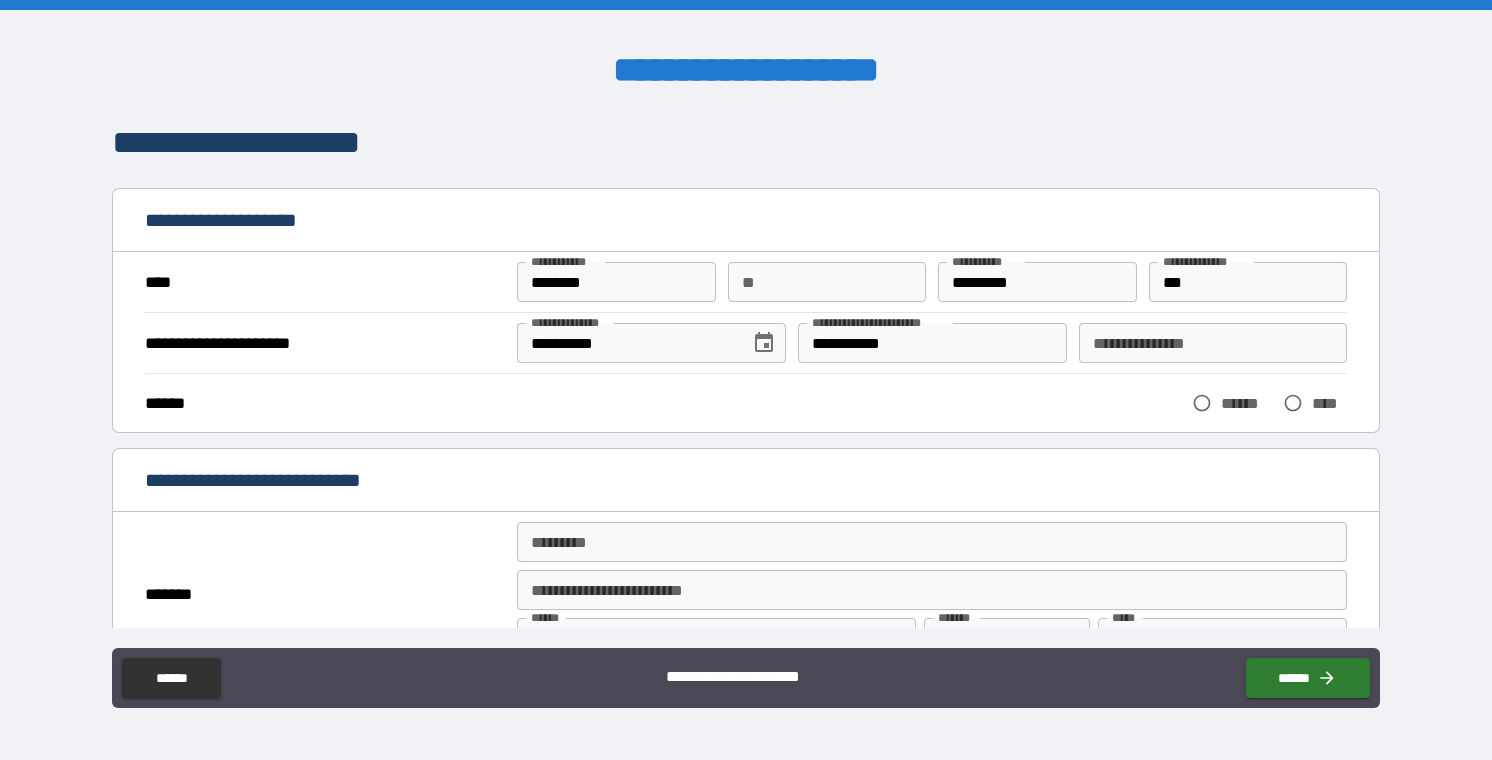 click on "****** ****** ****" at bounding box center [746, 402] 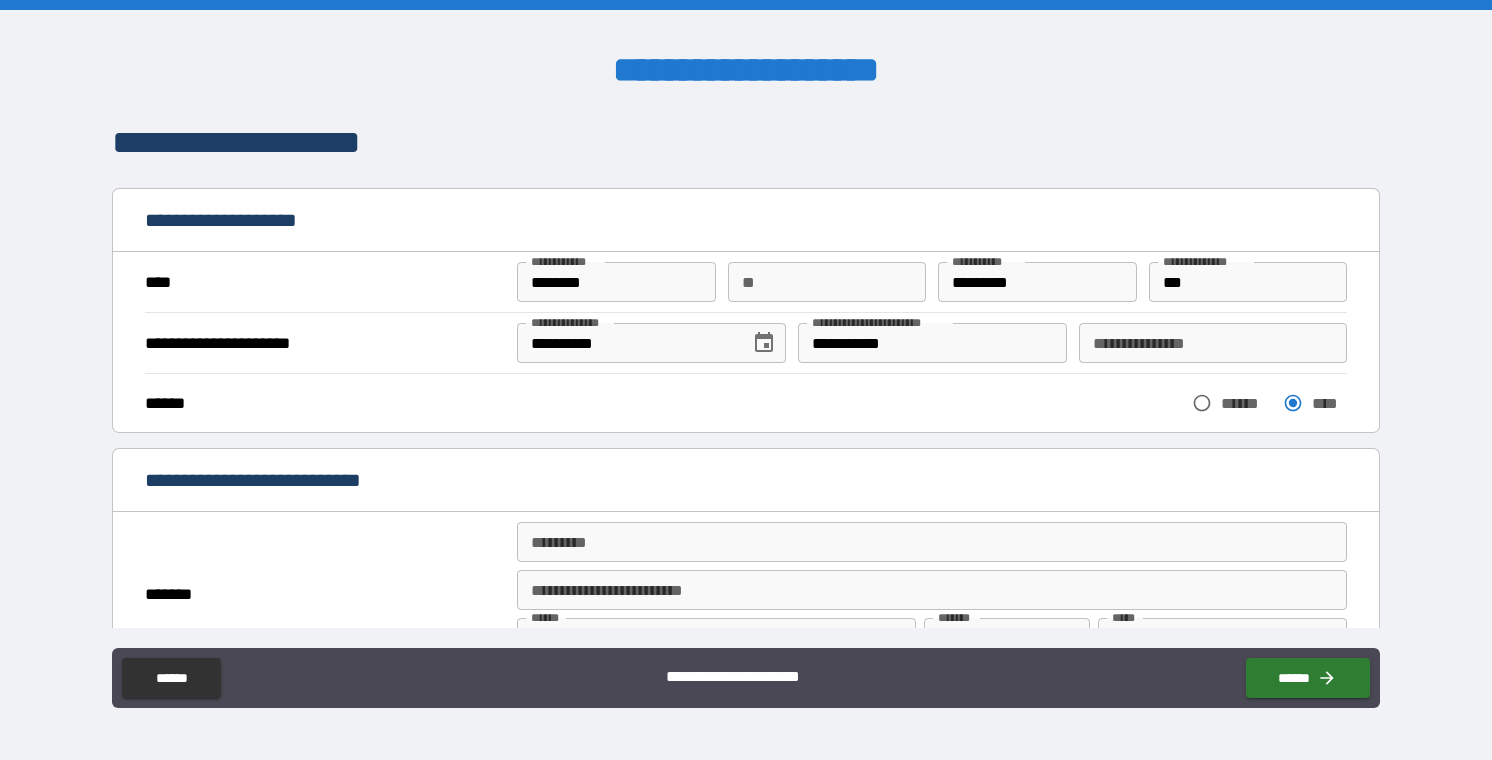 click on "**********" at bounding box center [1213, 343] 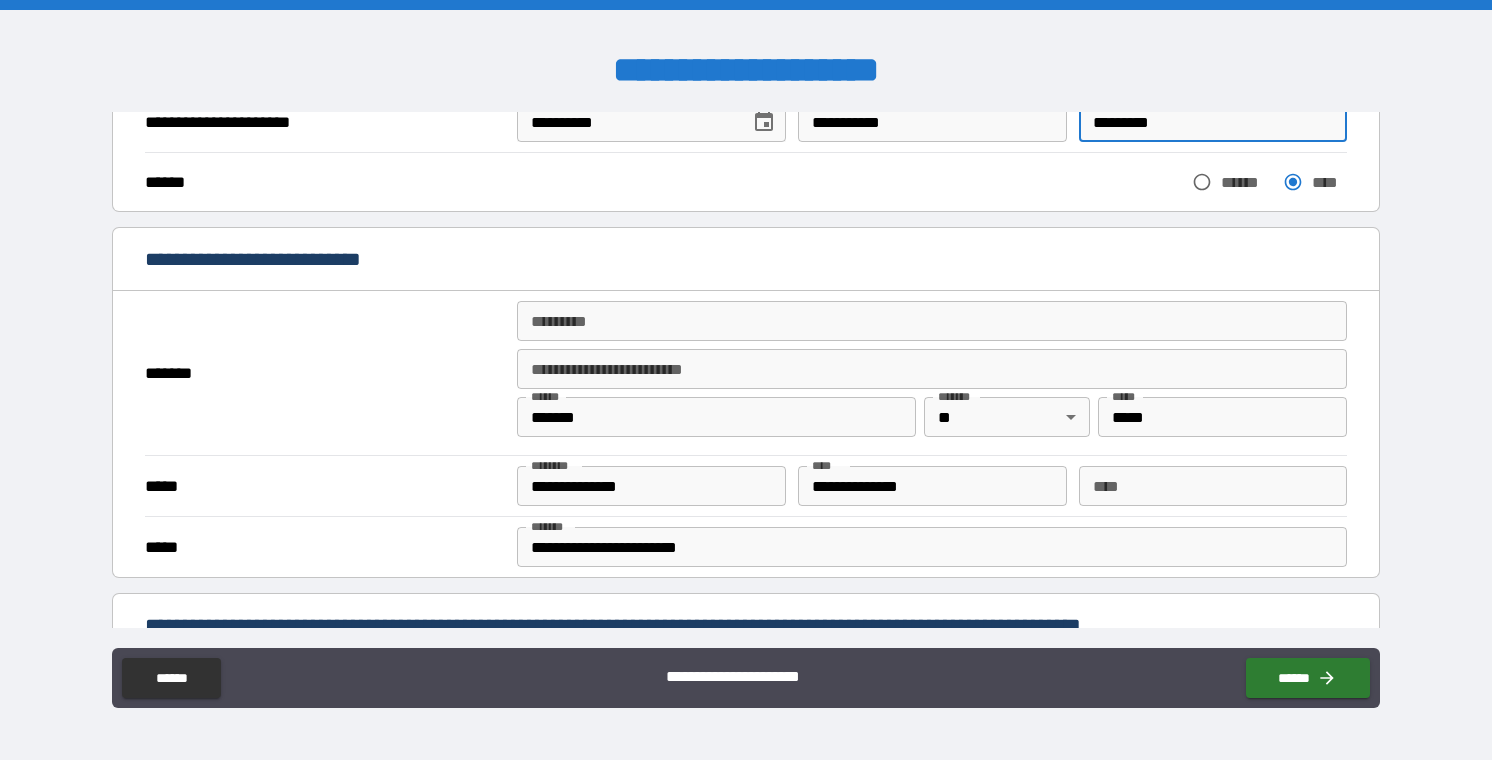 scroll, scrollTop: 226, scrollLeft: 0, axis: vertical 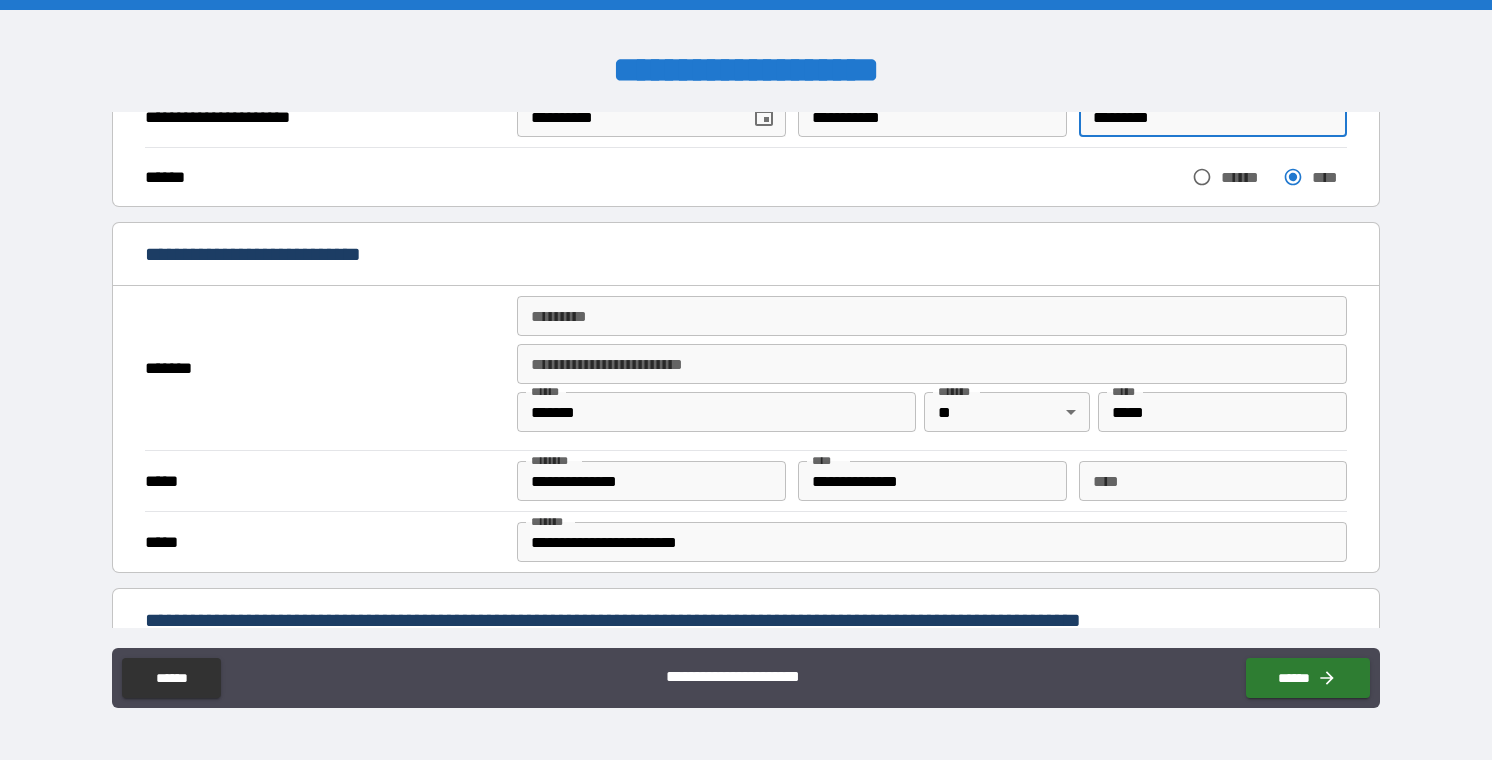type on "*********" 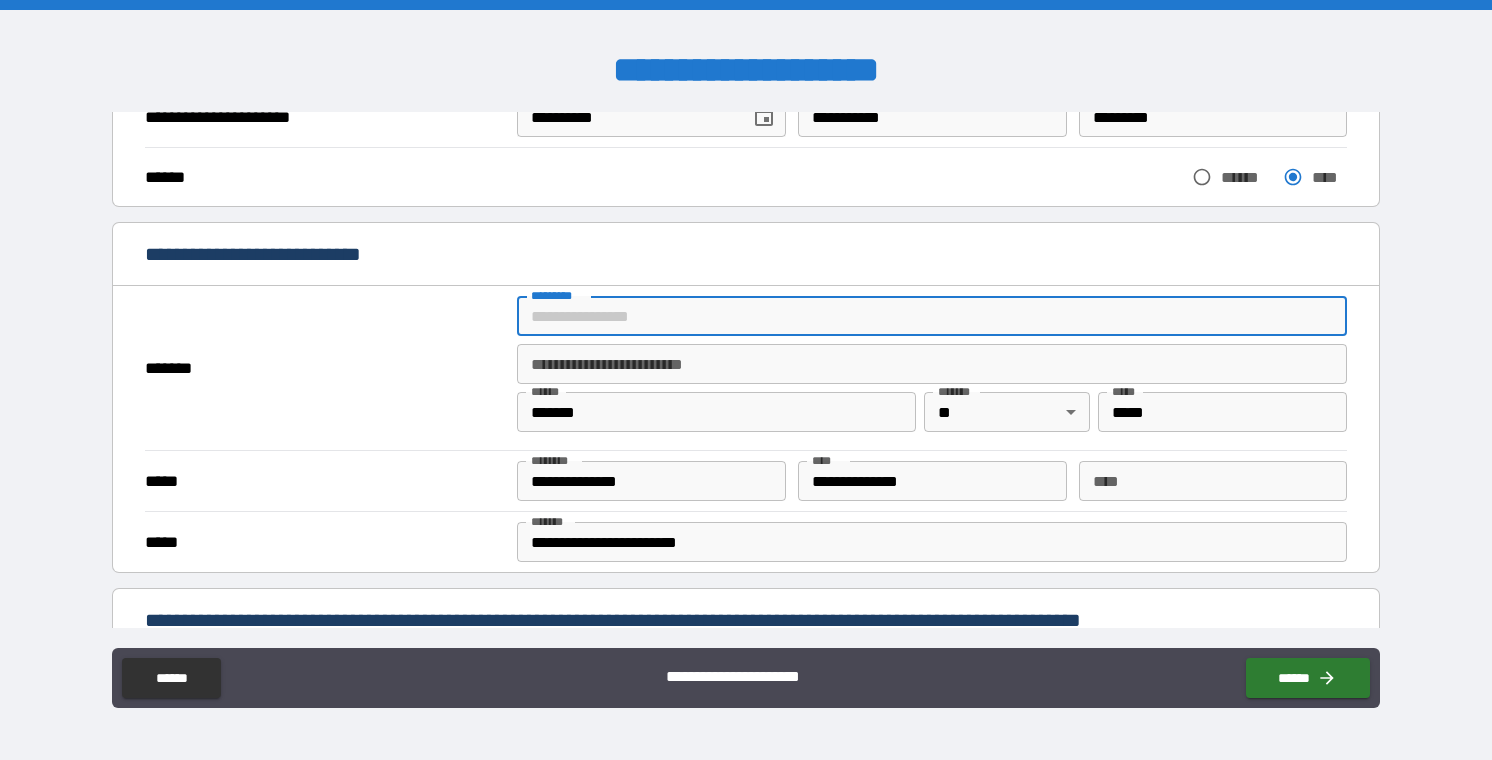 type on "**********" 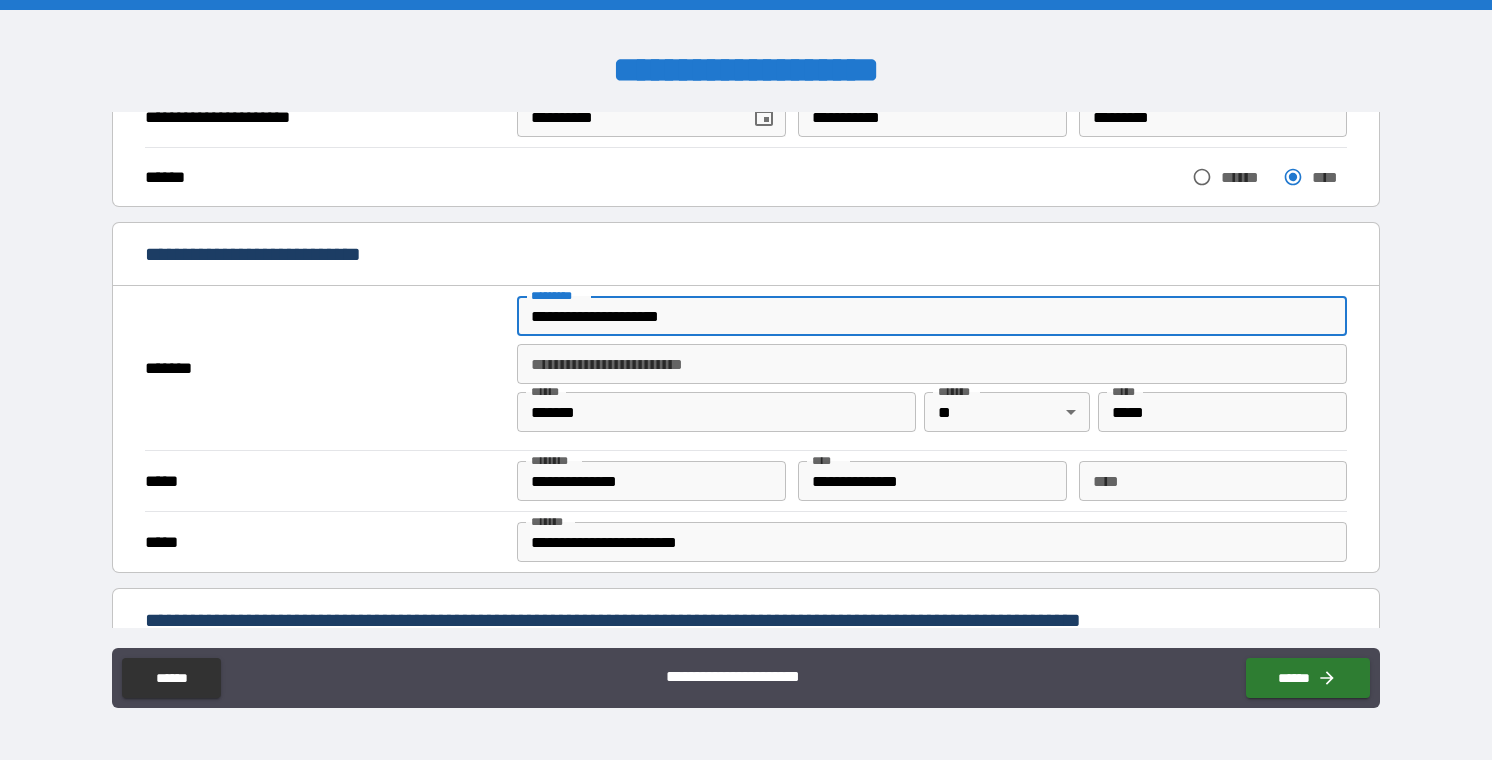 click on "*****" at bounding box center [1222, 412] 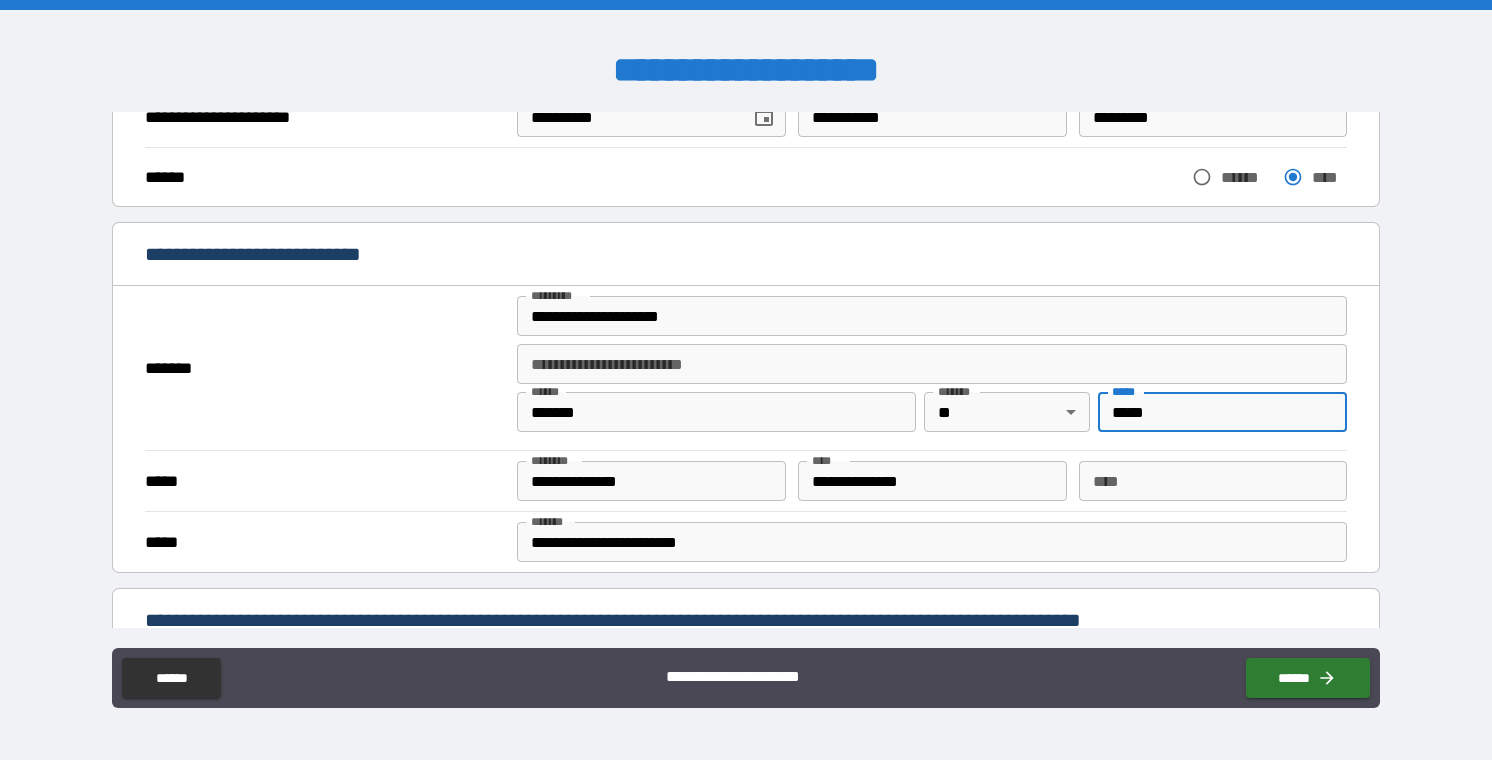 type on "*****" 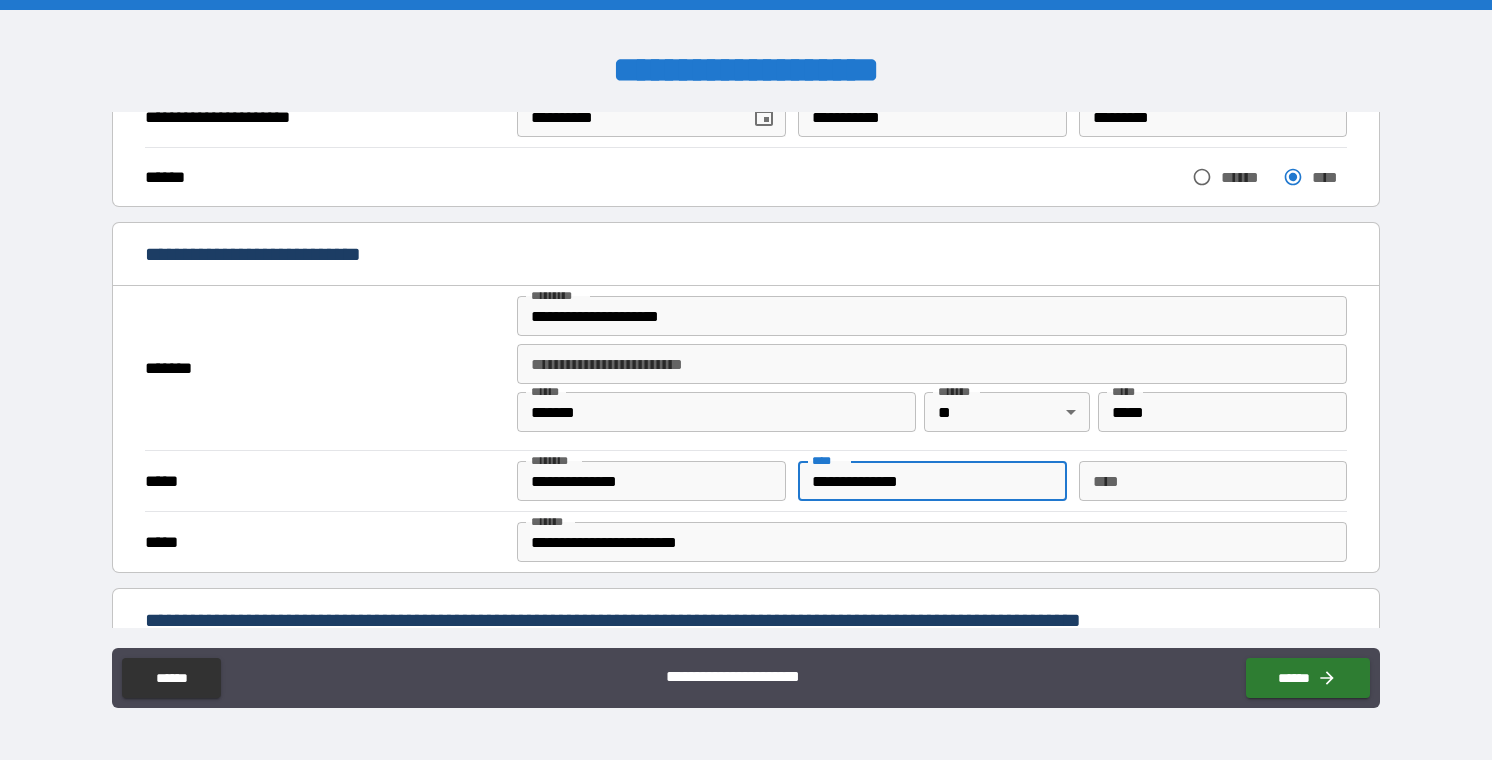 click on "**********" at bounding box center (932, 481) 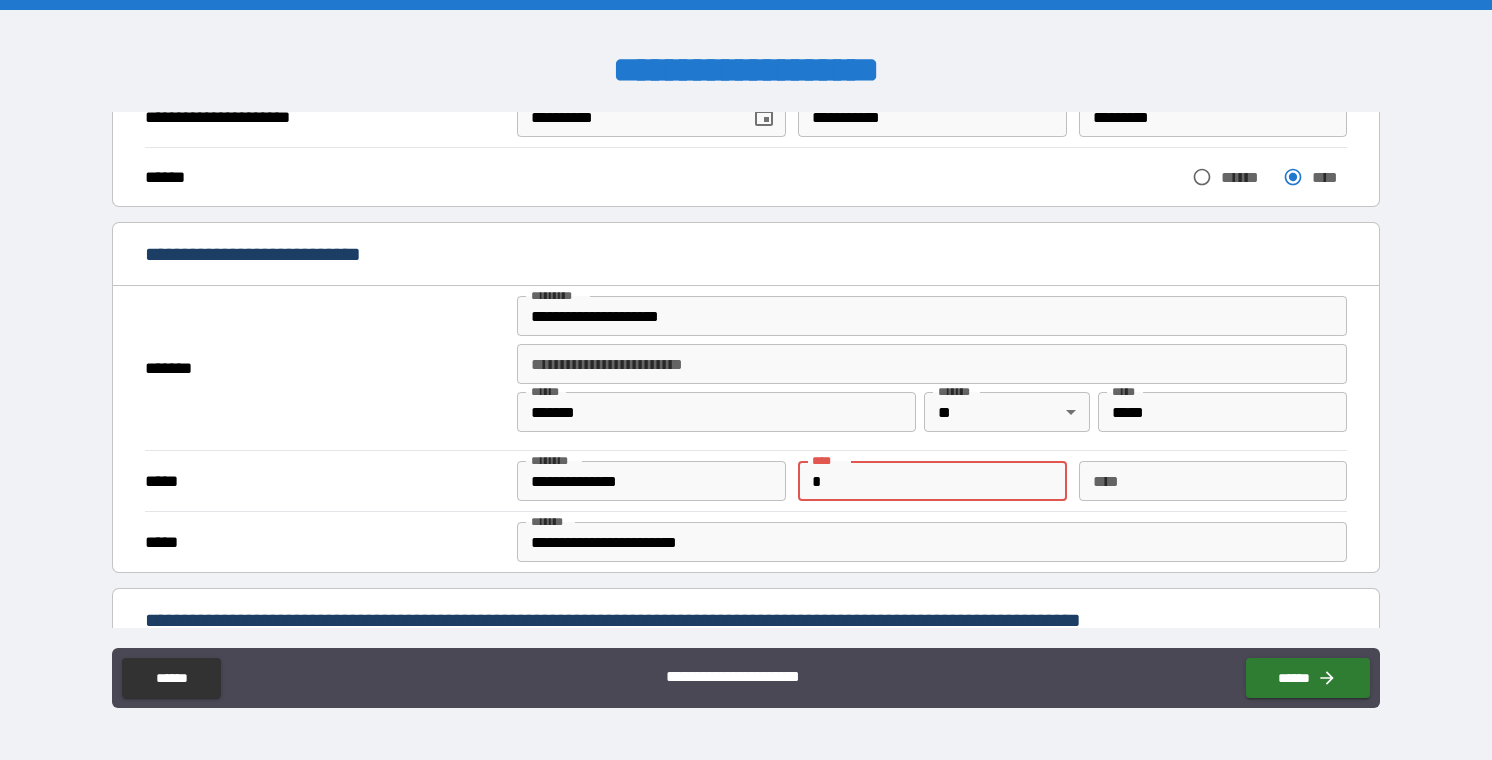 type on "*" 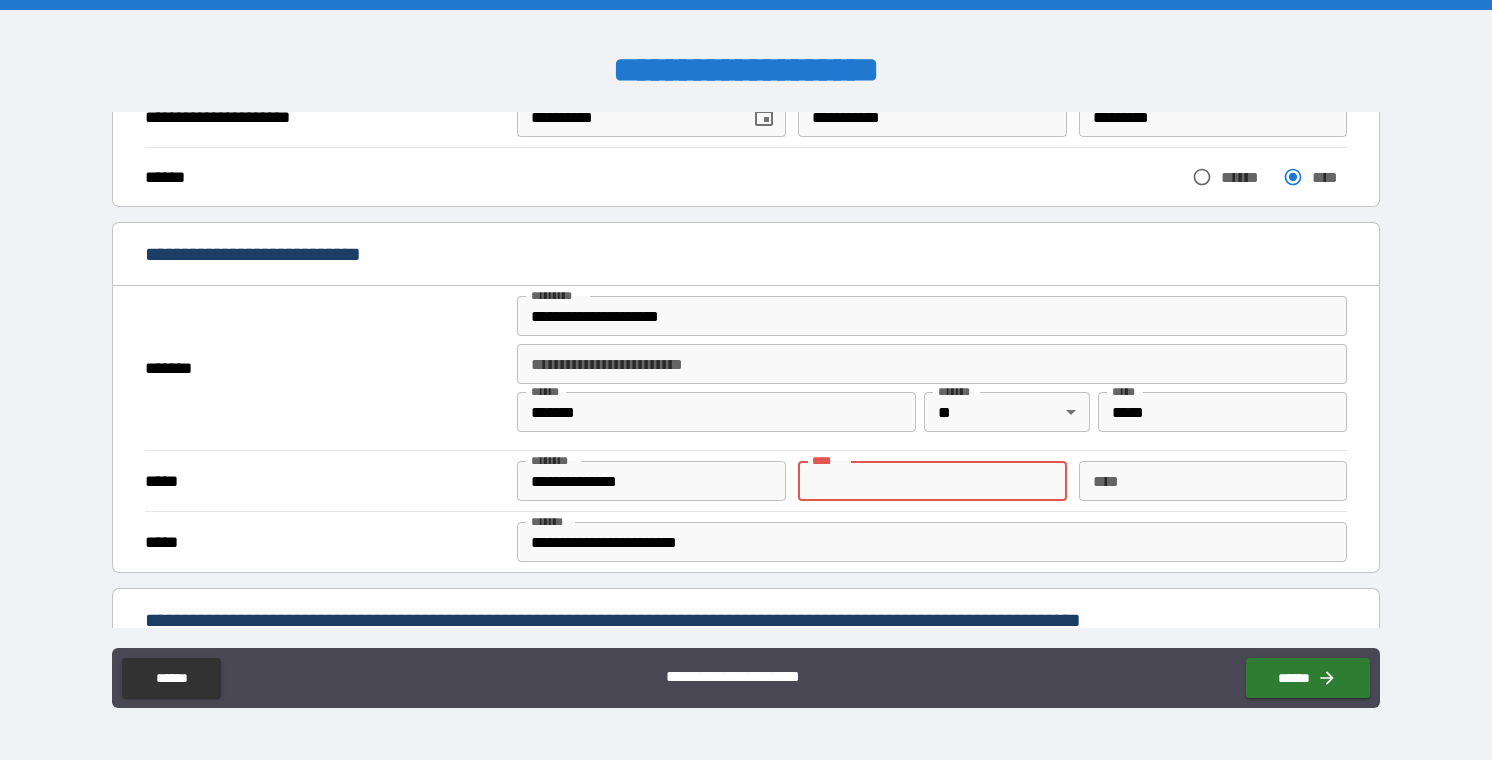 click on "**********" at bounding box center (746, 382) 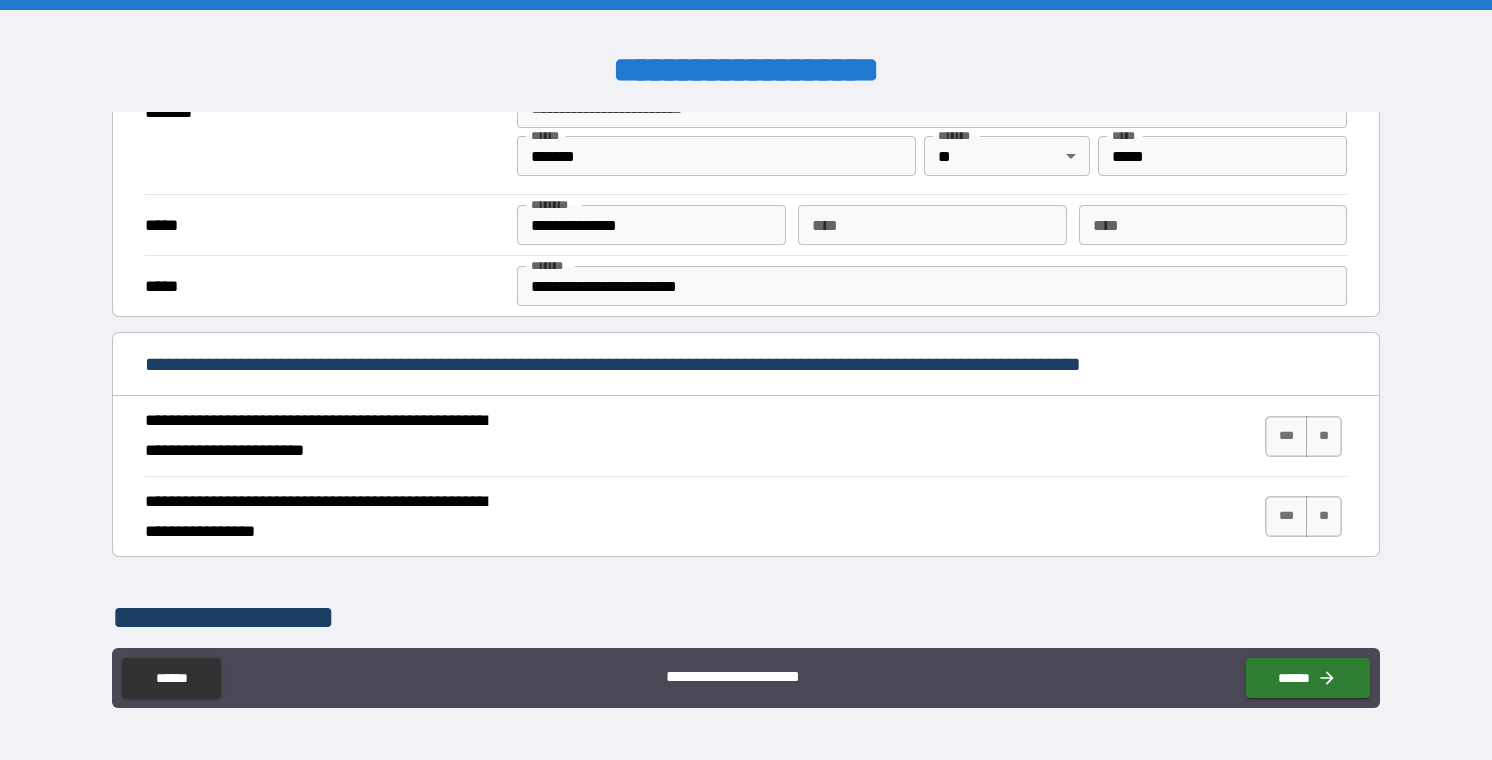scroll, scrollTop: 541, scrollLeft: 0, axis: vertical 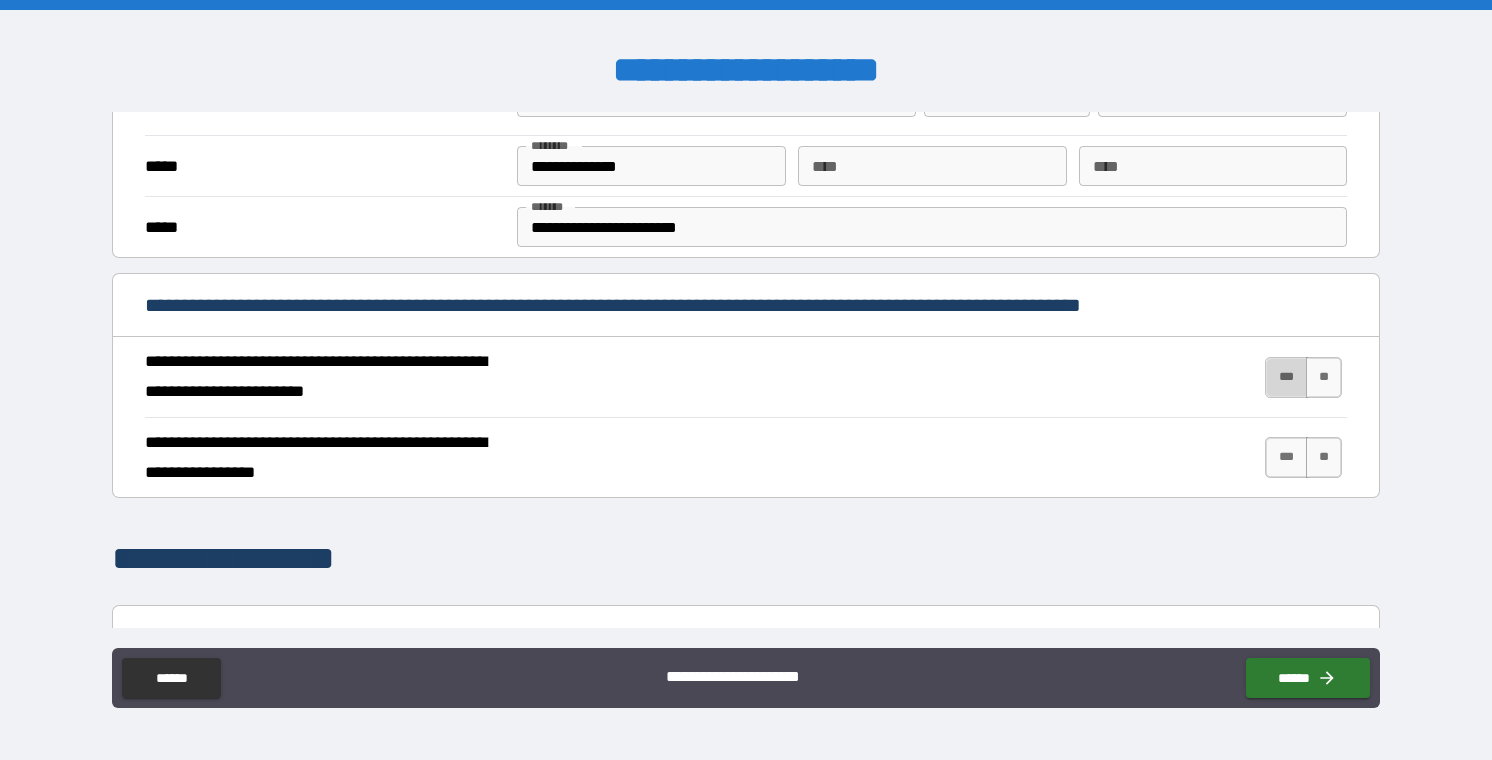 click on "***" at bounding box center (1286, 377) 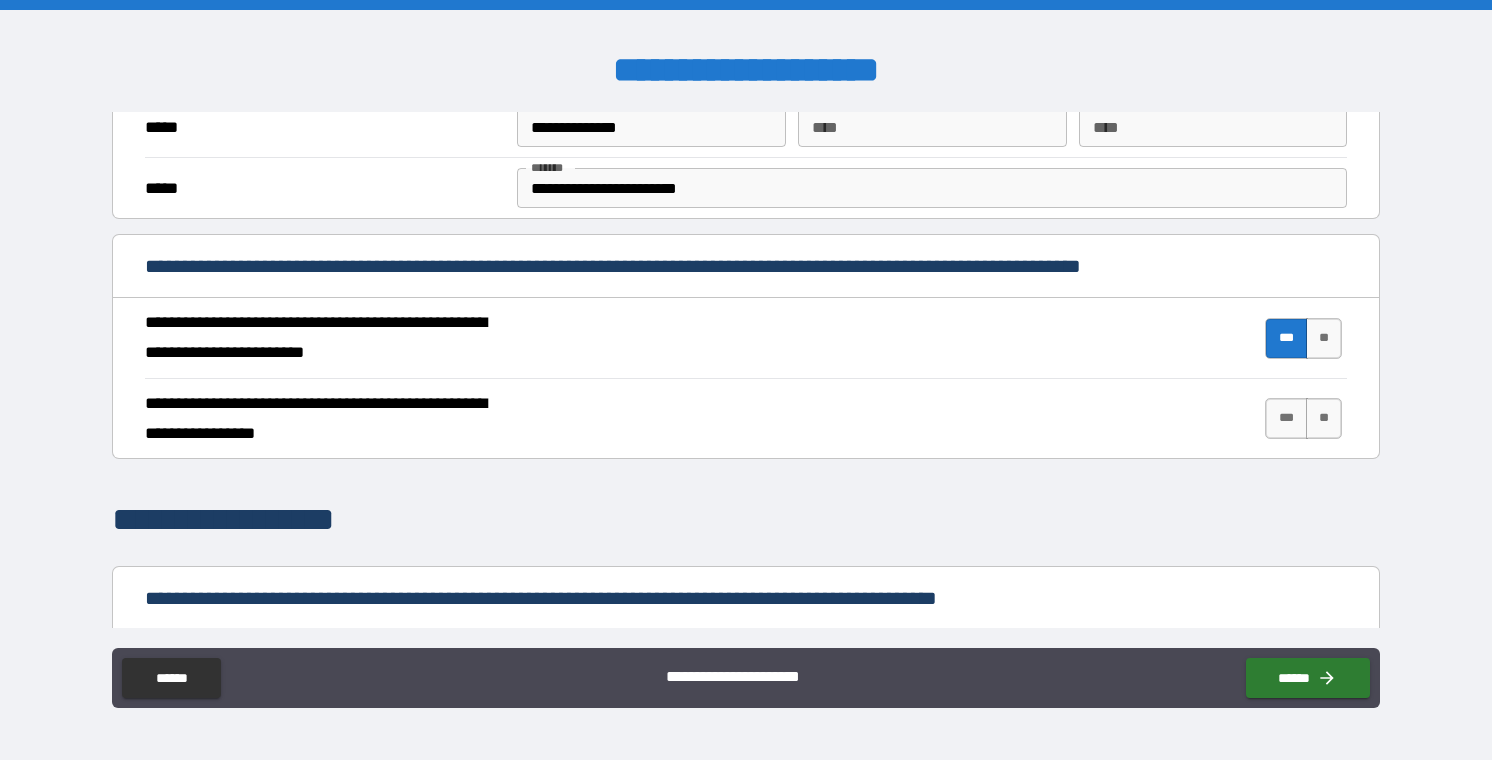 scroll, scrollTop: 582, scrollLeft: 0, axis: vertical 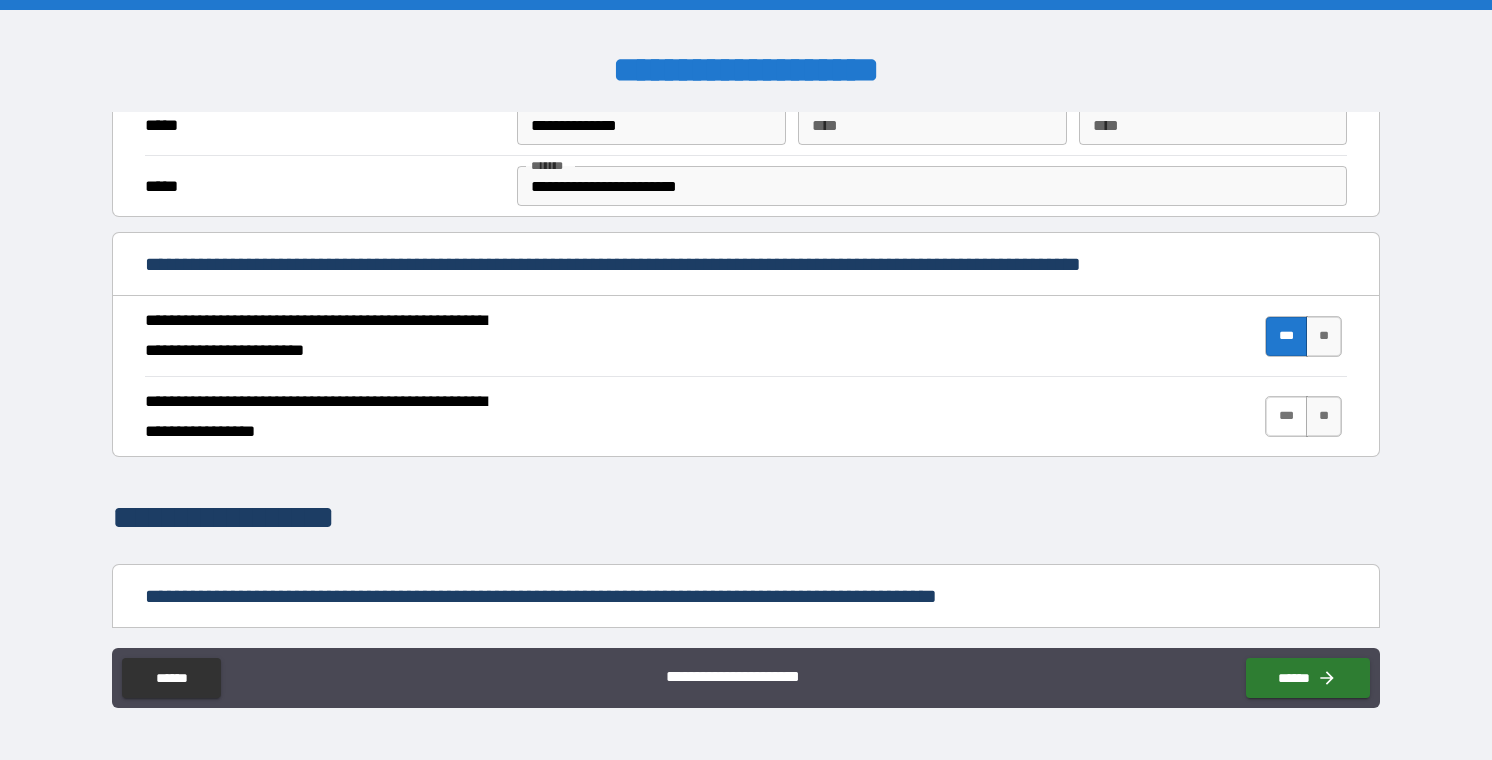 click on "***" at bounding box center [1286, 416] 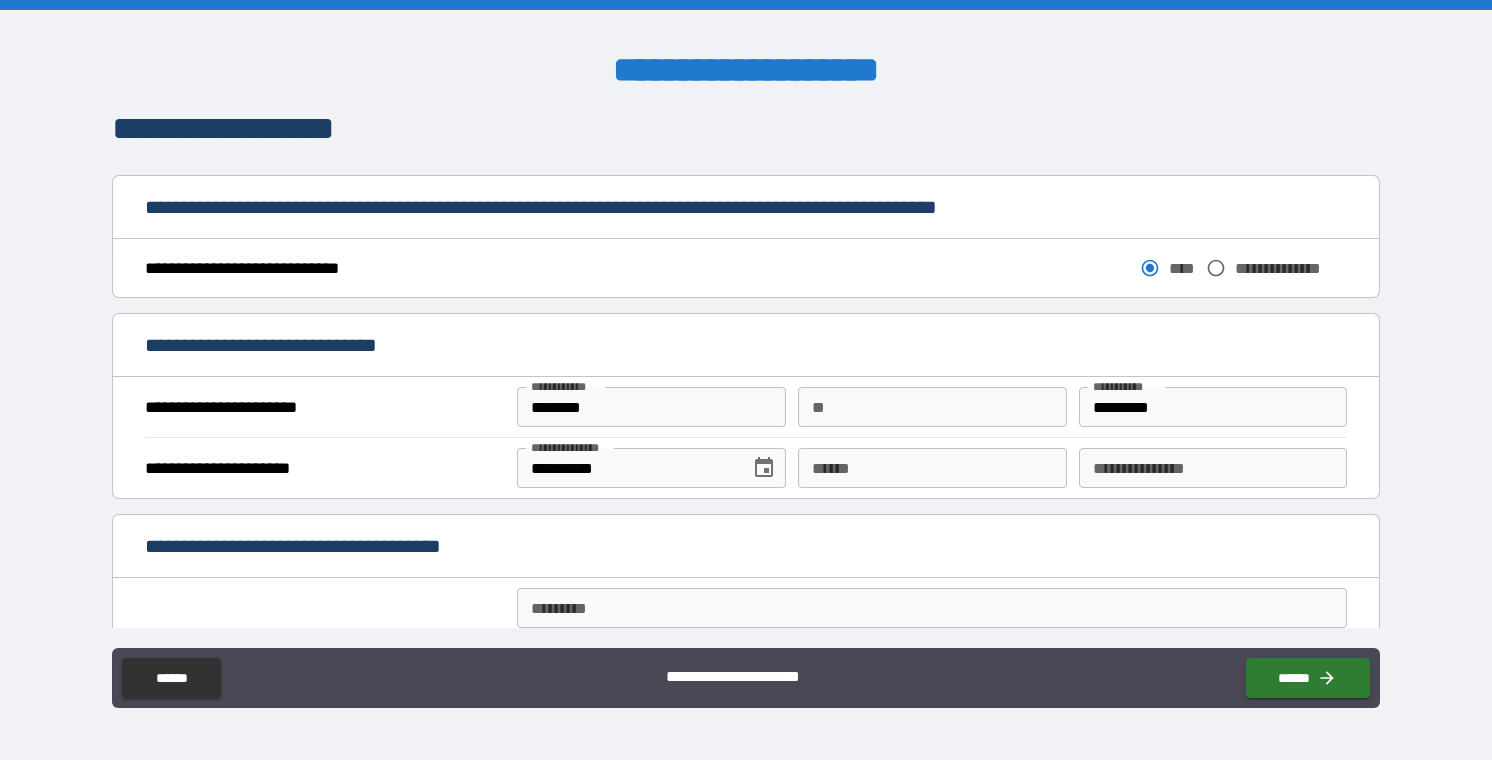 scroll, scrollTop: 980, scrollLeft: 0, axis: vertical 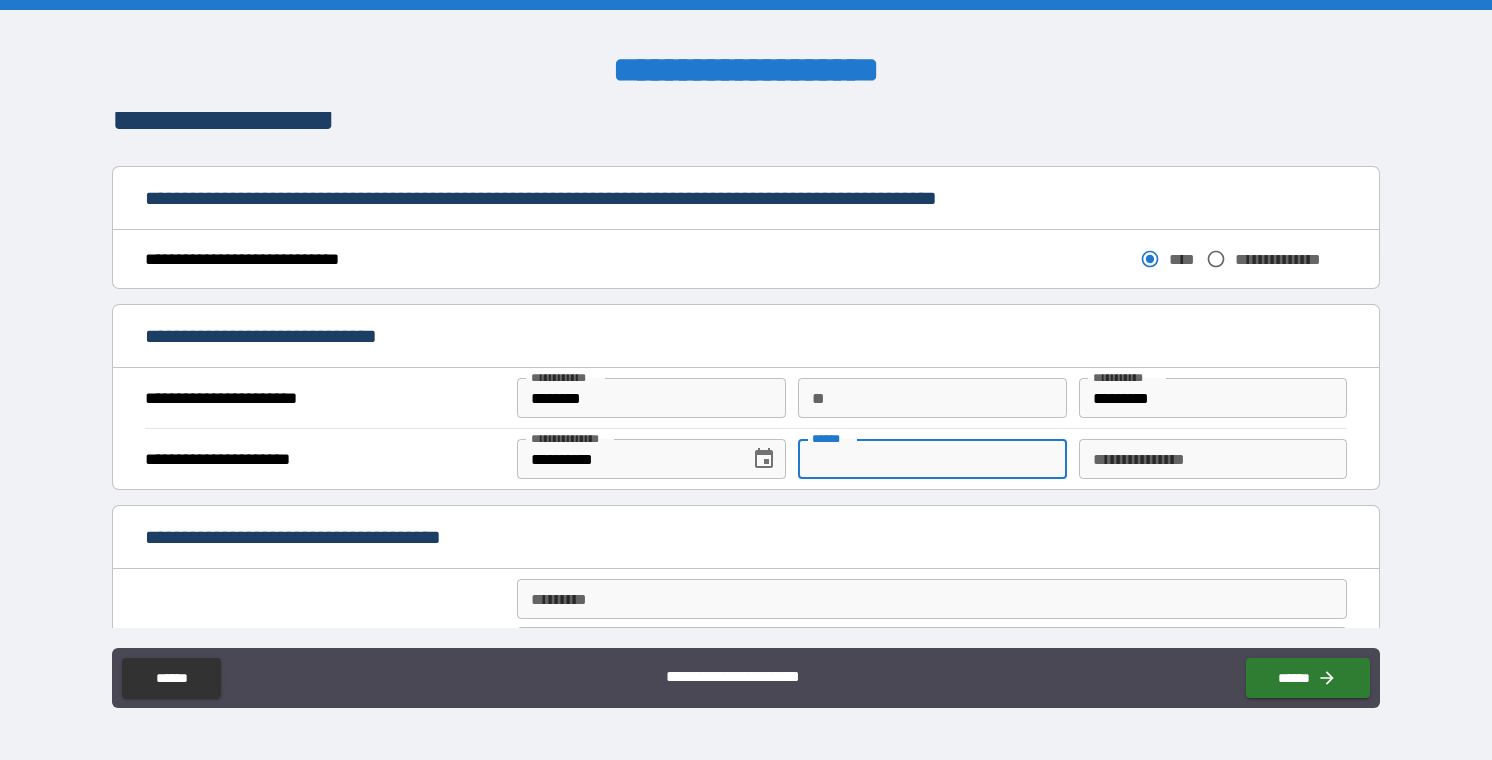 click on "****   *" at bounding box center [932, 459] 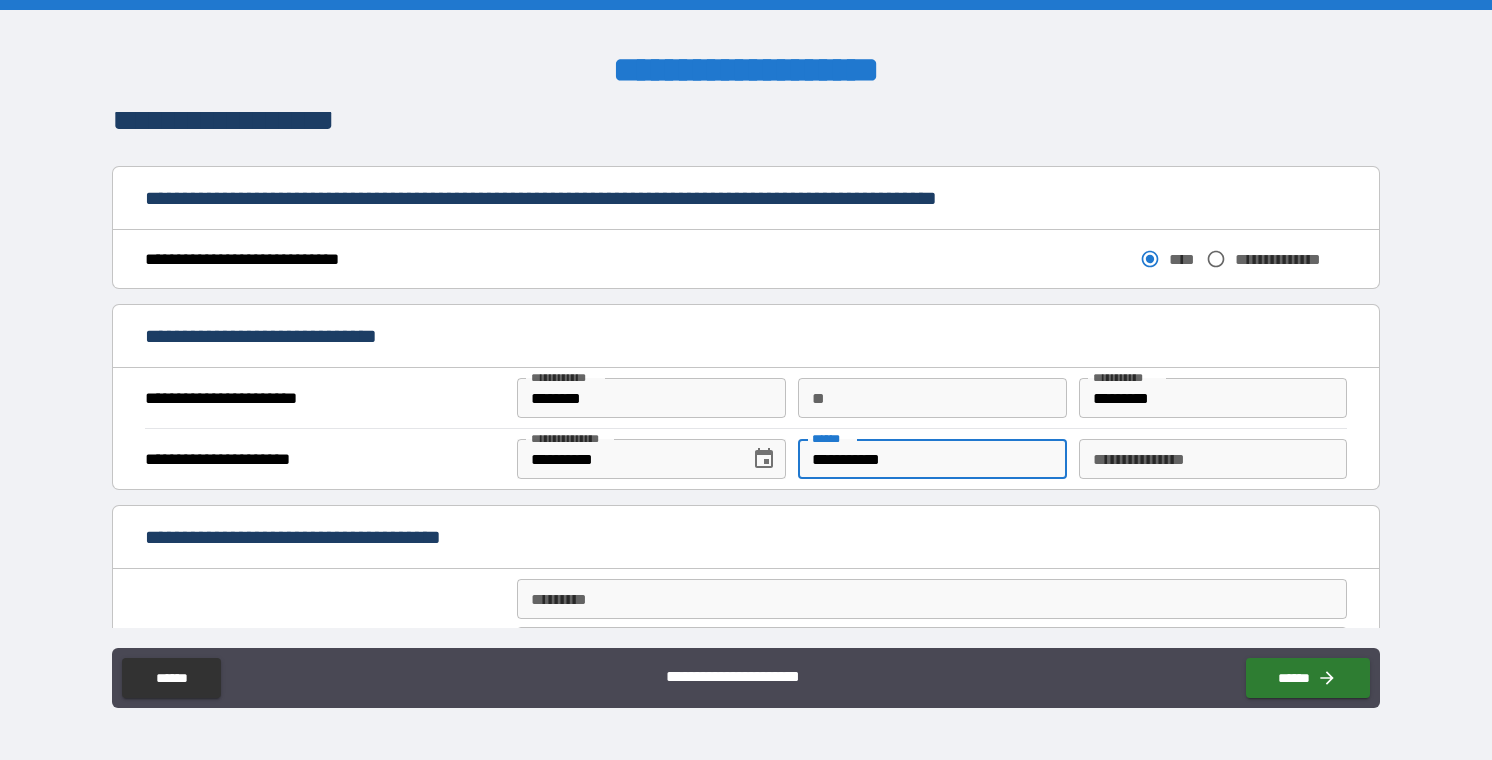 type on "**********" 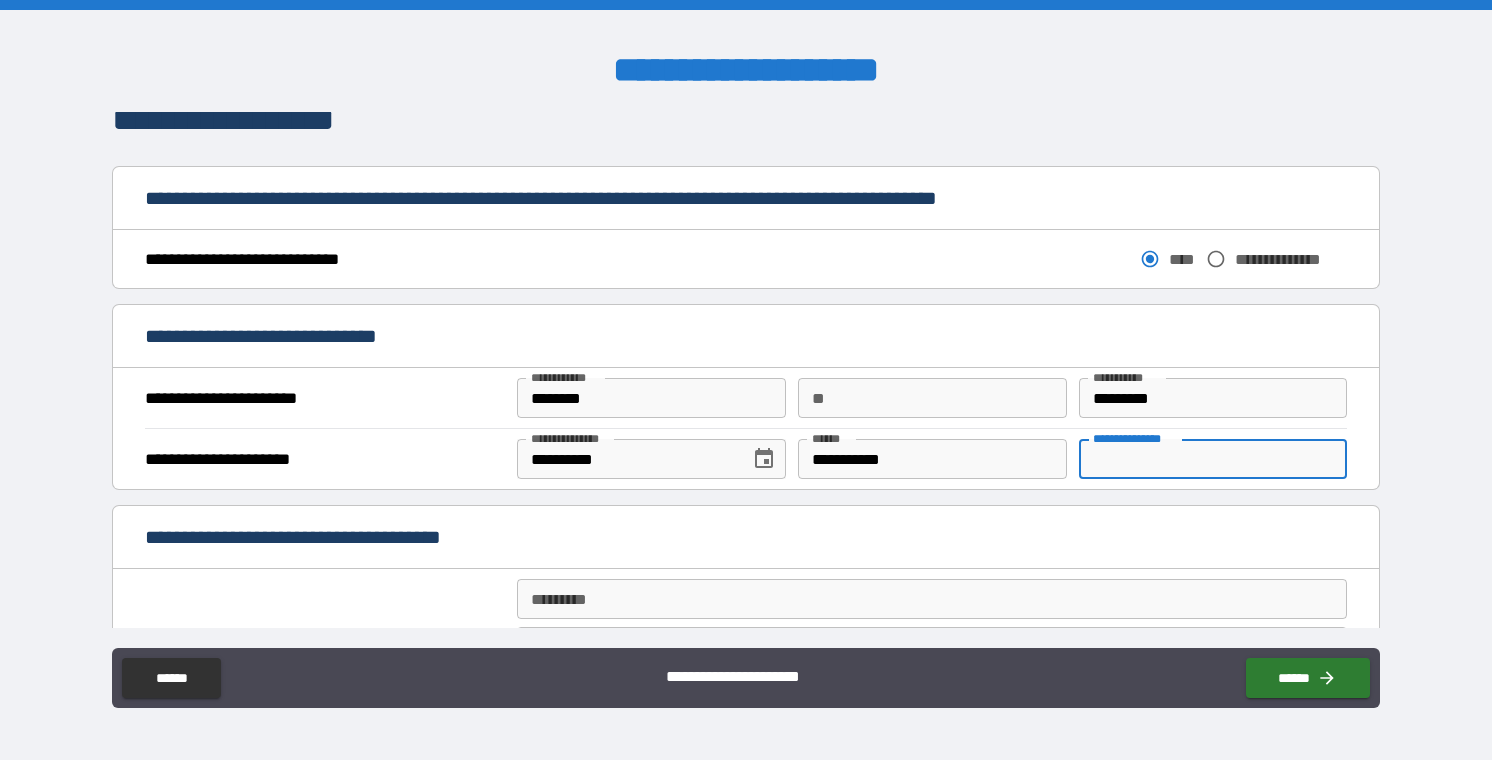 click on "**********" at bounding box center [1213, 459] 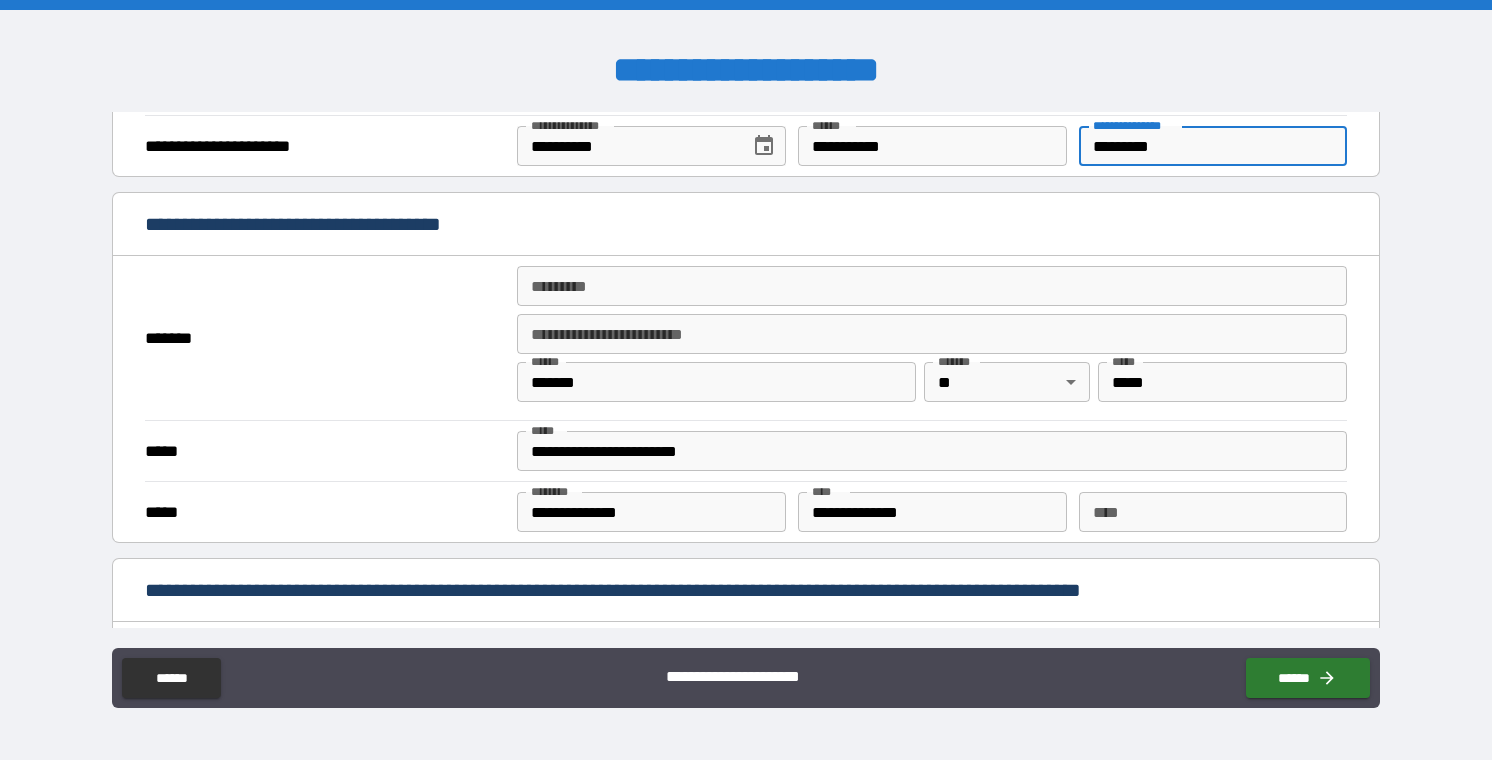 scroll, scrollTop: 1295, scrollLeft: 0, axis: vertical 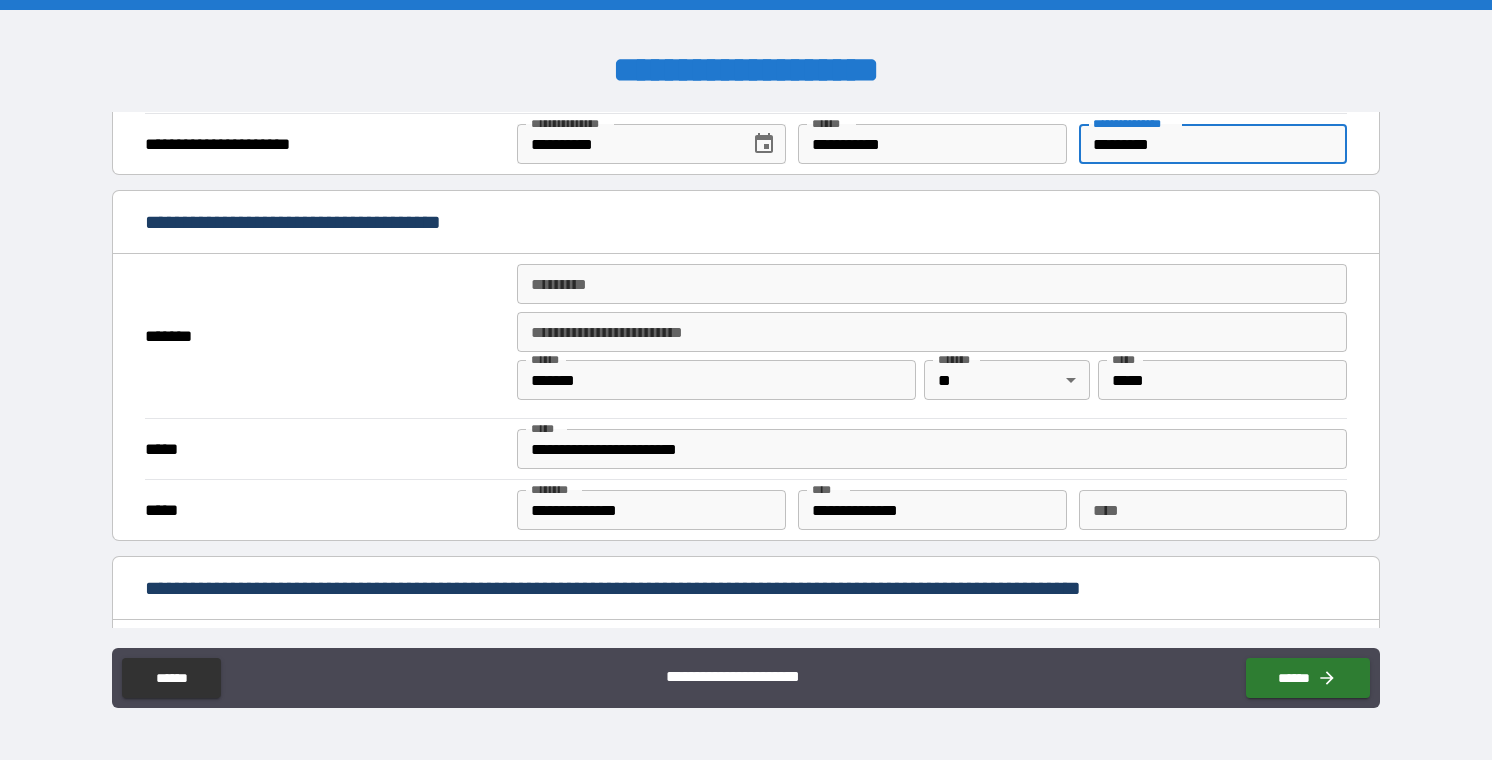 type on "*********" 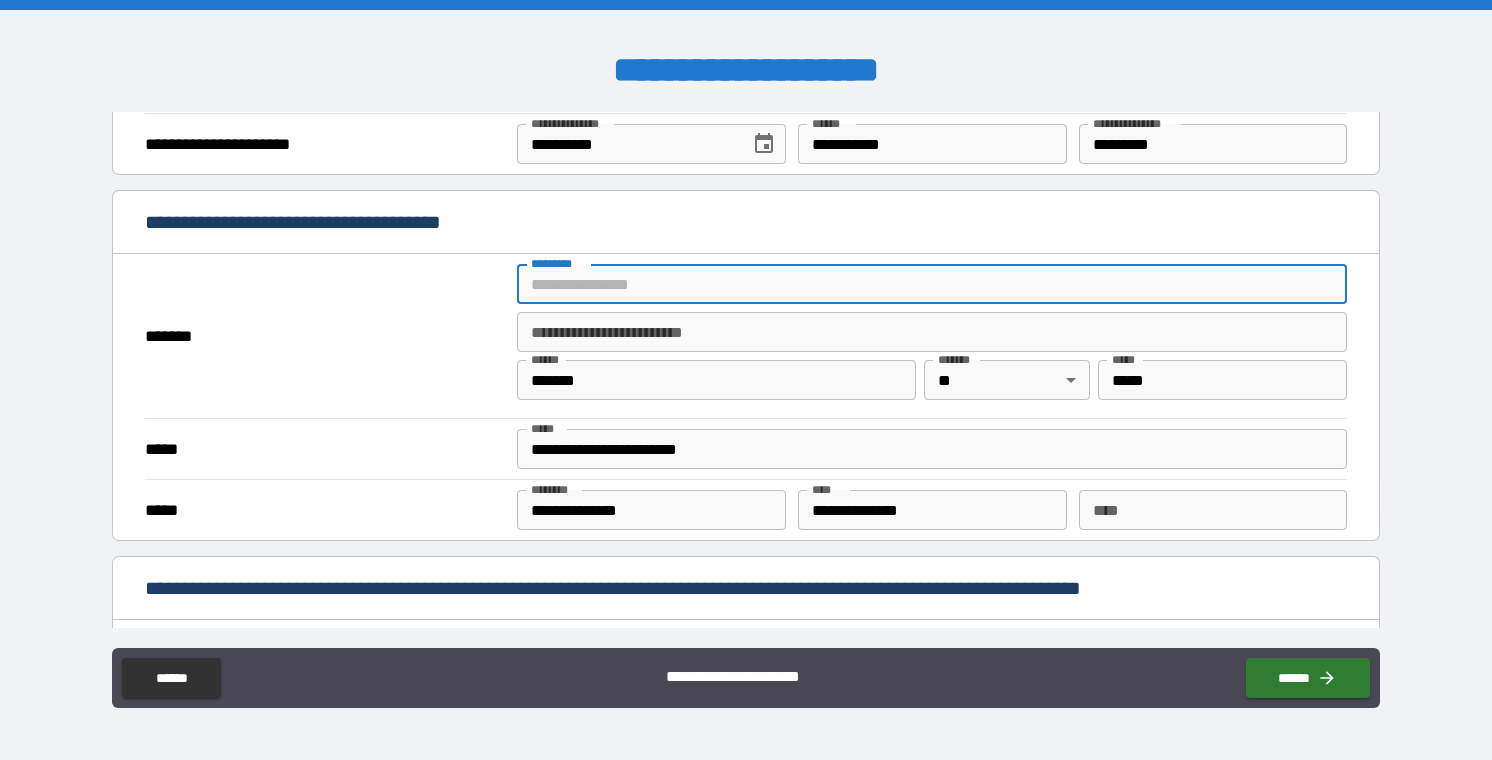 type on "**********" 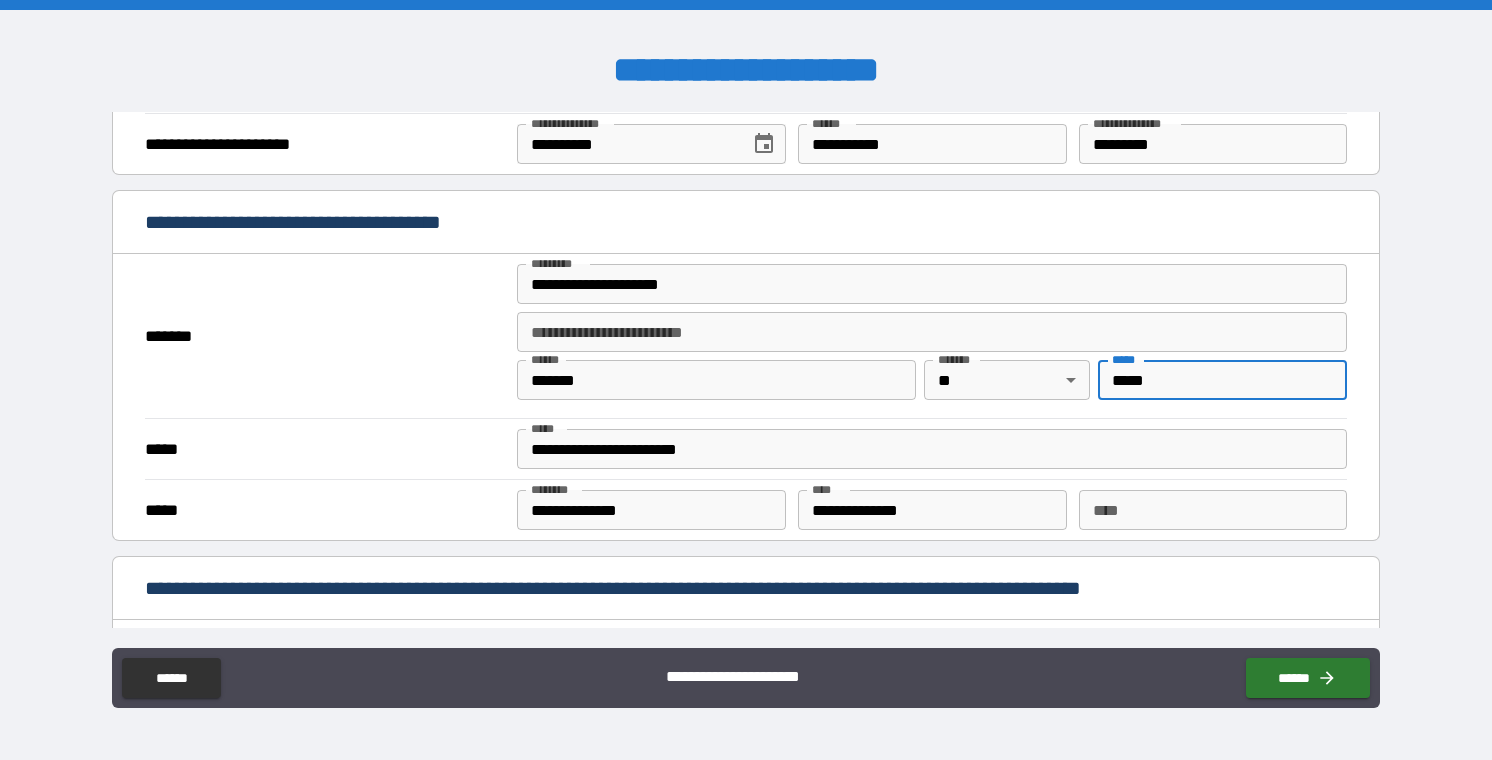 click on "*****" at bounding box center [1222, 380] 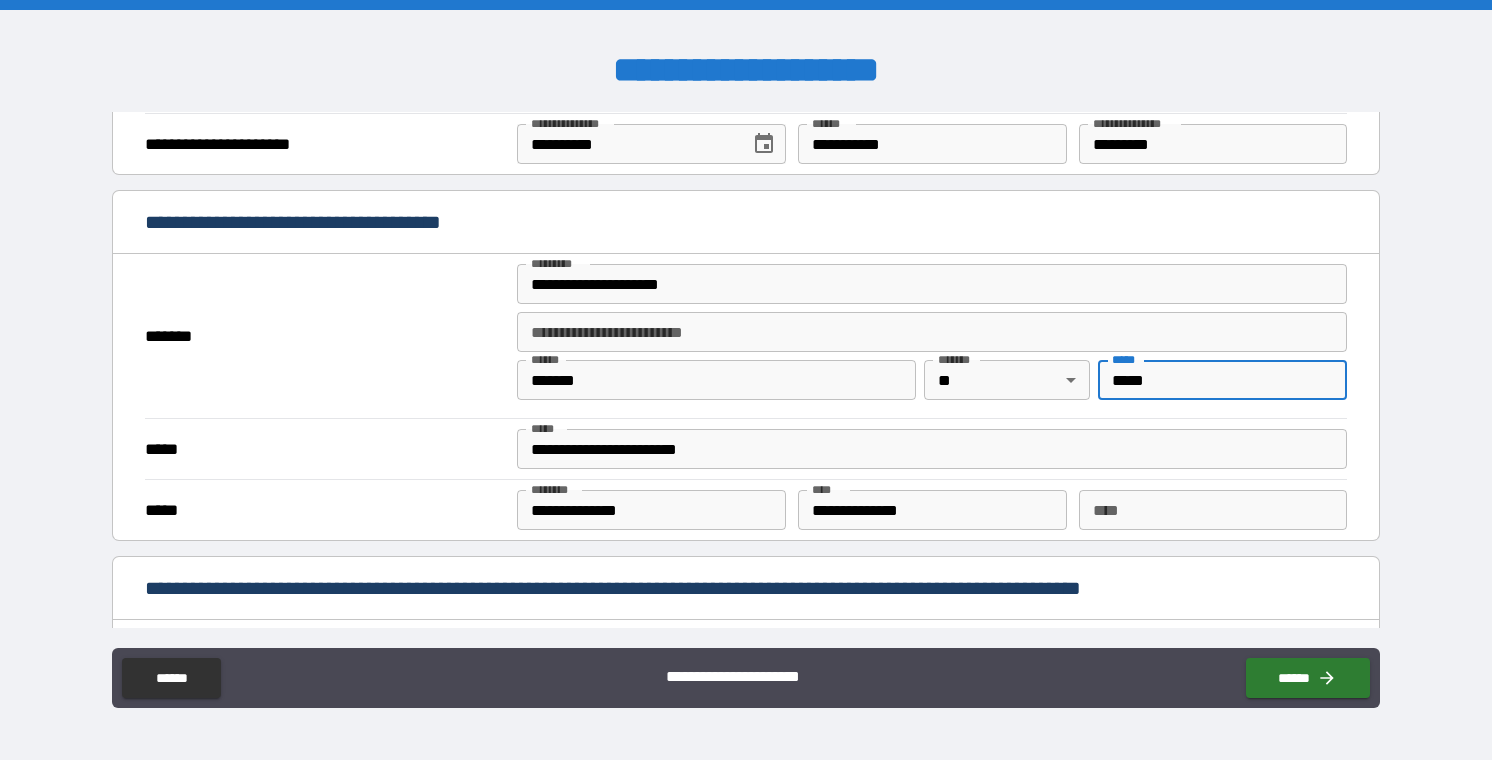 type on "*****" 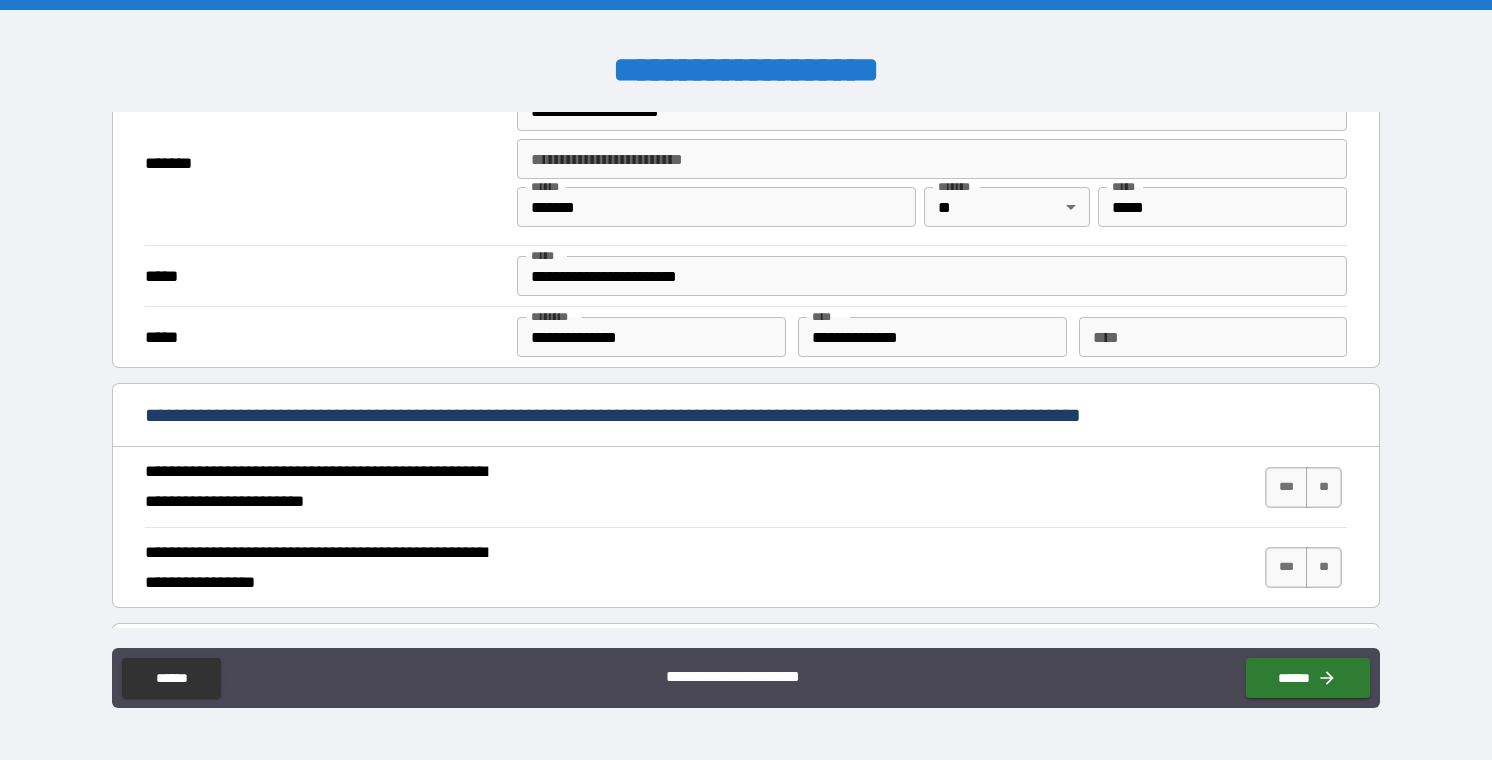 scroll, scrollTop: 1536, scrollLeft: 0, axis: vertical 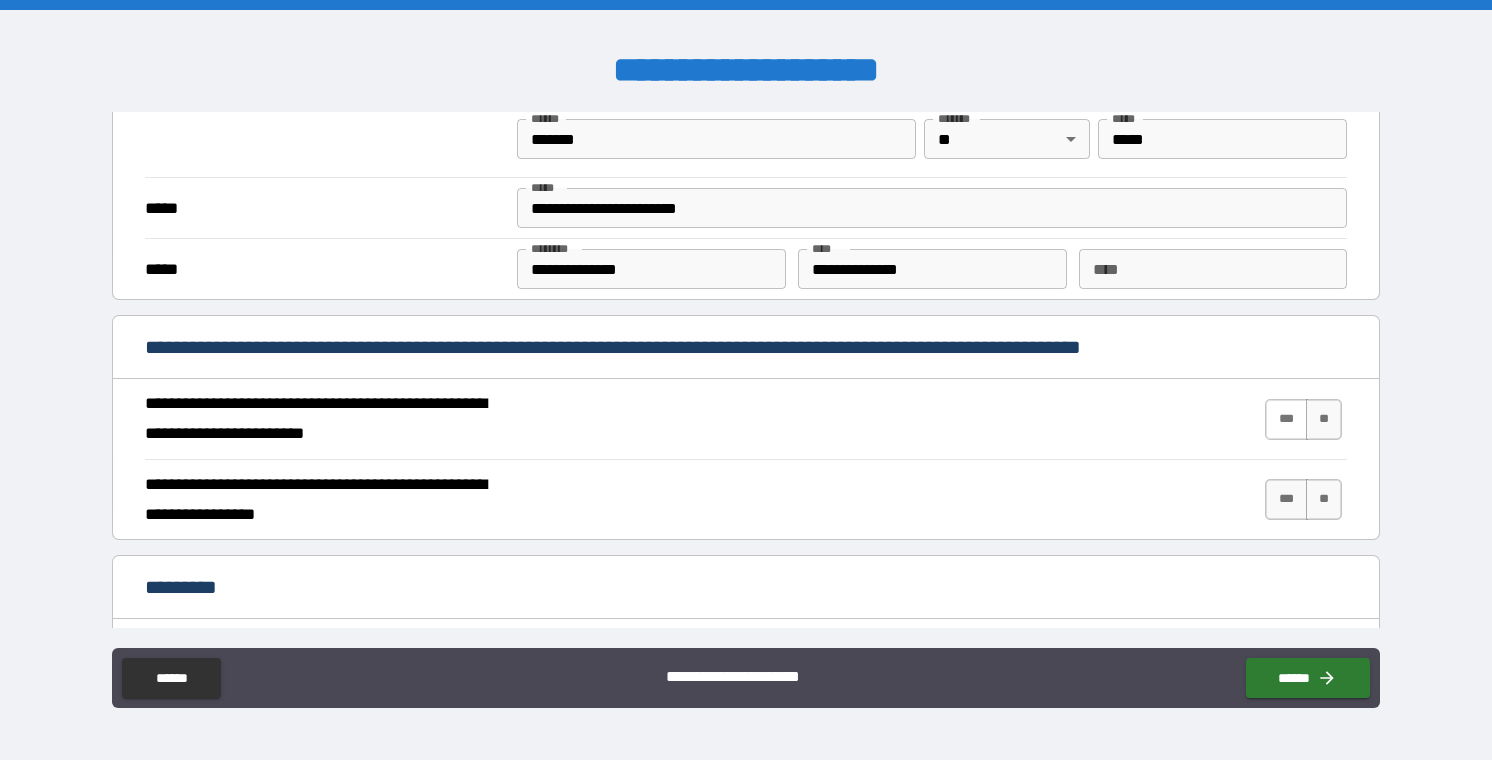 click on "***" at bounding box center [1286, 419] 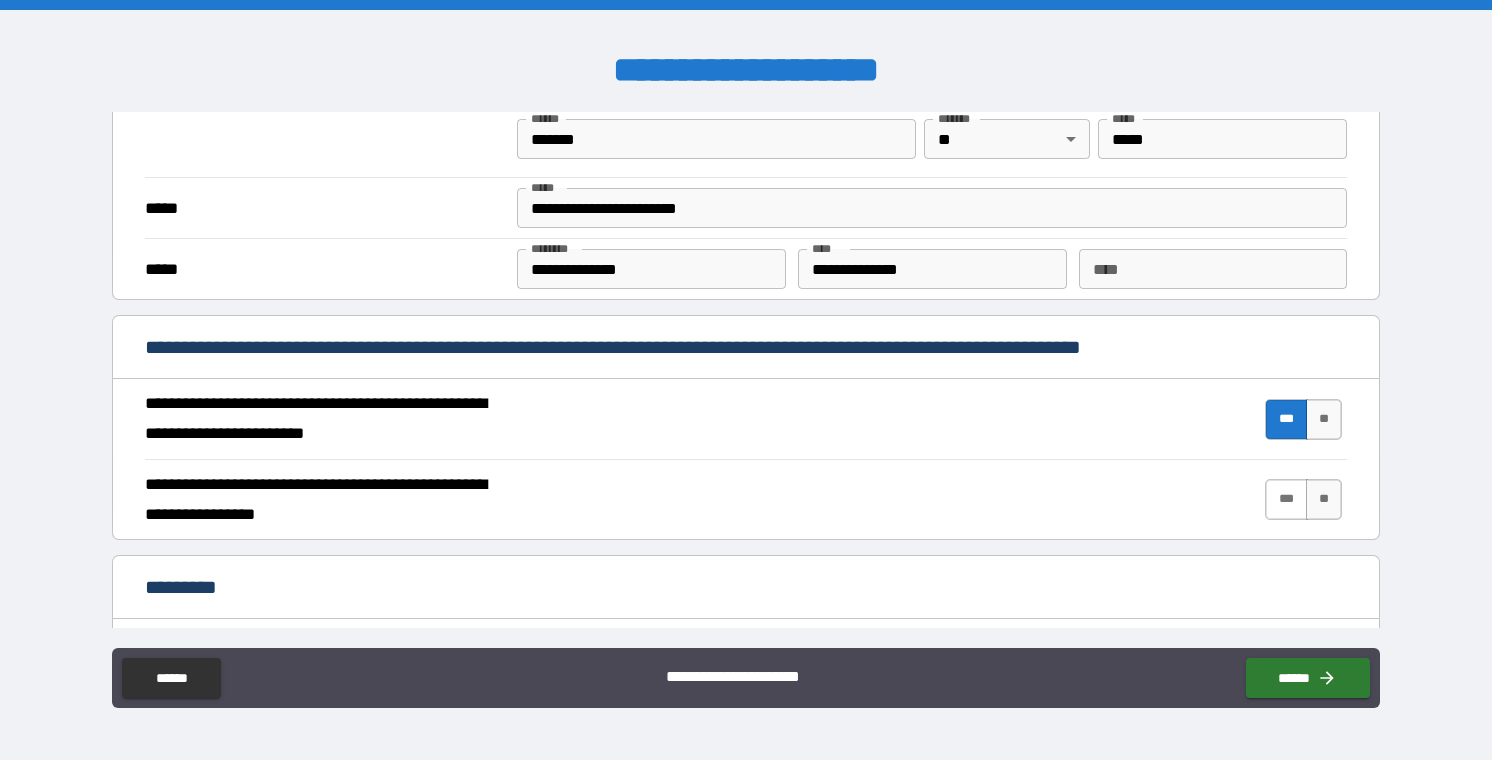 click on "***" at bounding box center (1286, 499) 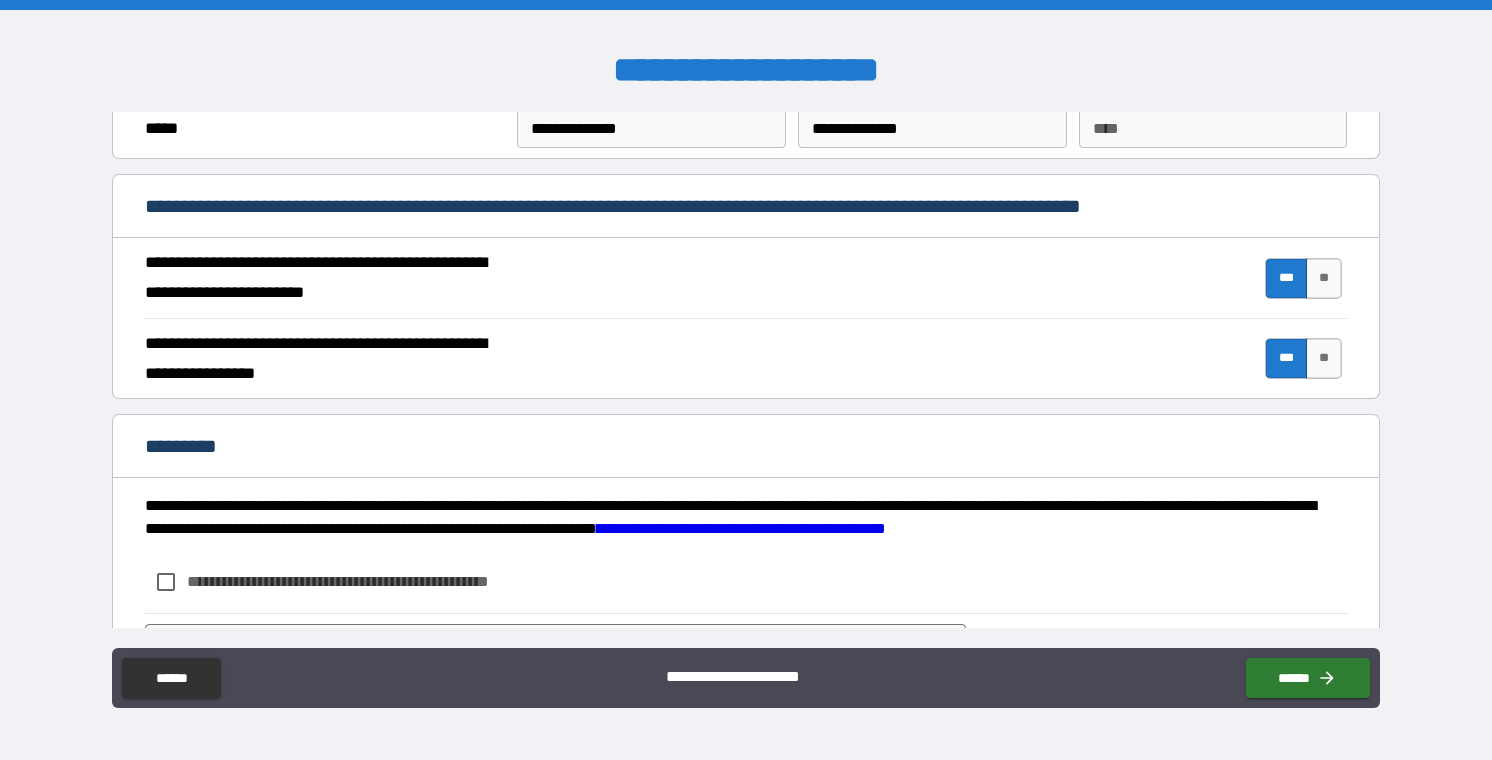 scroll, scrollTop: 1784, scrollLeft: 0, axis: vertical 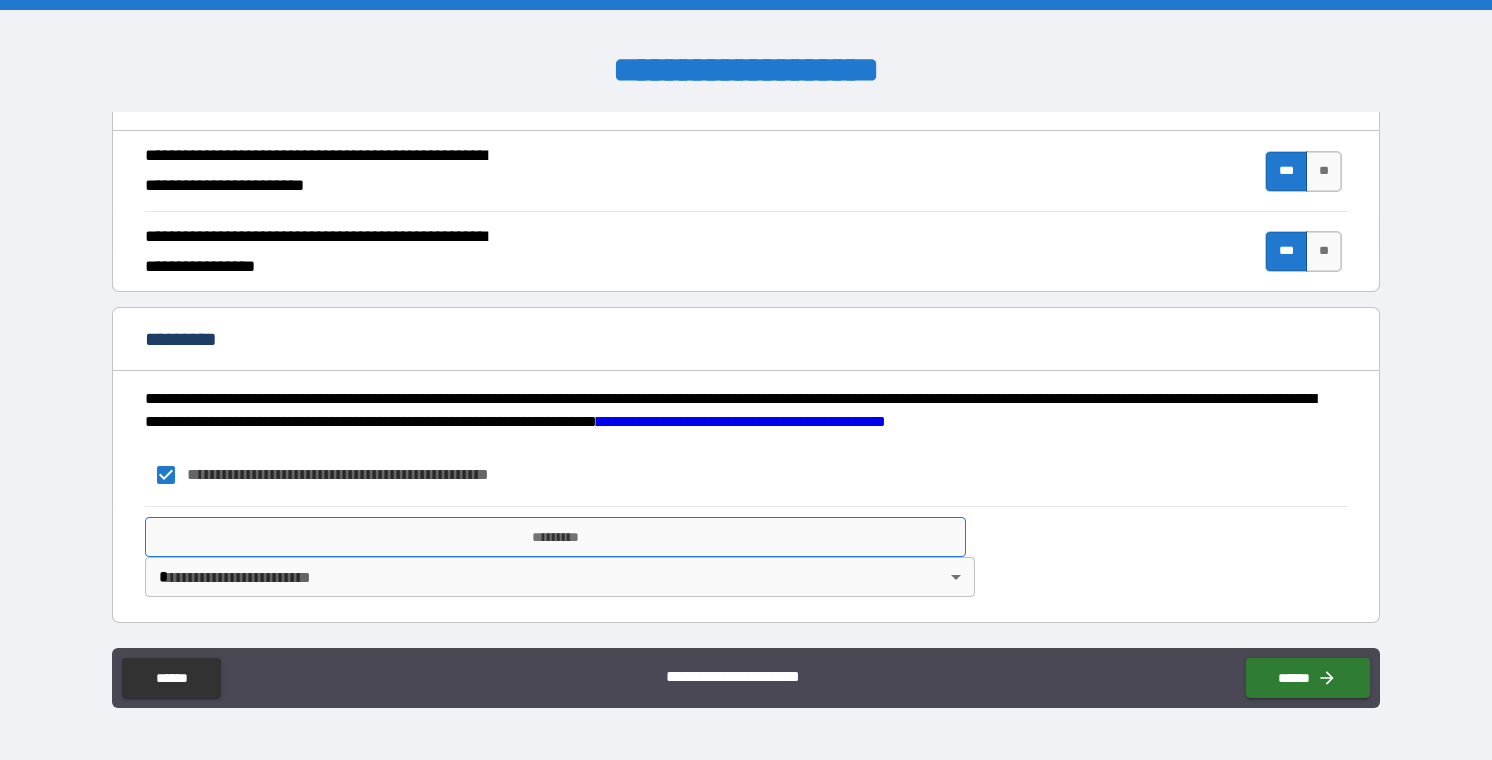 click on "*********" at bounding box center [556, 537] 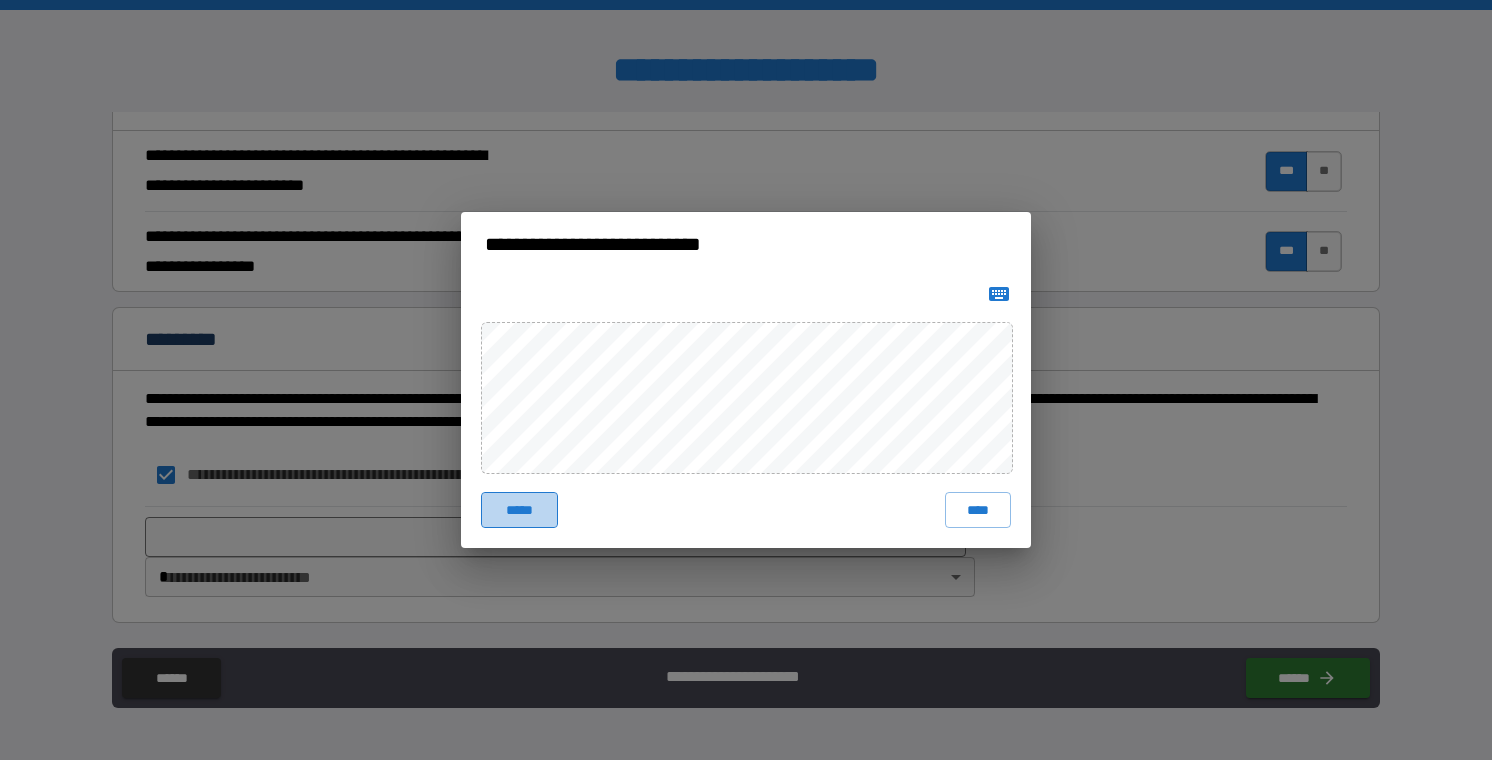 click on "*****" at bounding box center (519, 510) 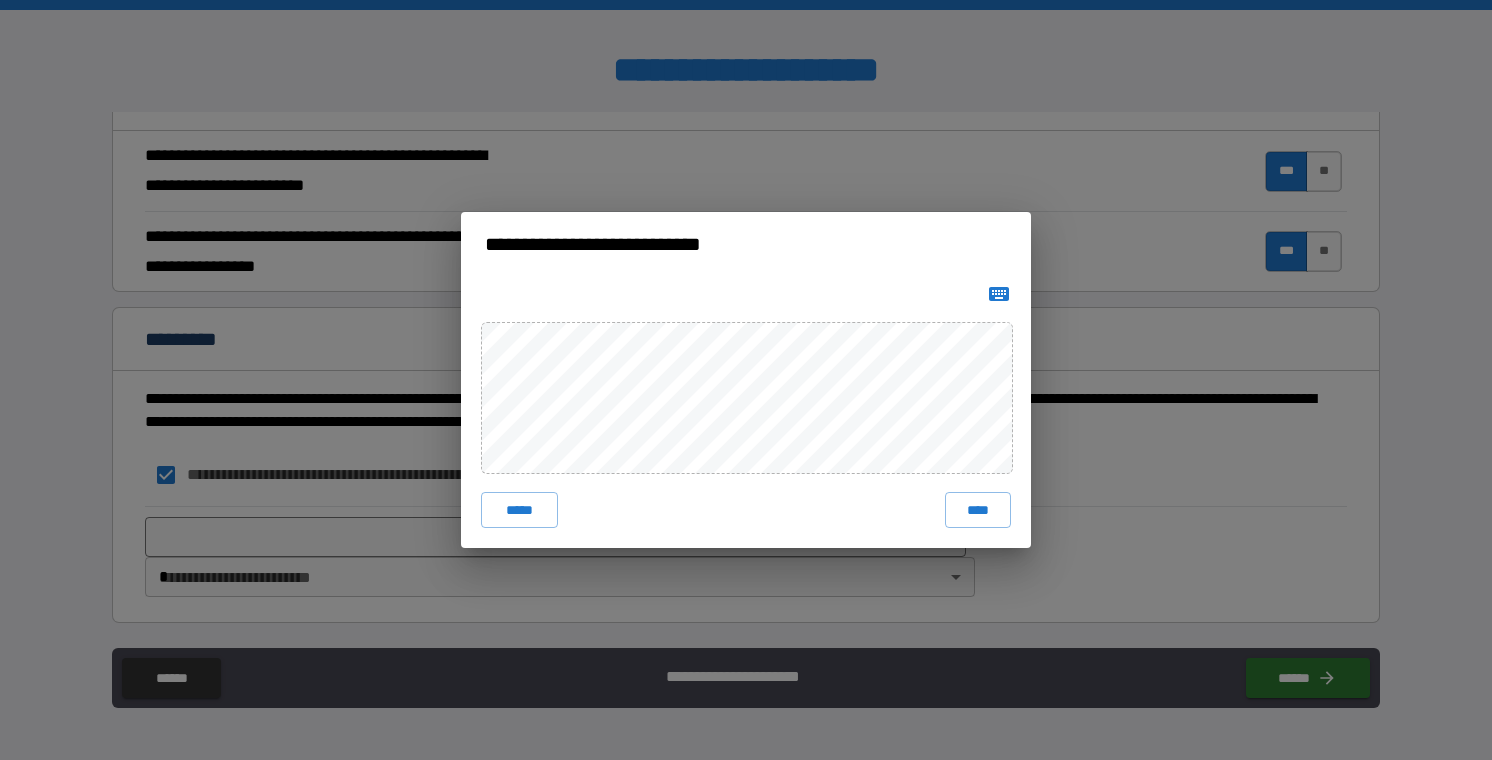 type 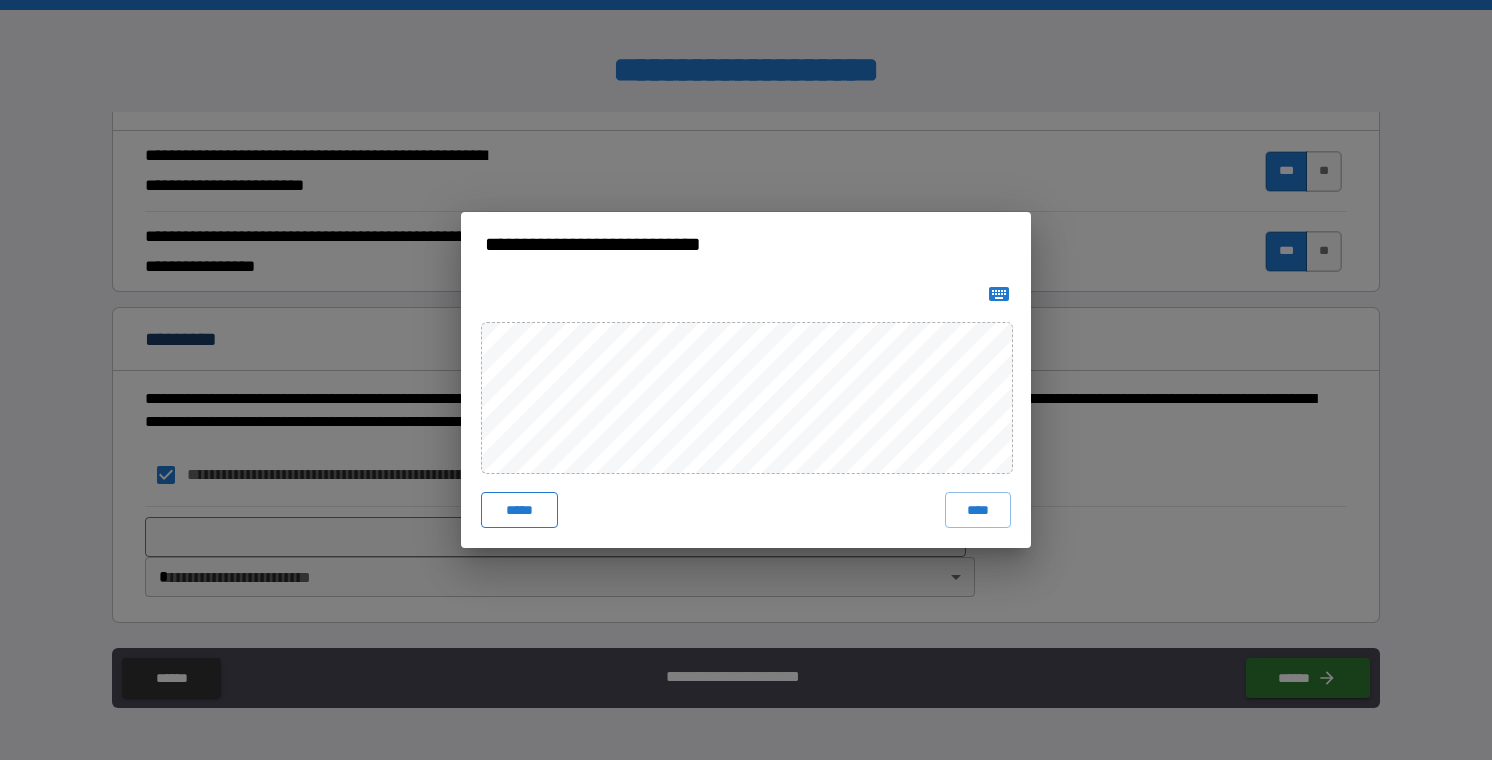 click on "*****" at bounding box center (519, 510) 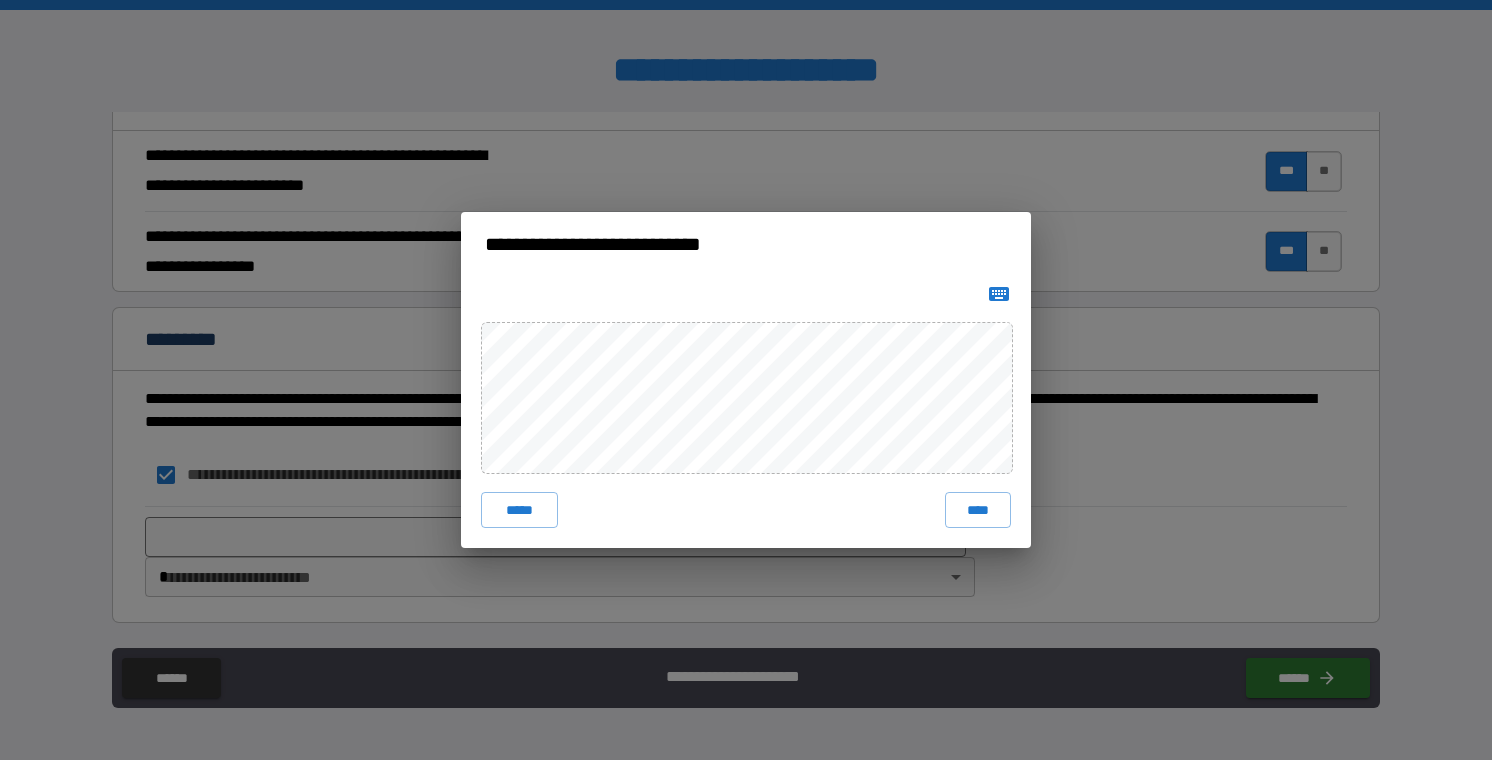 click on "**********" at bounding box center [746, 380] 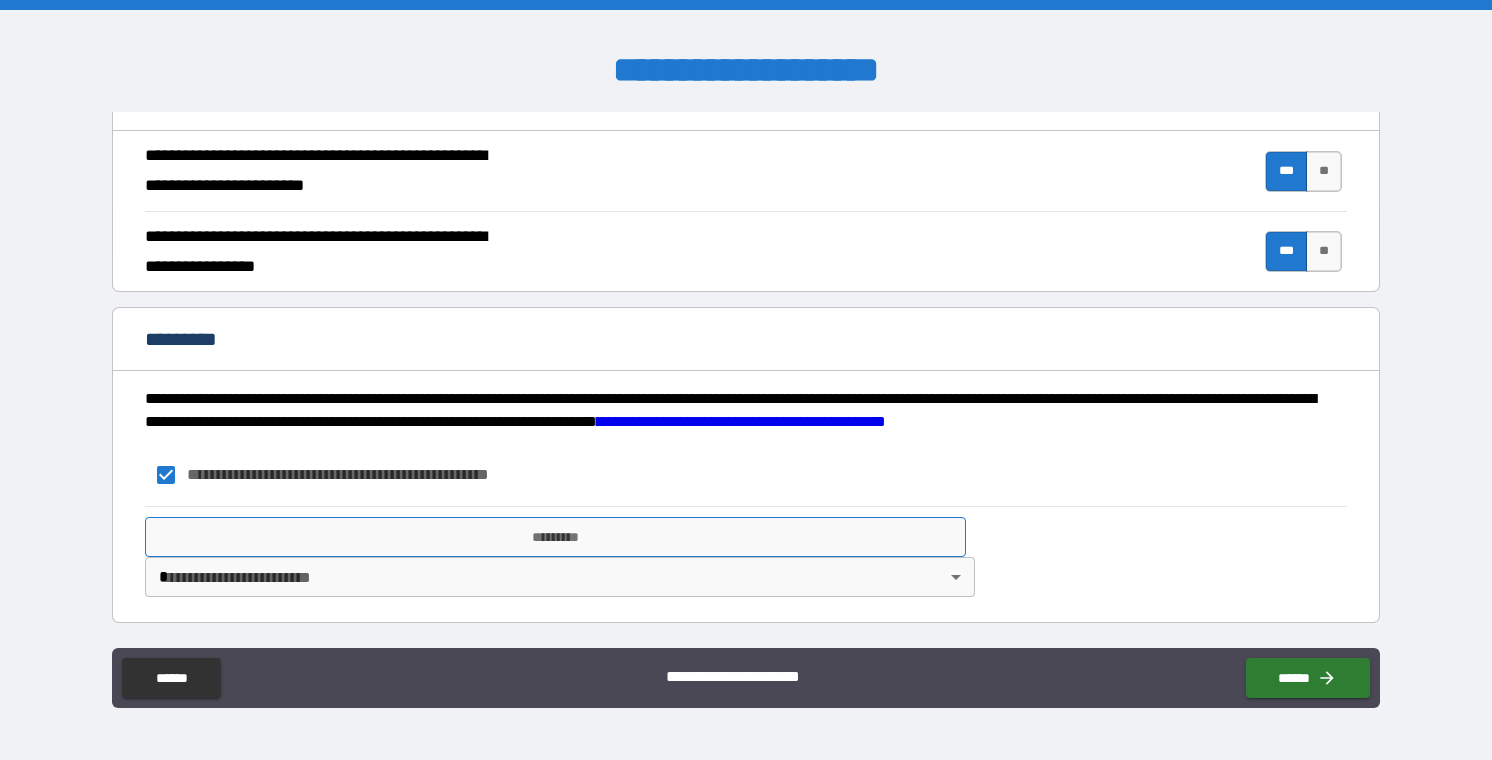 click on "*********" at bounding box center (556, 537) 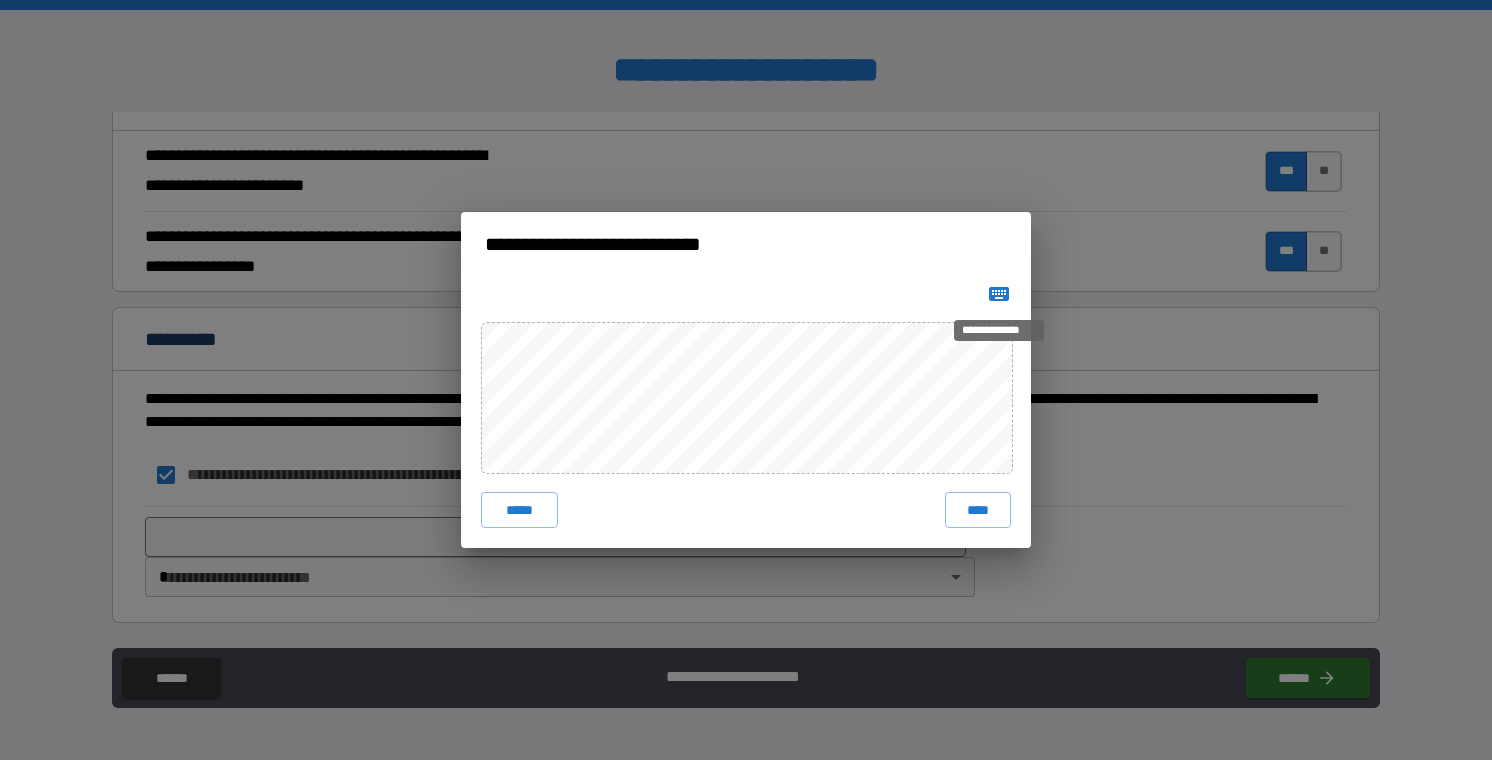 click 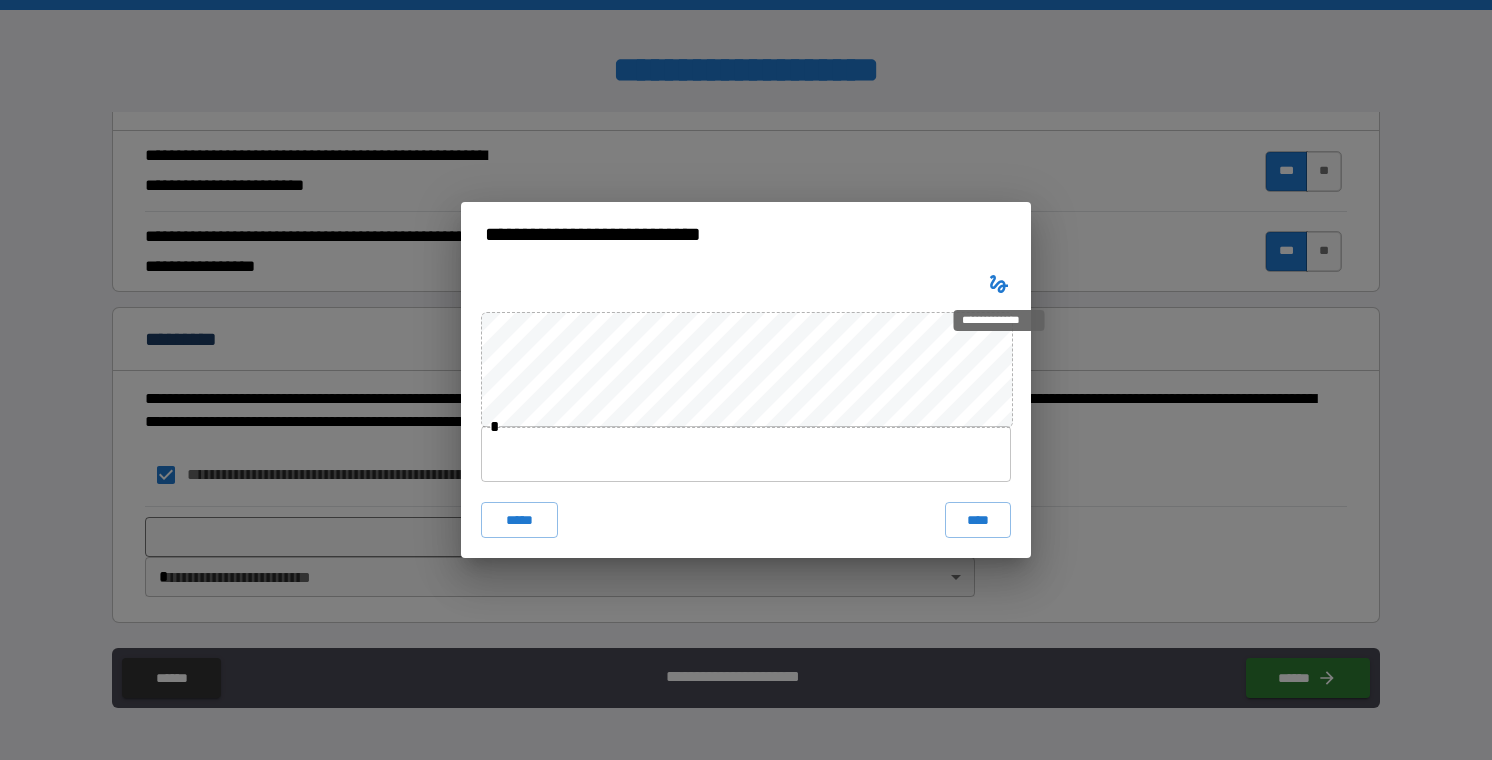 type 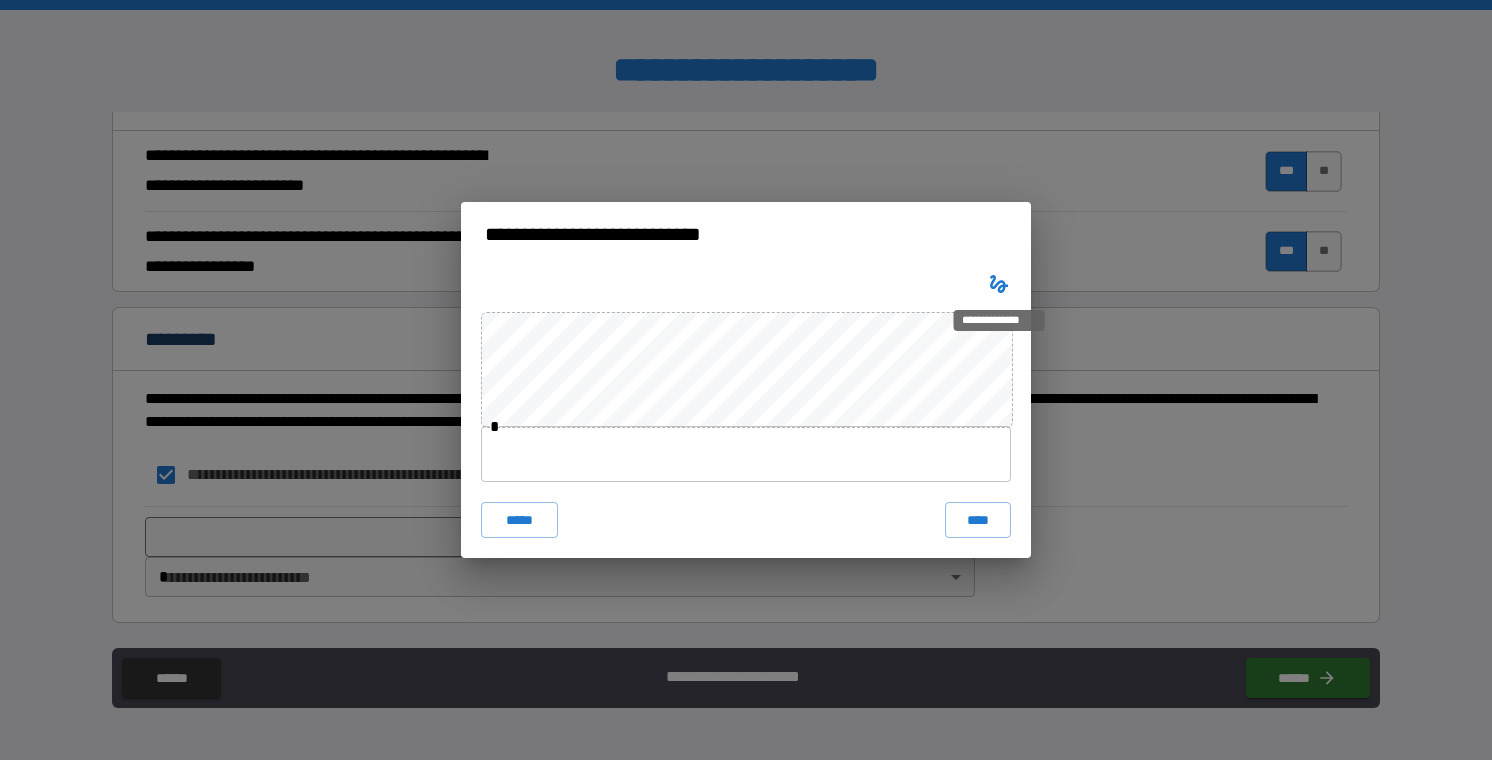 click 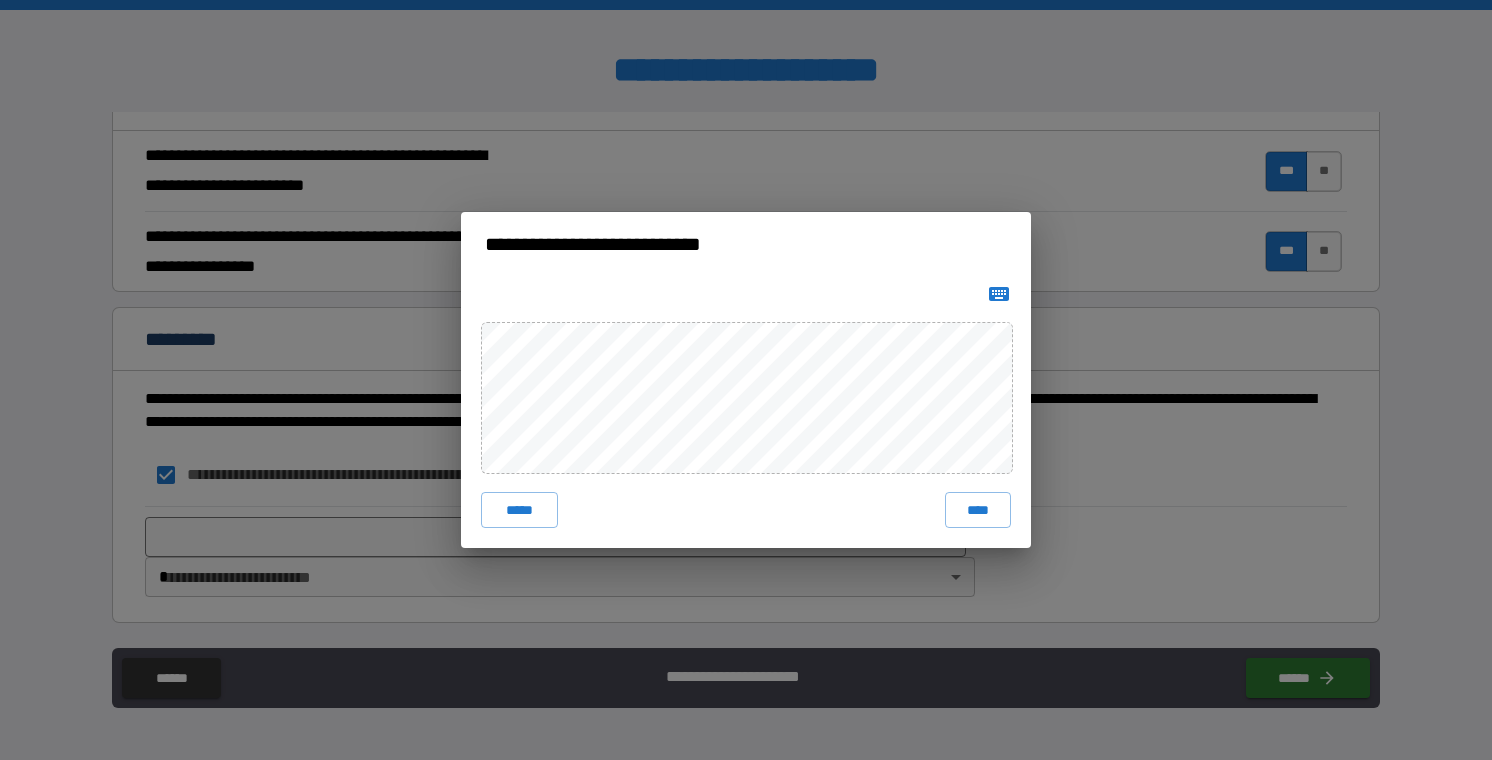 click on "***** ****" at bounding box center (746, 412) 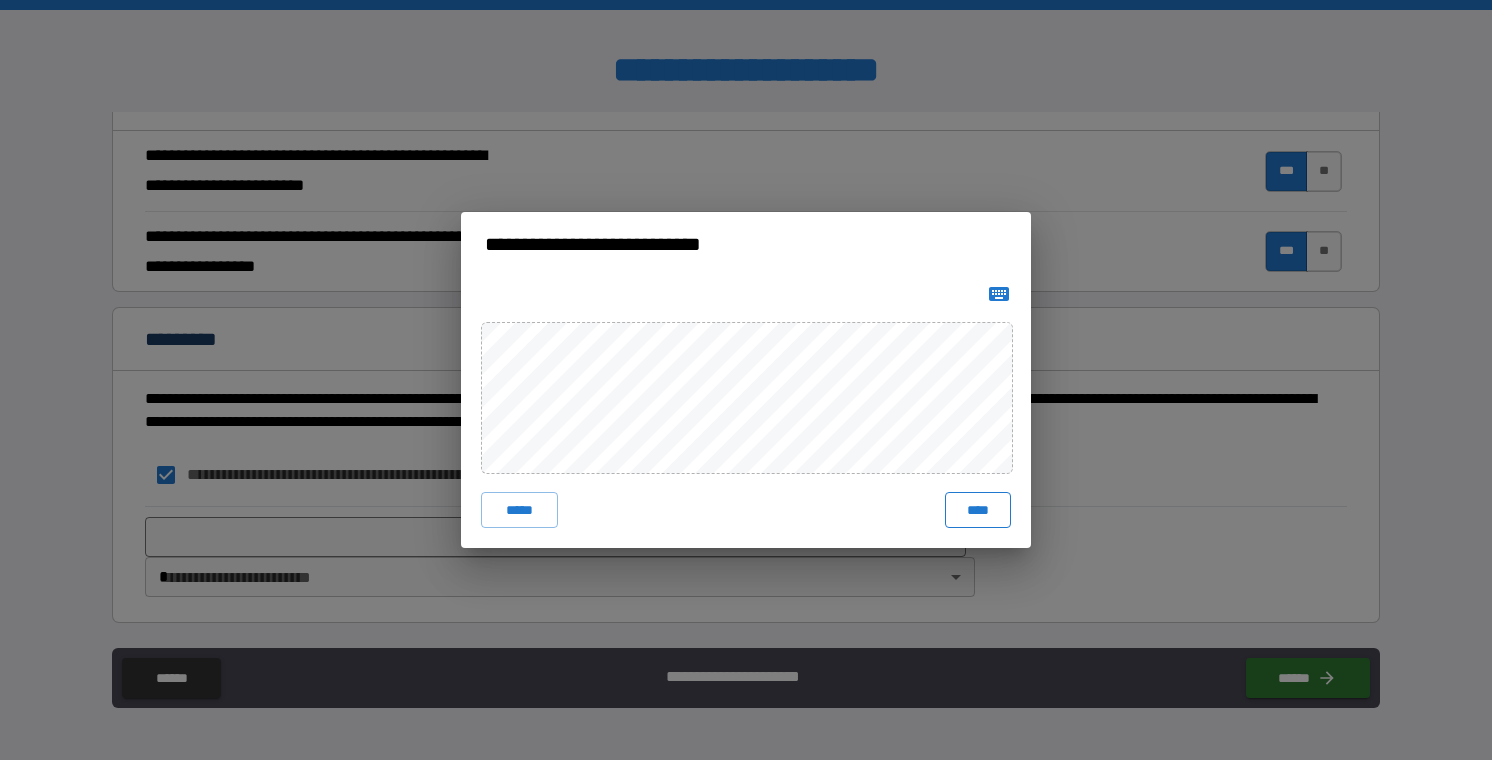 click on "****" at bounding box center (978, 510) 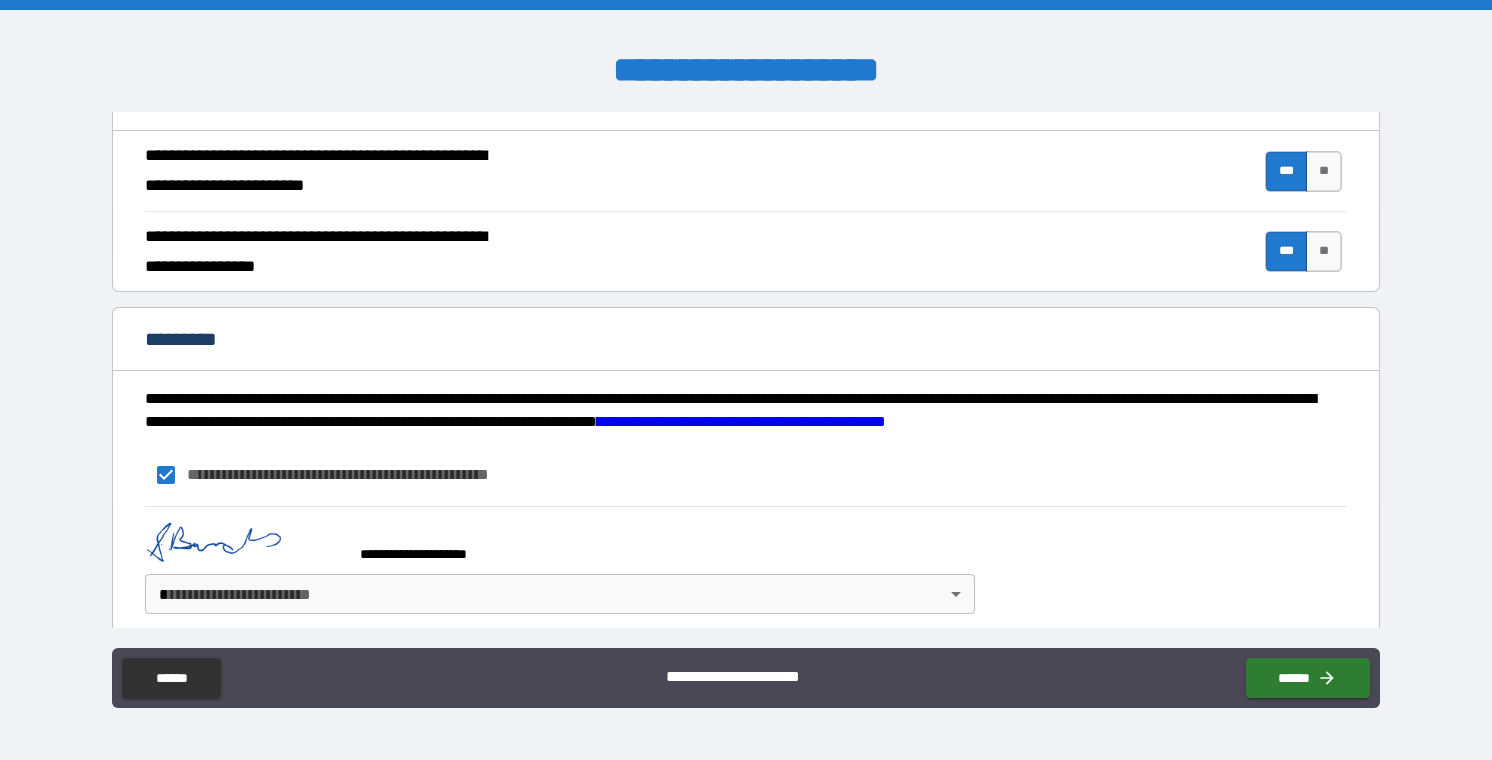 scroll, scrollTop: 1801, scrollLeft: 0, axis: vertical 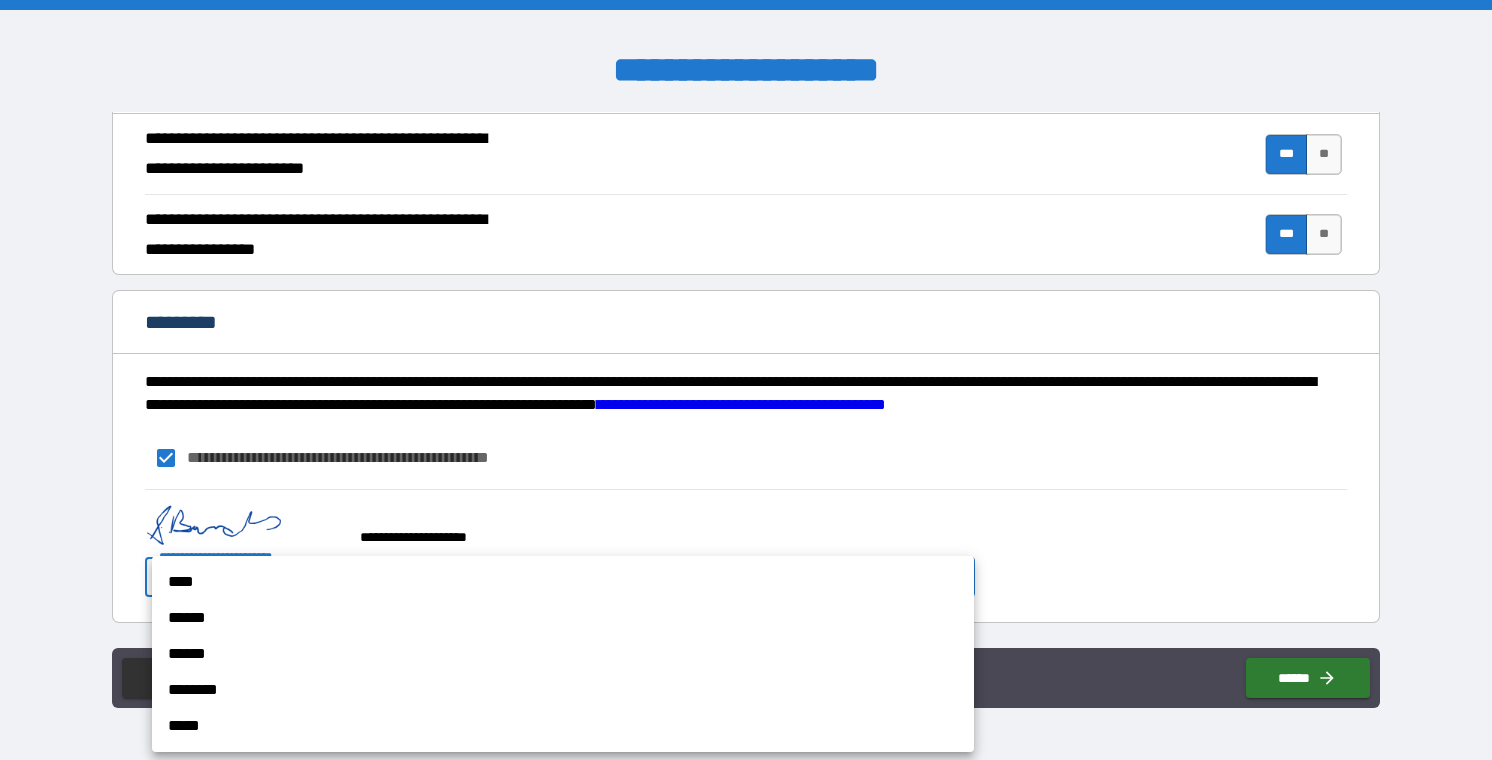 click on "**********" at bounding box center [746, 380] 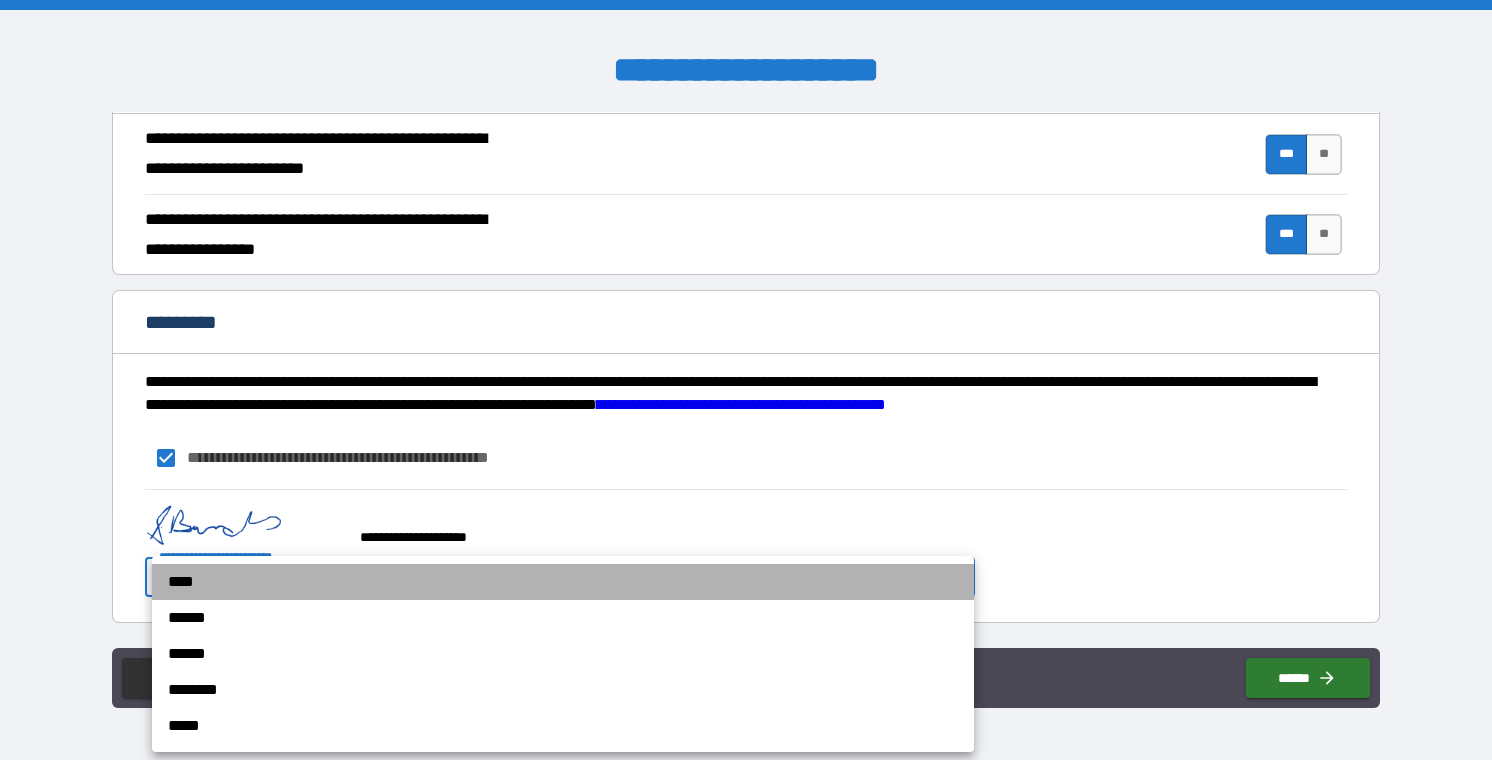 click on "****" at bounding box center [563, 582] 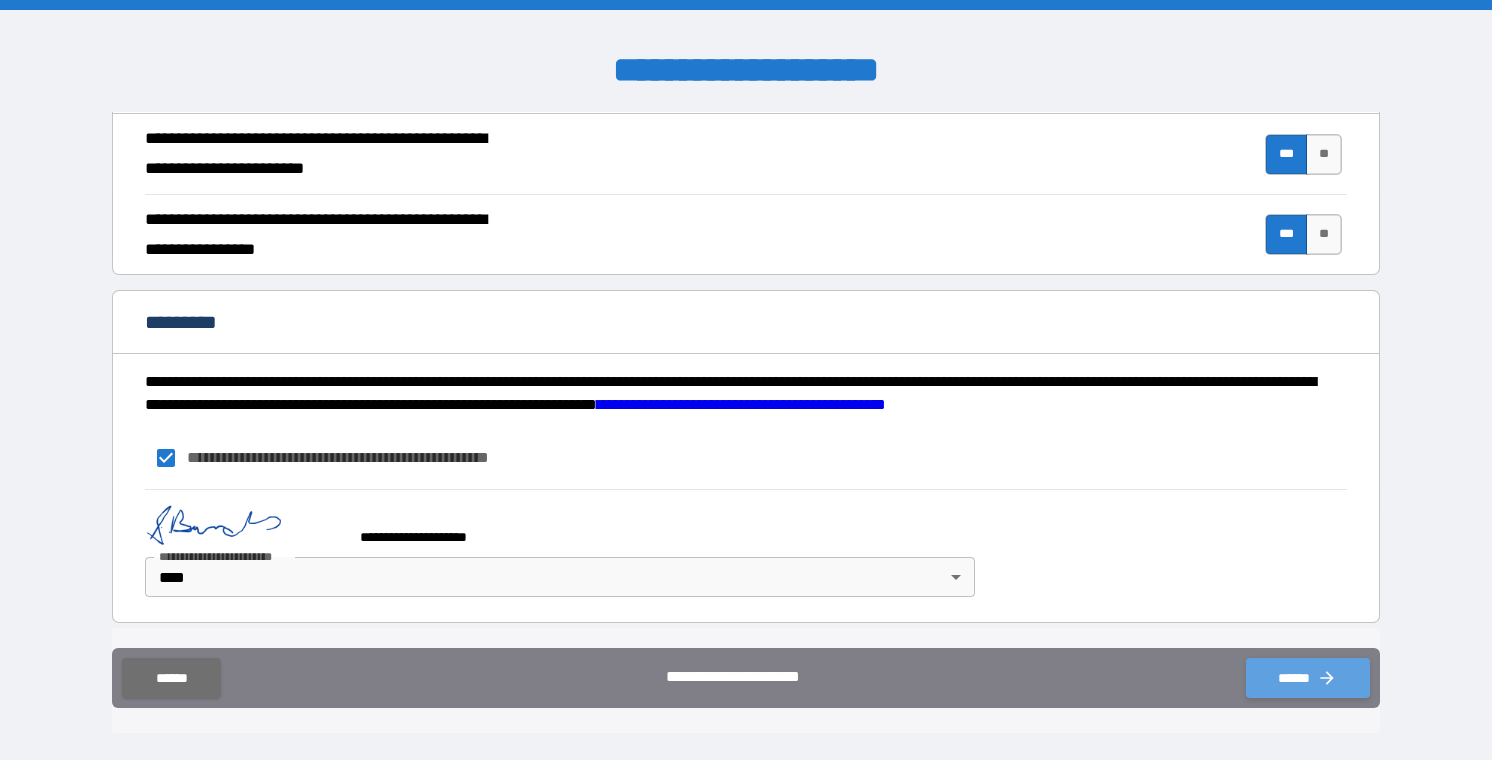 click on "******" at bounding box center [1308, 678] 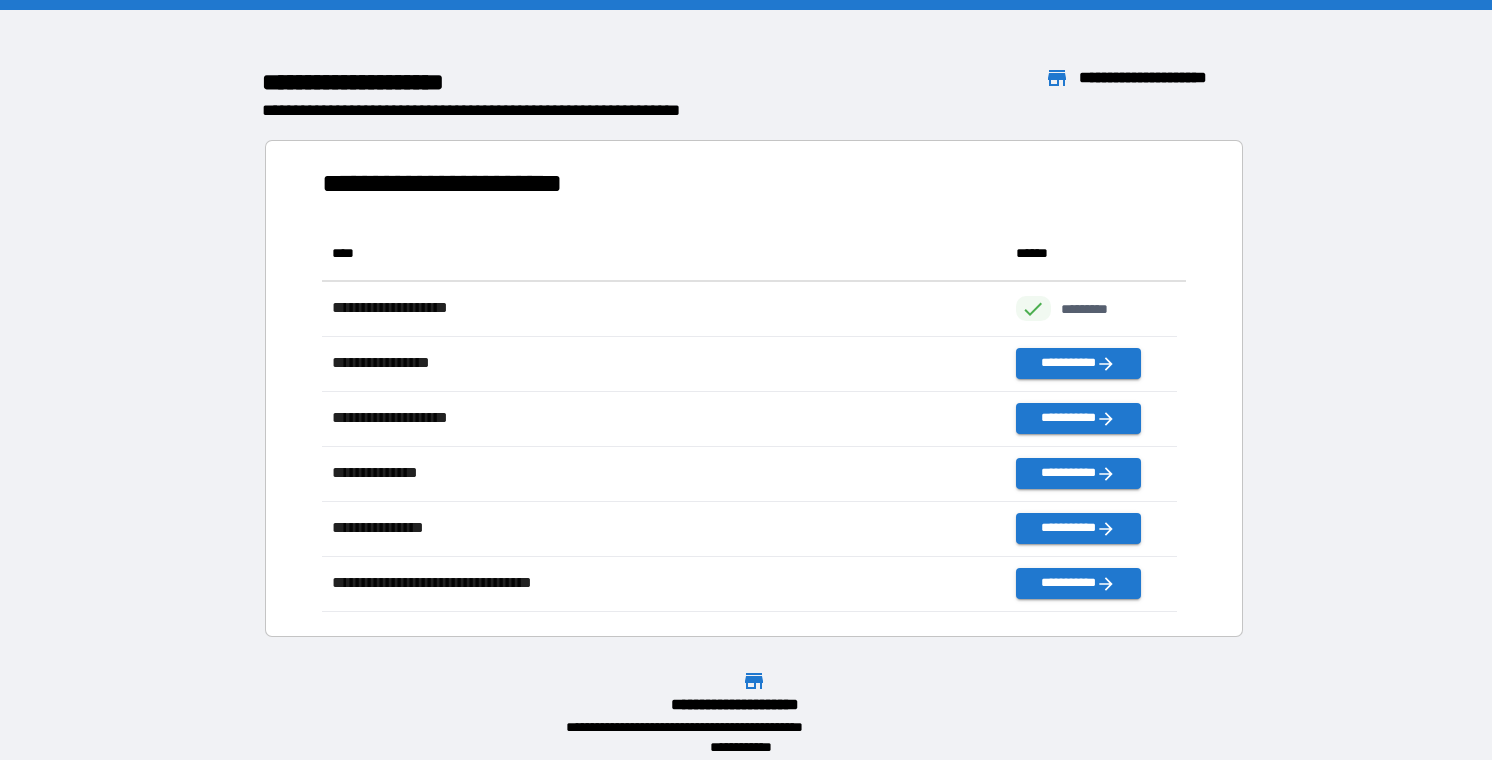 scroll, scrollTop: 16, scrollLeft: 16, axis: both 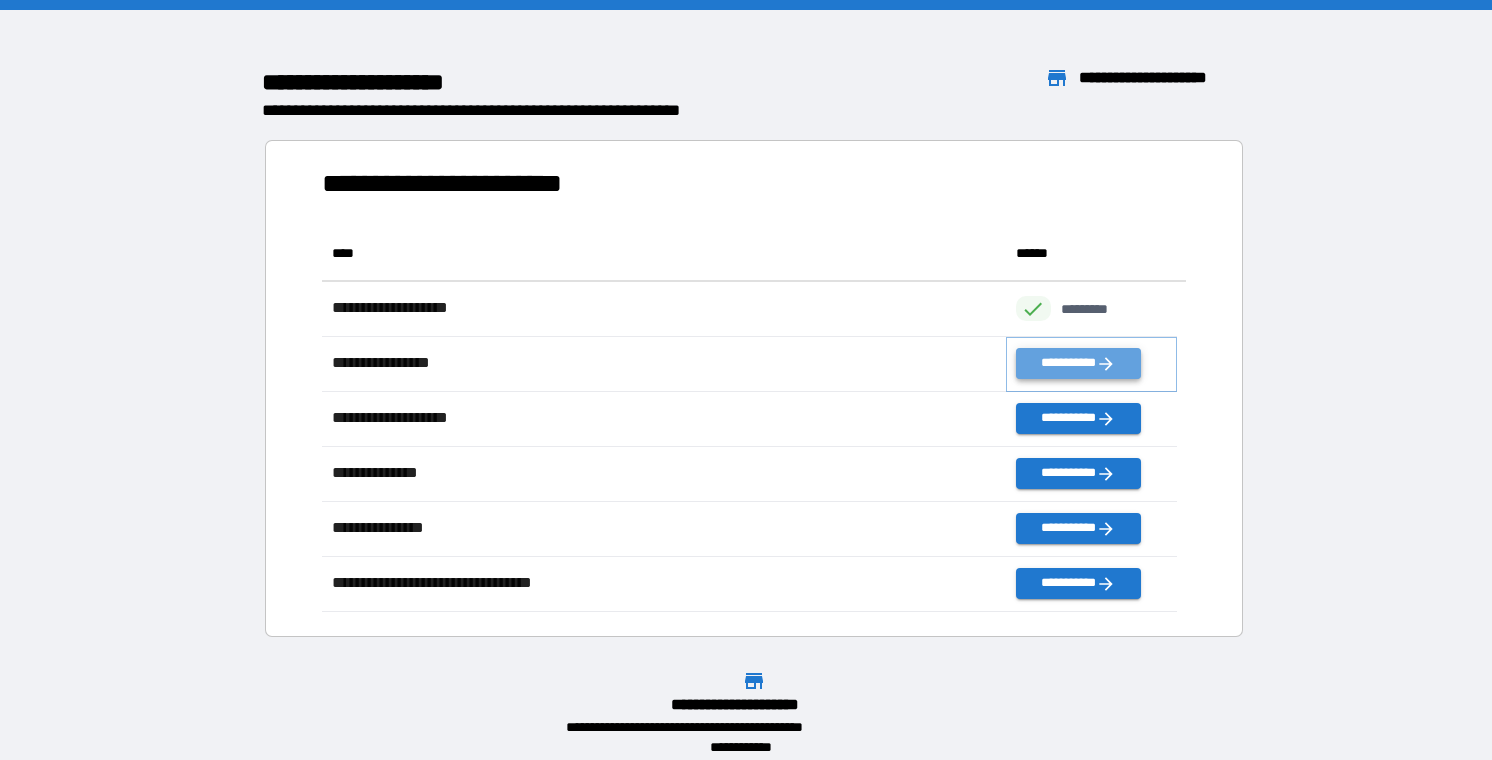 click on "**********" at bounding box center (1078, 363) 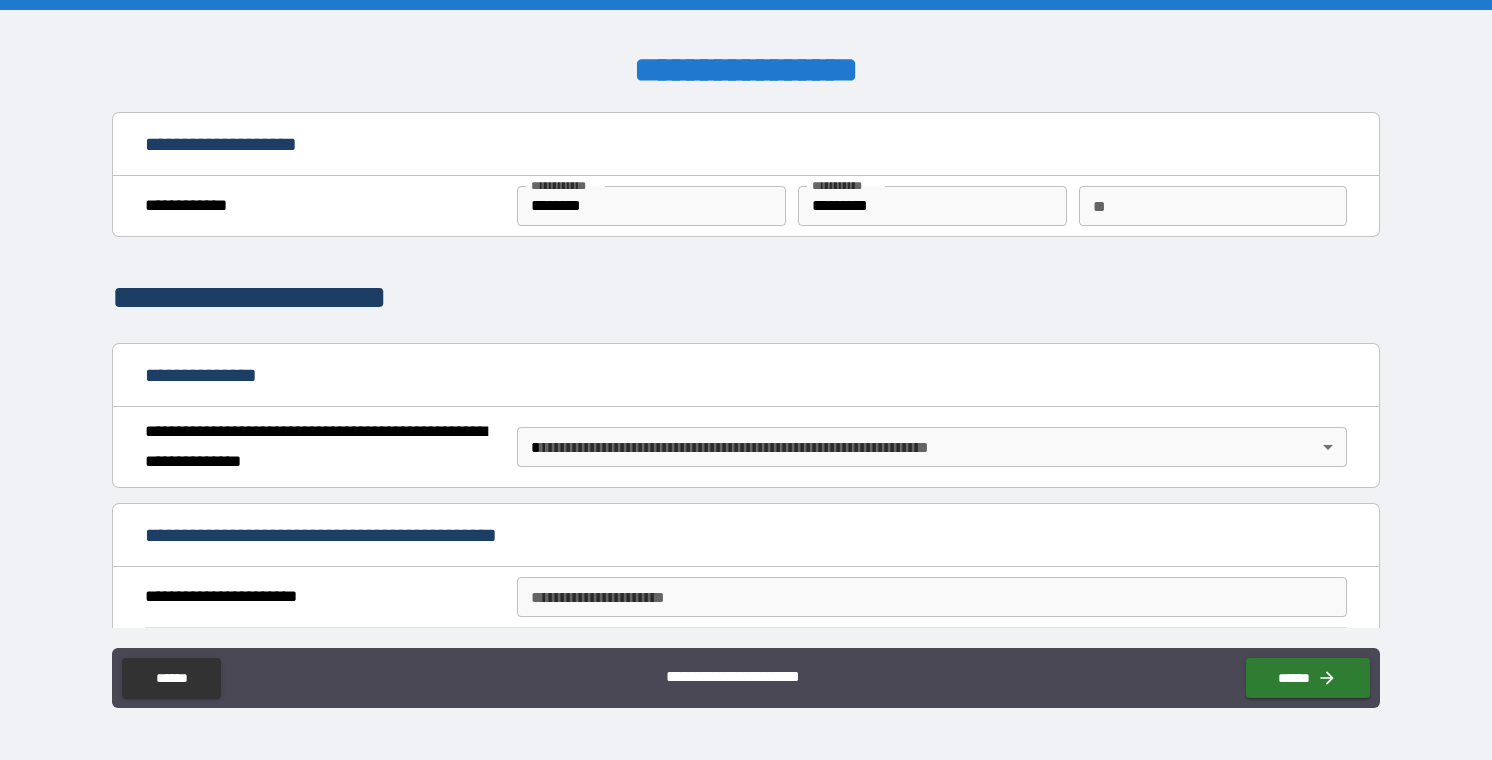 click on "**********" at bounding box center (746, 380) 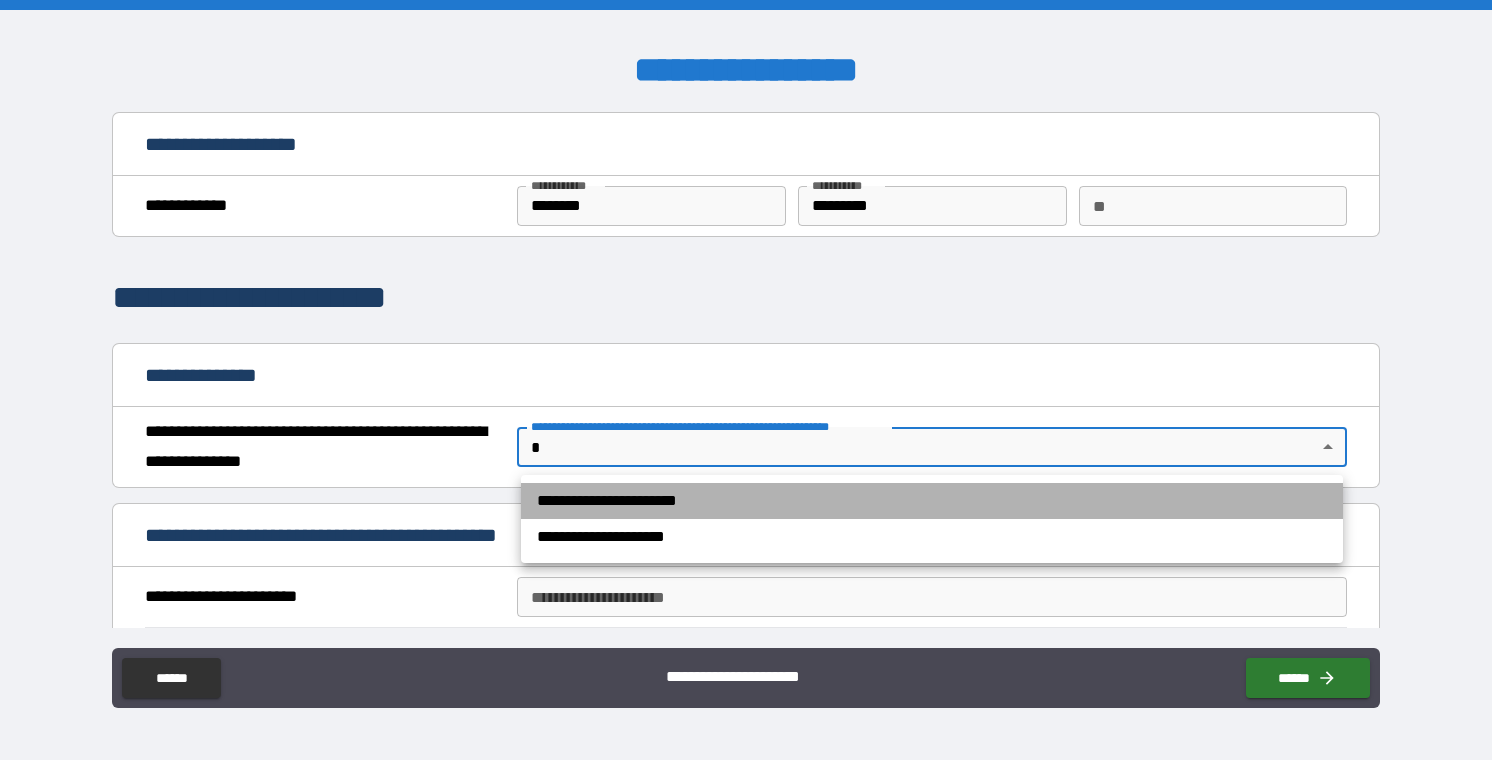 click on "**********" at bounding box center [932, 501] 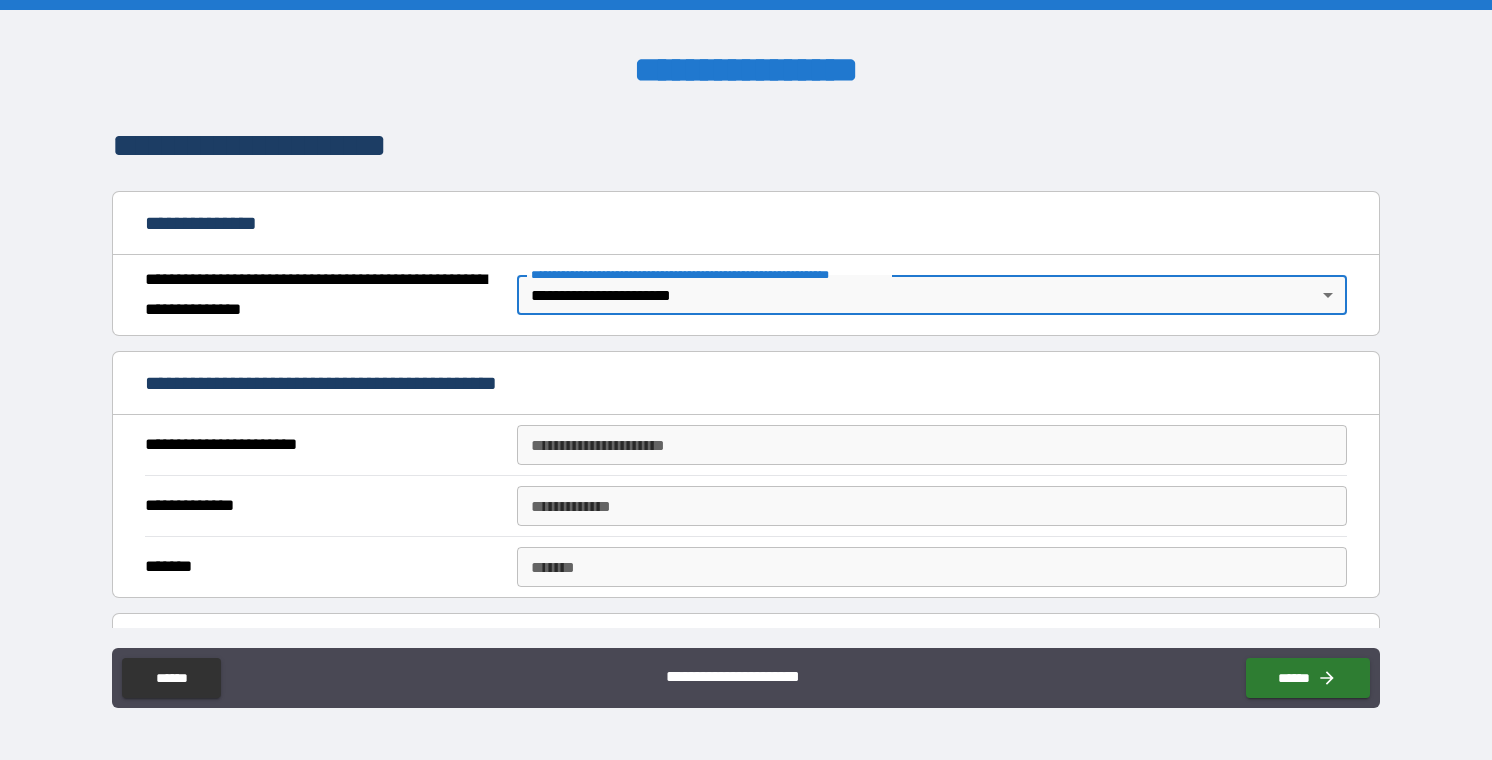 scroll, scrollTop: 200, scrollLeft: 0, axis: vertical 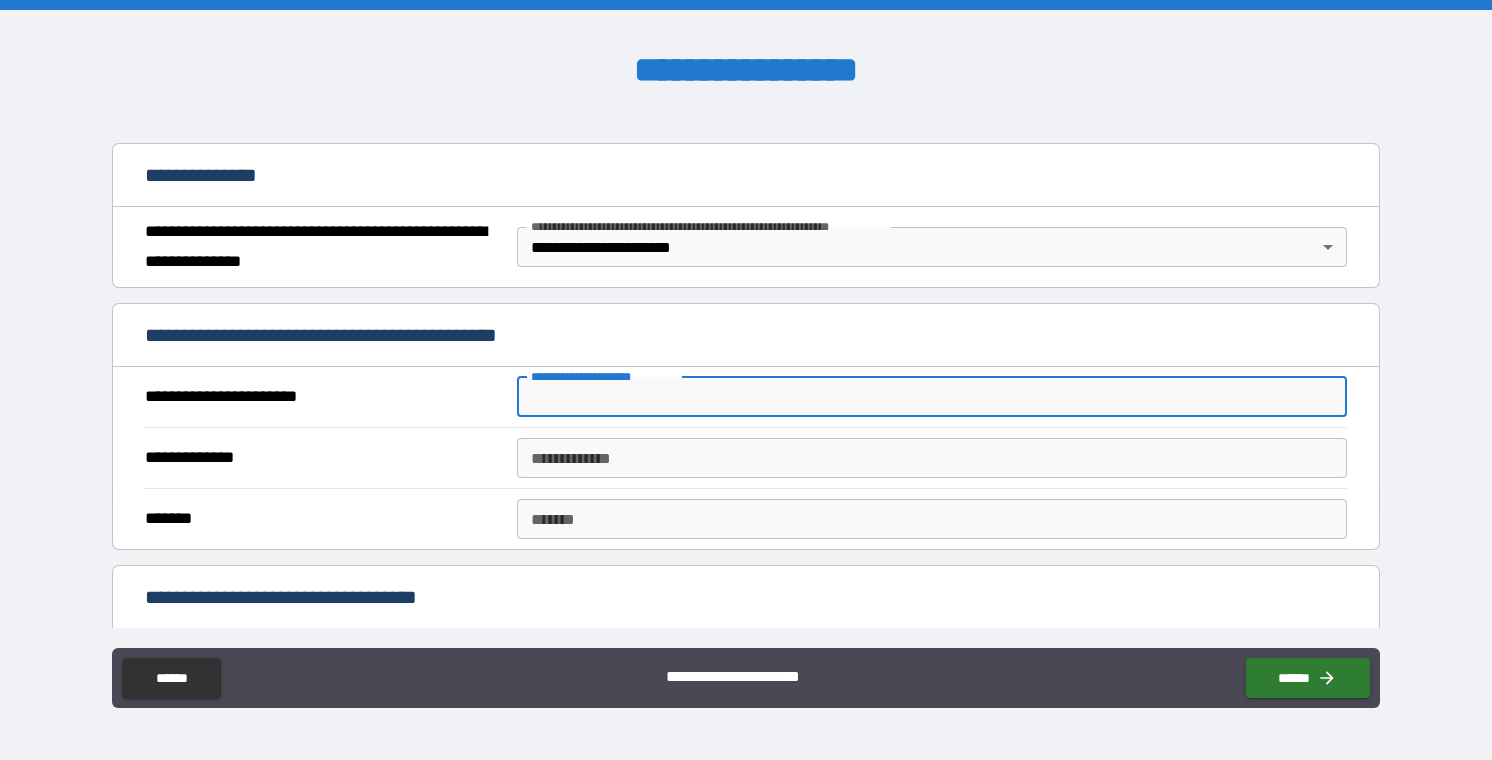 click on "**********" at bounding box center [932, 397] 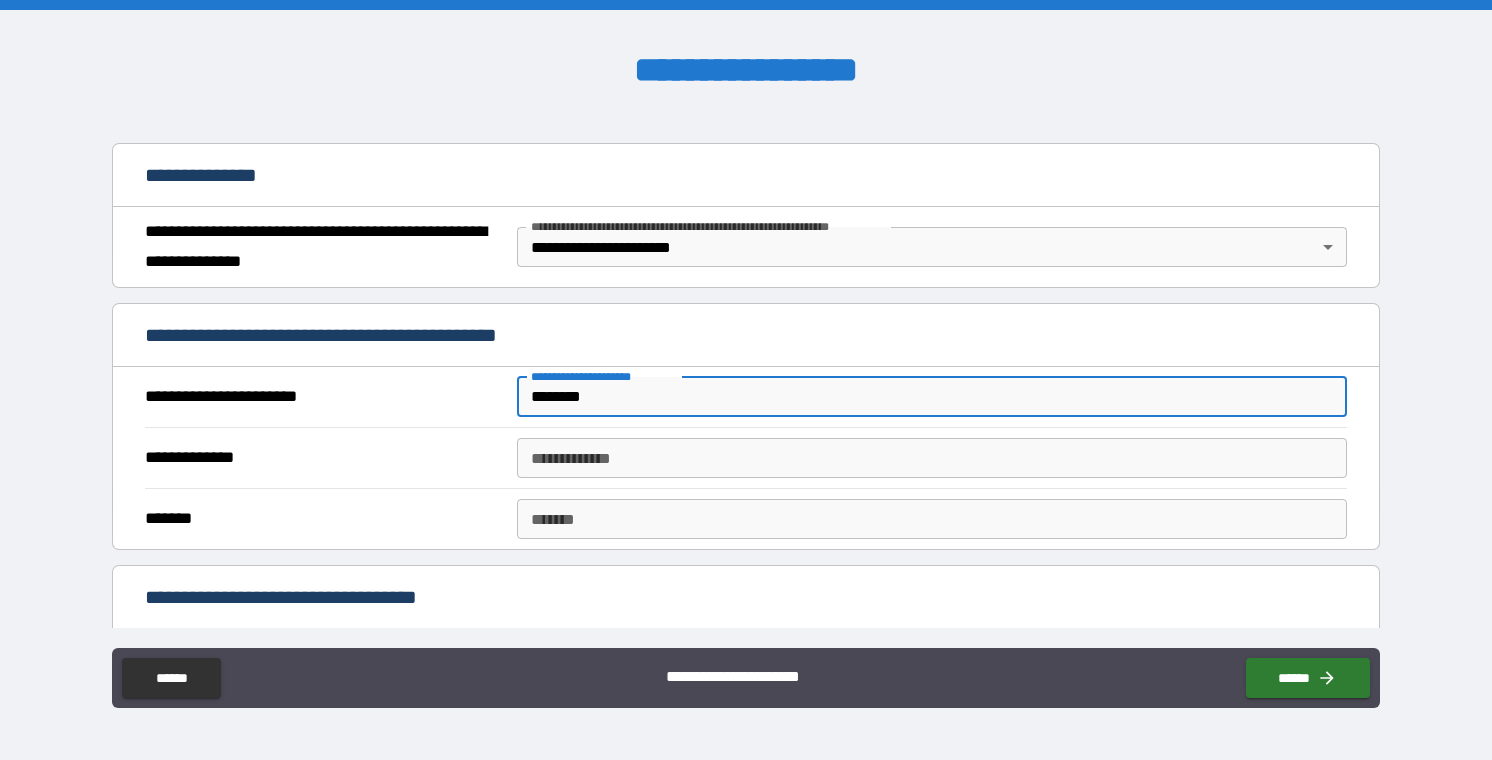 type on "********" 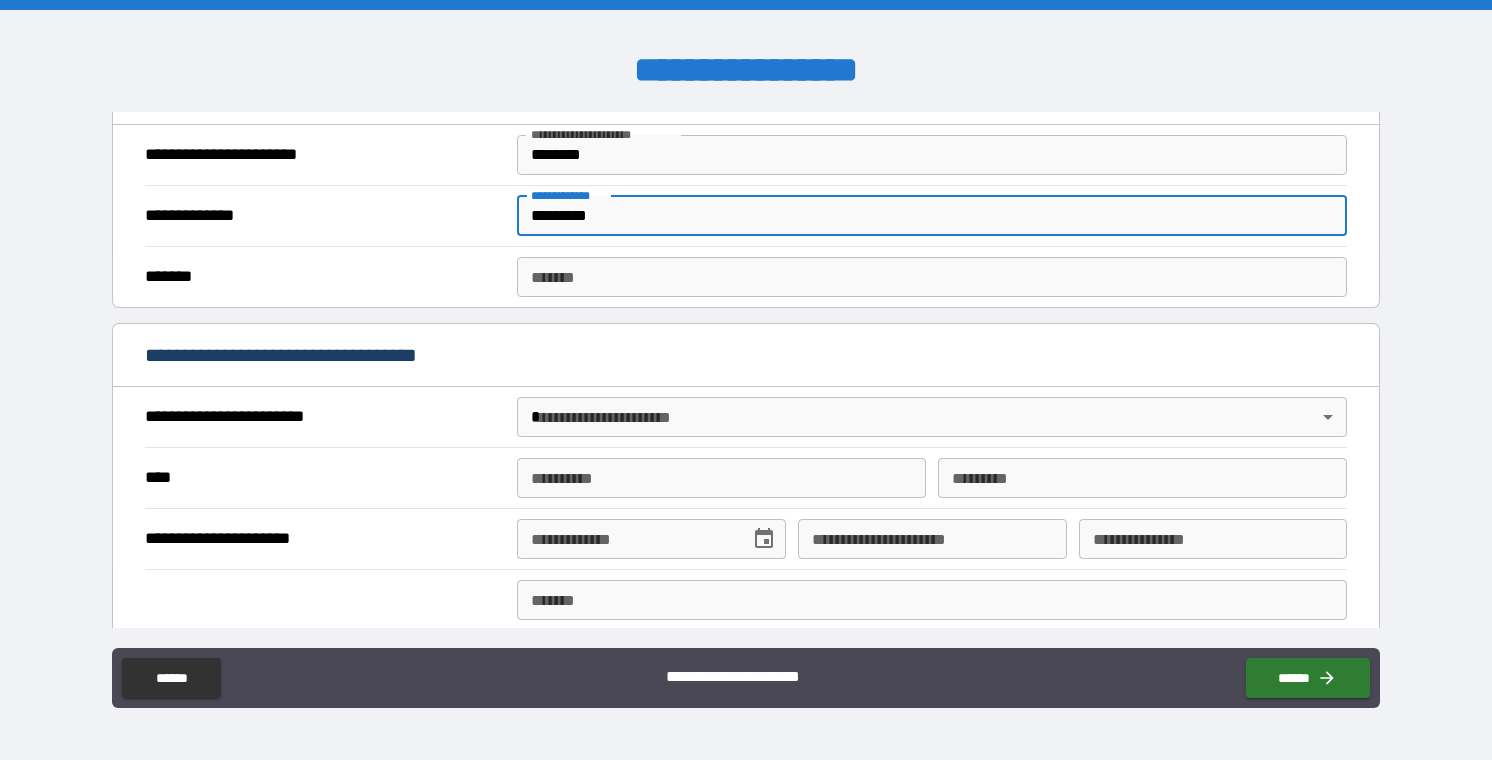 scroll, scrollTop: 450, scrollLeft: 0, axis: vertical 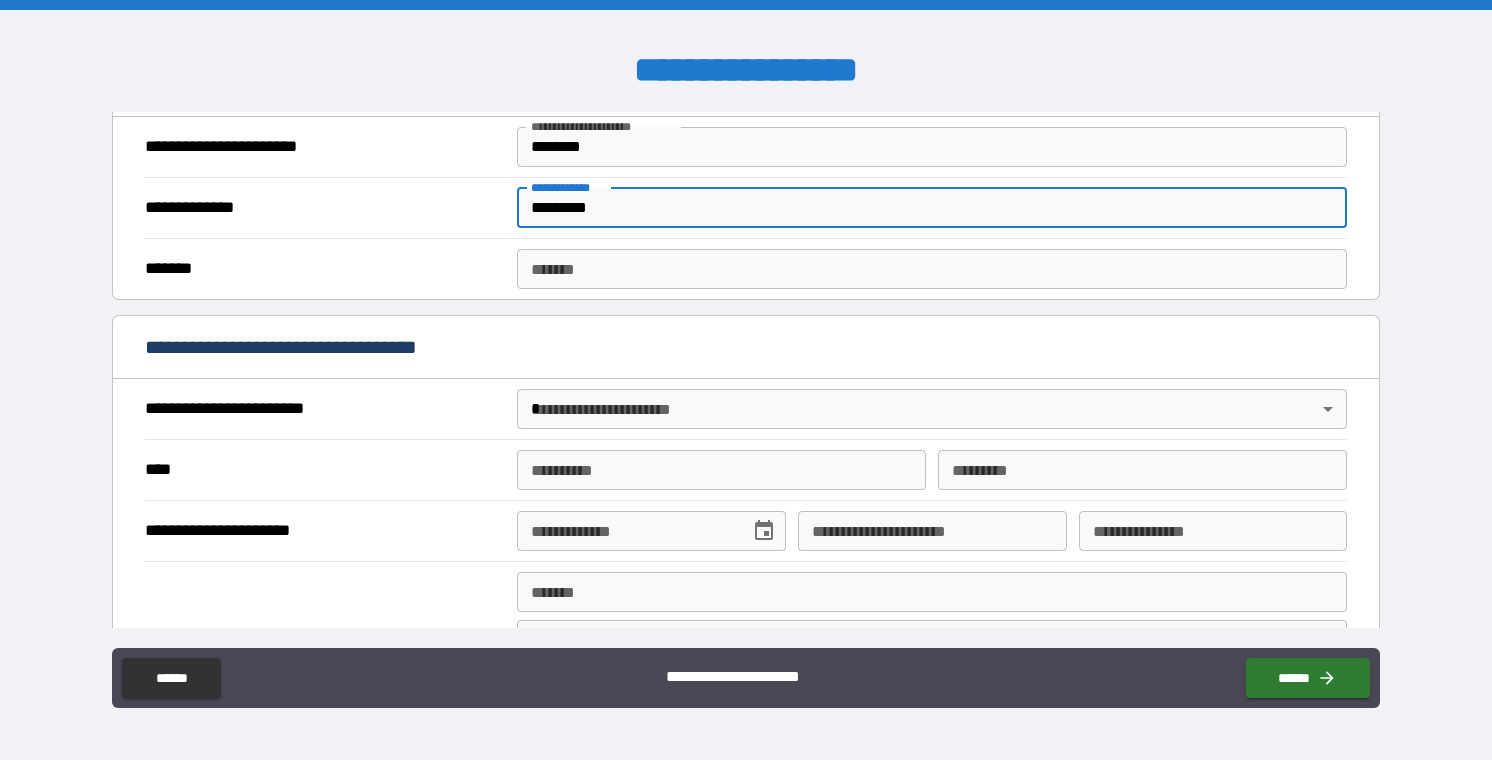 type on "*********" 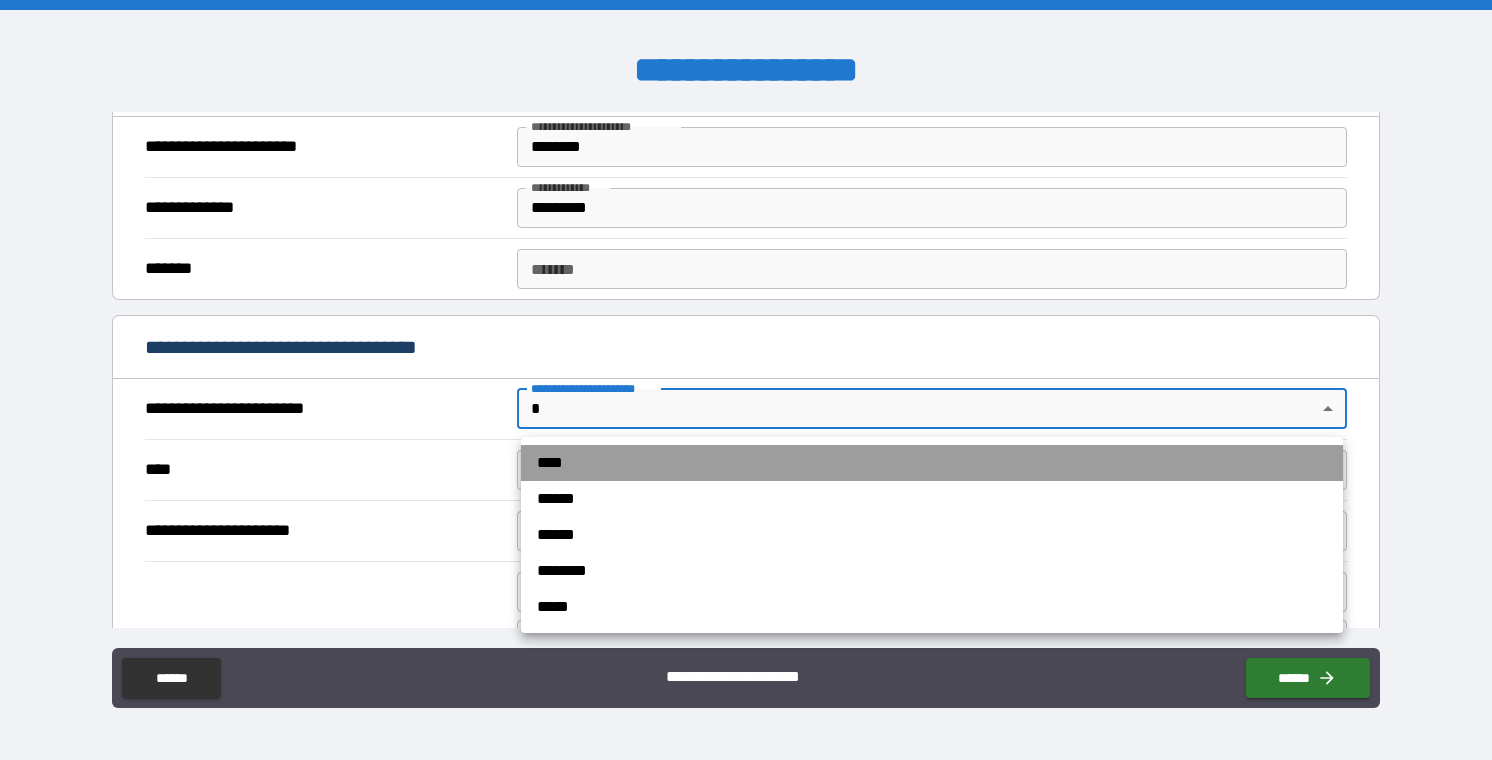 click on "****" at bounding box center (932, 463) 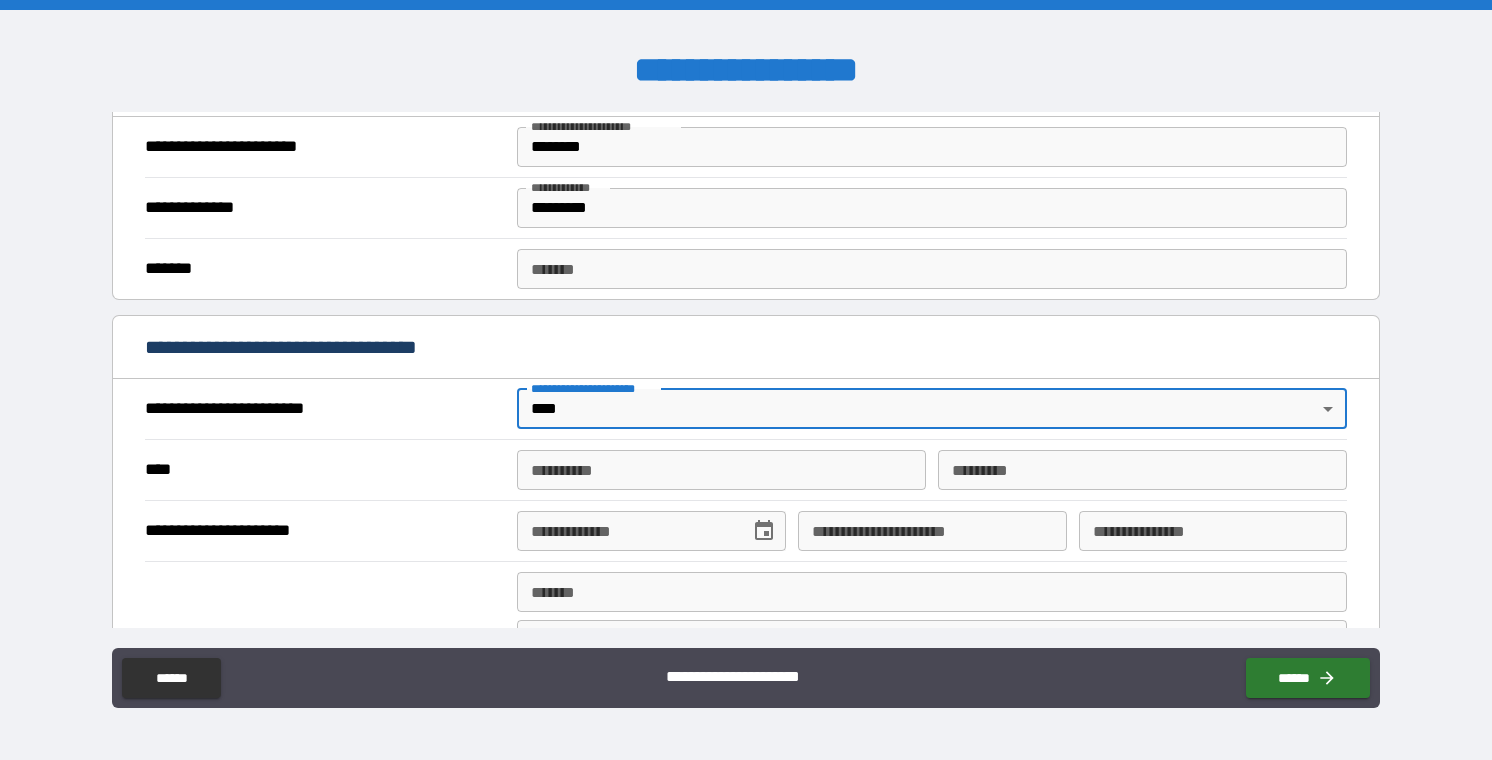 click on "**********" at bounding box center [721, 470] 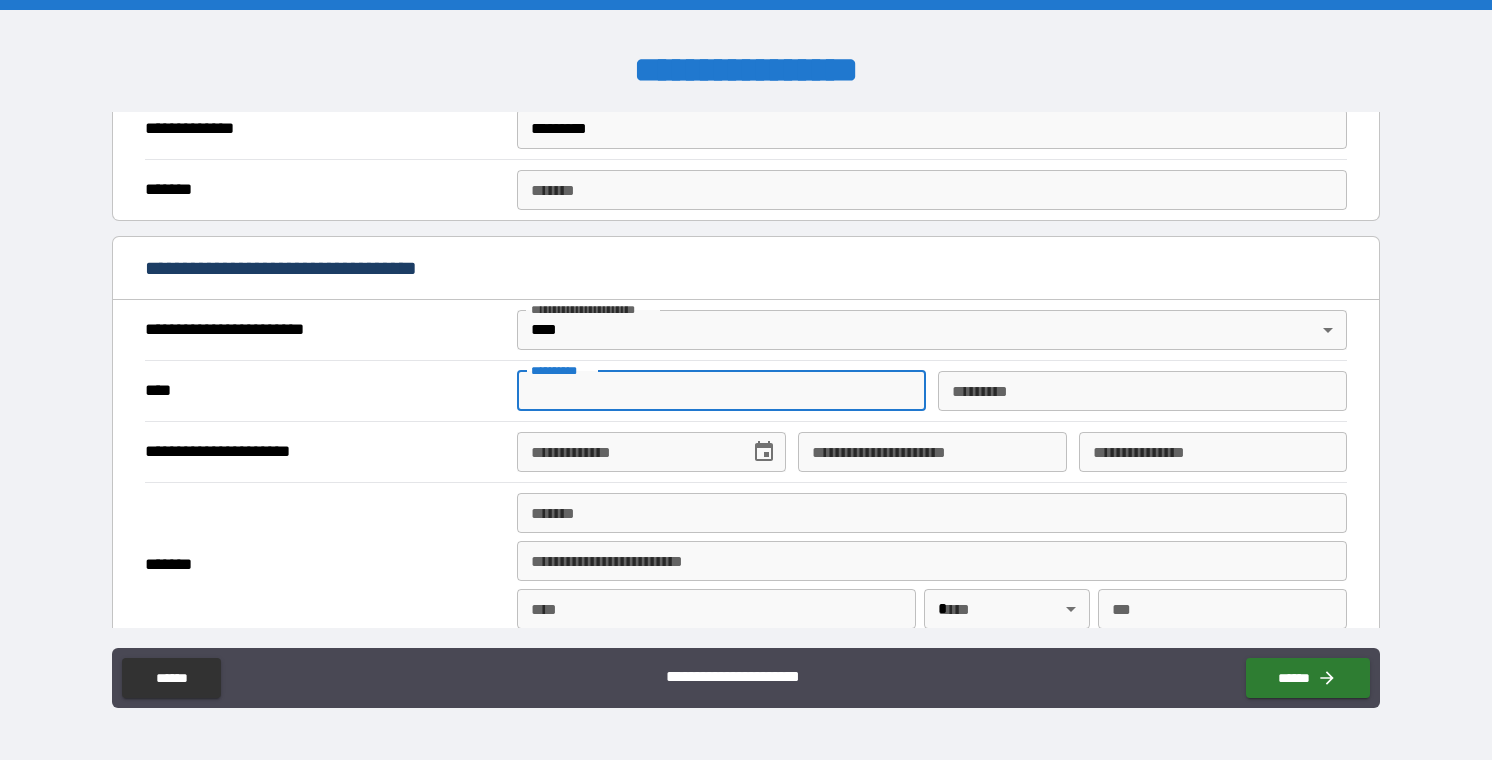 scroll, scrollTop: 558, scrollLeft: 0, axis: vertical 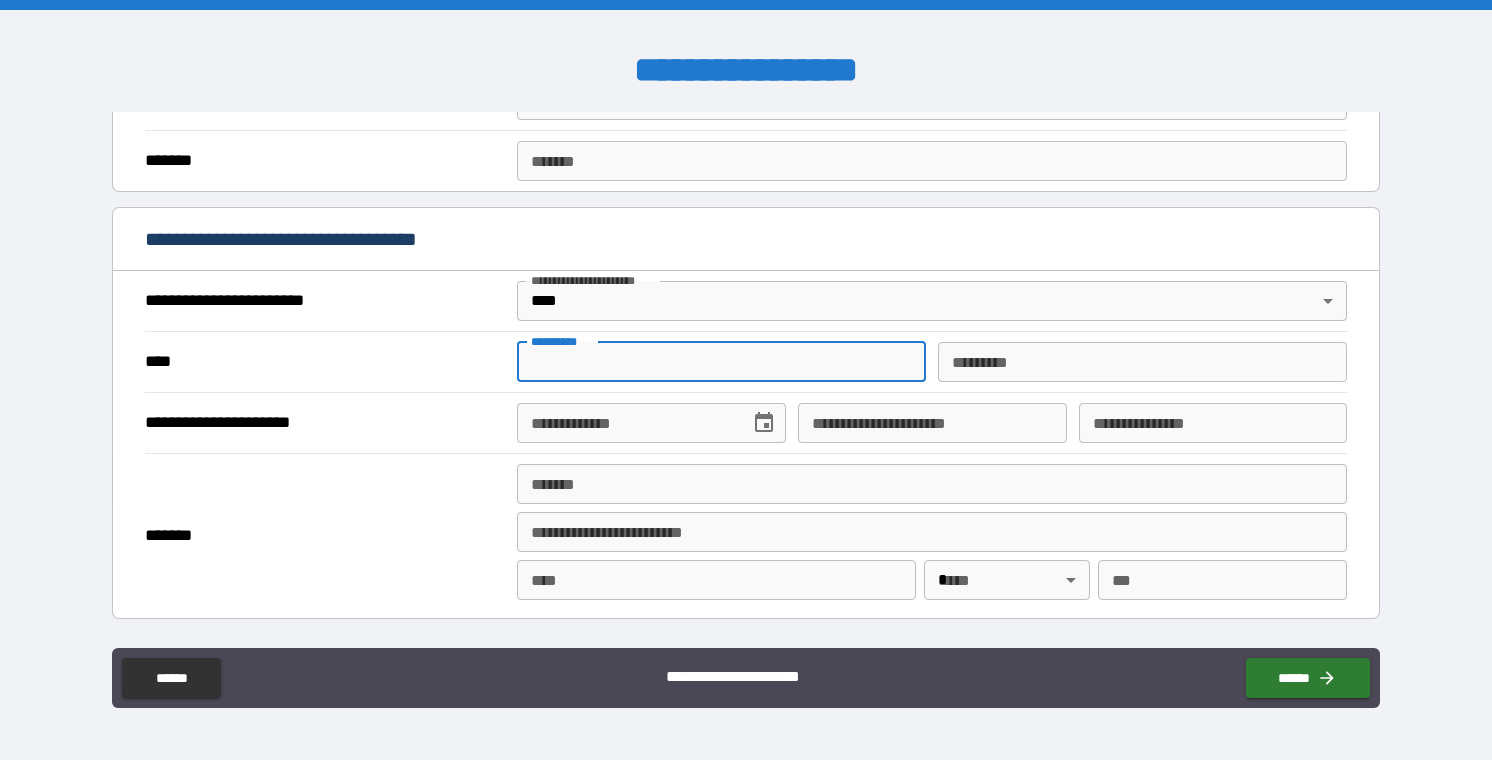 type on "********" 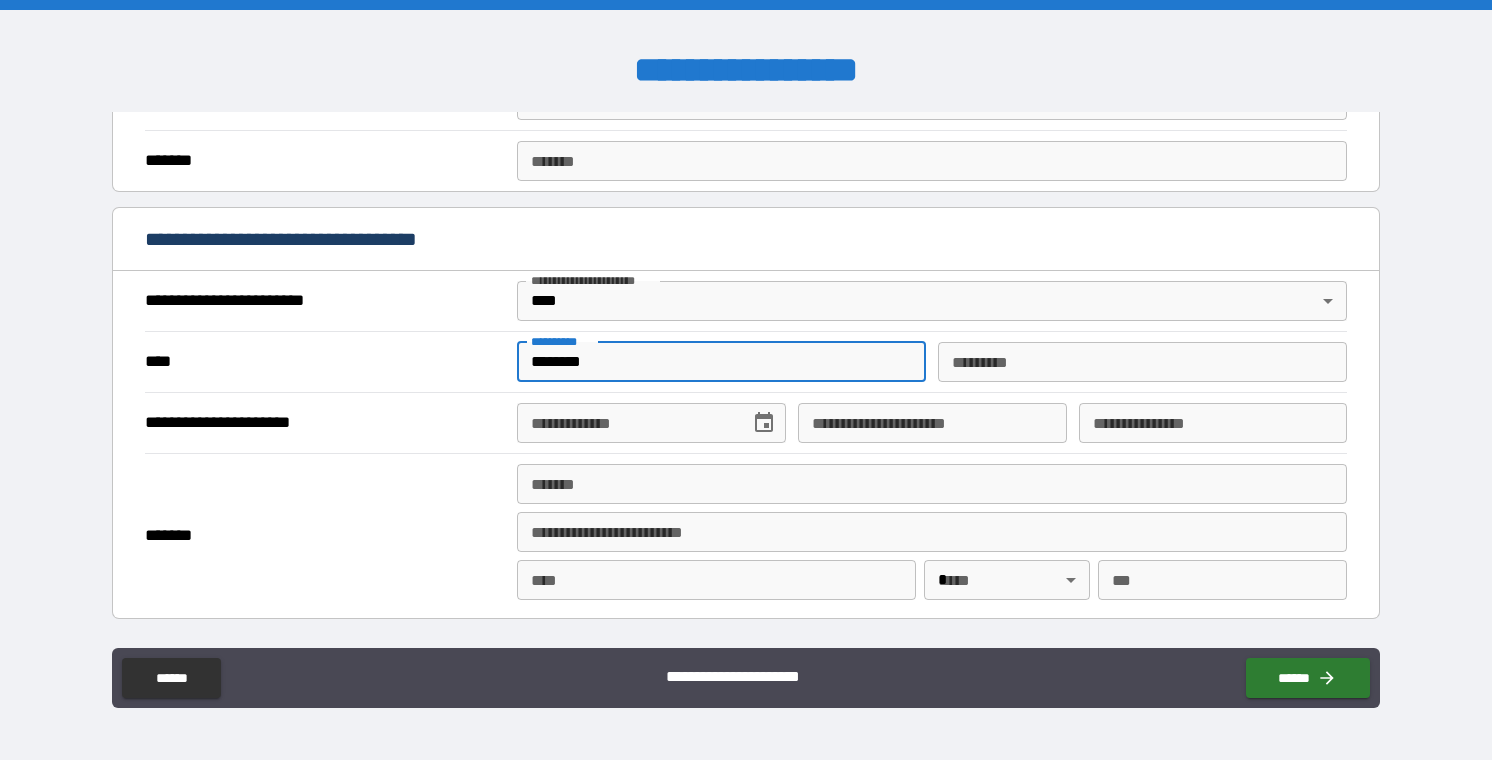 type on "*********" 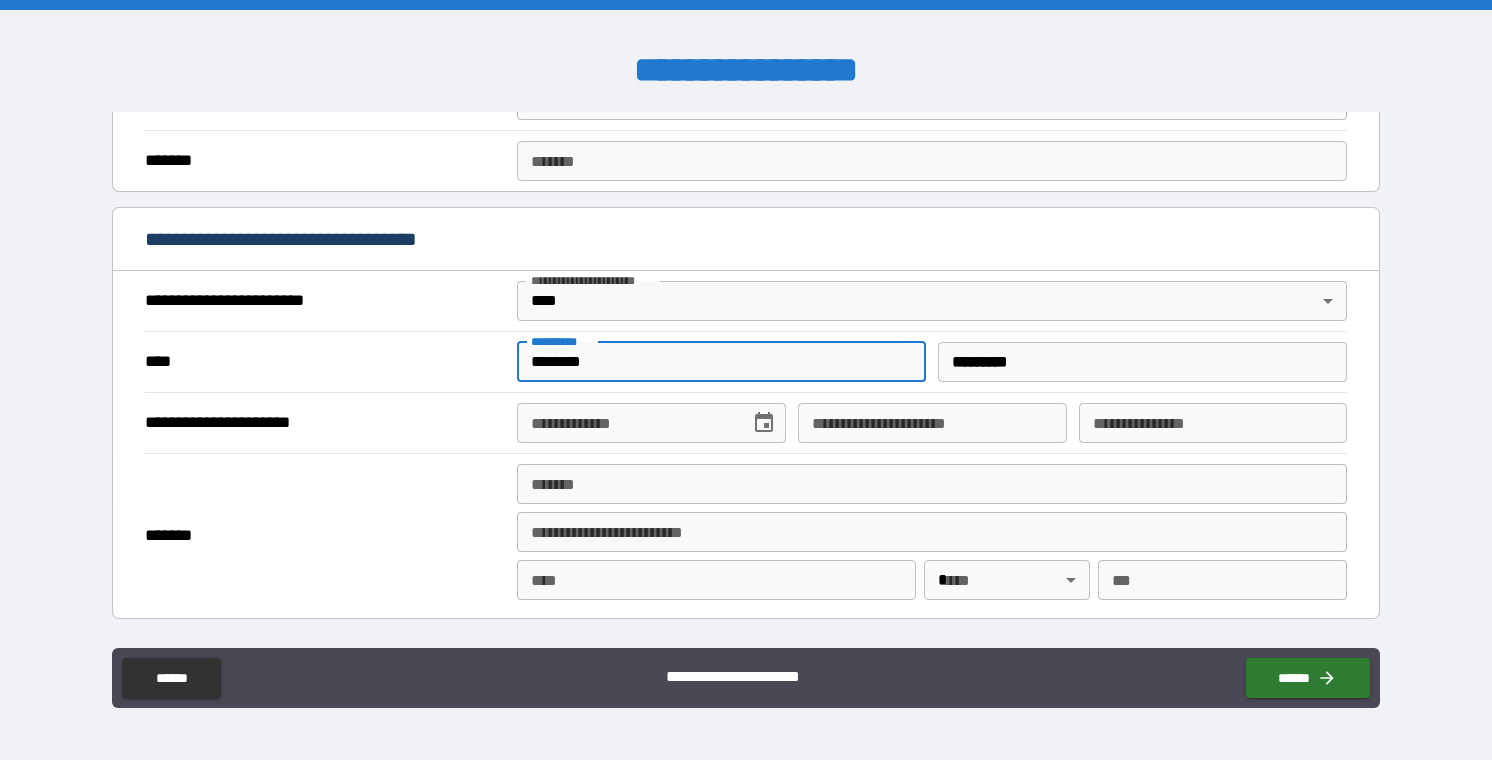 type on "**********" 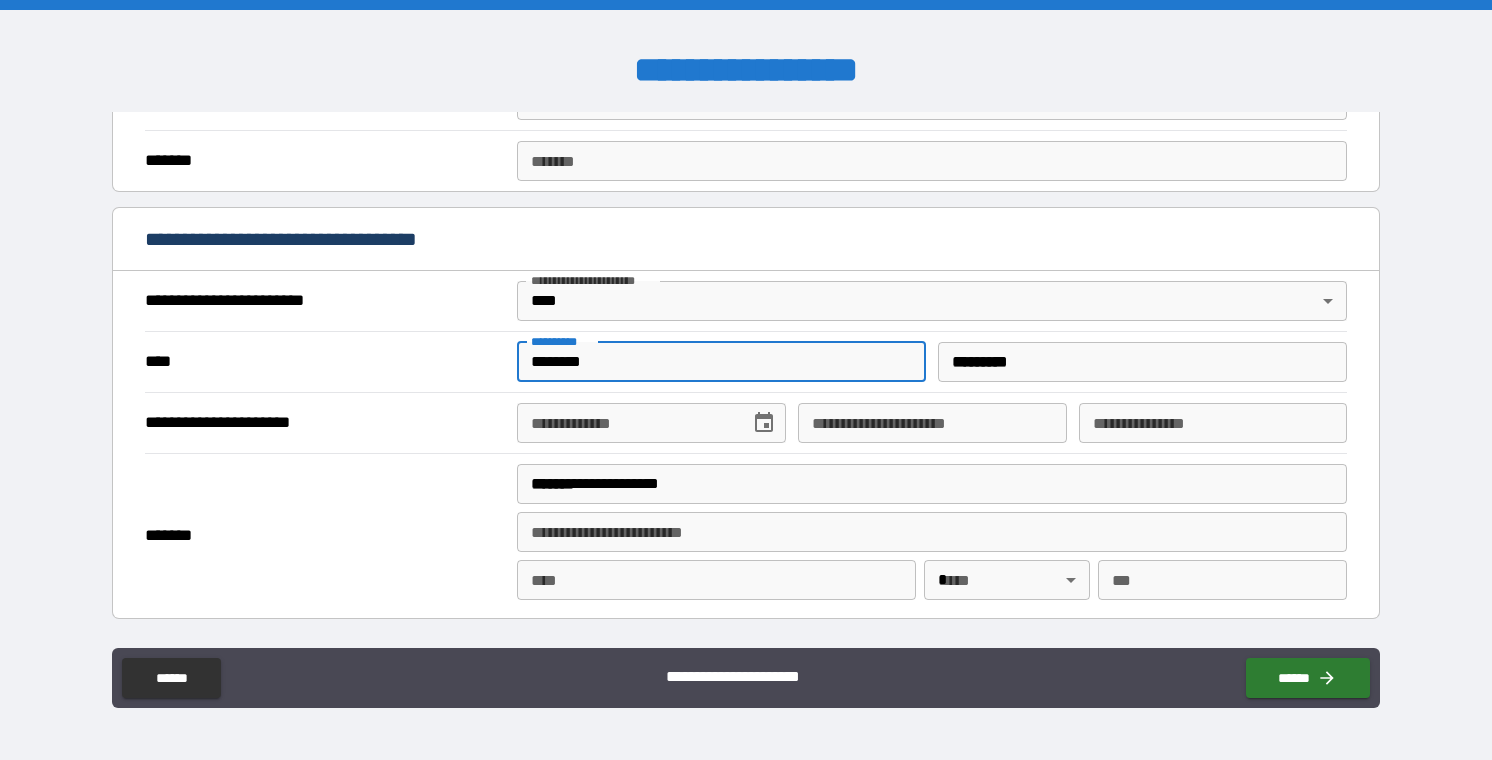 type on "*******" 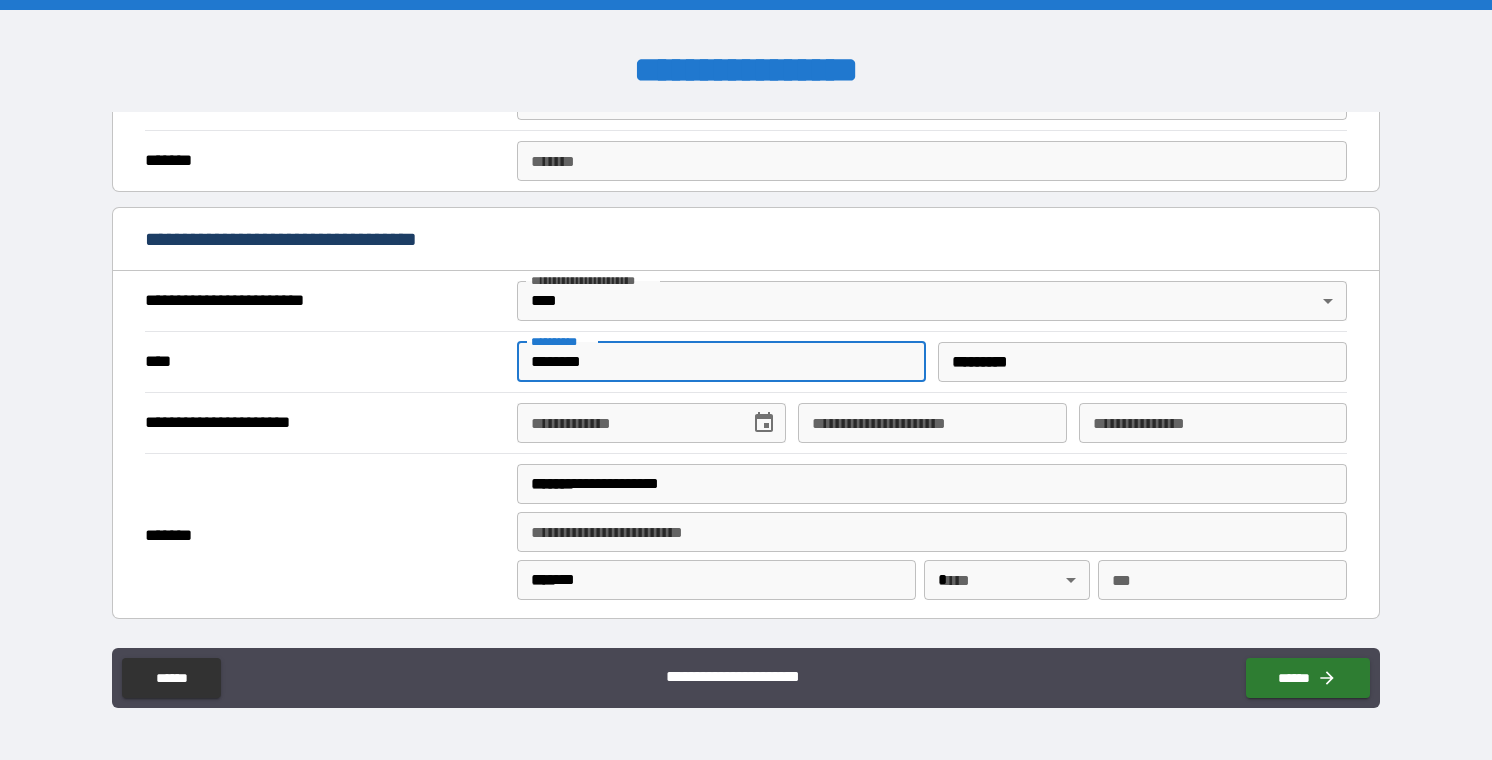 type on "**" 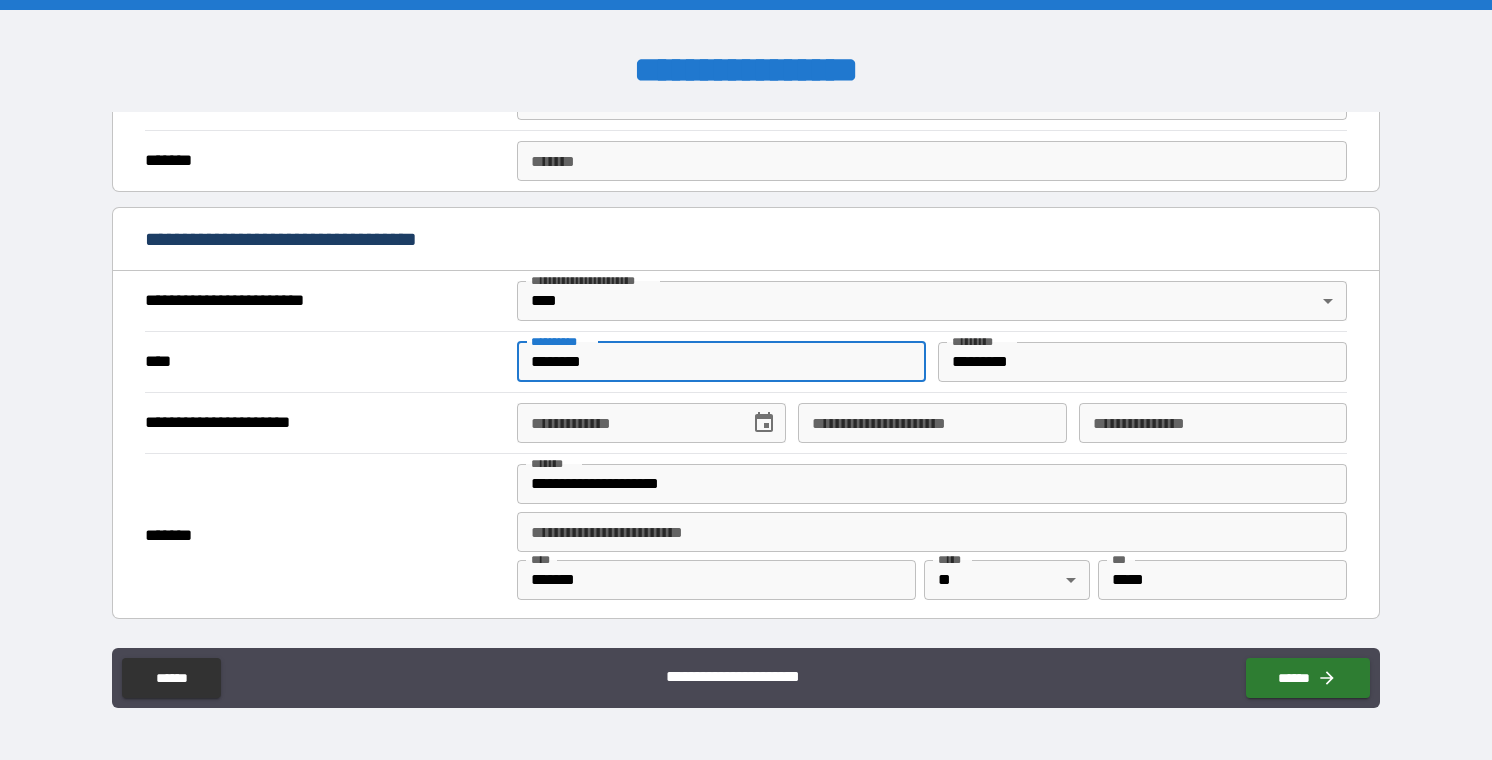 click on "**********" at bounding box center [626, 423] 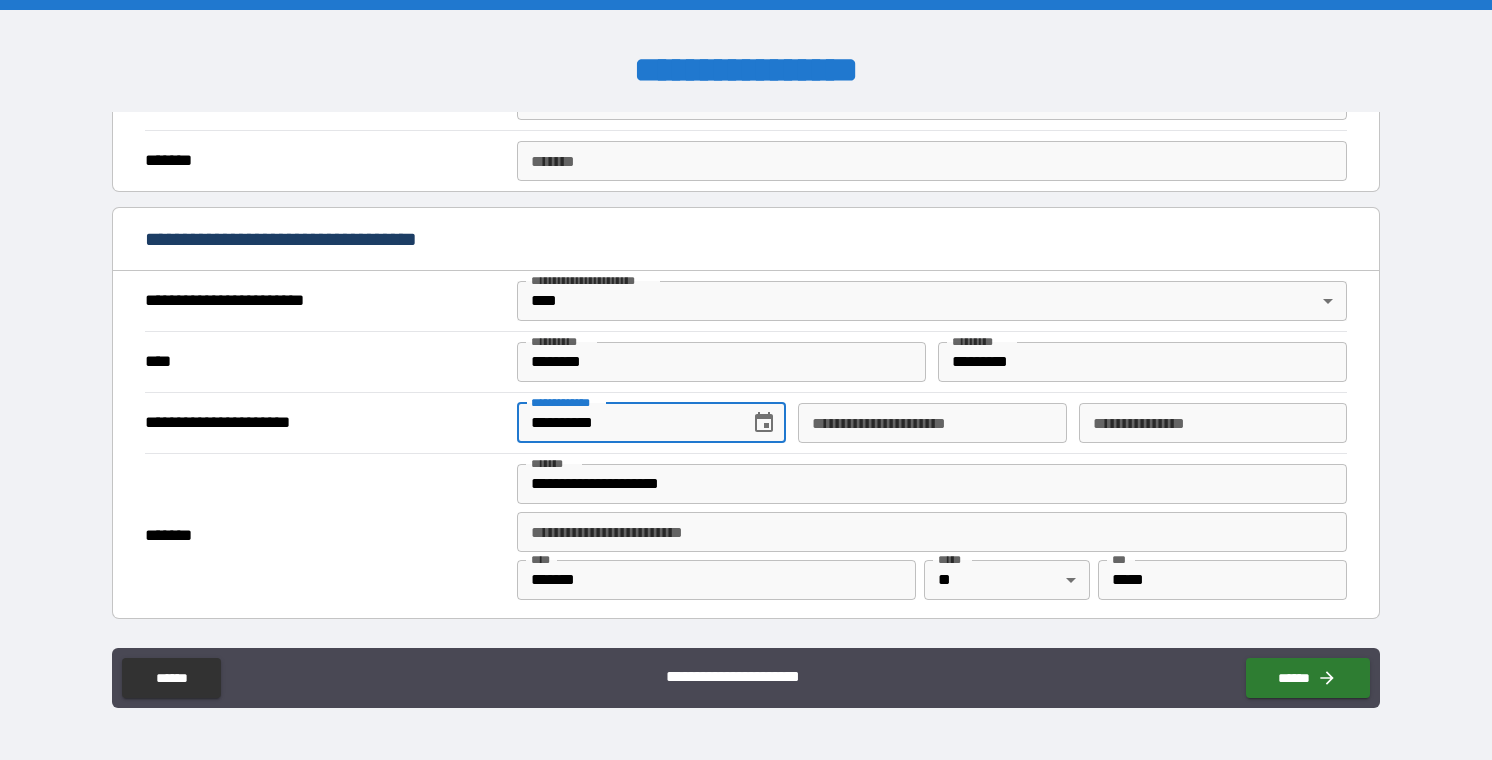 type on "**********" 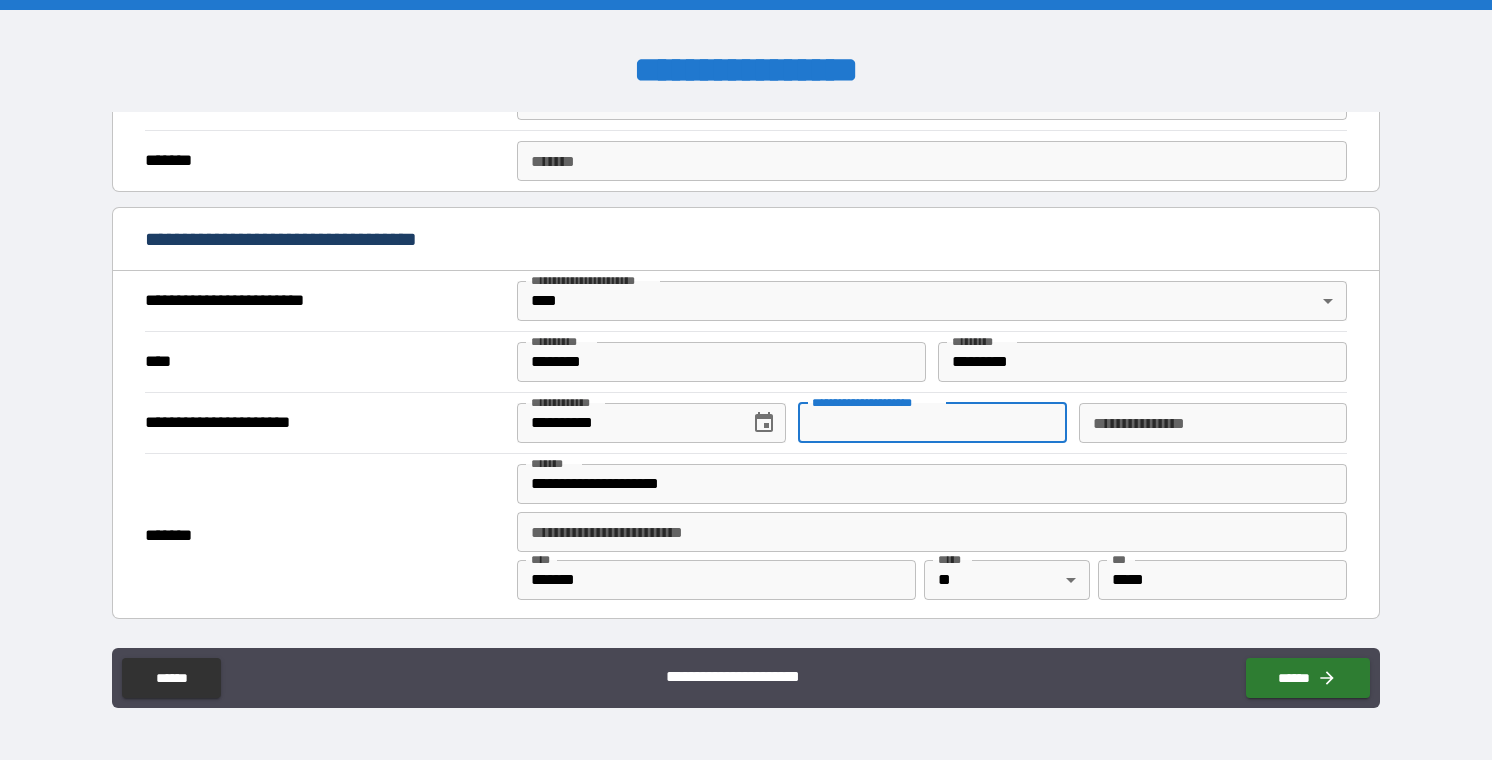 click on "**********" at bounding box center [932, 423] 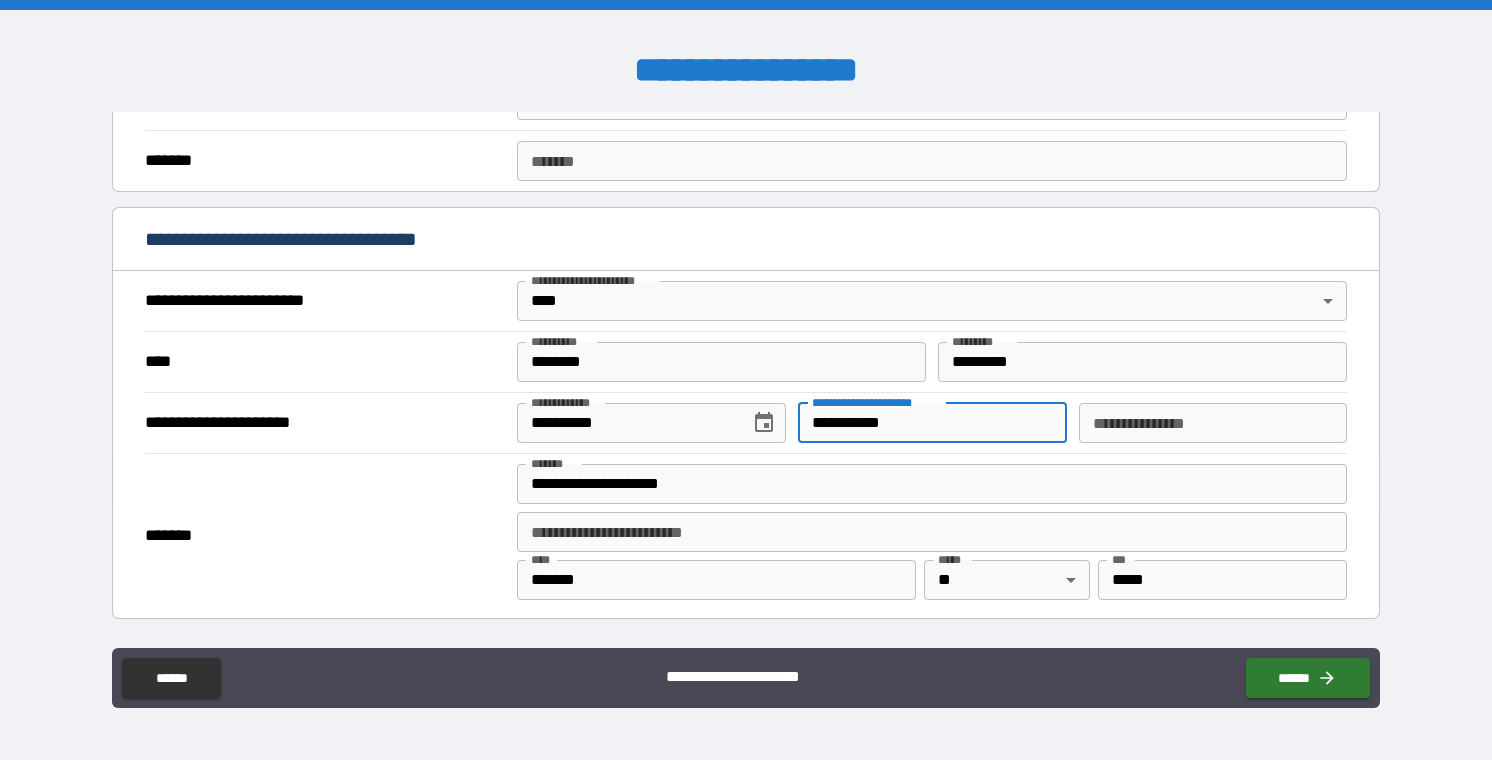 type on "**********" 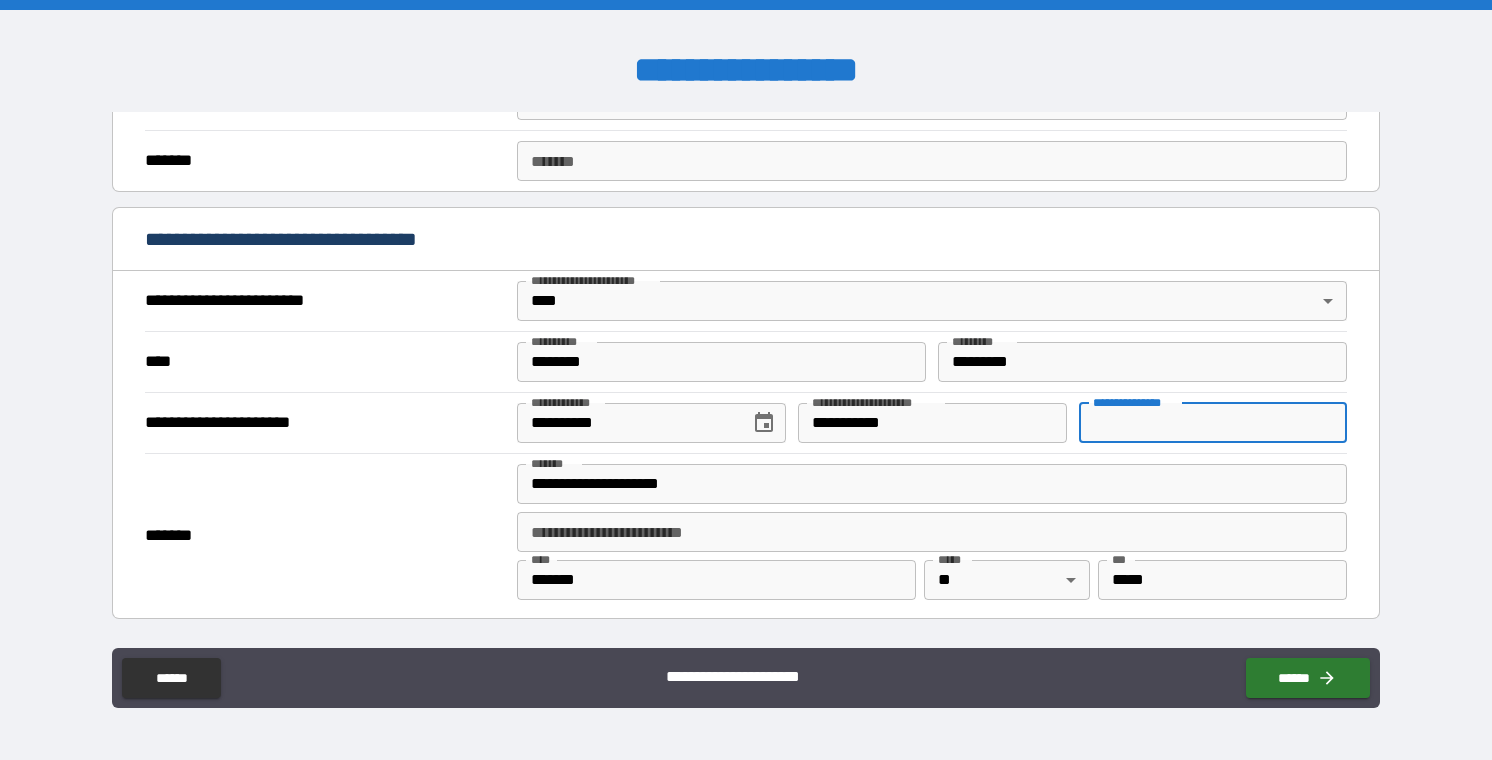 click on "**********" at bounding box center (1213, 423) 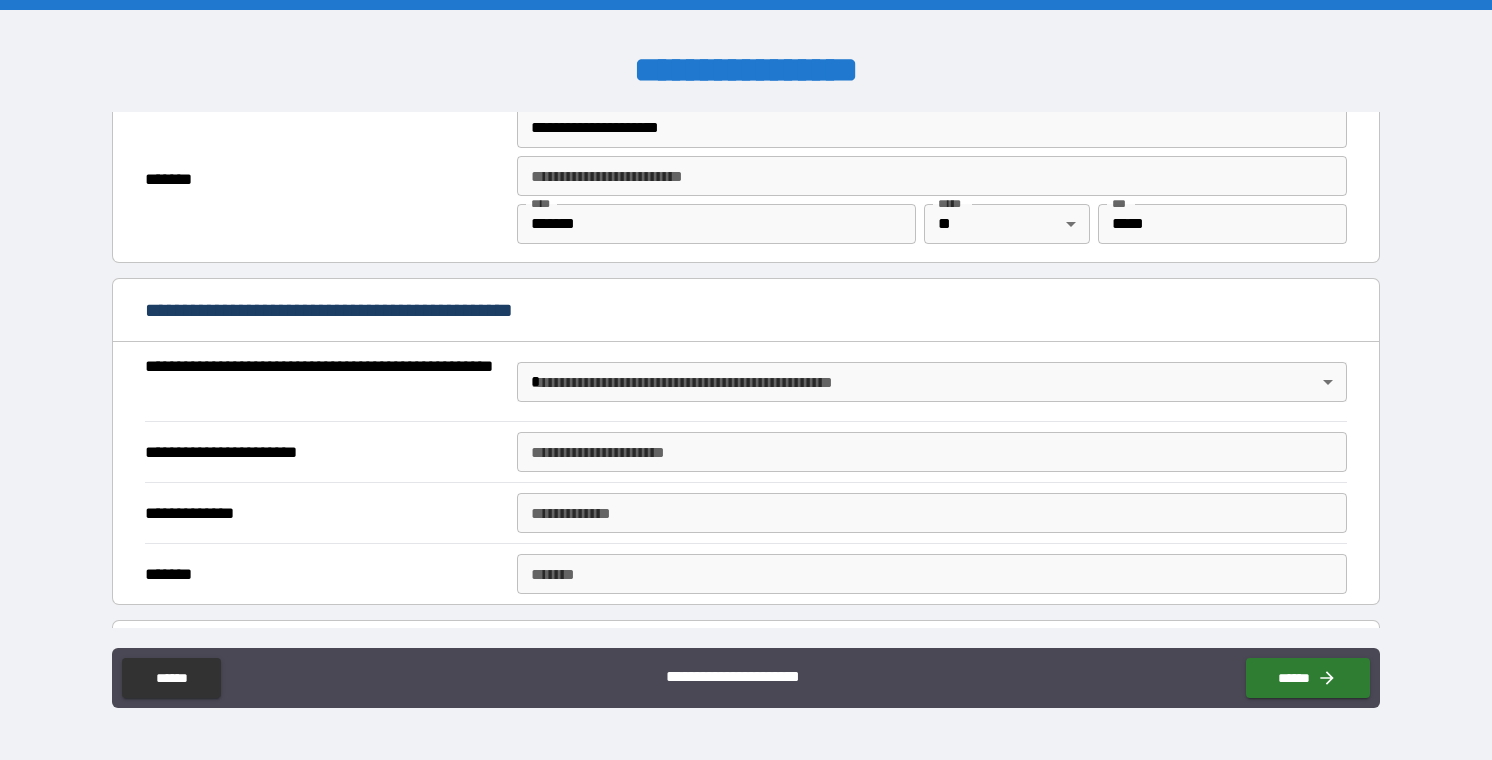 scroll, scrollTop: 941, scrollLeft: 0, axis: vertical 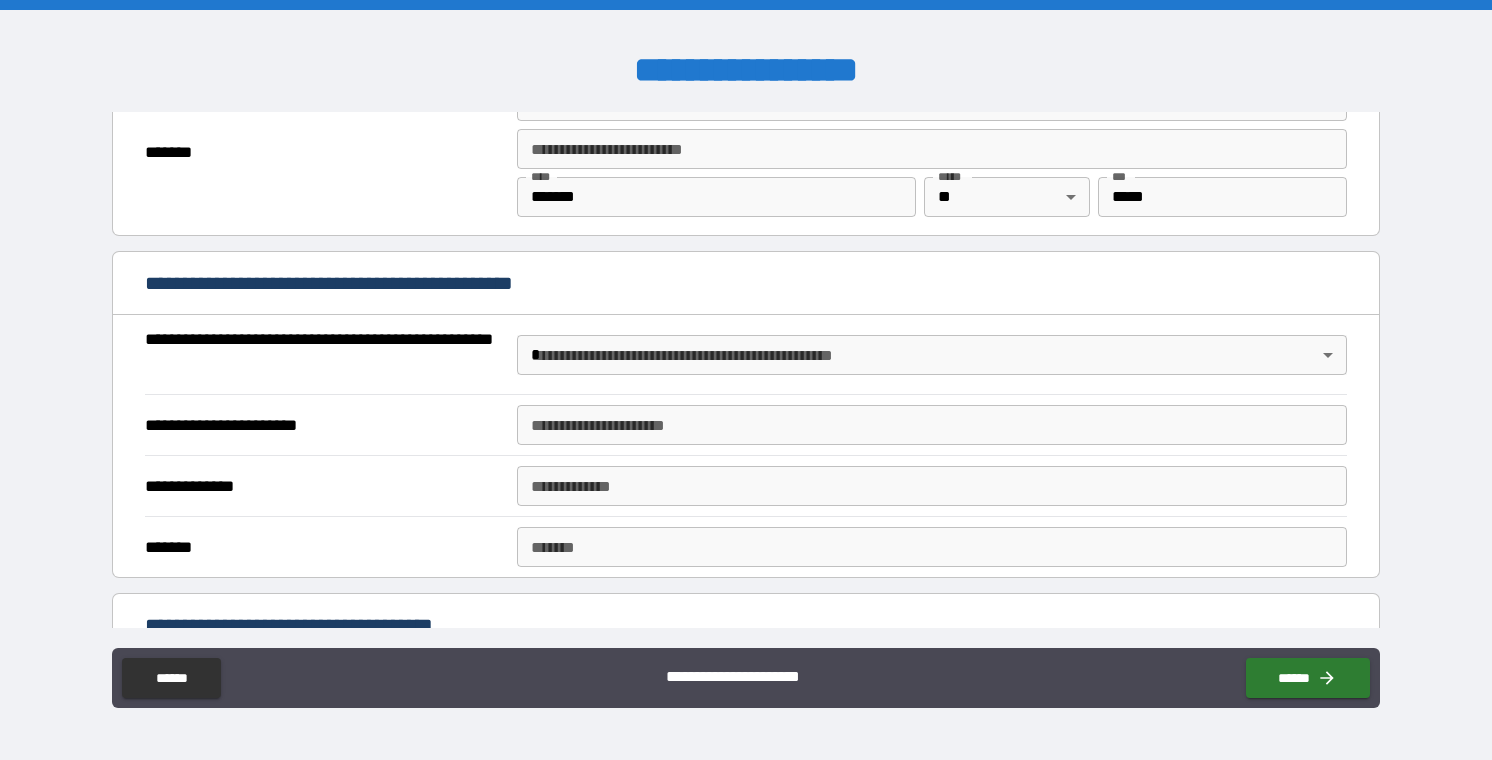 type on "*********" 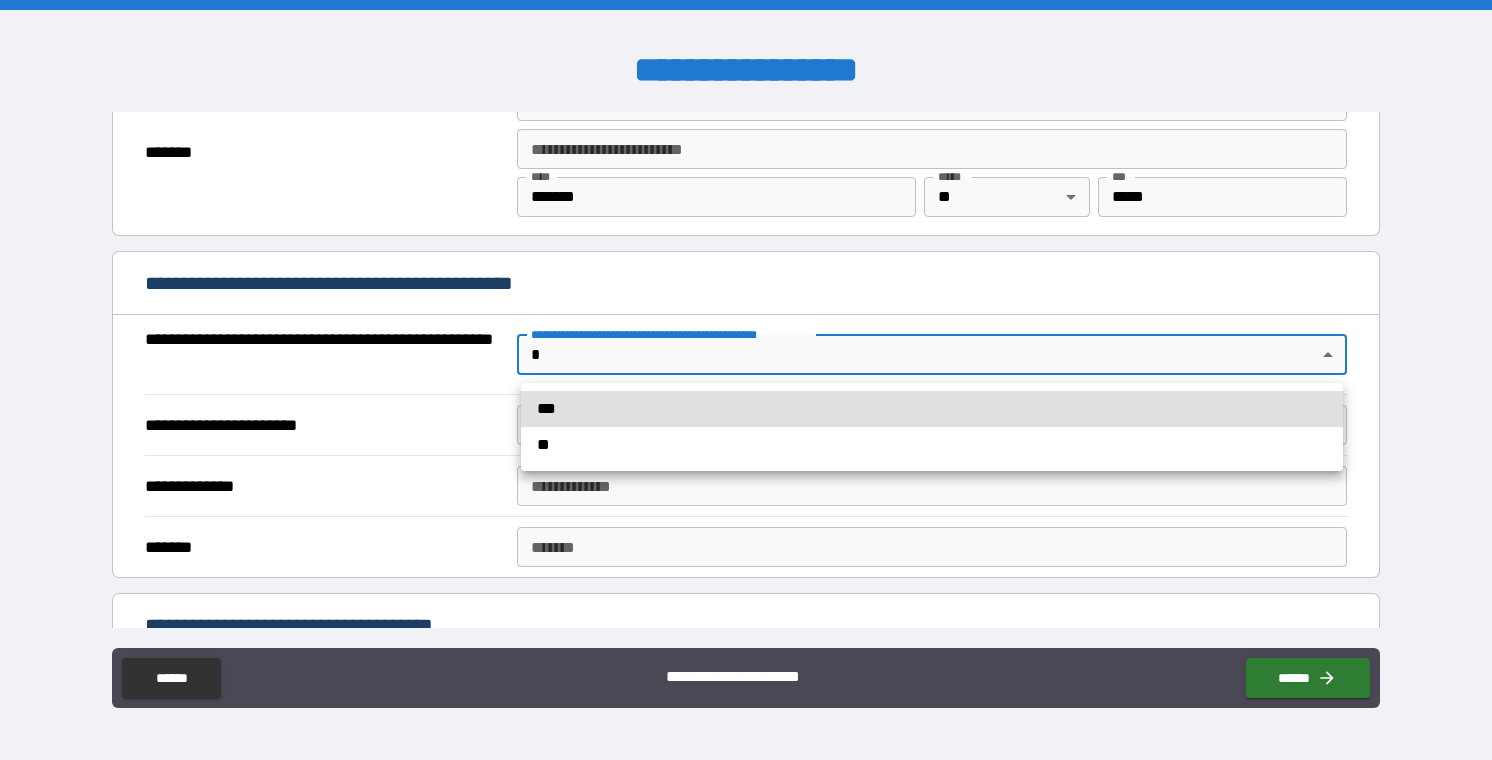 click on "**" at bounding box center [932, 445] 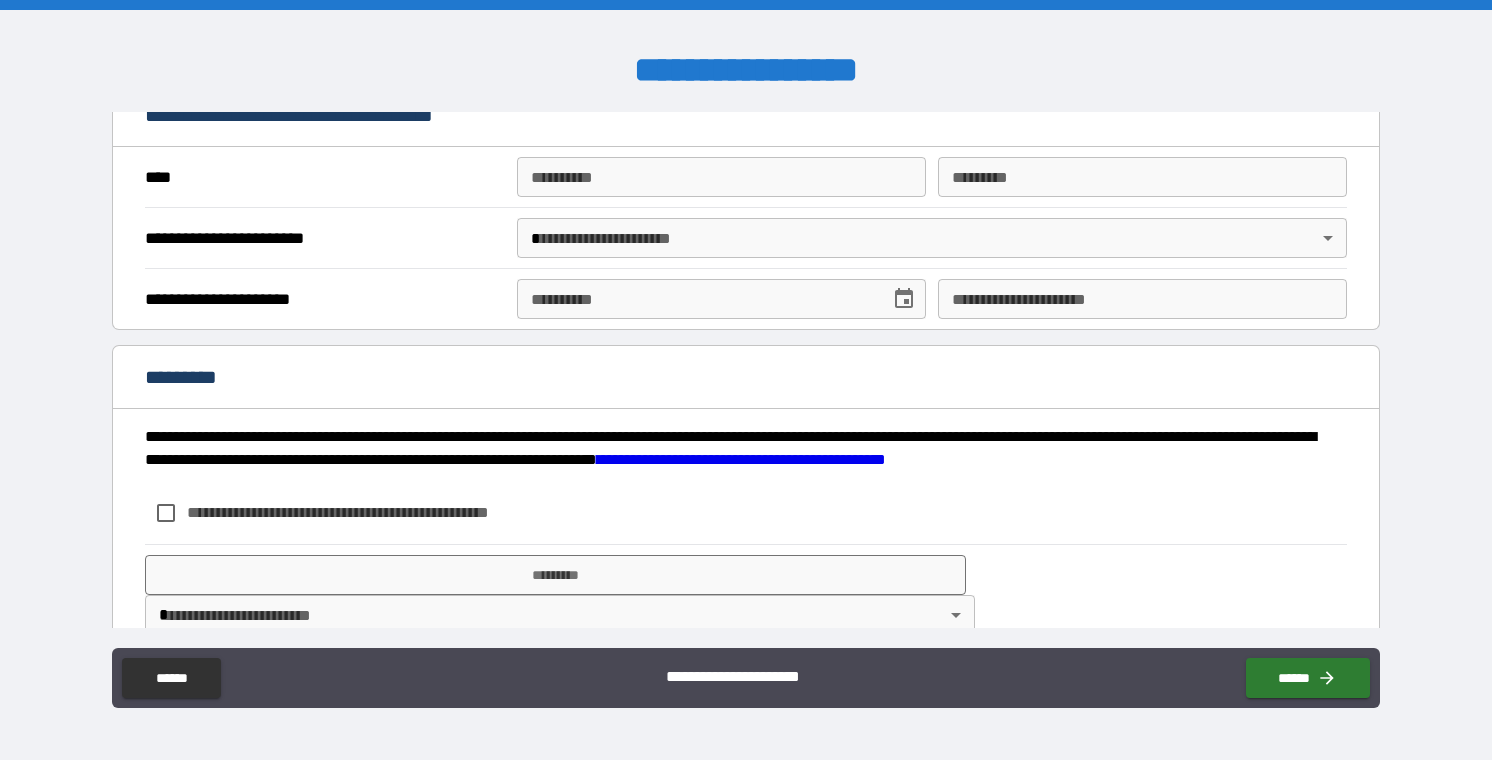 scroll, scrollTop: 1489, scrollLeft: 0, axis: vertical 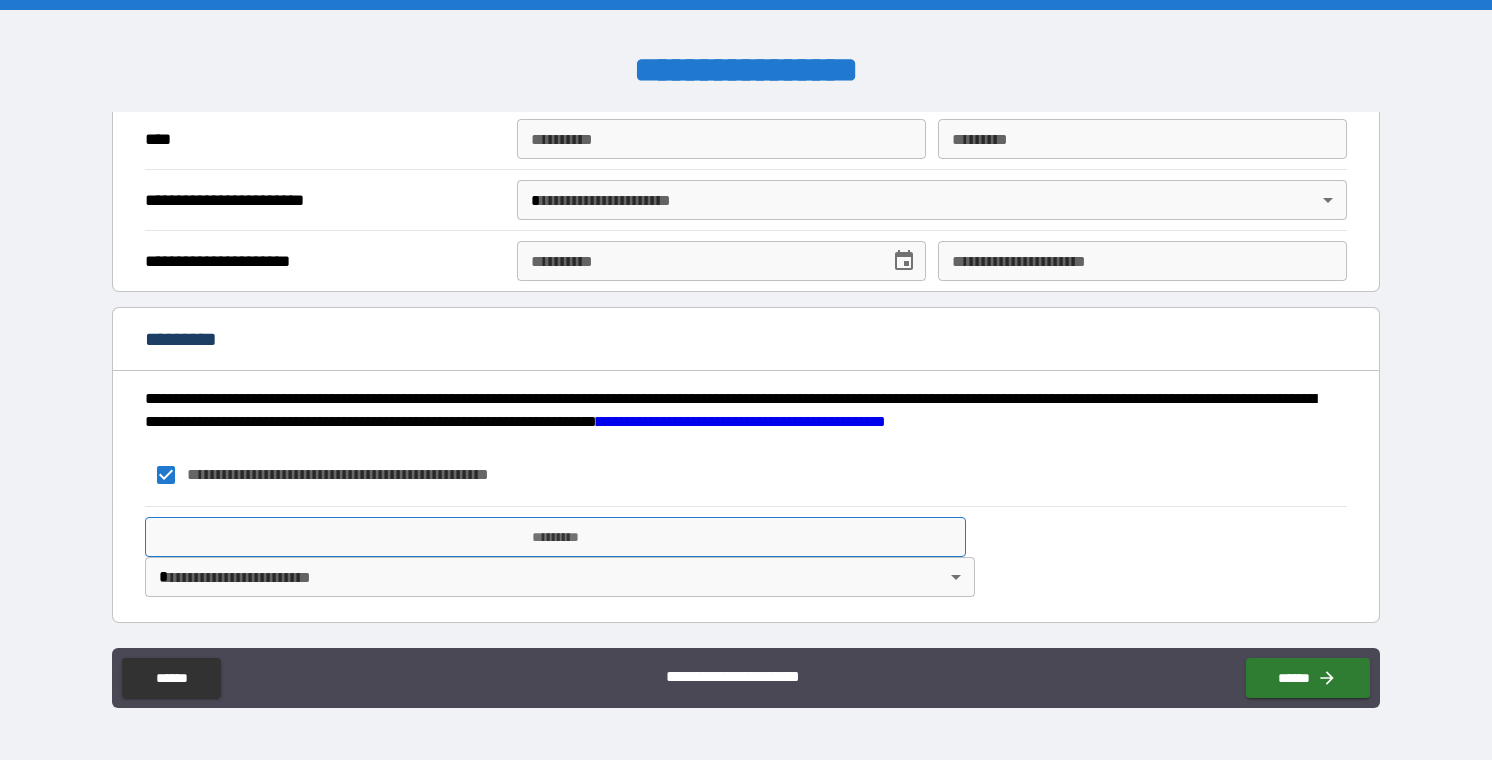 click on "*********" at bounding box center [556, 537] 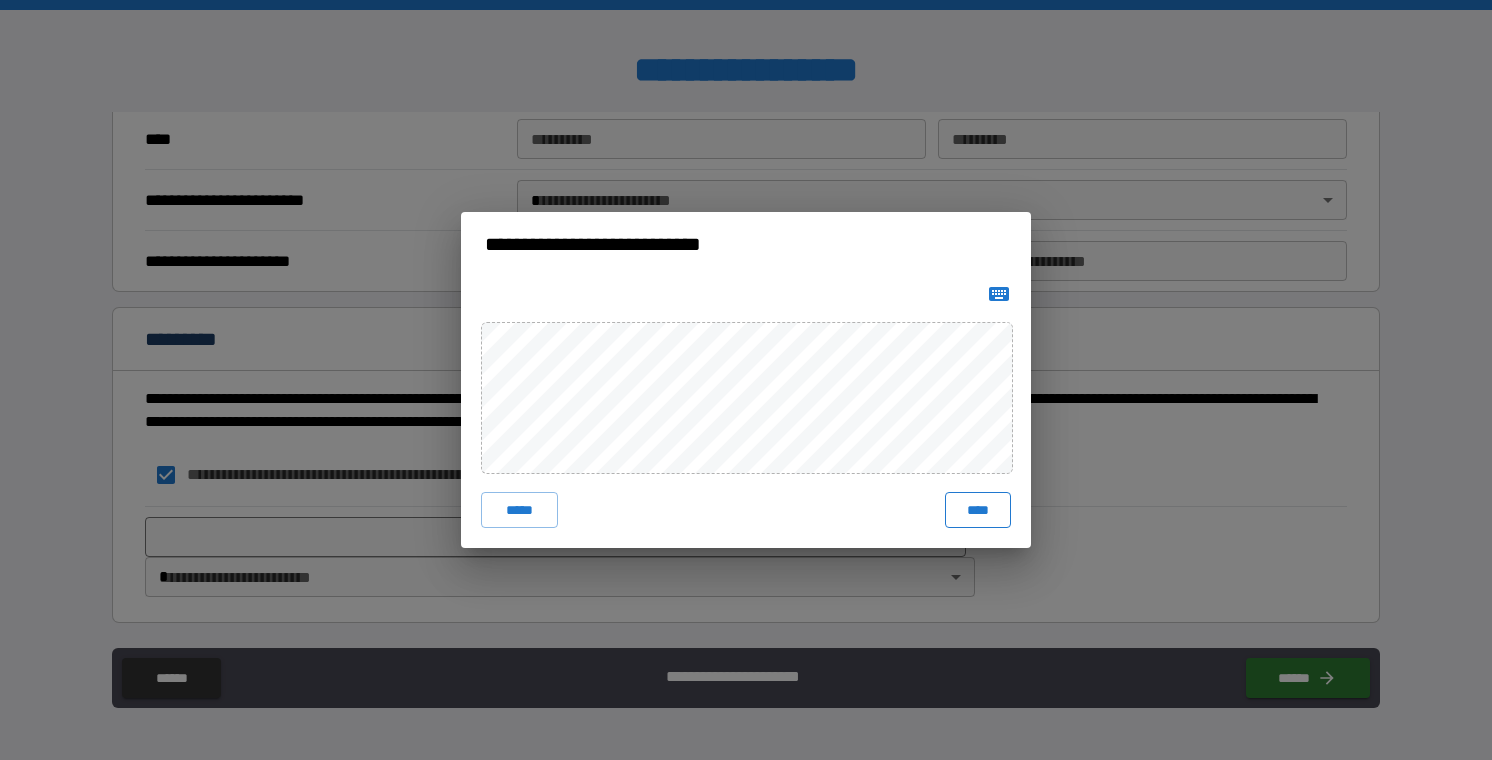 click on "****" at bounding box center (978, 510) 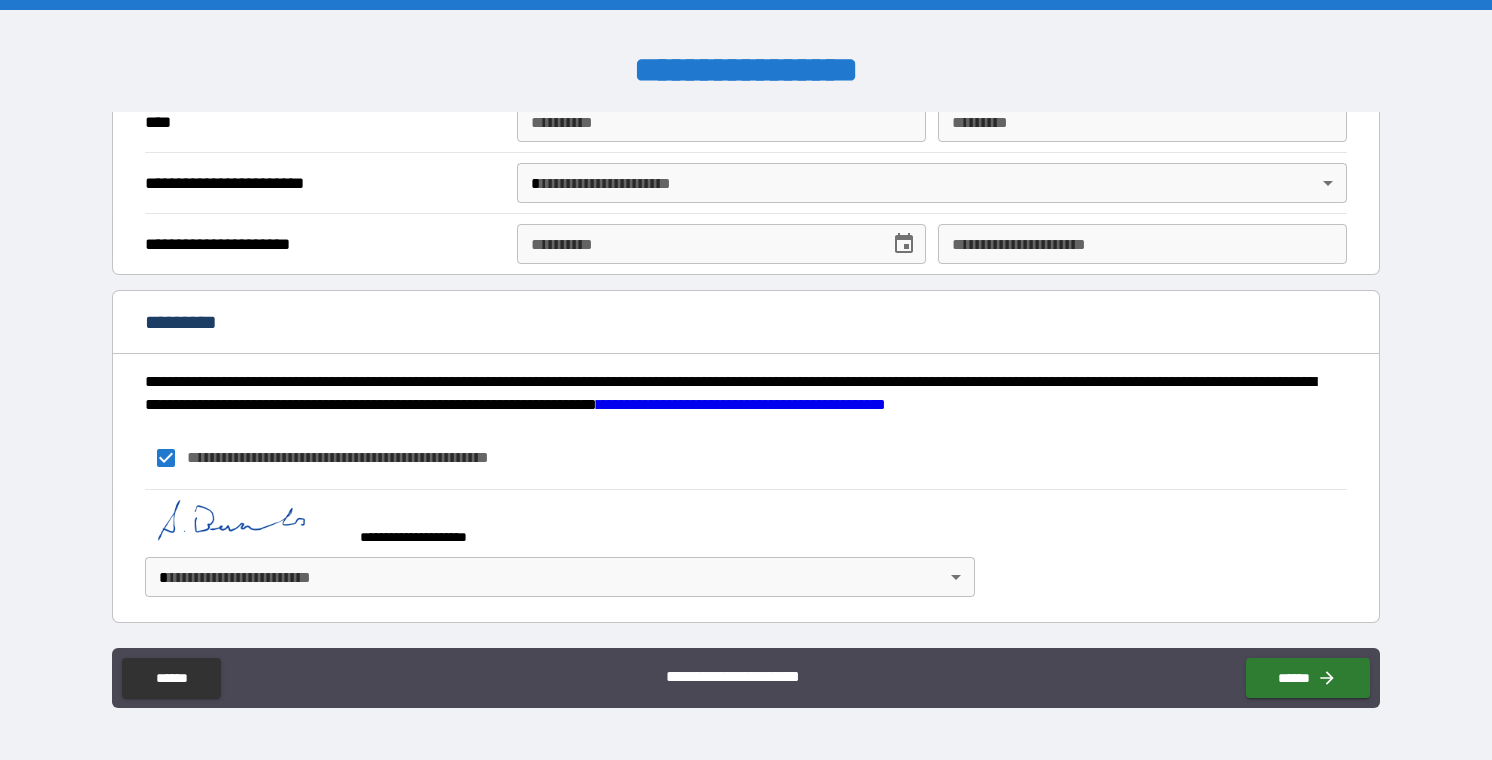 scroll, scrollTop: 1504, scrollLeft: 0, axis: vertical 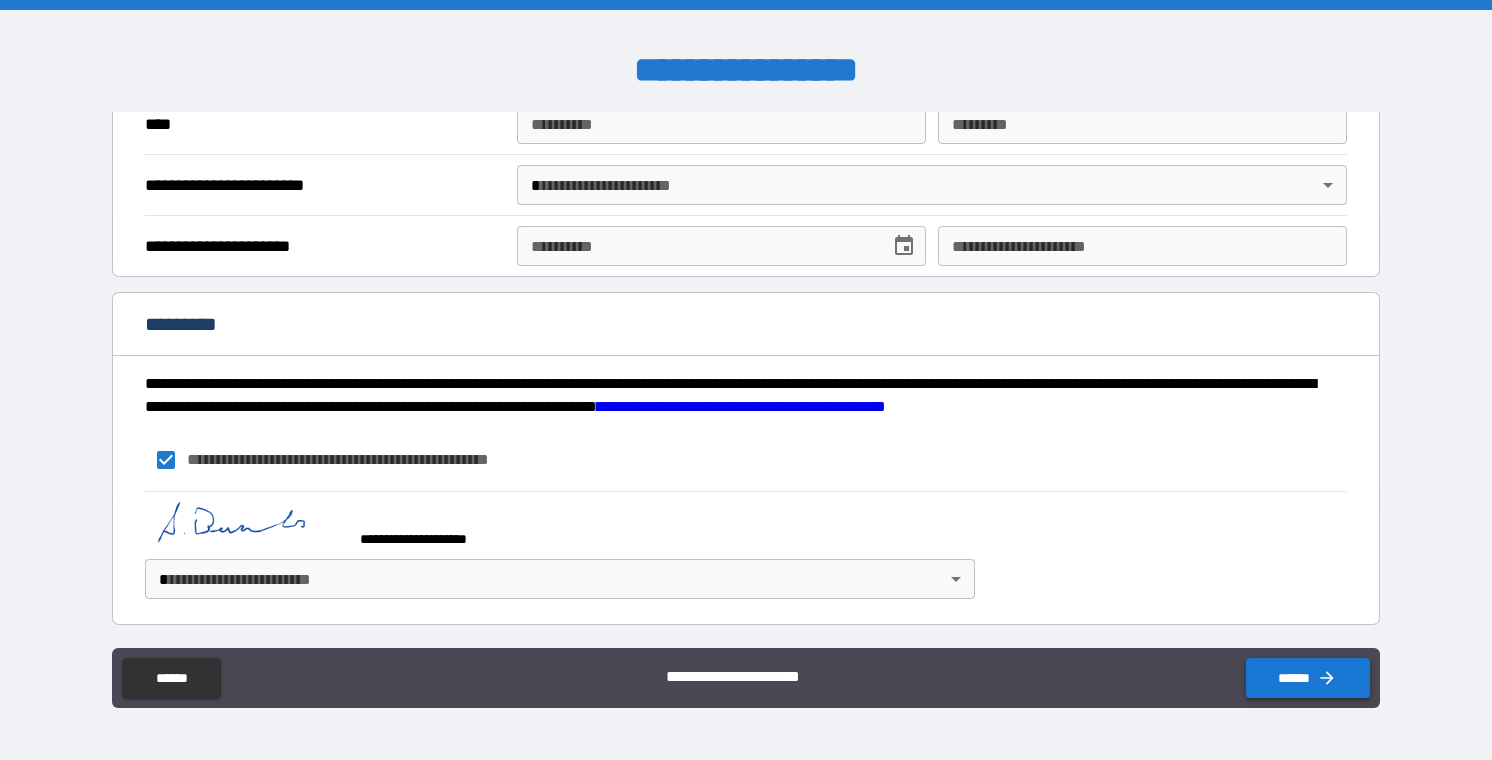 click on "******" at bounding box center (1308, 678) 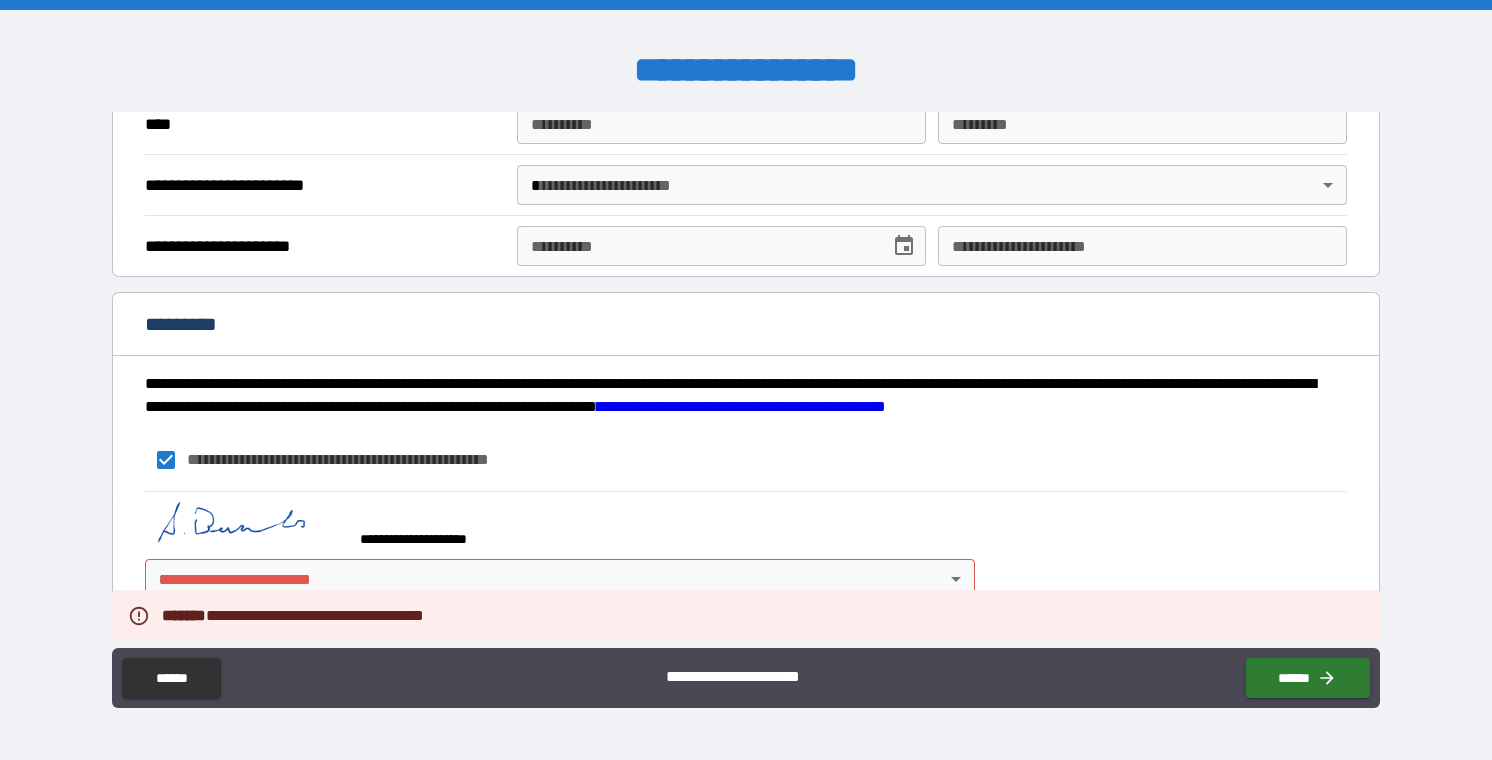 scroll, scrollTop: 1506, scrollLeft: 0, axis: vertical 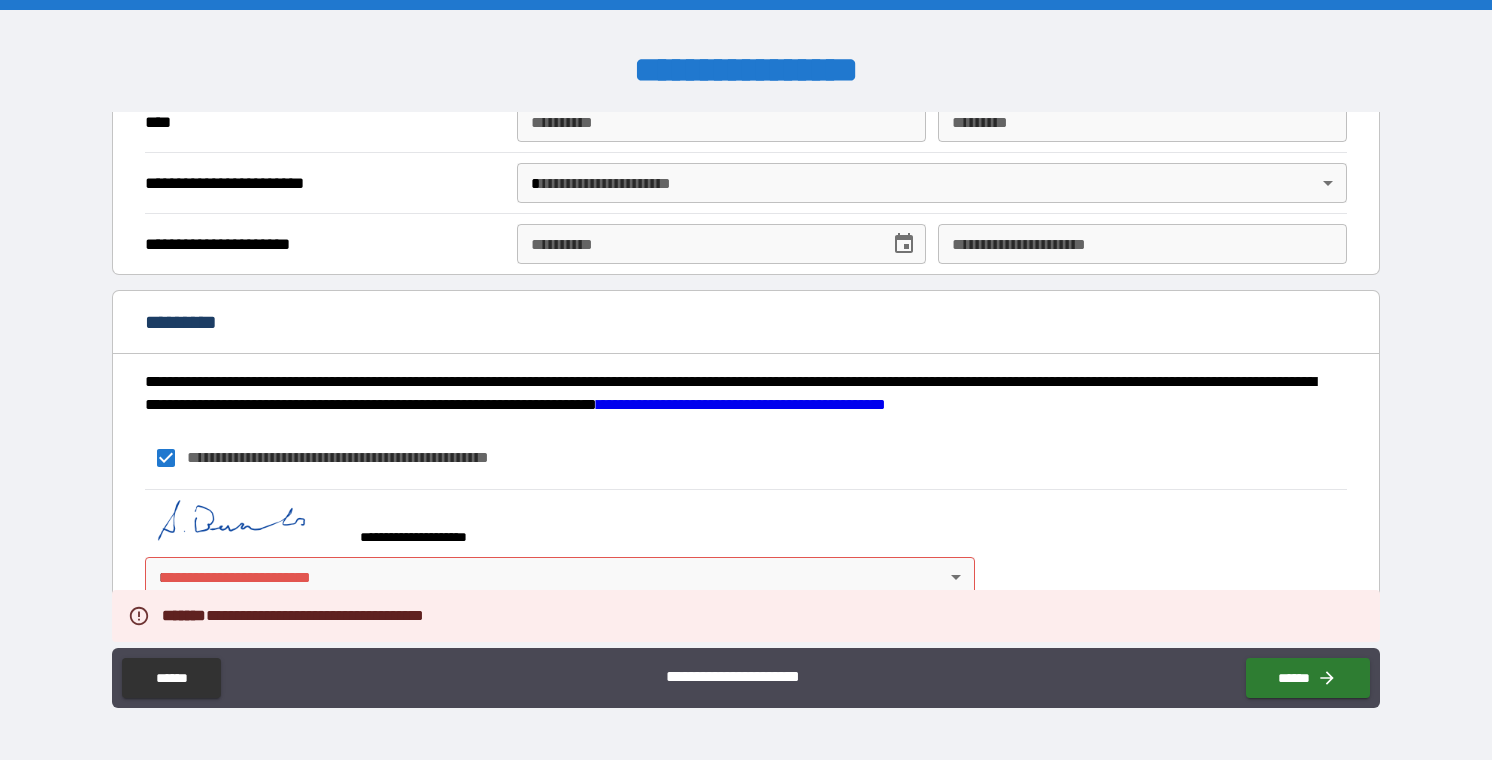 click on "**********" at bounding box center [746, 380] 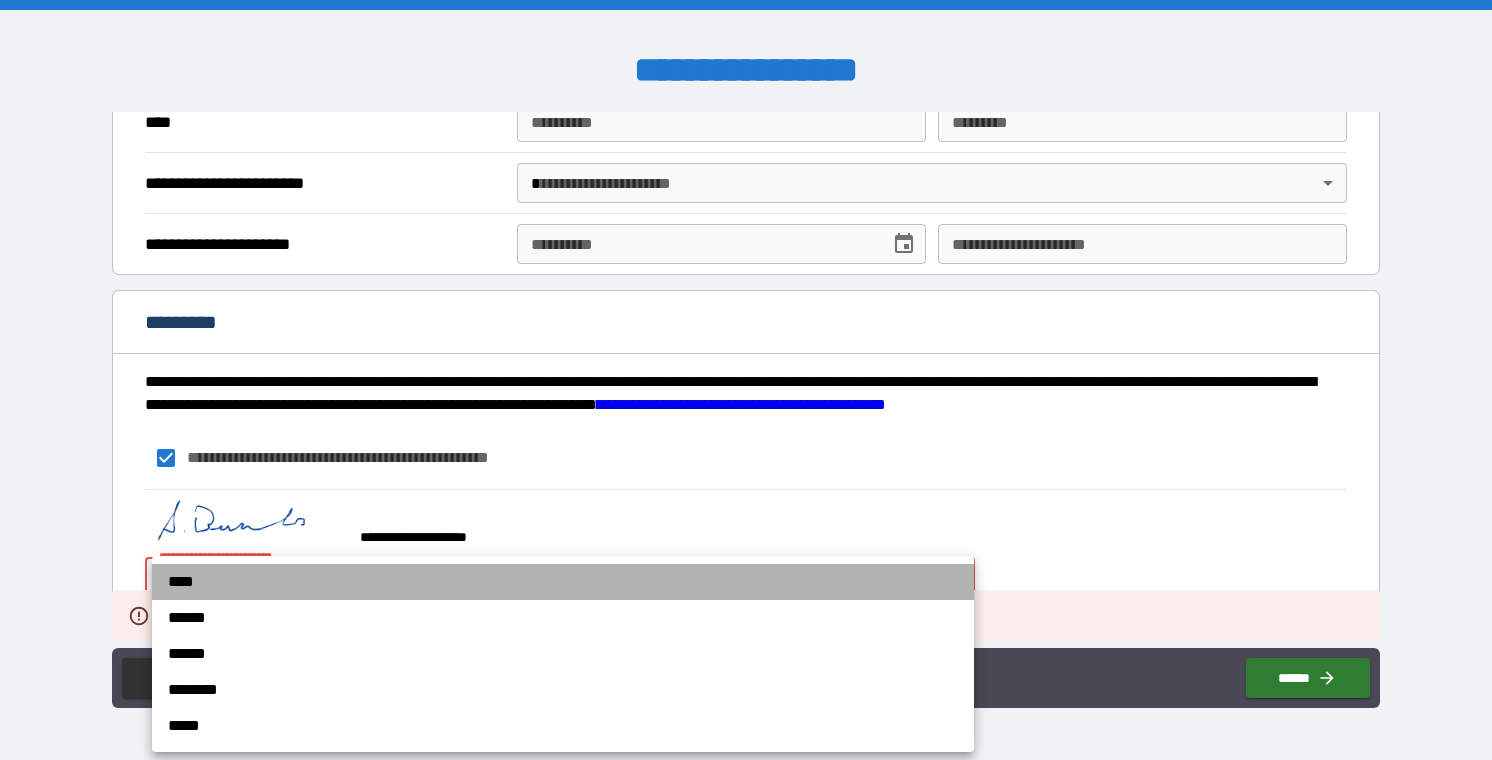click on "****" at bounding box center (563, 582) 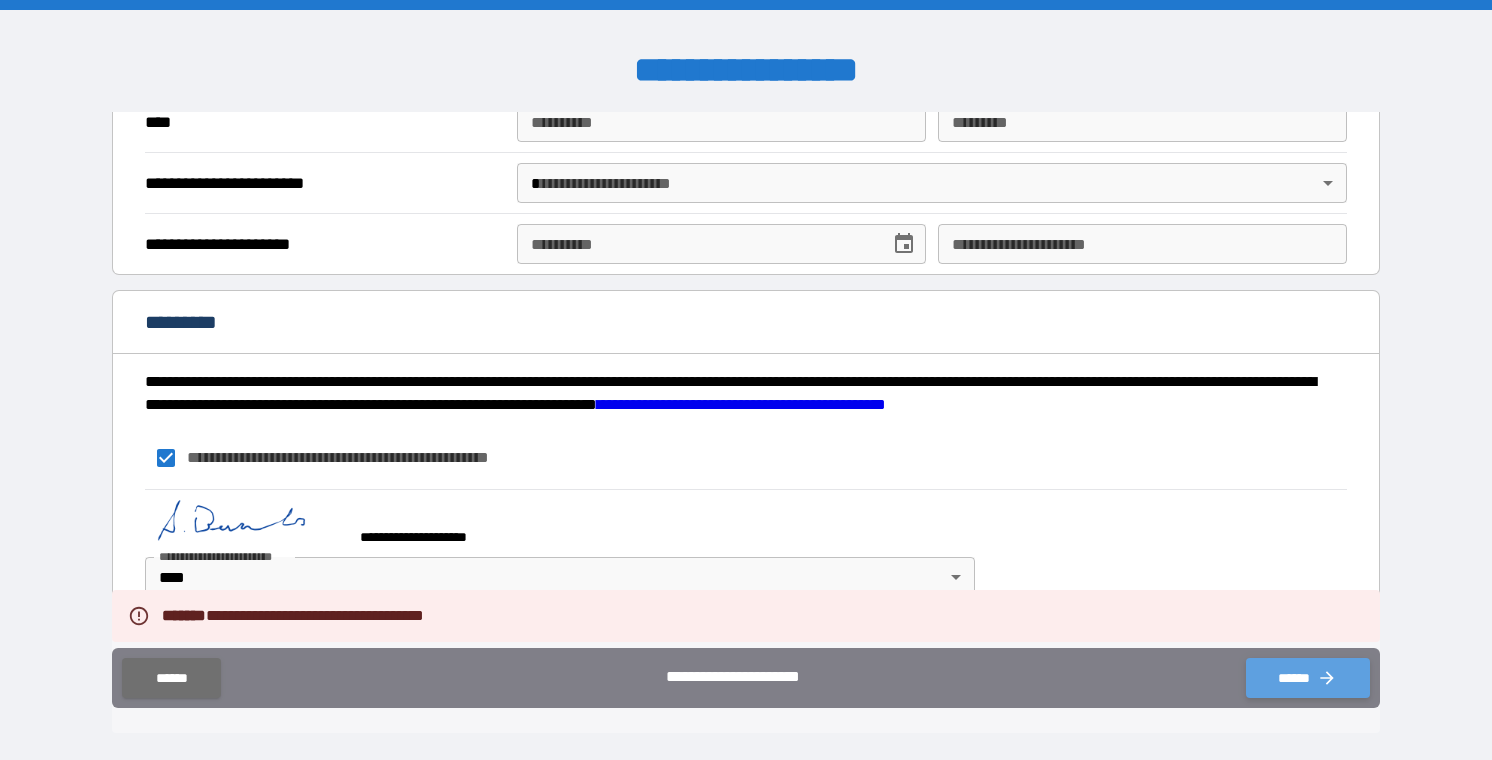 click on "******" at bounding box center (1308, 678) 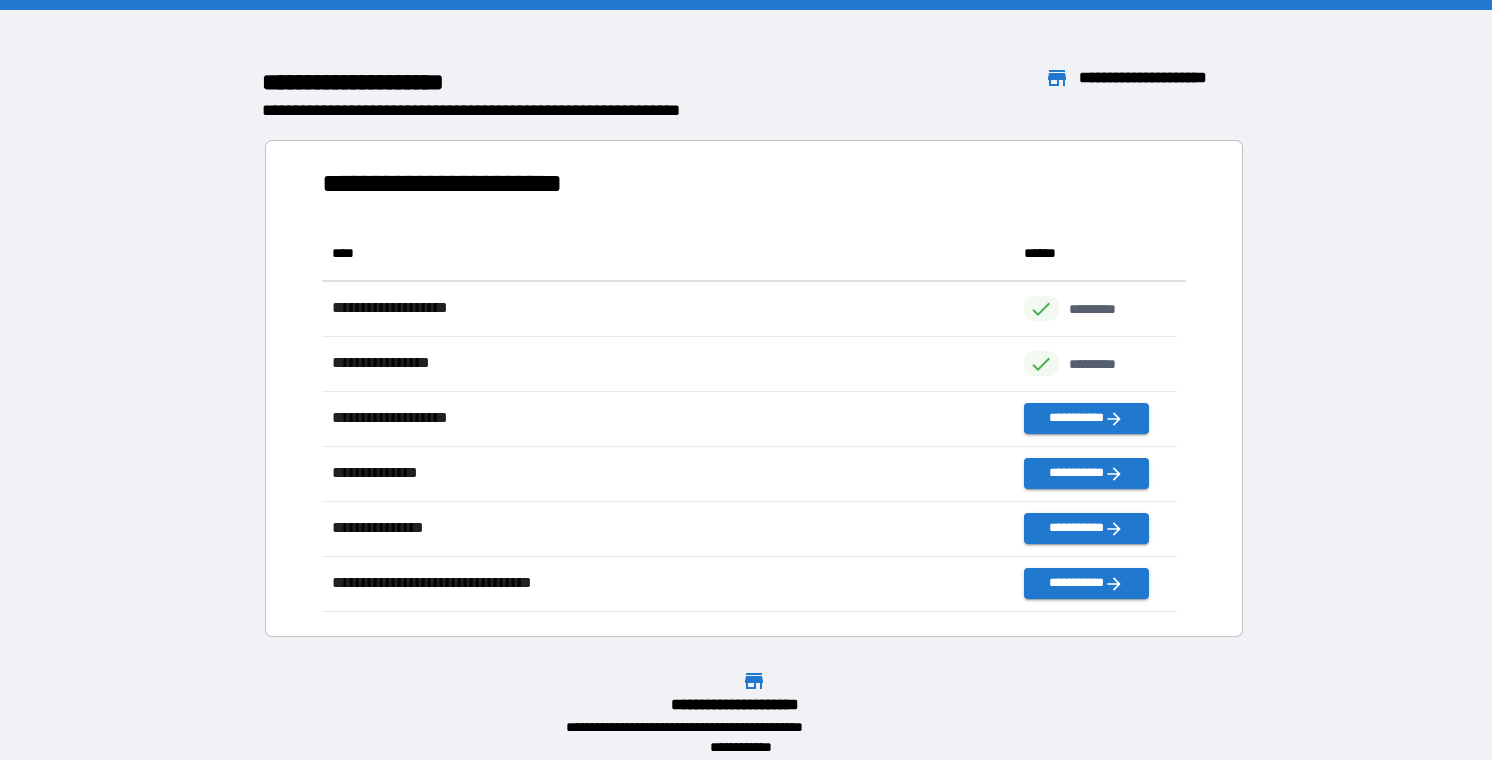 scroll, scrollTop: 16, scrollLeft: 16, axis: both 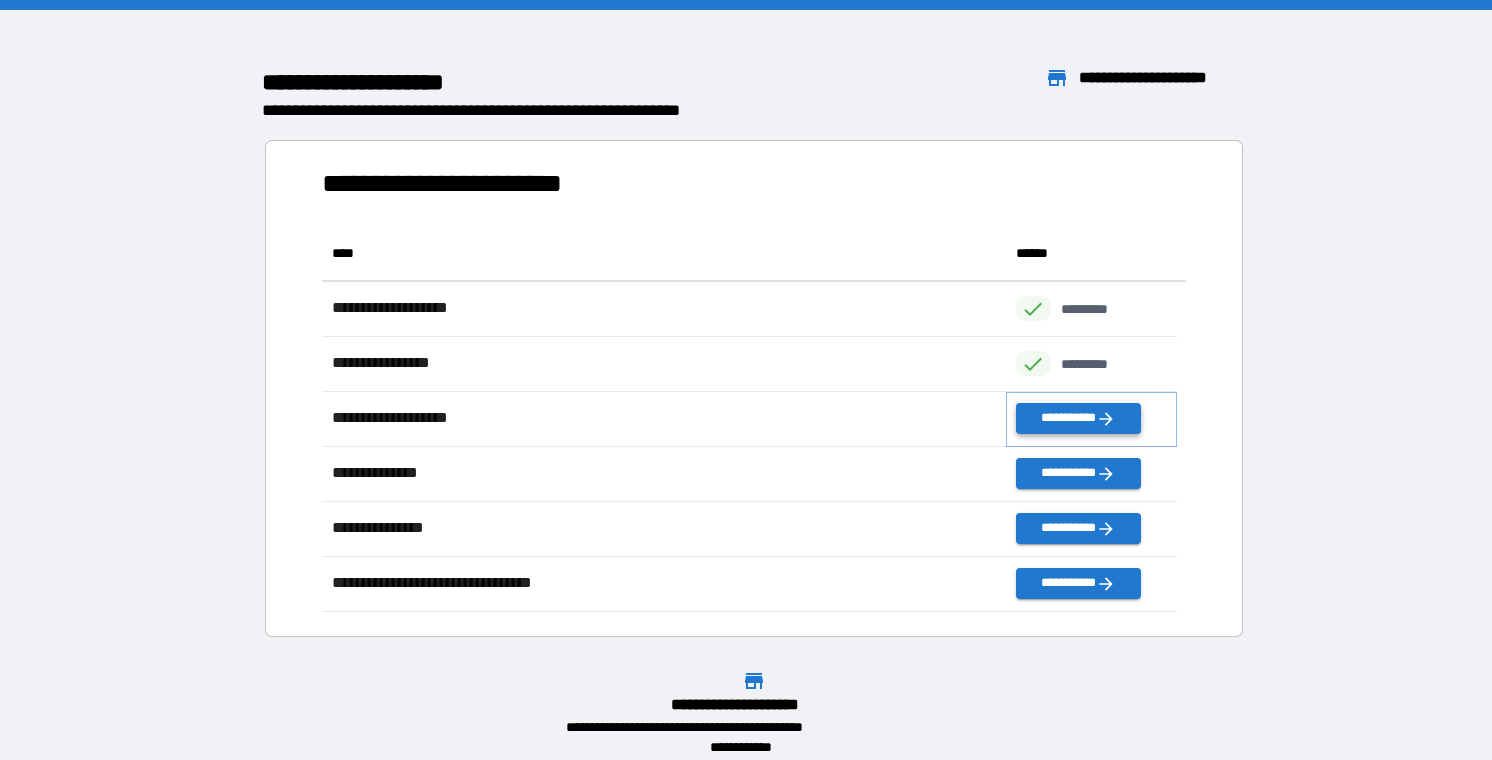 click on "**********" at bounding box center (1078, 418) 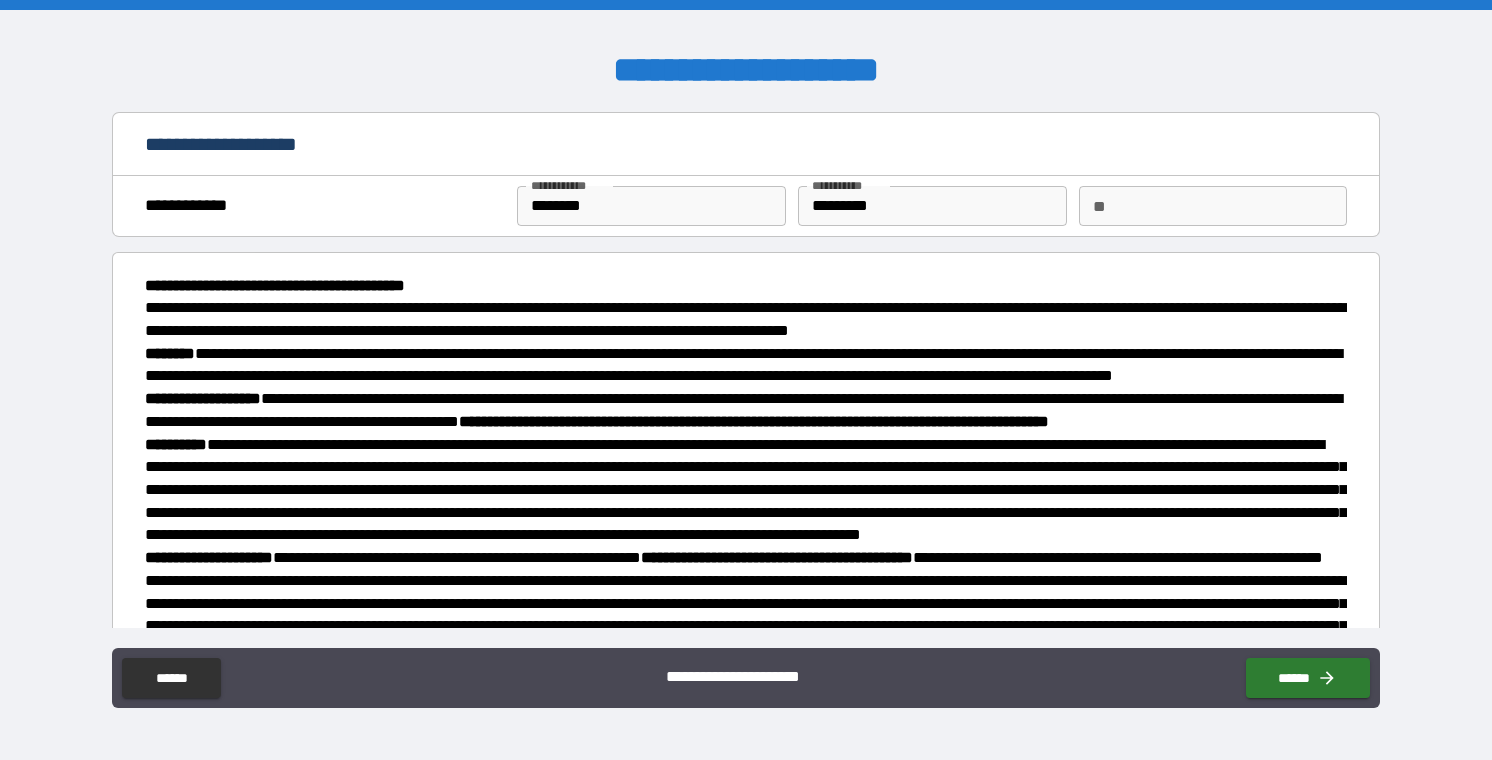 type on "*" 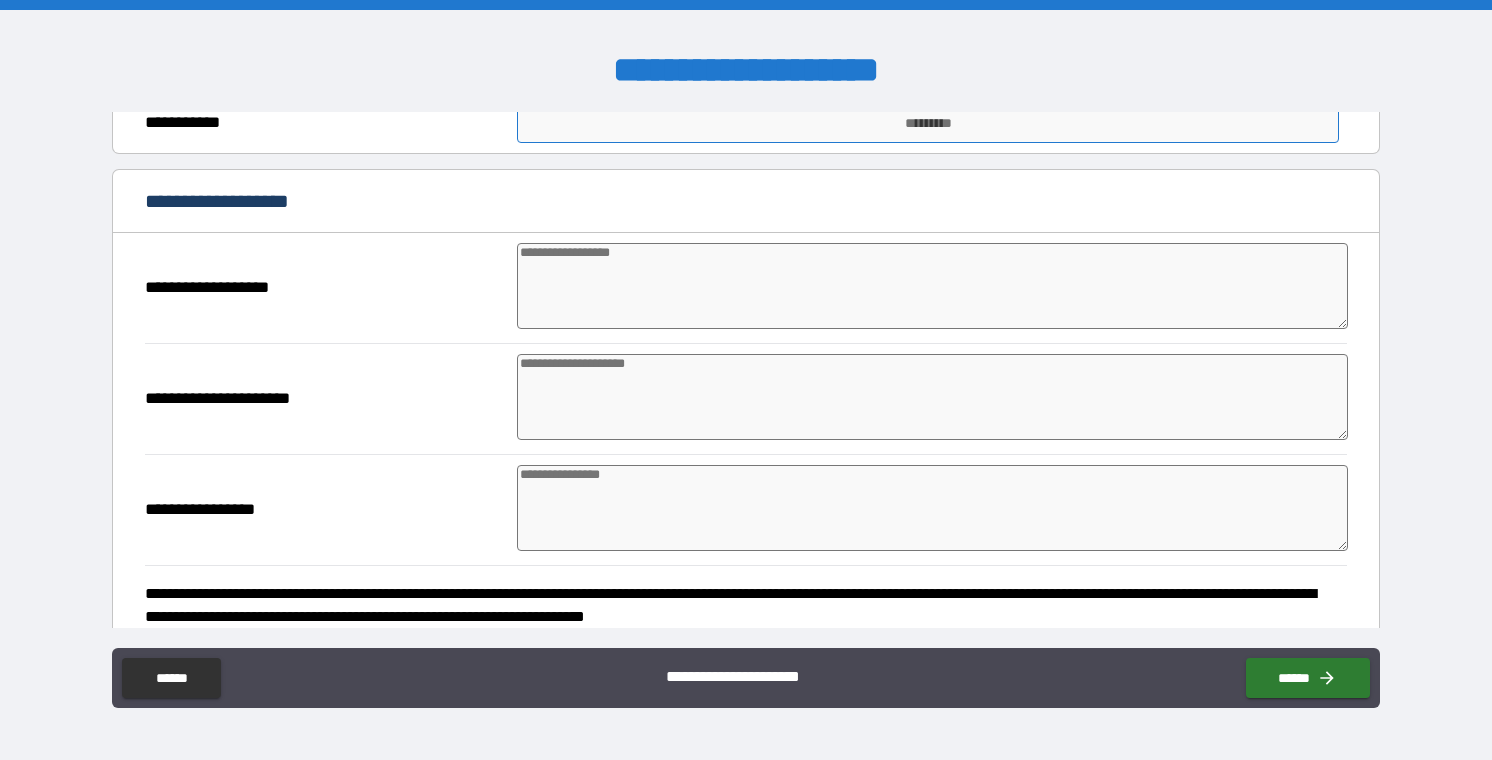 scroll, scrollTop: 923, scrollLeft: 0, axis: vertical 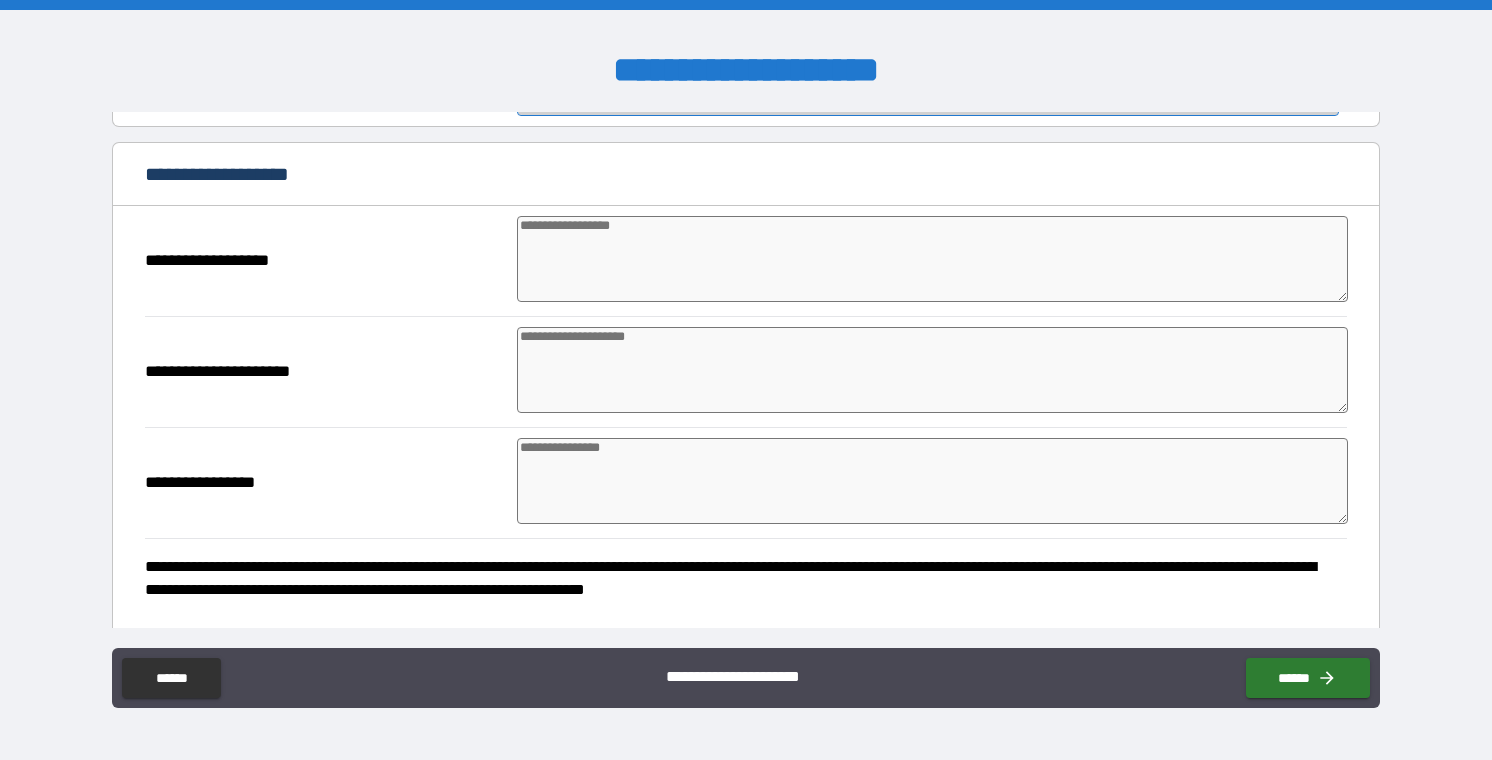 click on "*********" at bounding box center [928, 96] 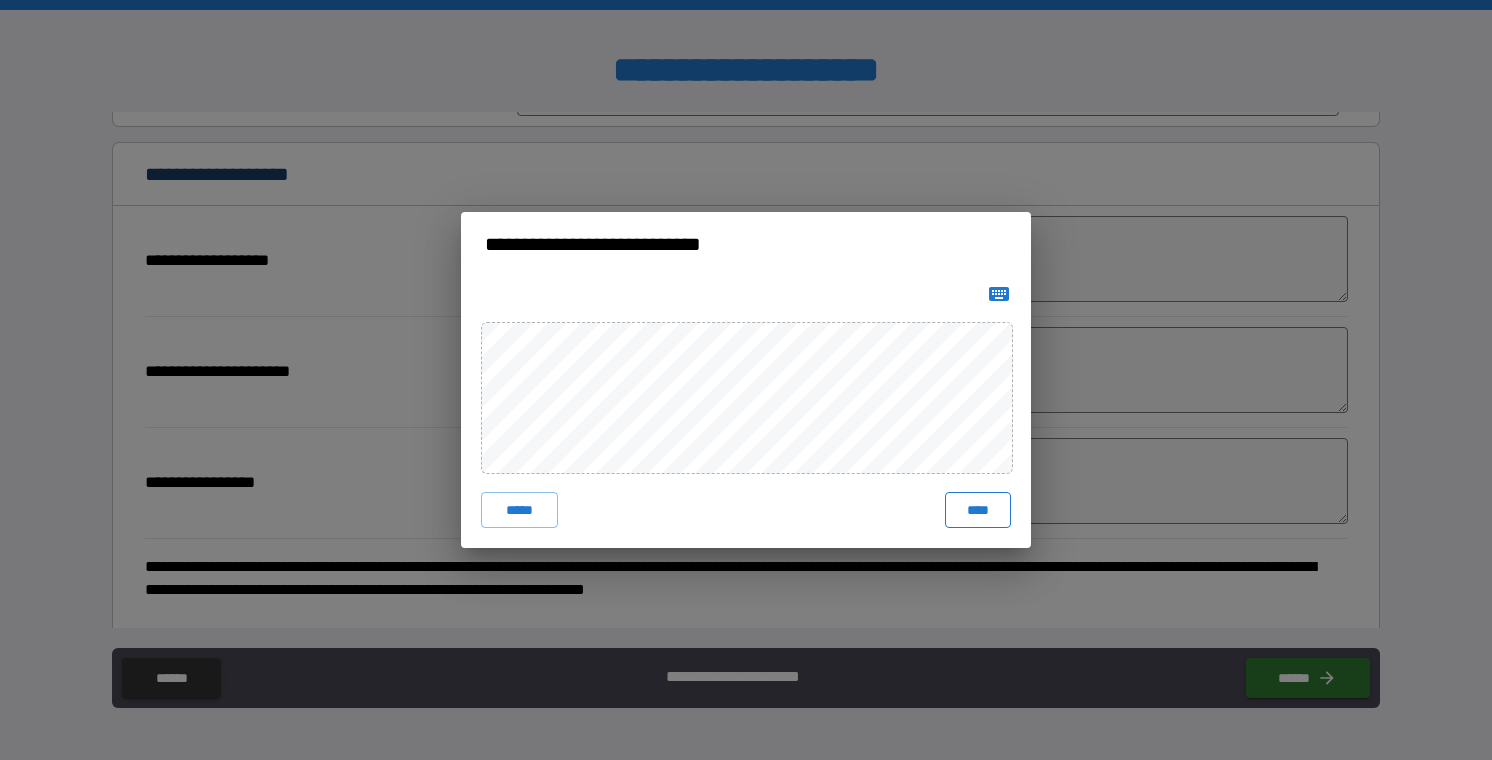 click on "****" at bounding box center [978, 510] 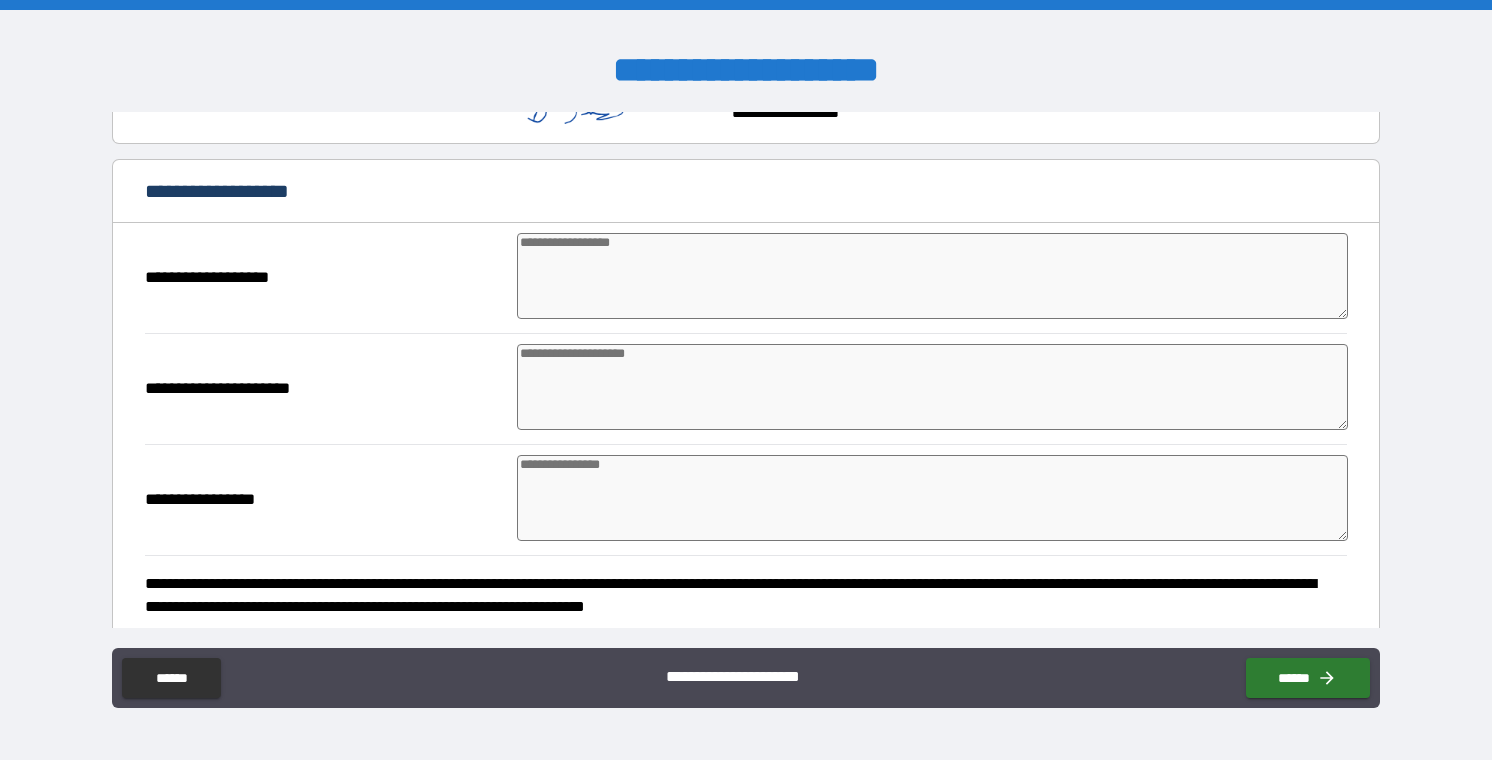 type on "*" 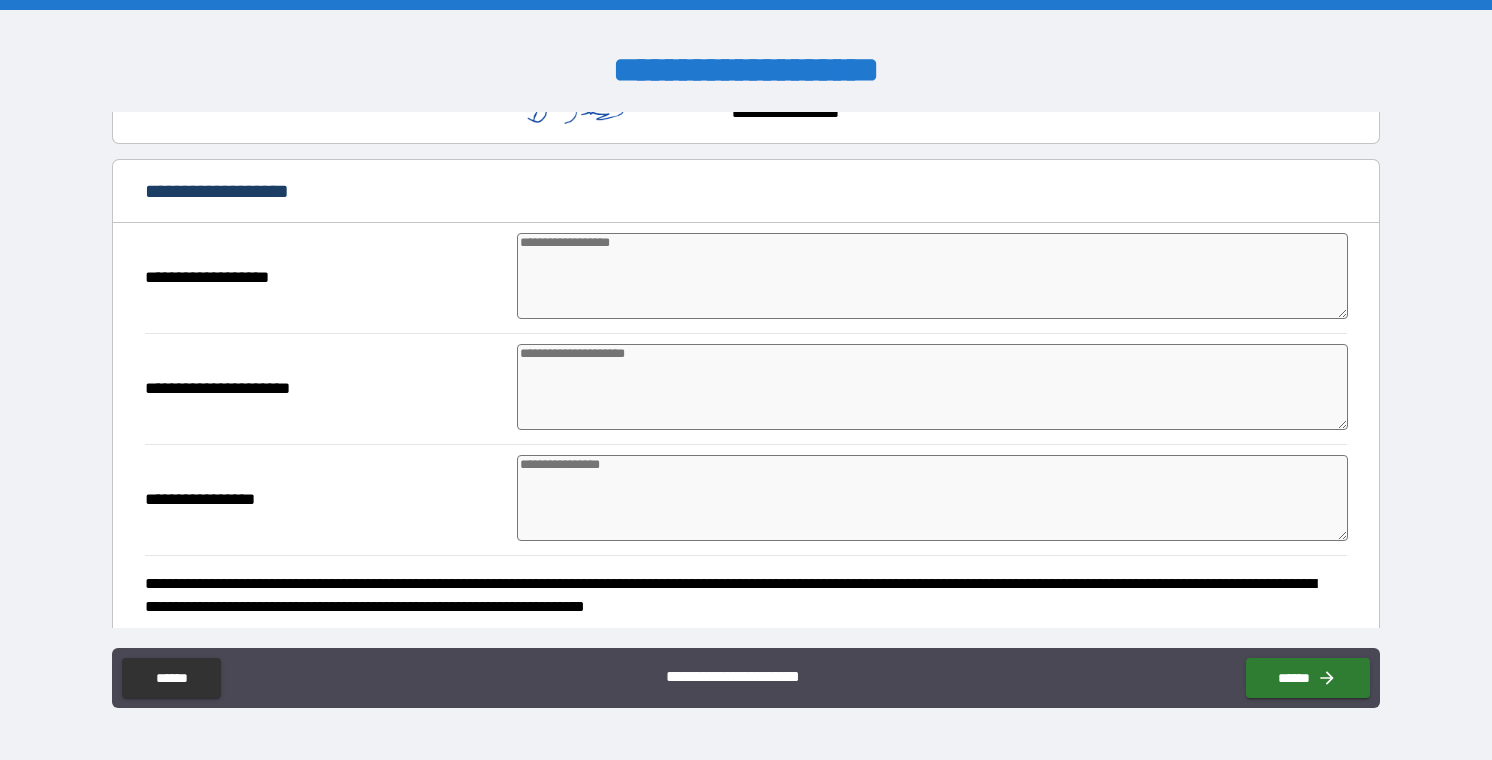 type on "*" 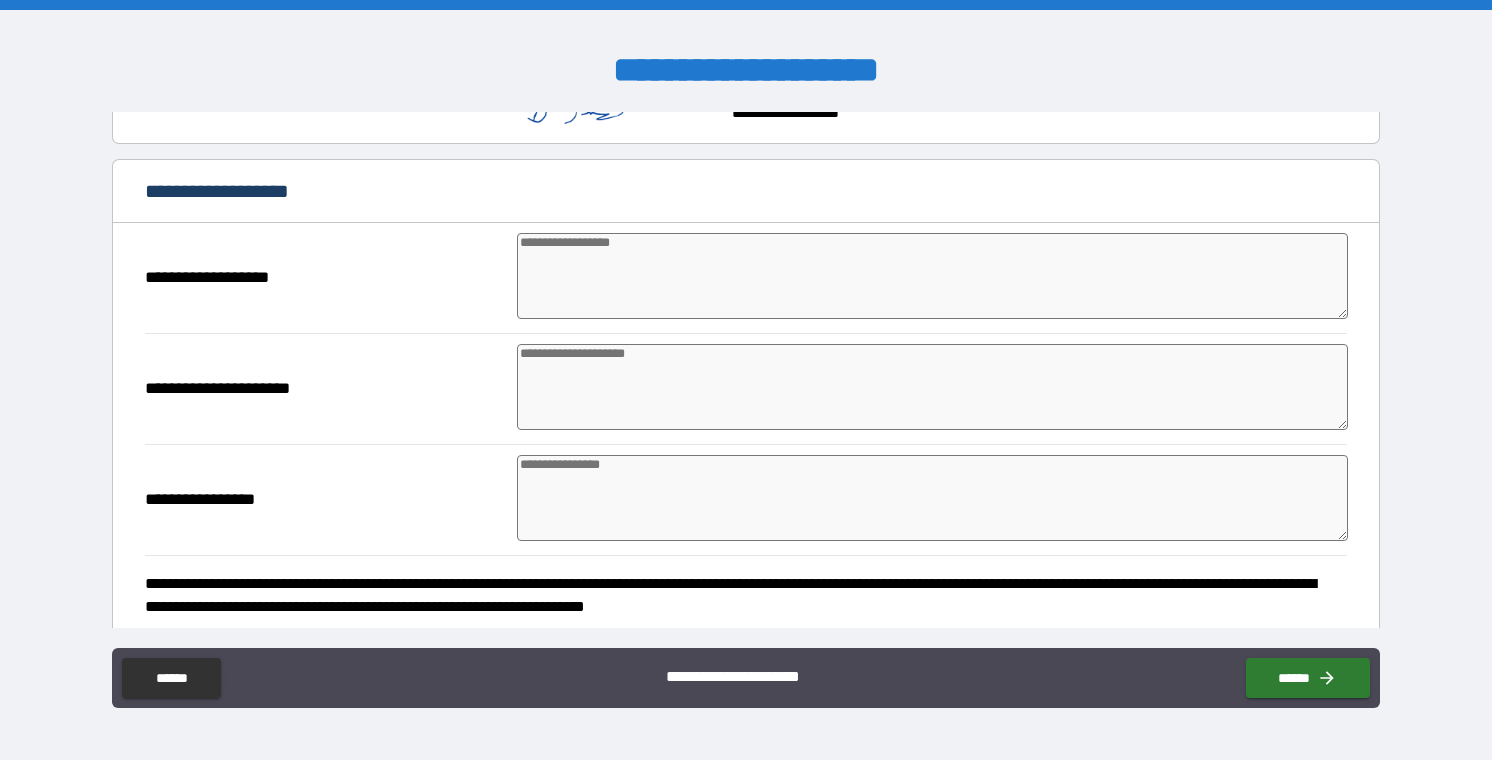 type on "*" 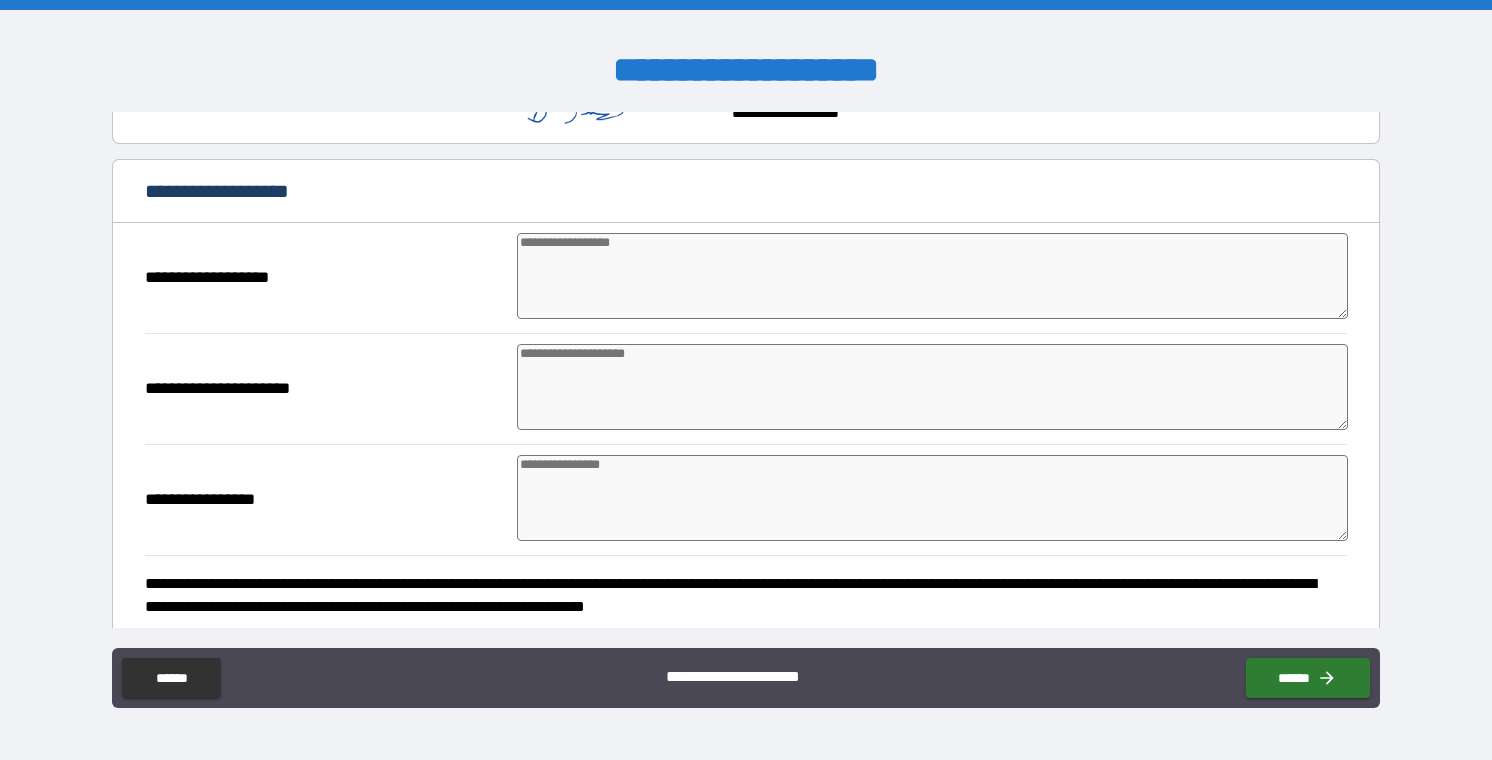 type on "*" 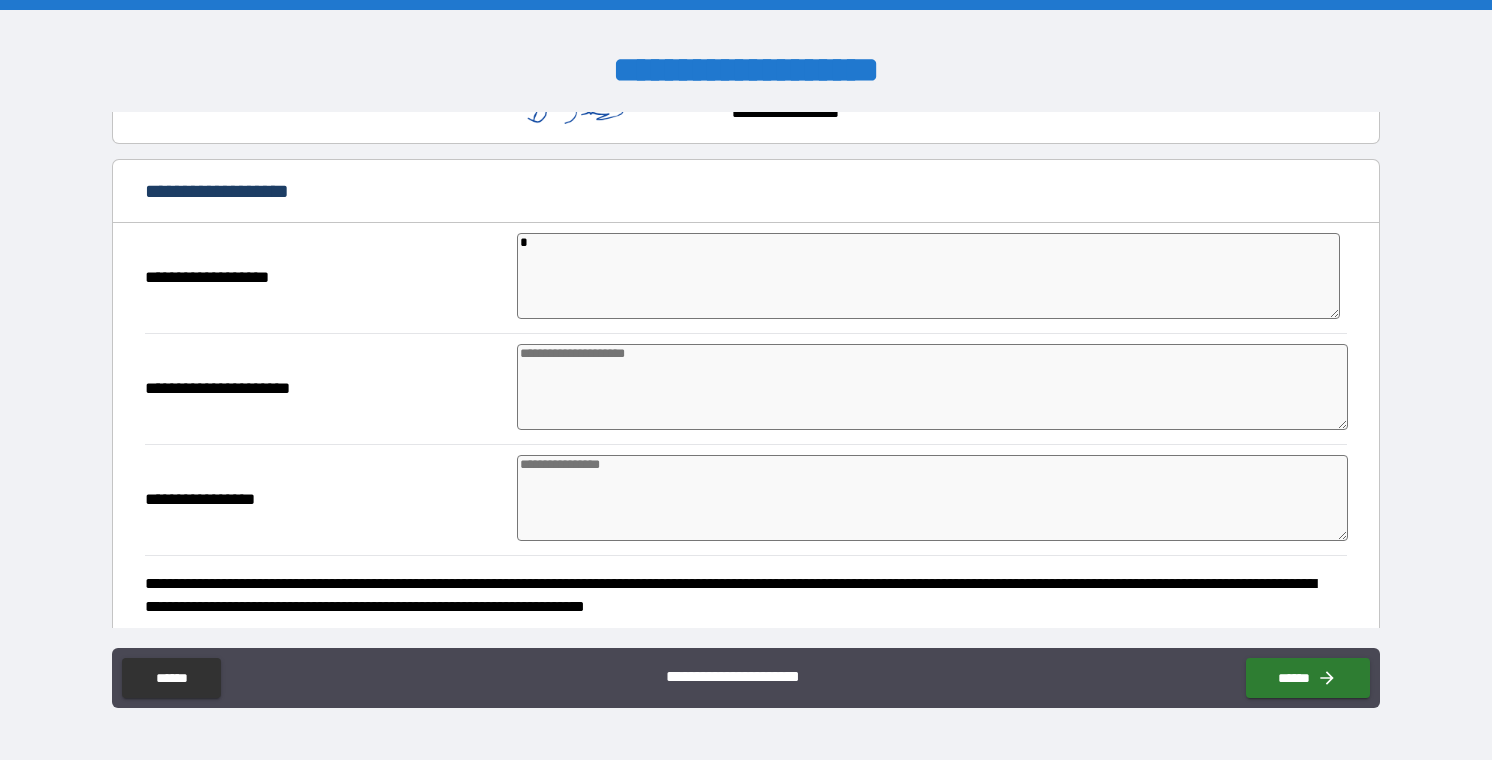 type on "*" 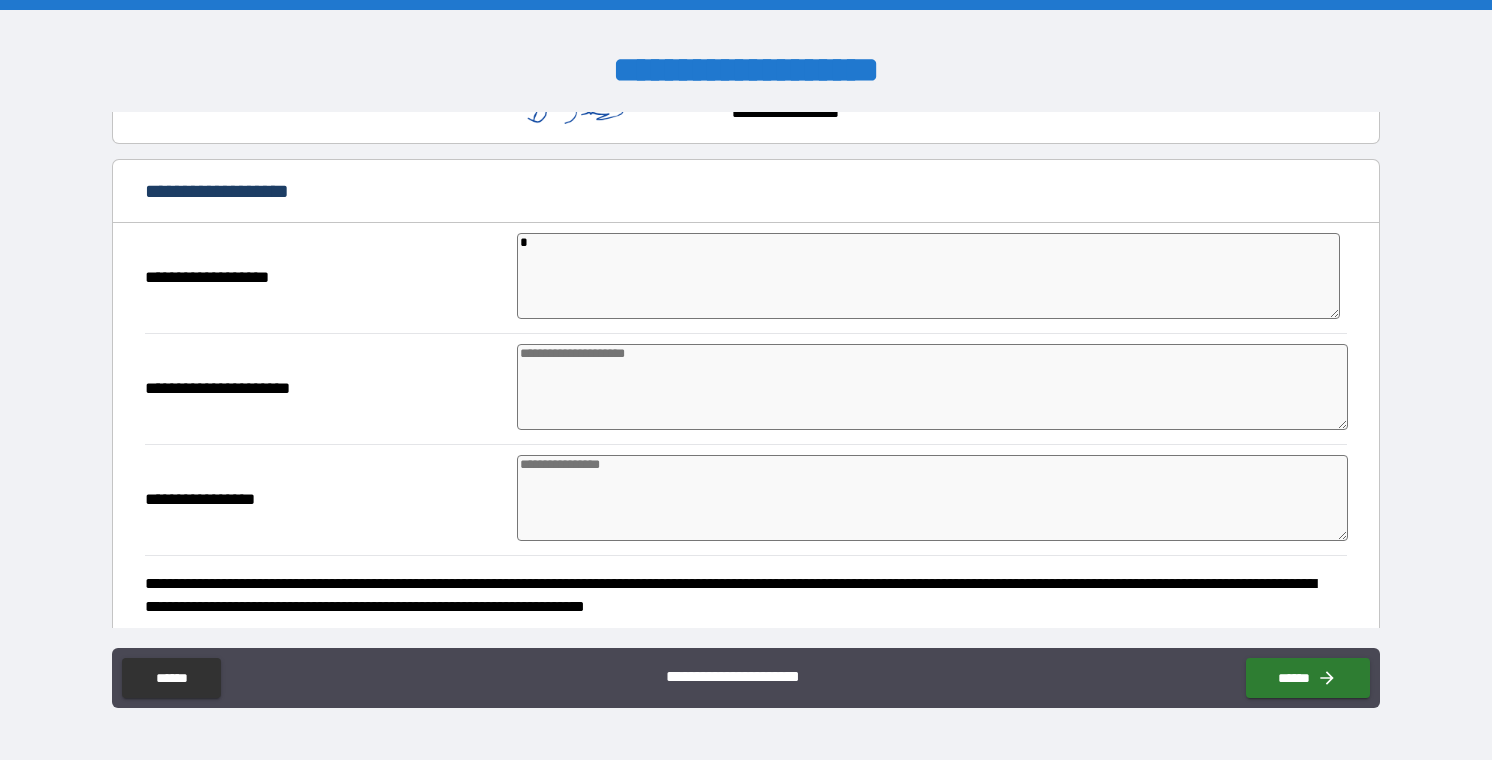 type on "*" 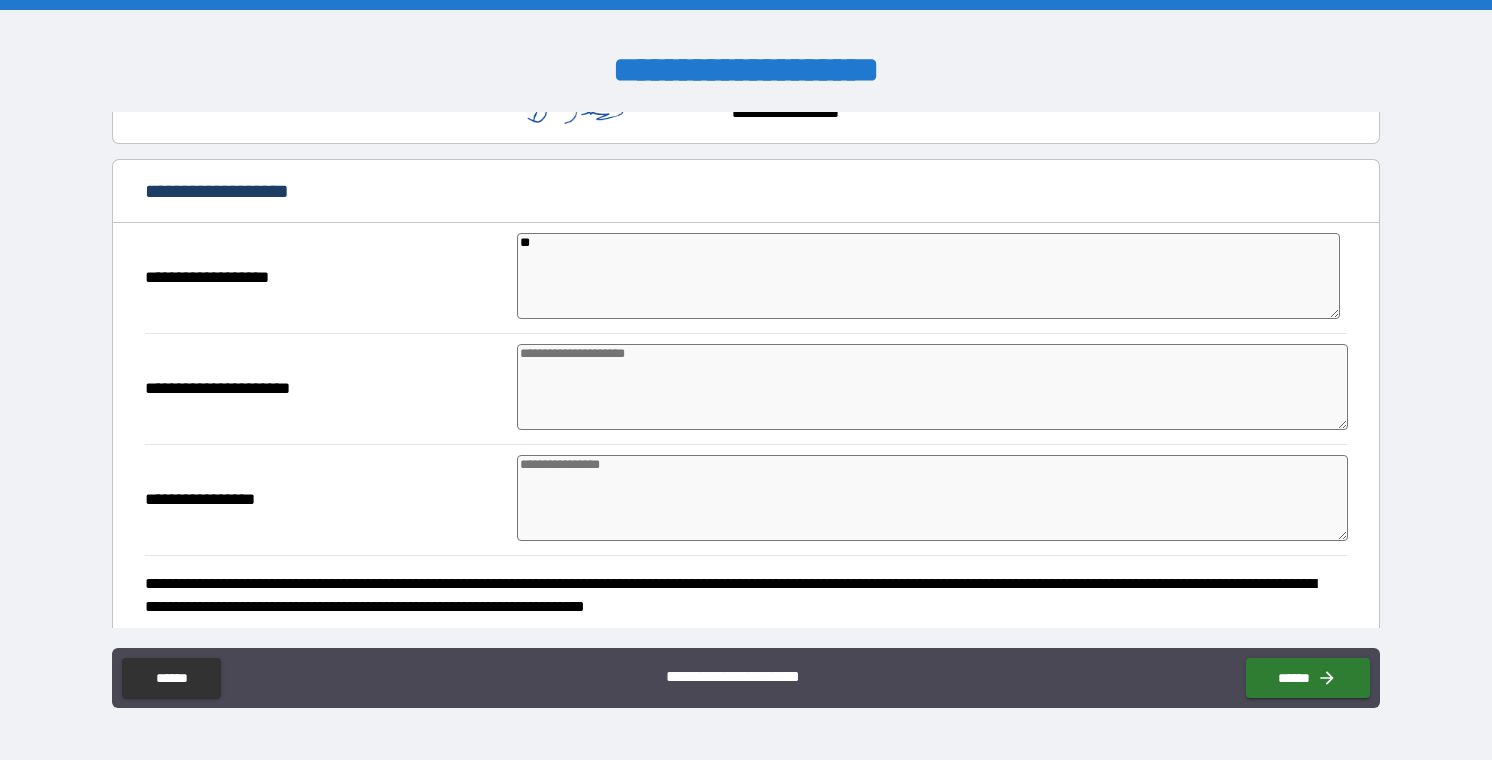 type on "*" 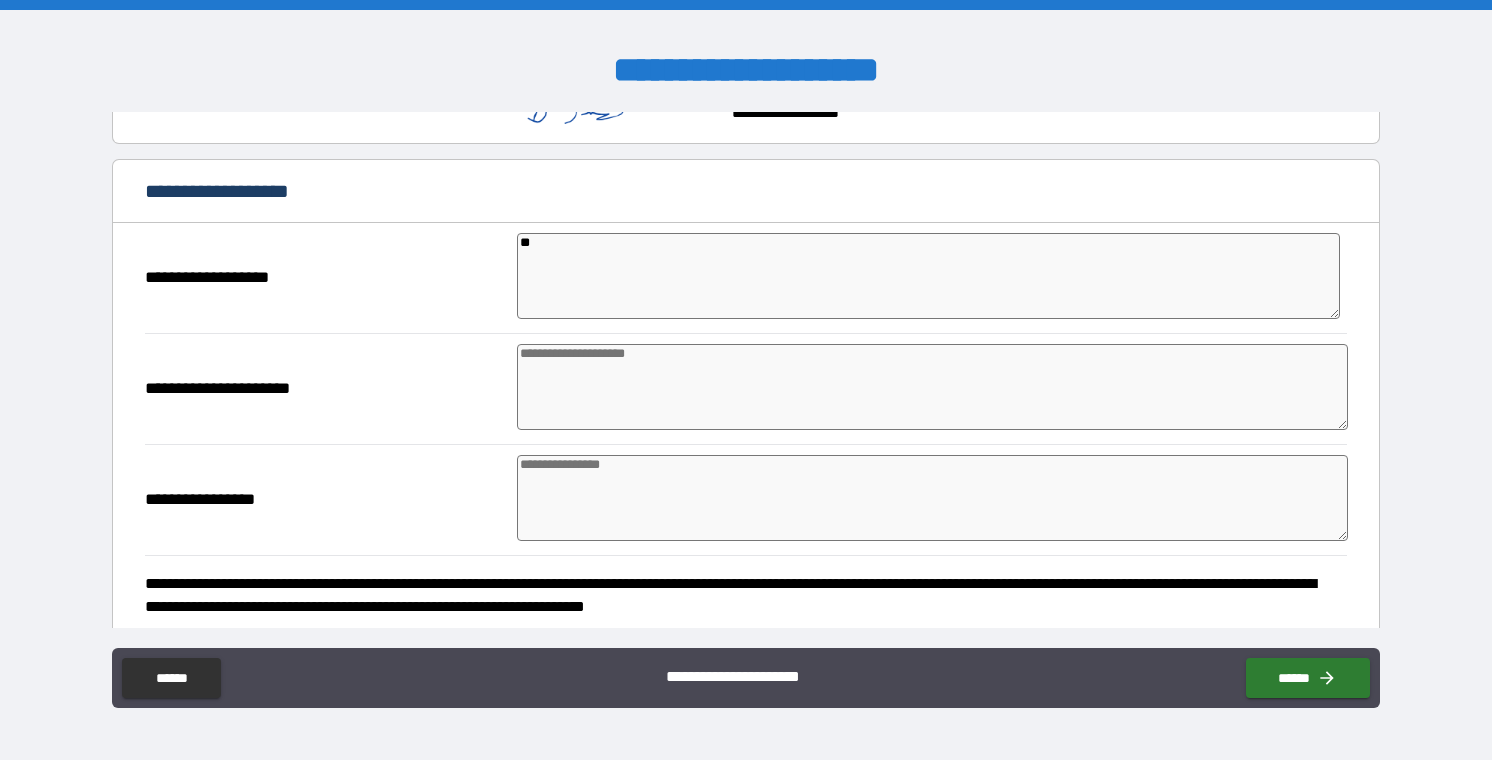 type on "*" 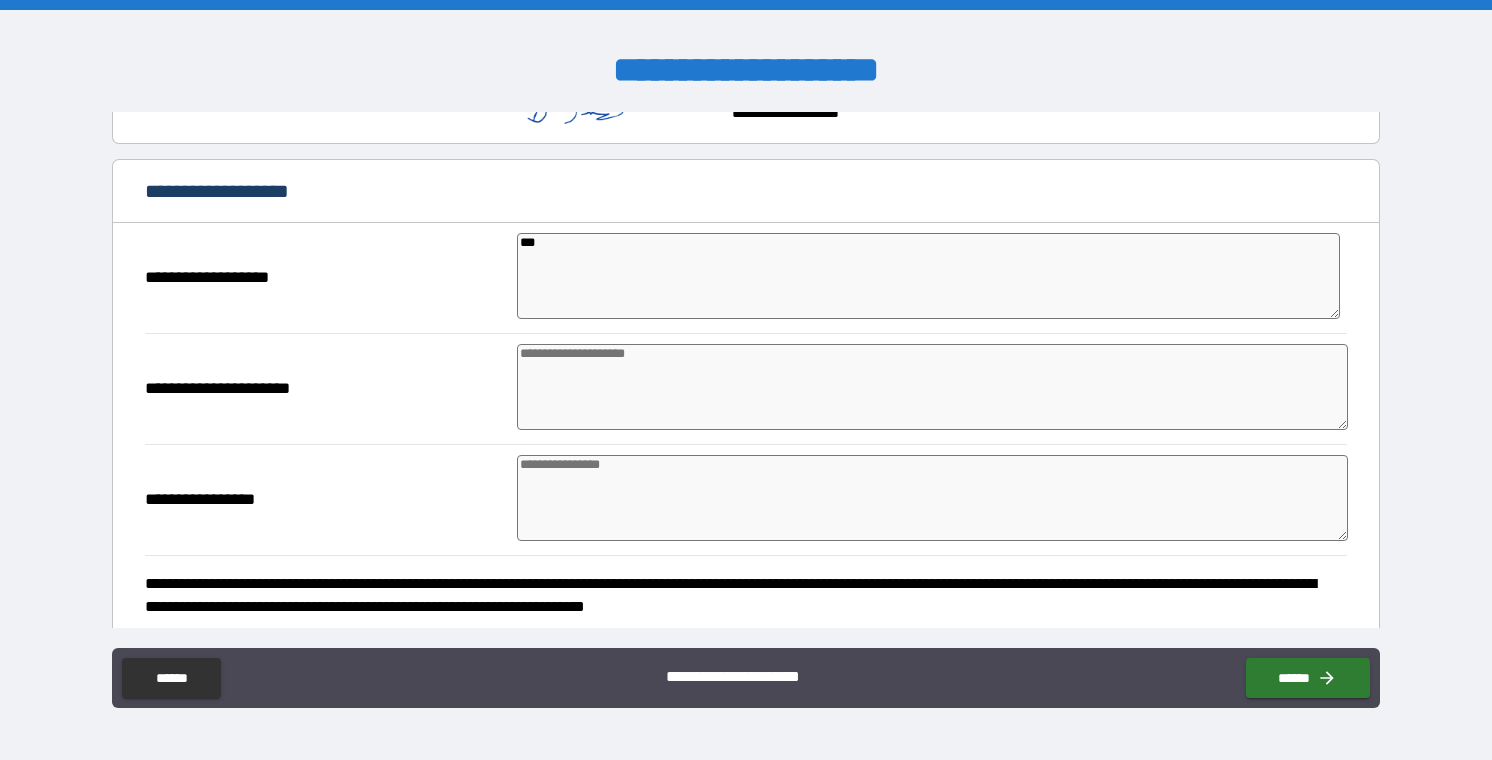 type on "*" 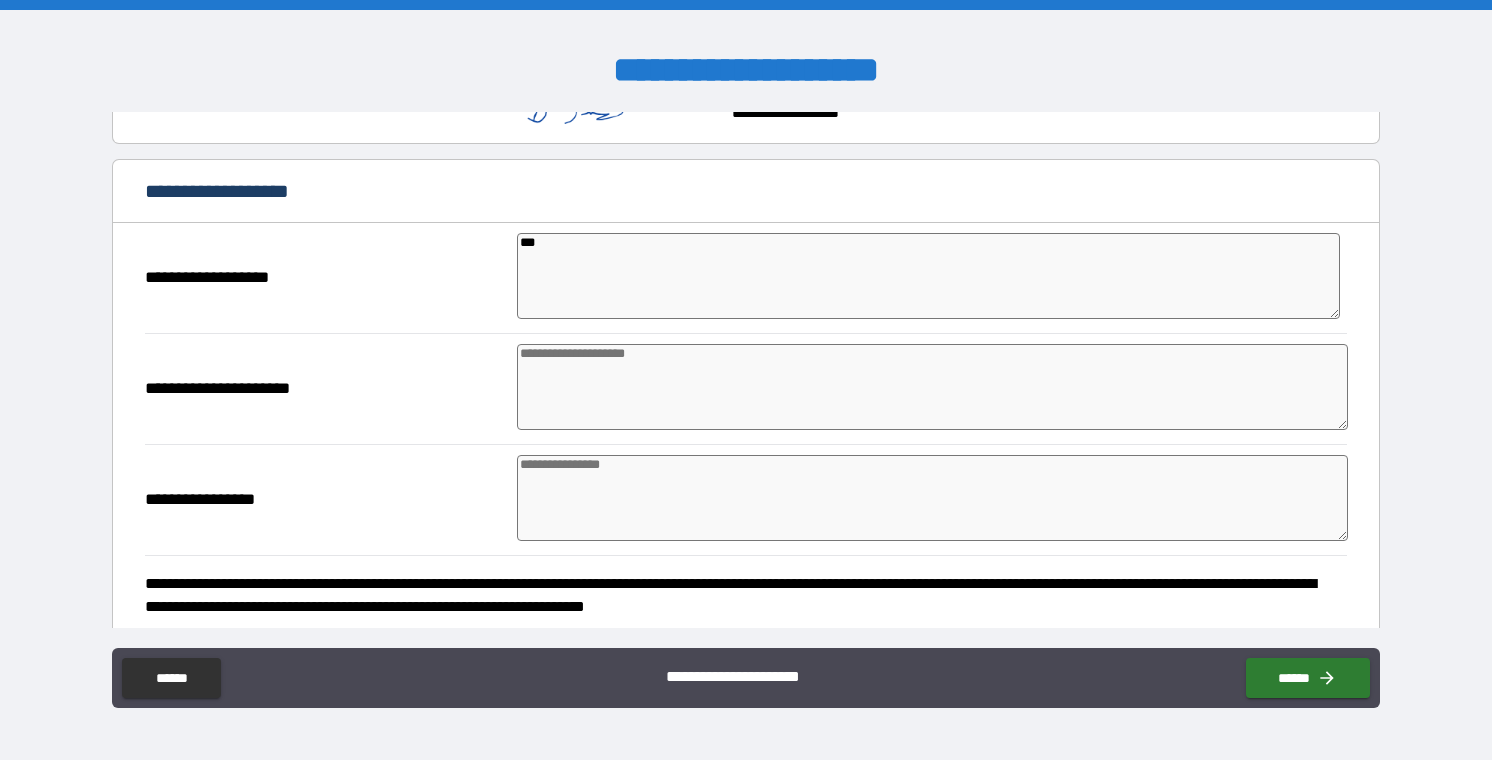 type on "*" 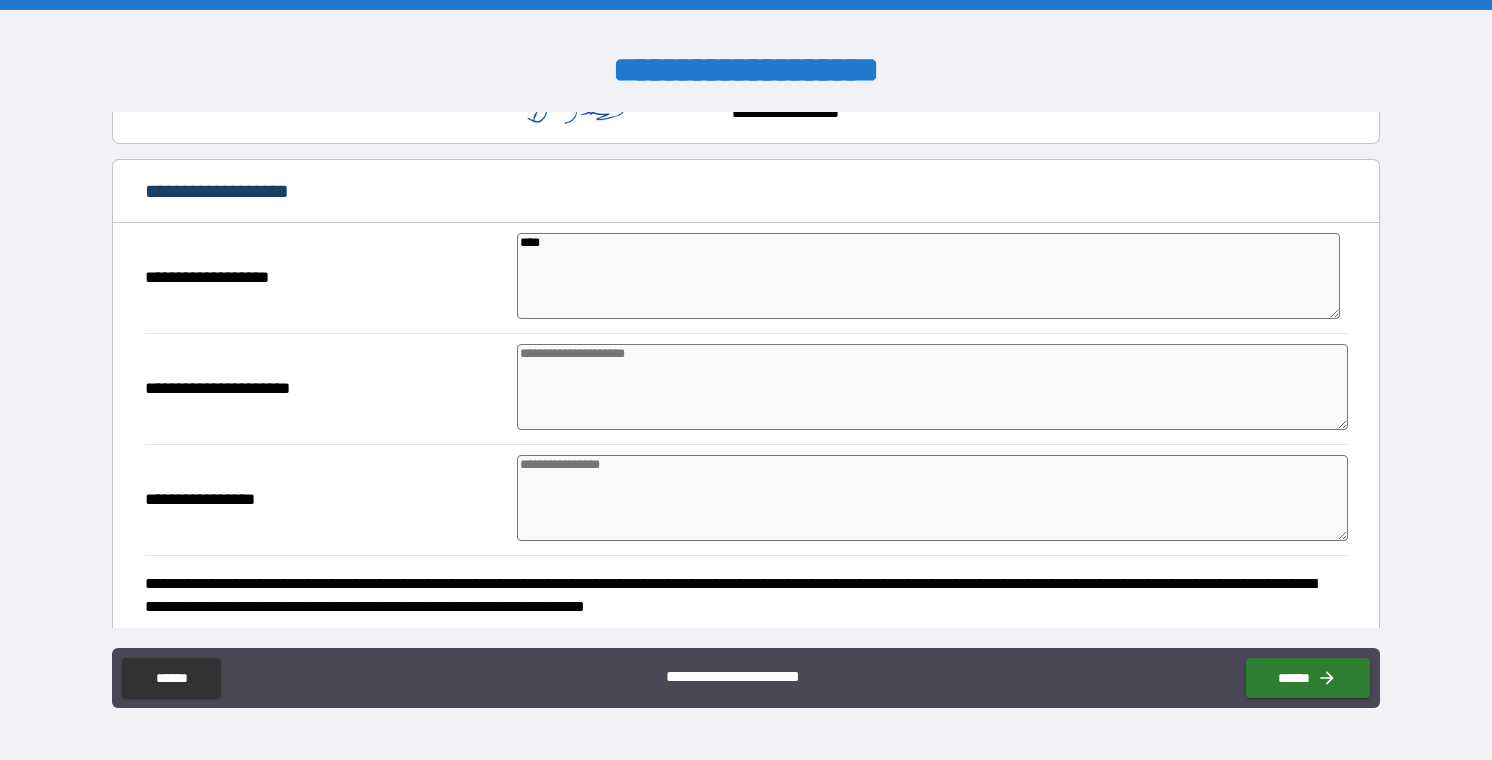 type on "*" 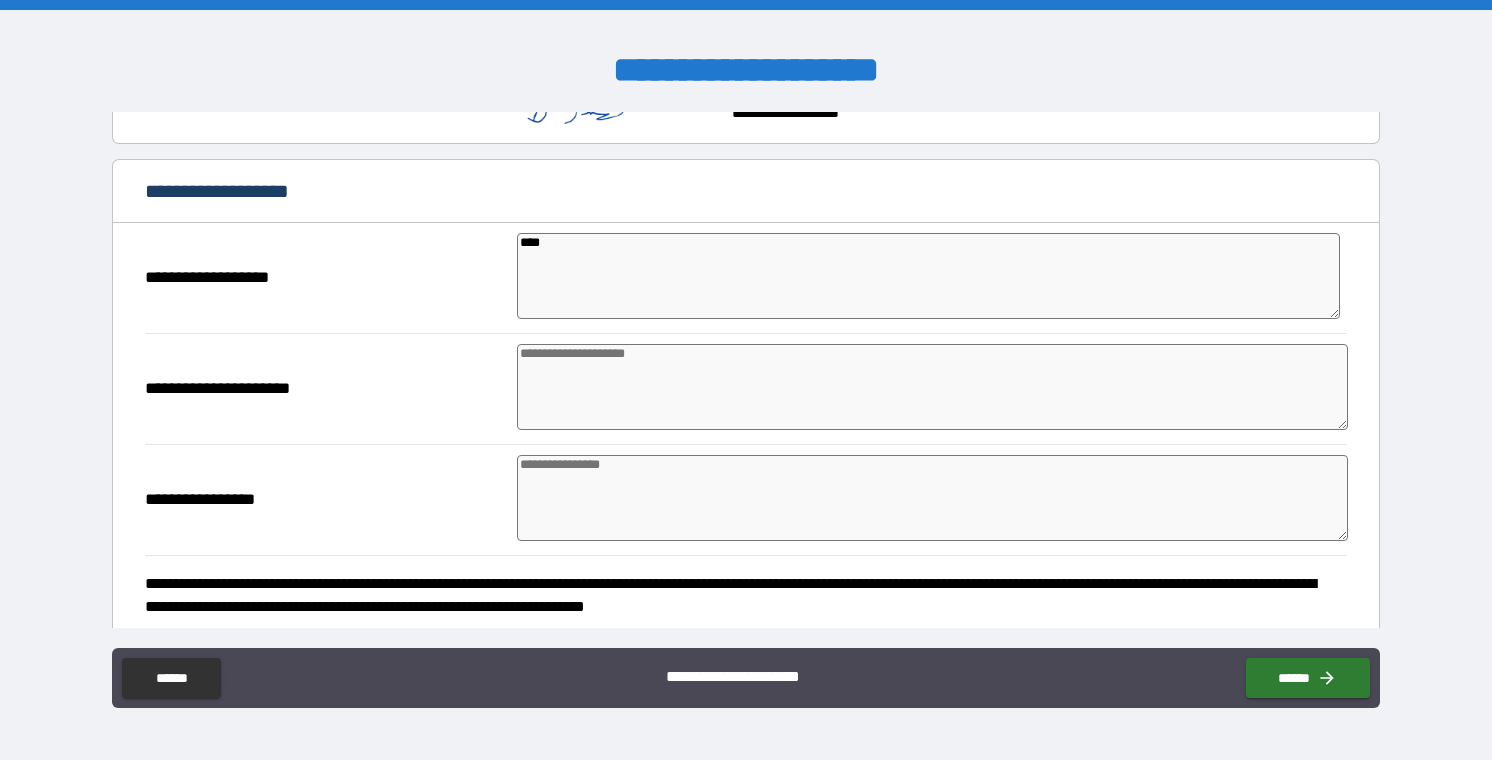 type on "*" 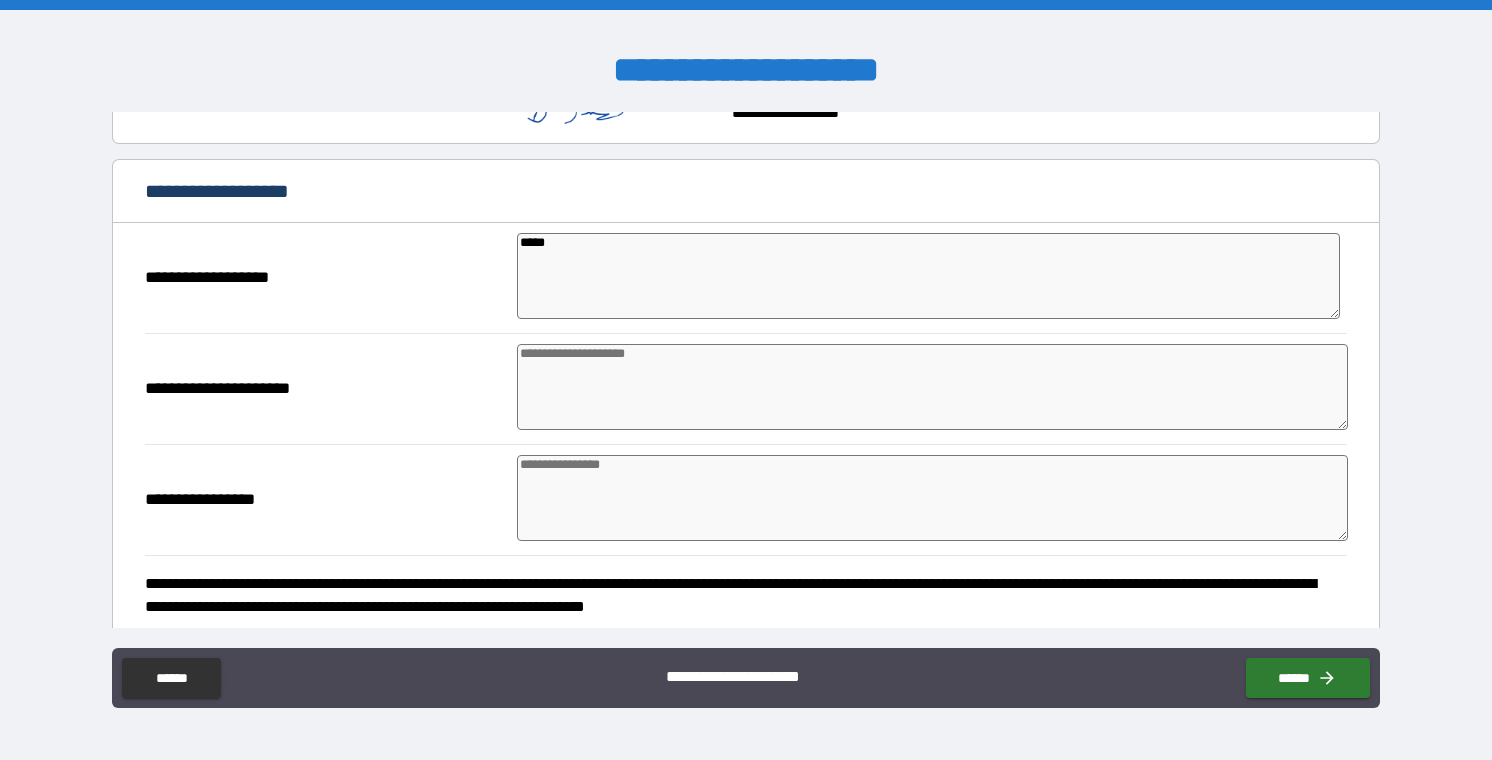 type on "*" 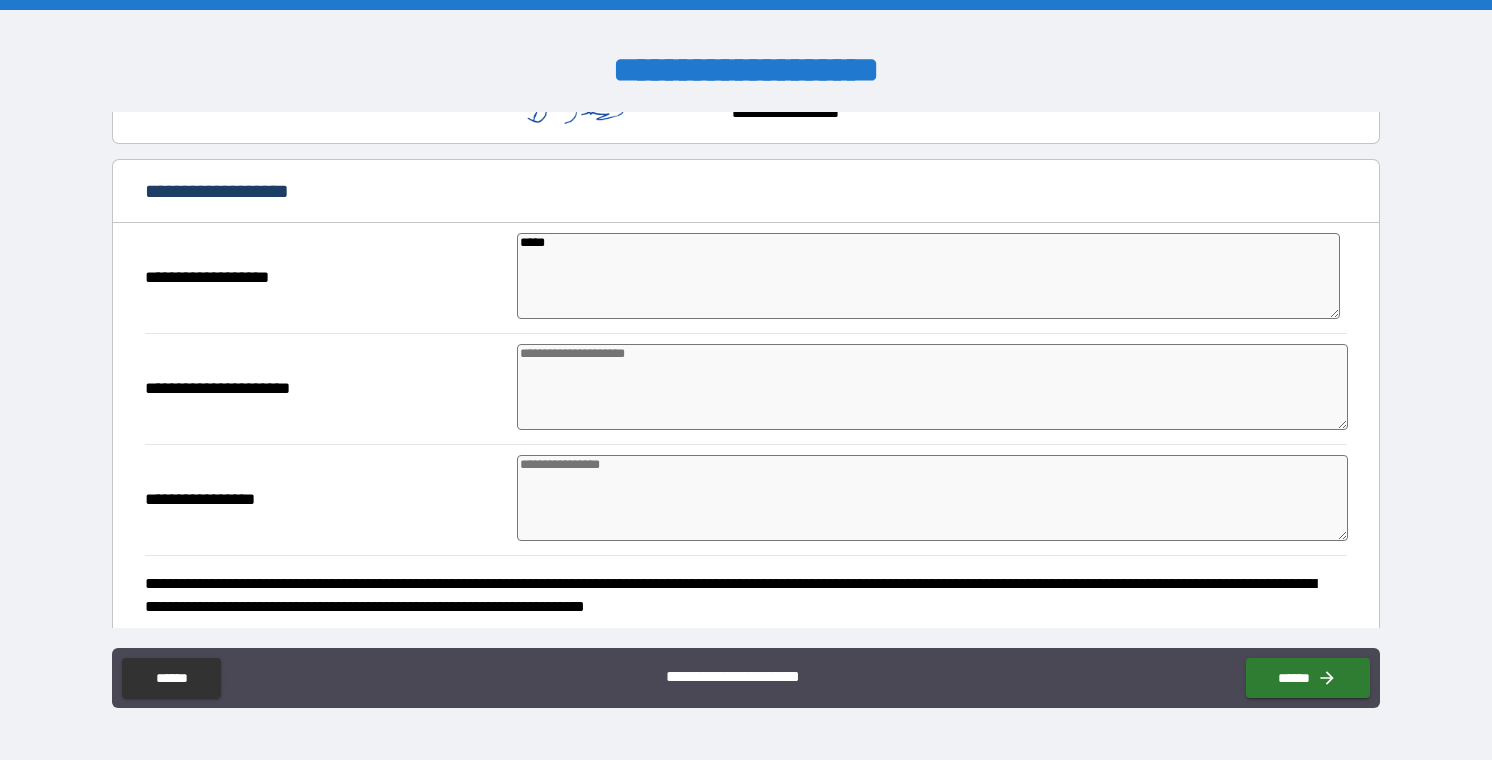 type on "*" 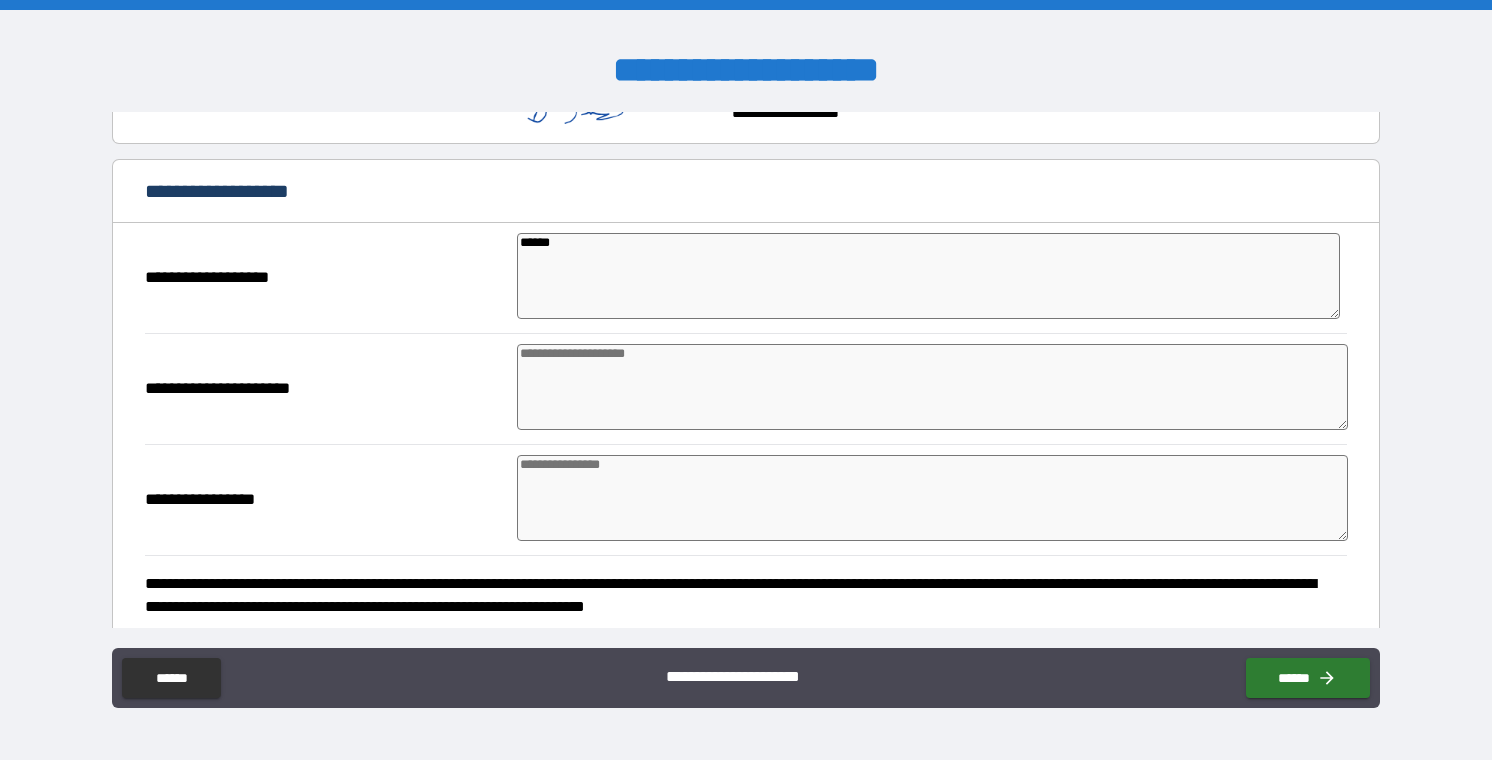 type on "*******" 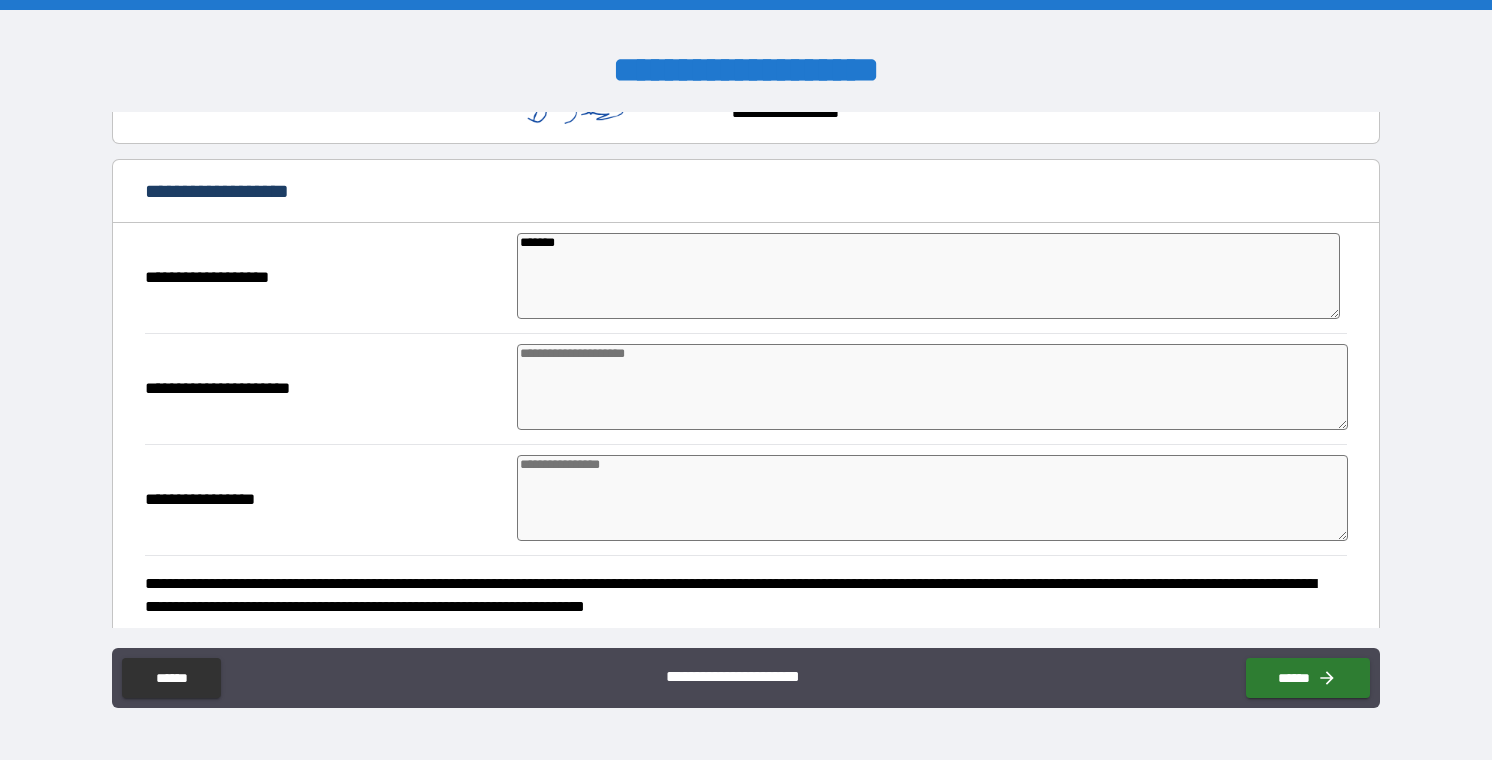 type on "*" 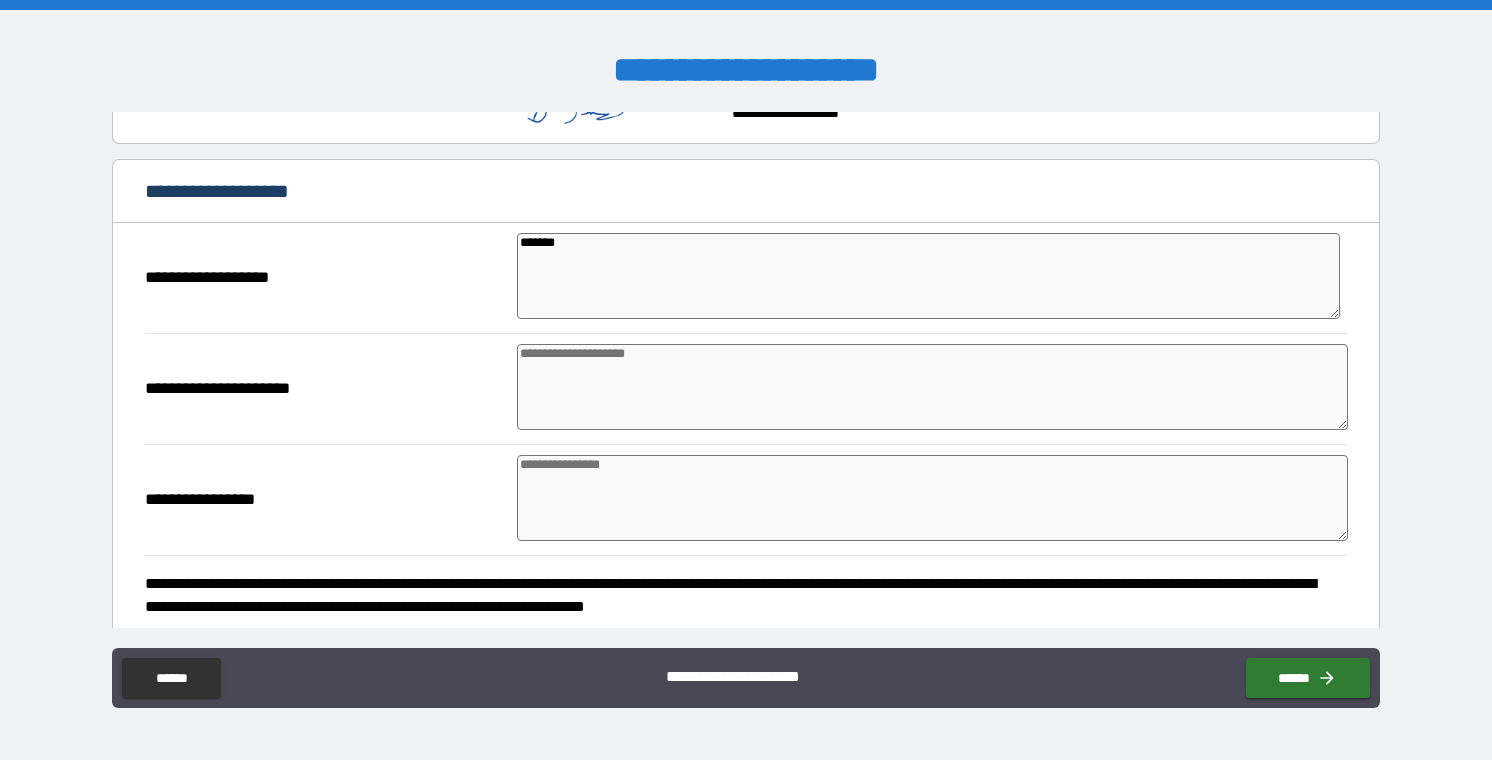 type on "********" 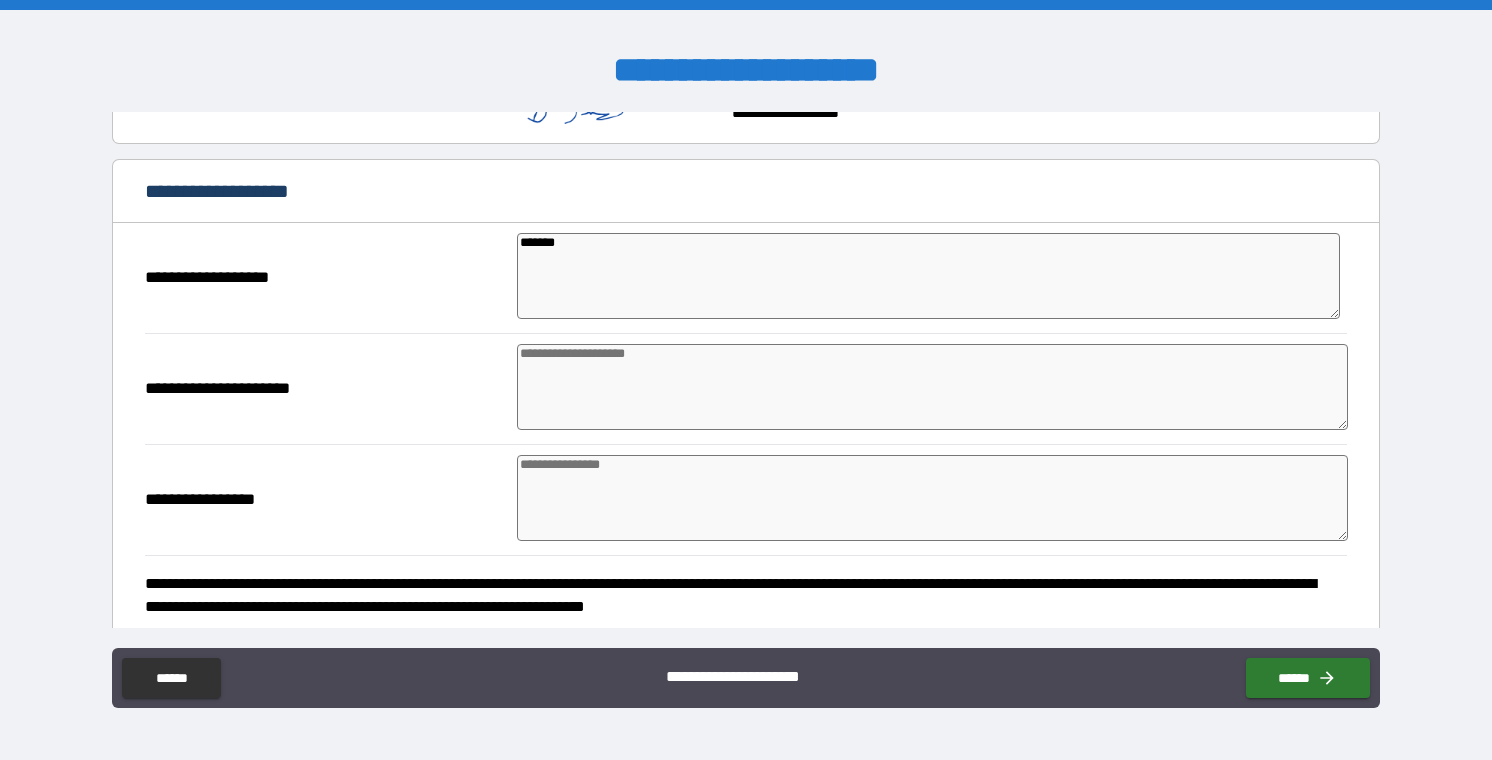 type on "*" 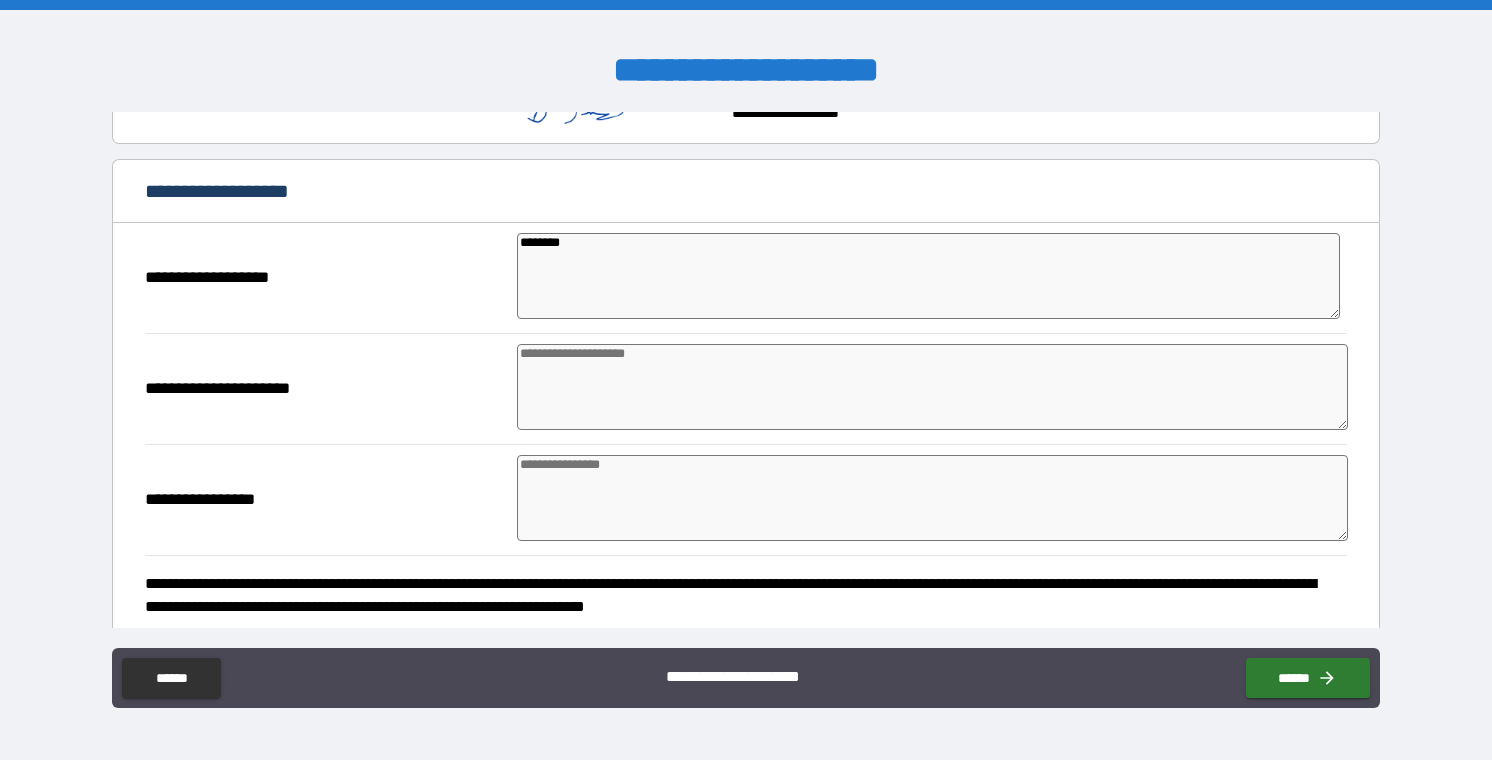 type on "*********" 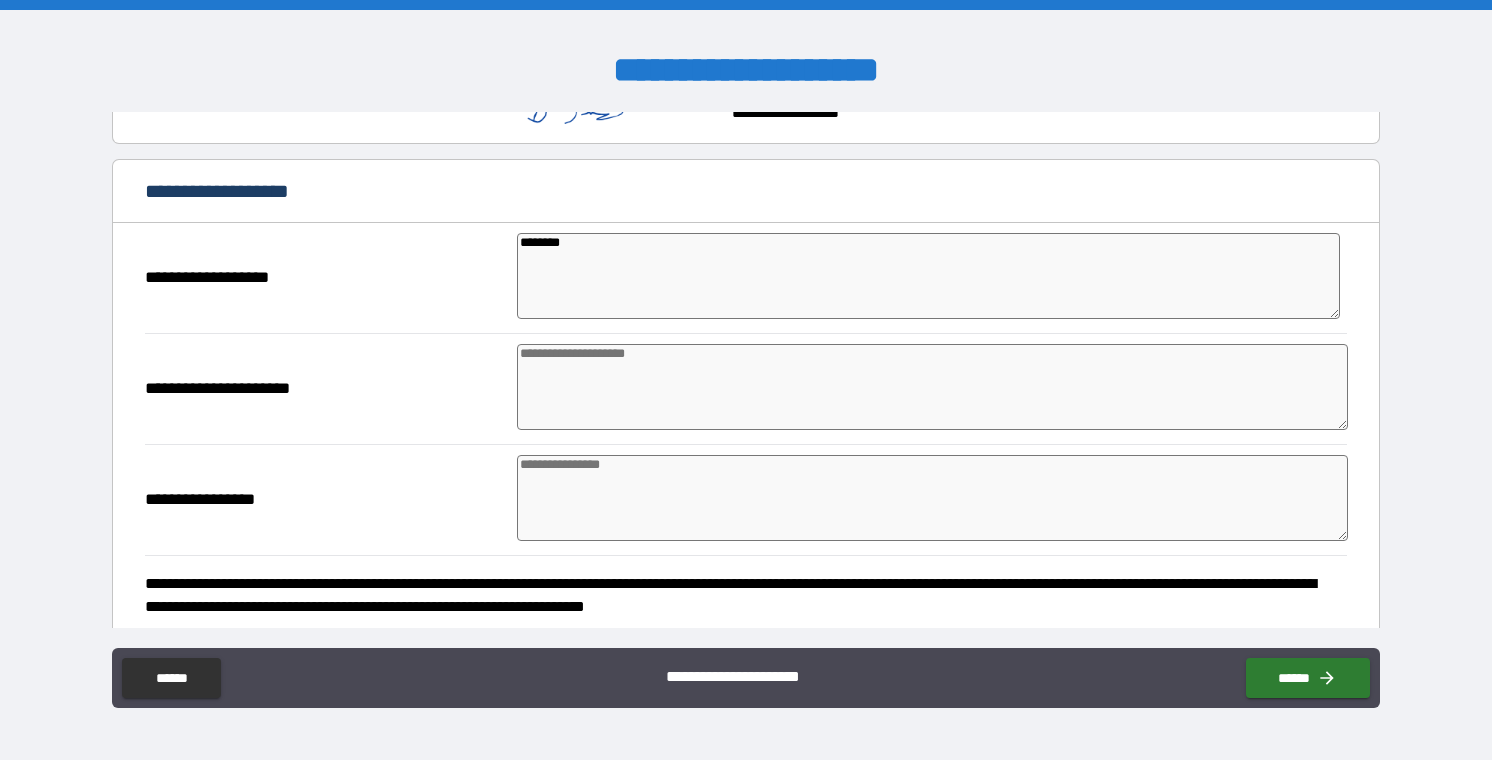 type on "*" 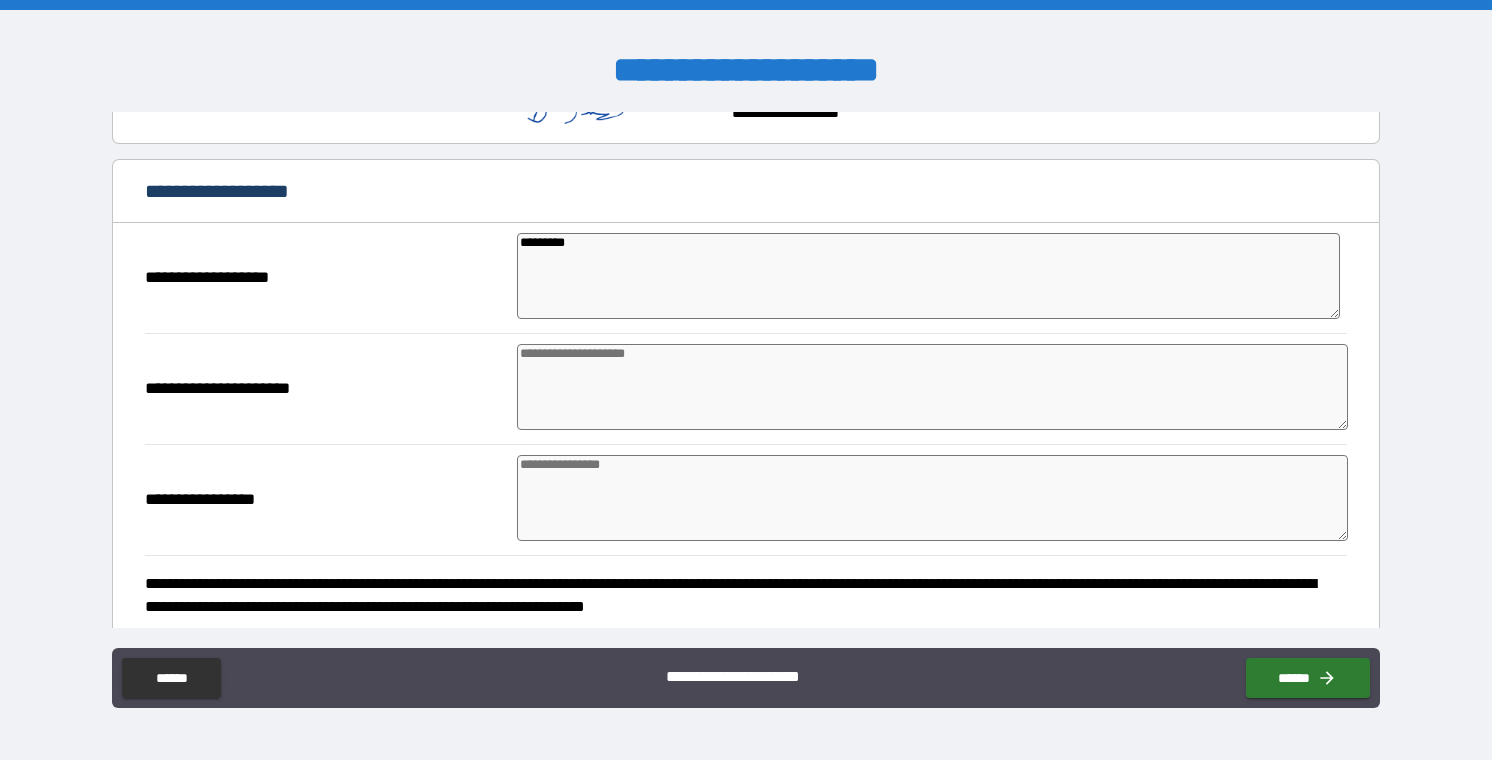 type on "*" 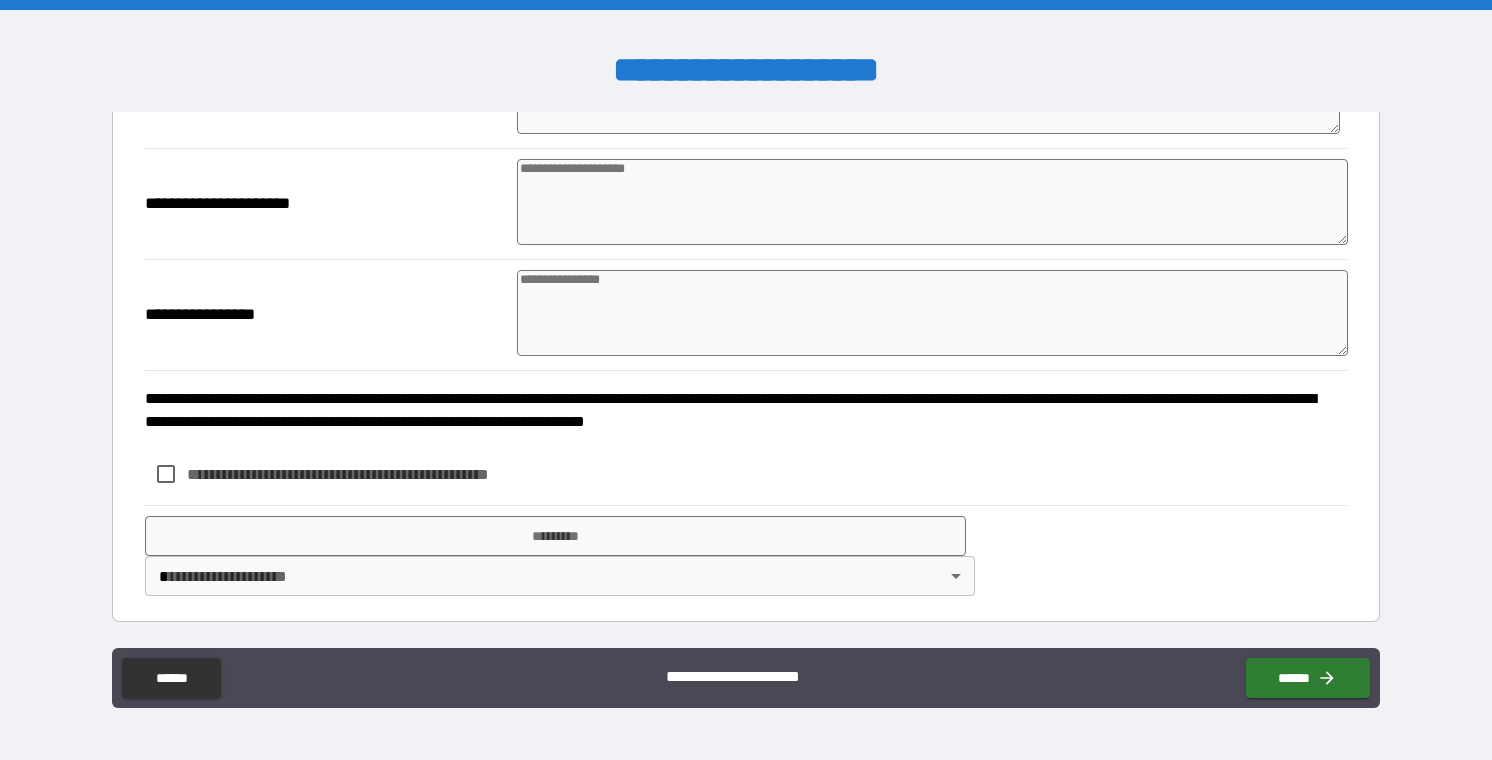 scroll, scrollTop: 1184, scrollLeft: 0, axis: vertical 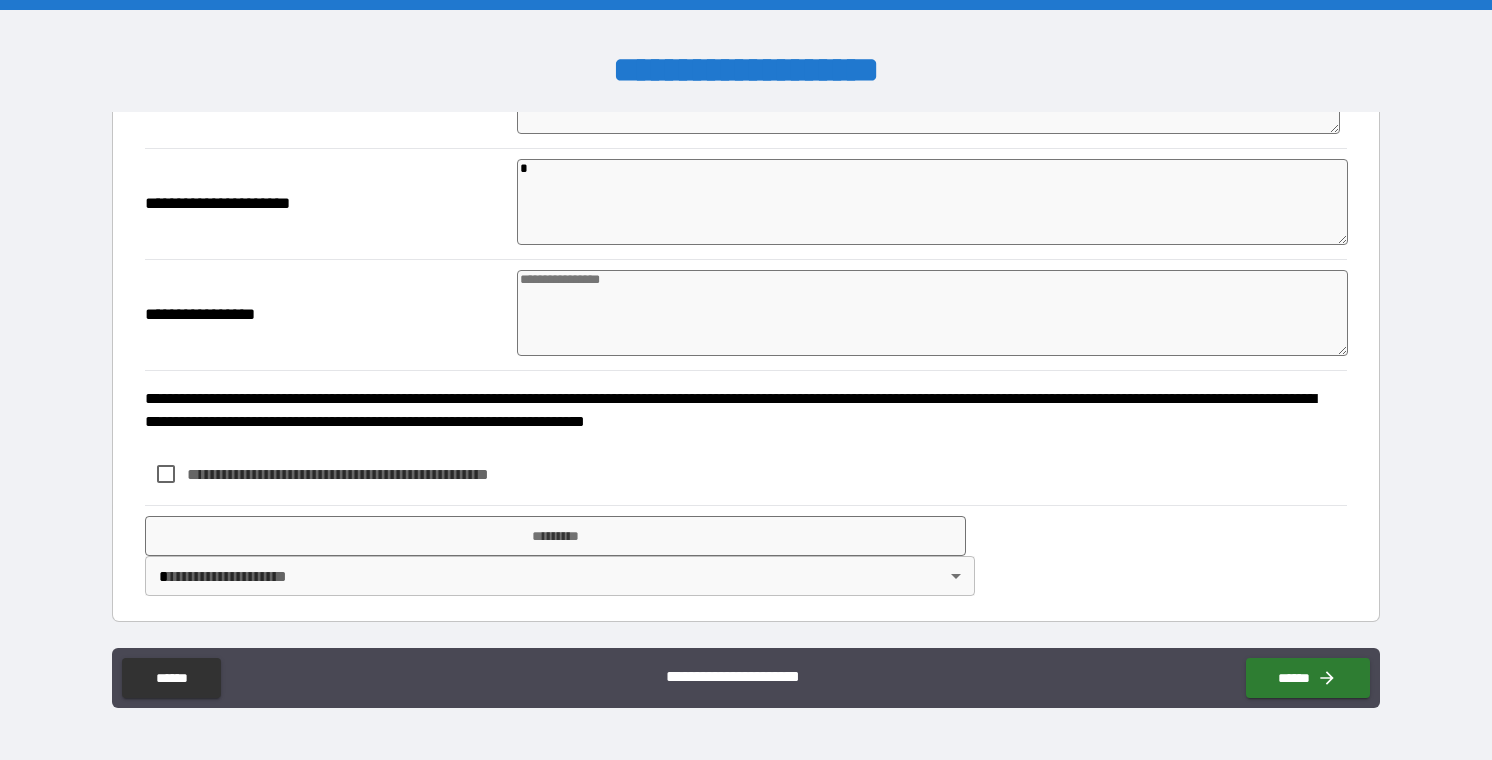 type on "*" 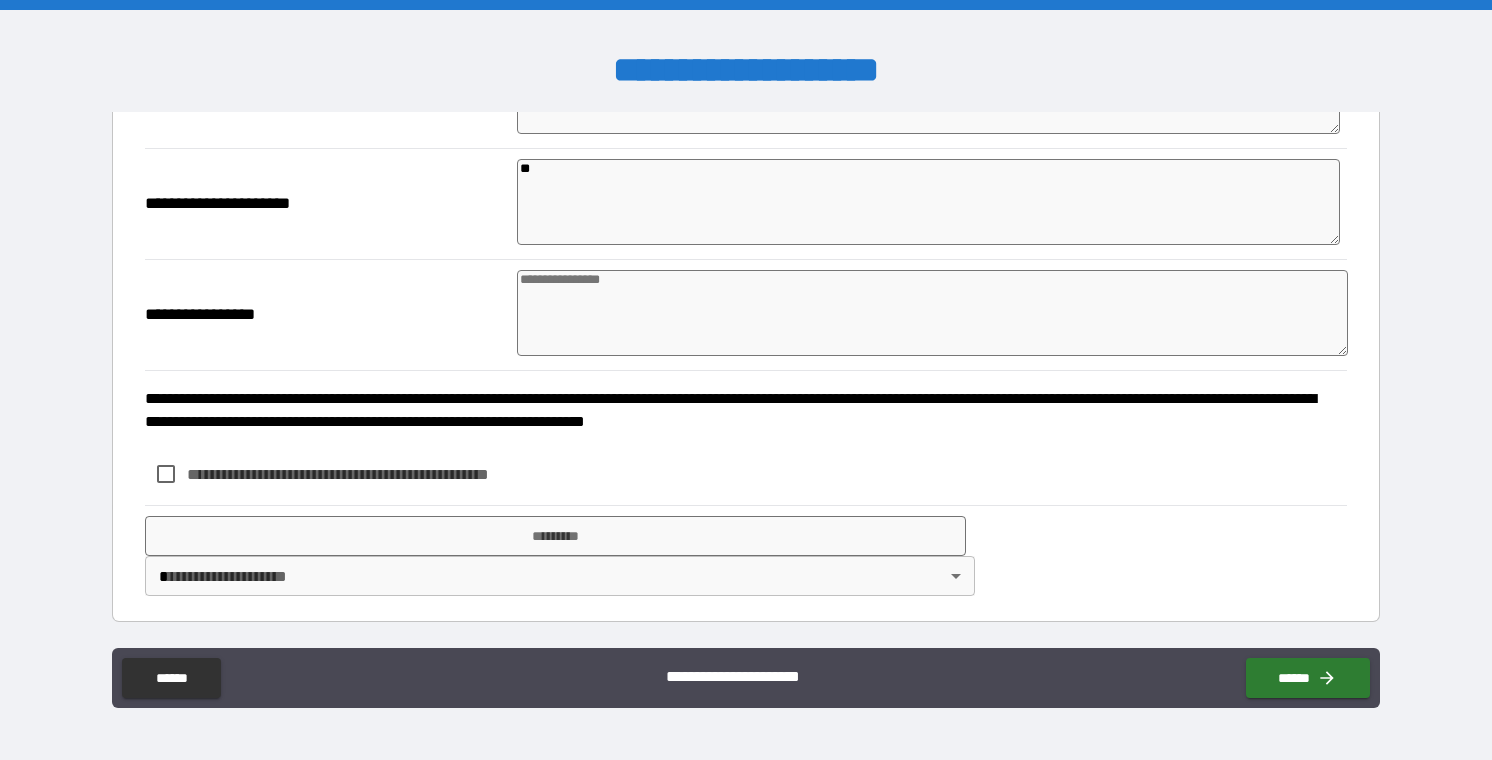 type on "*" 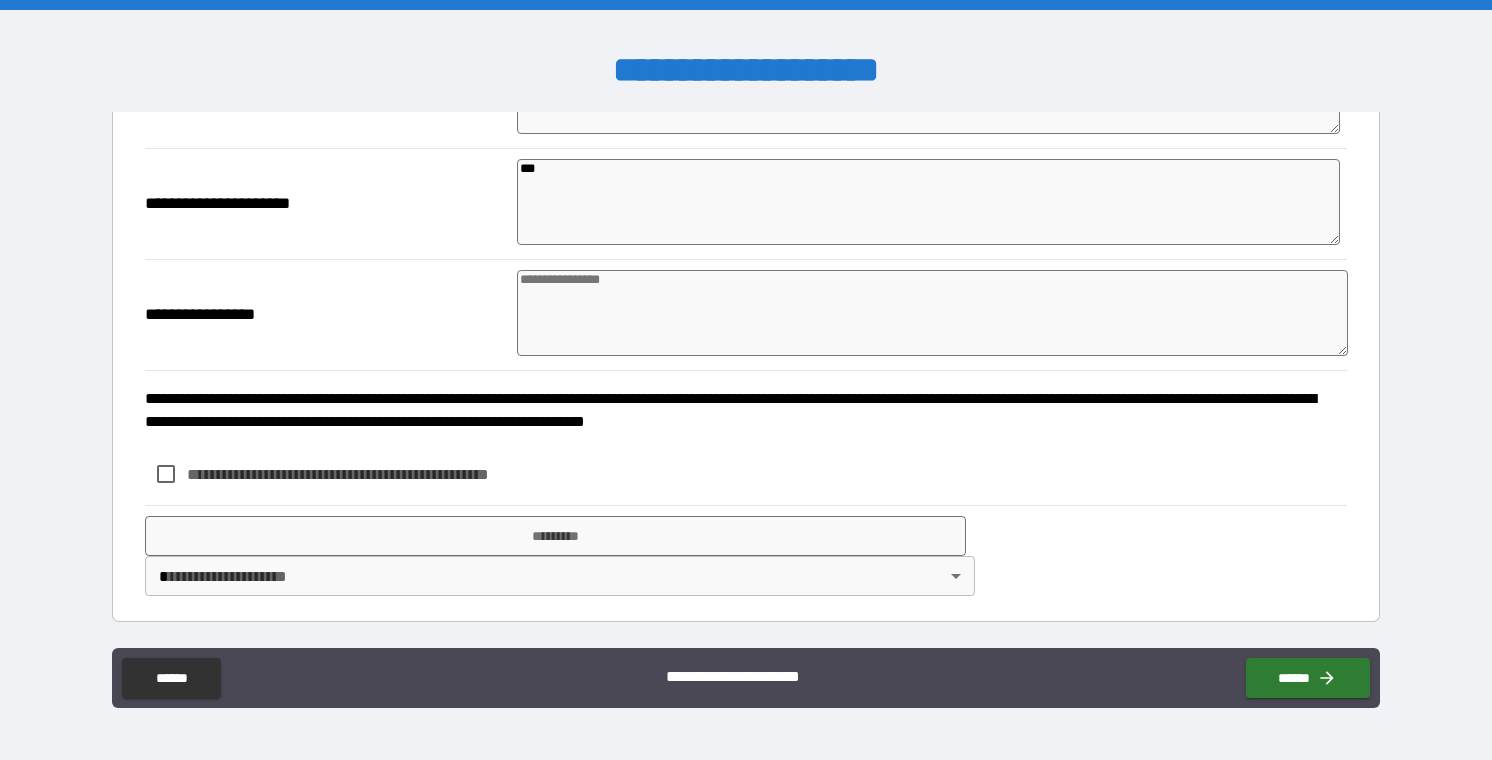 type on "*" 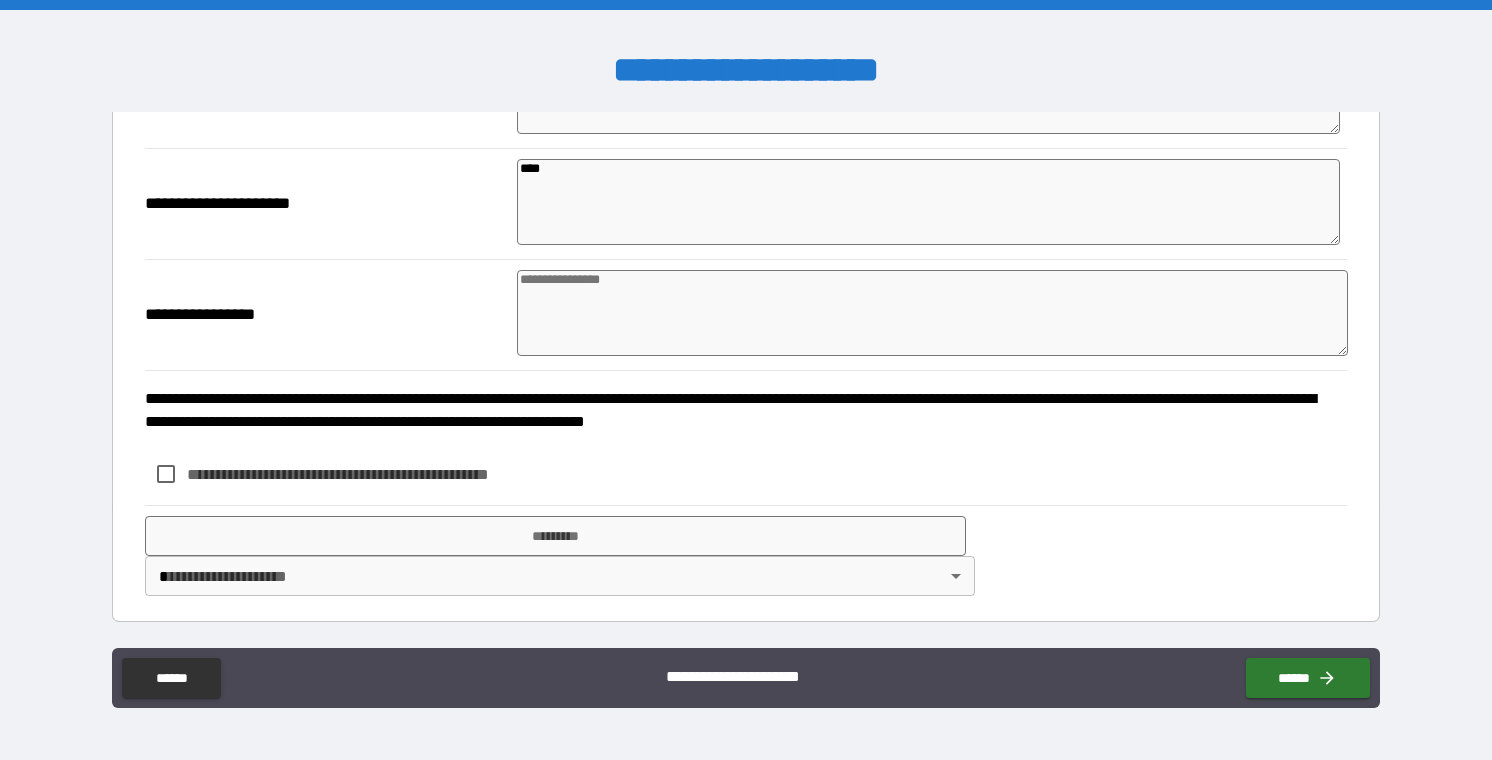 type on "*" 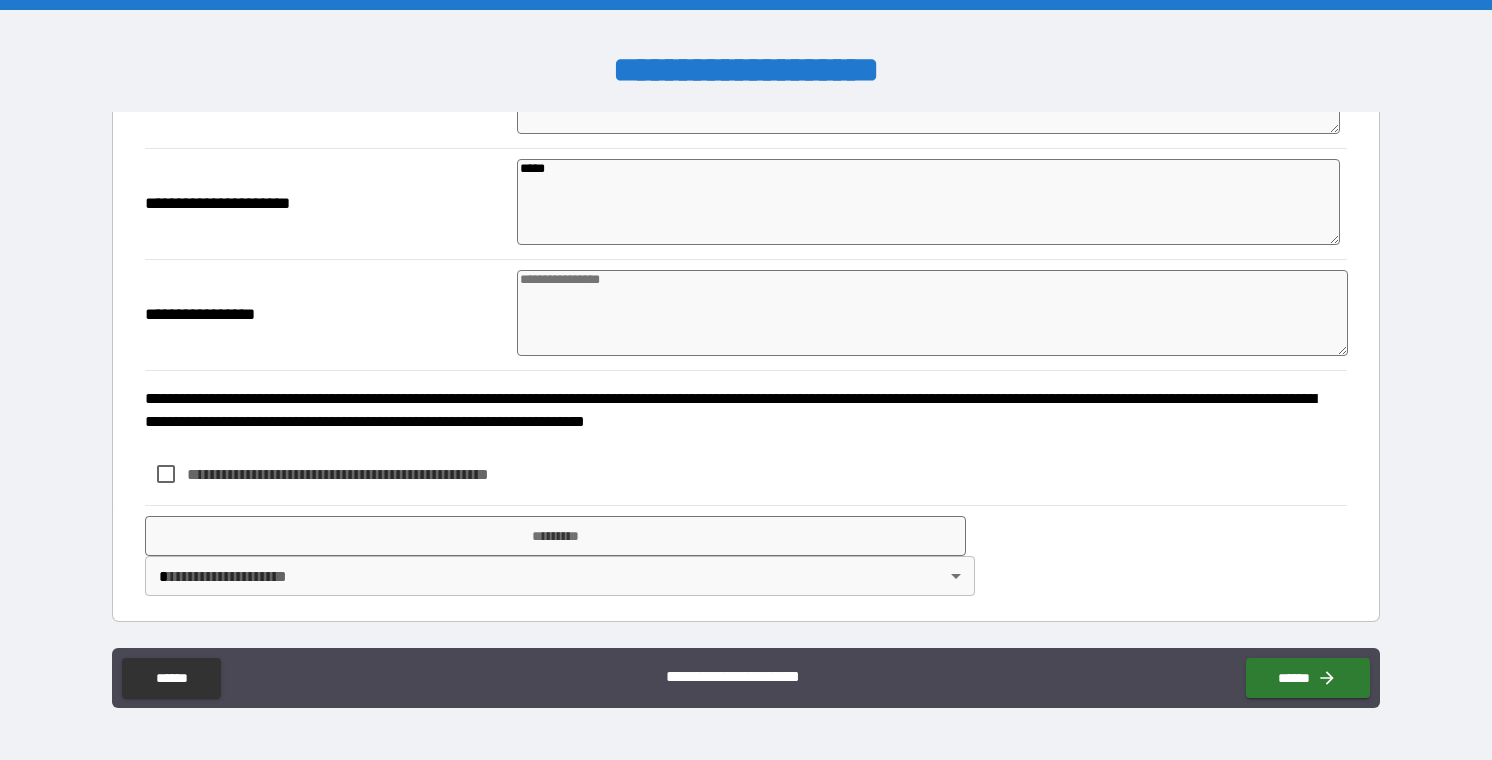 type on "*" 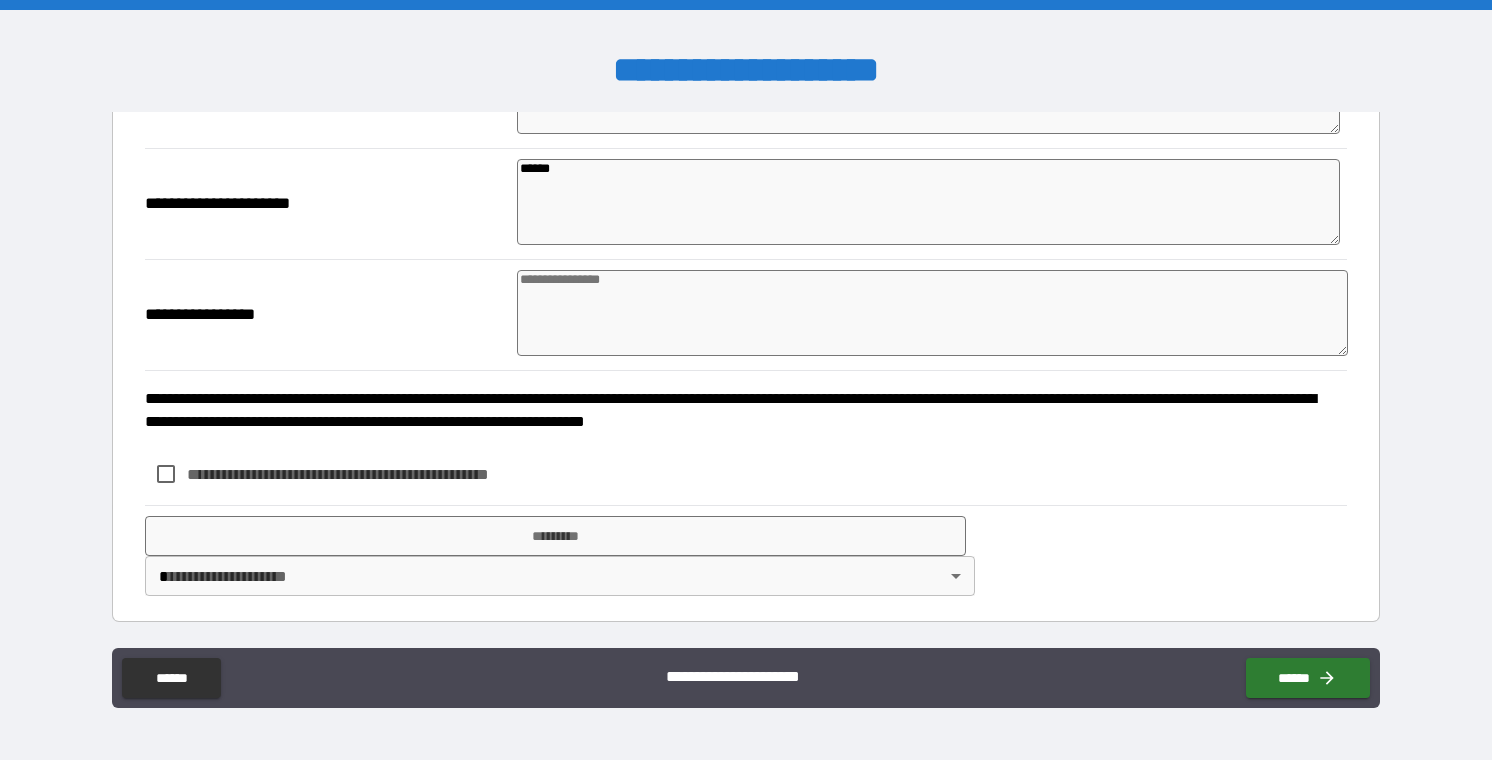 type on "*" 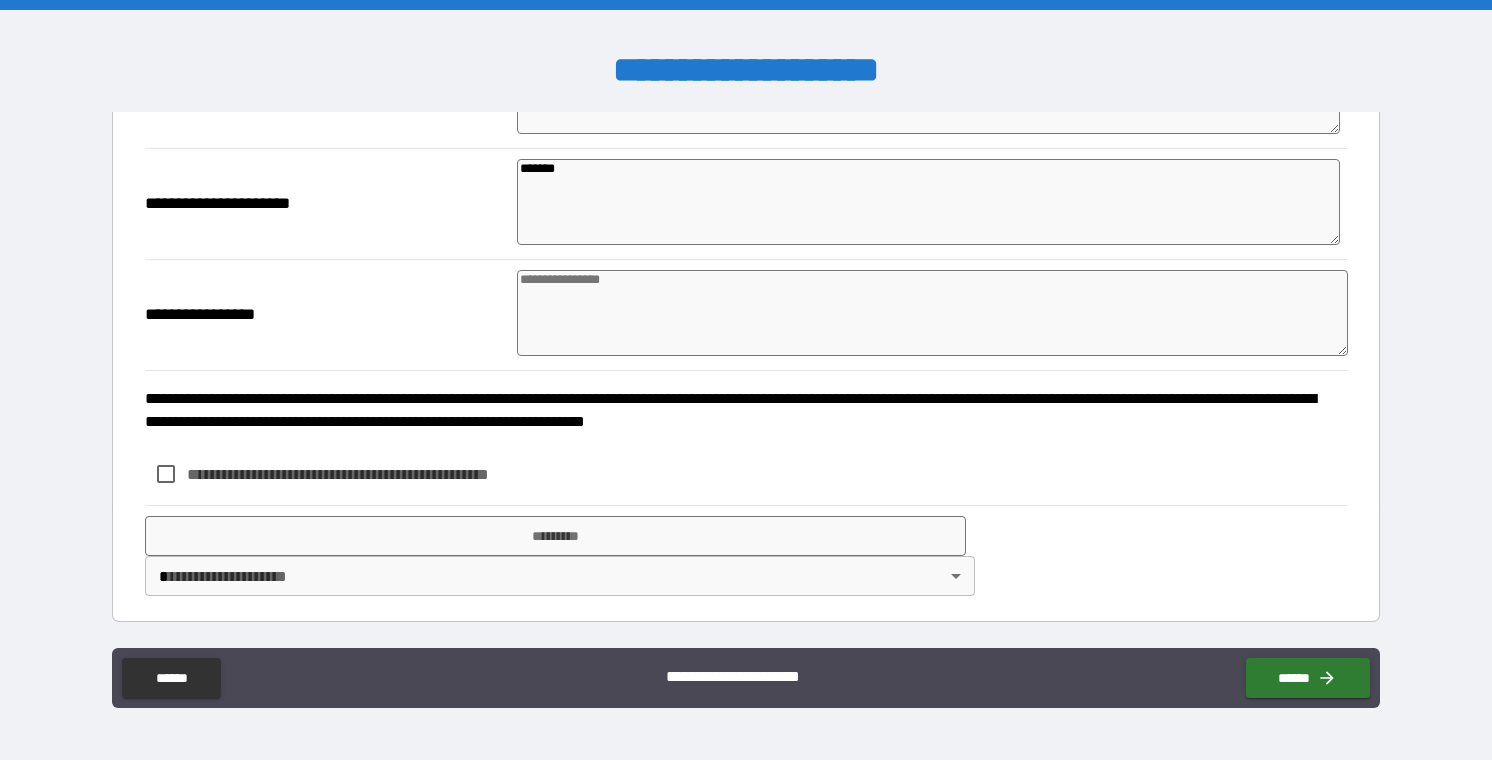 type on "*" 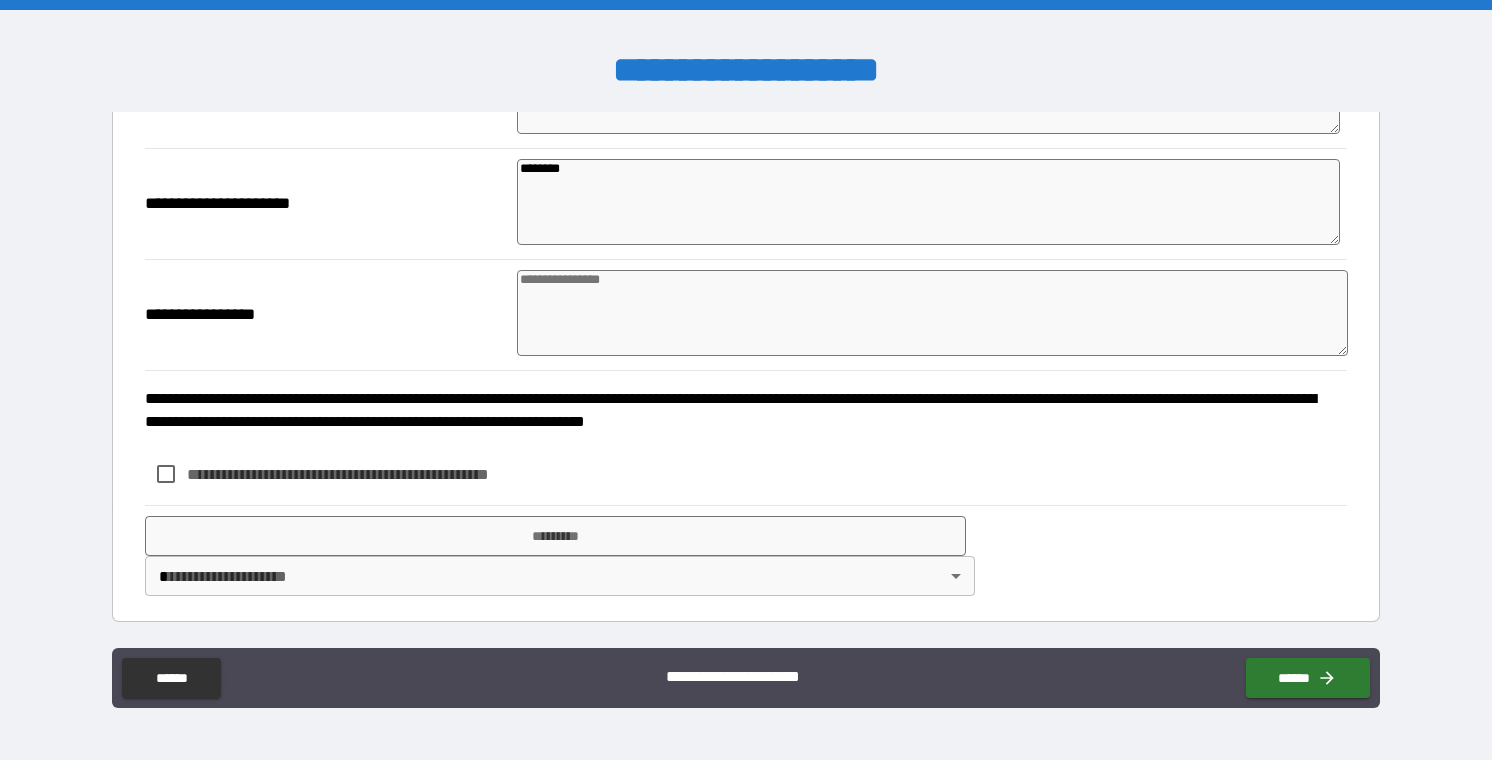 type on "*" 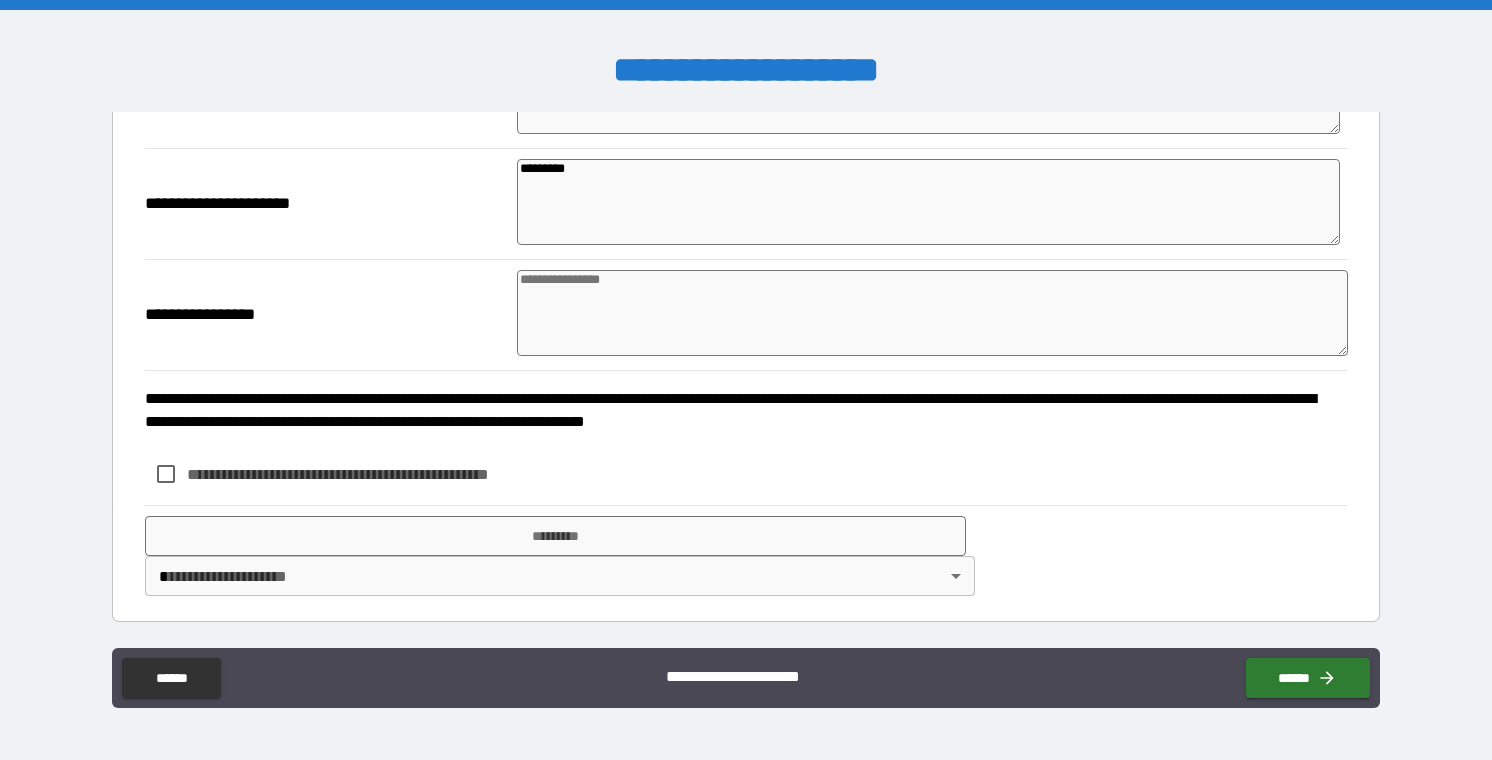 type on "*" 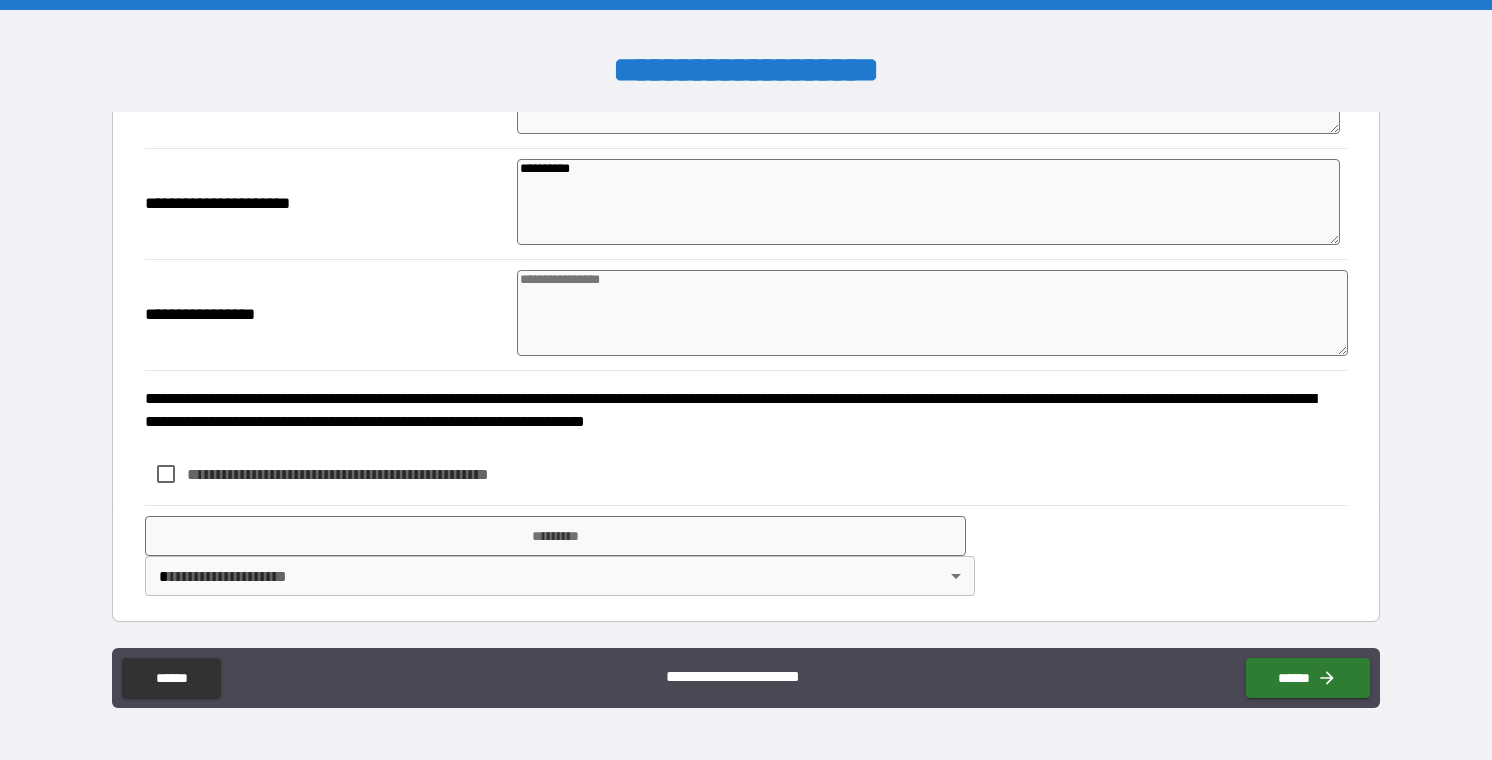 type on "*" 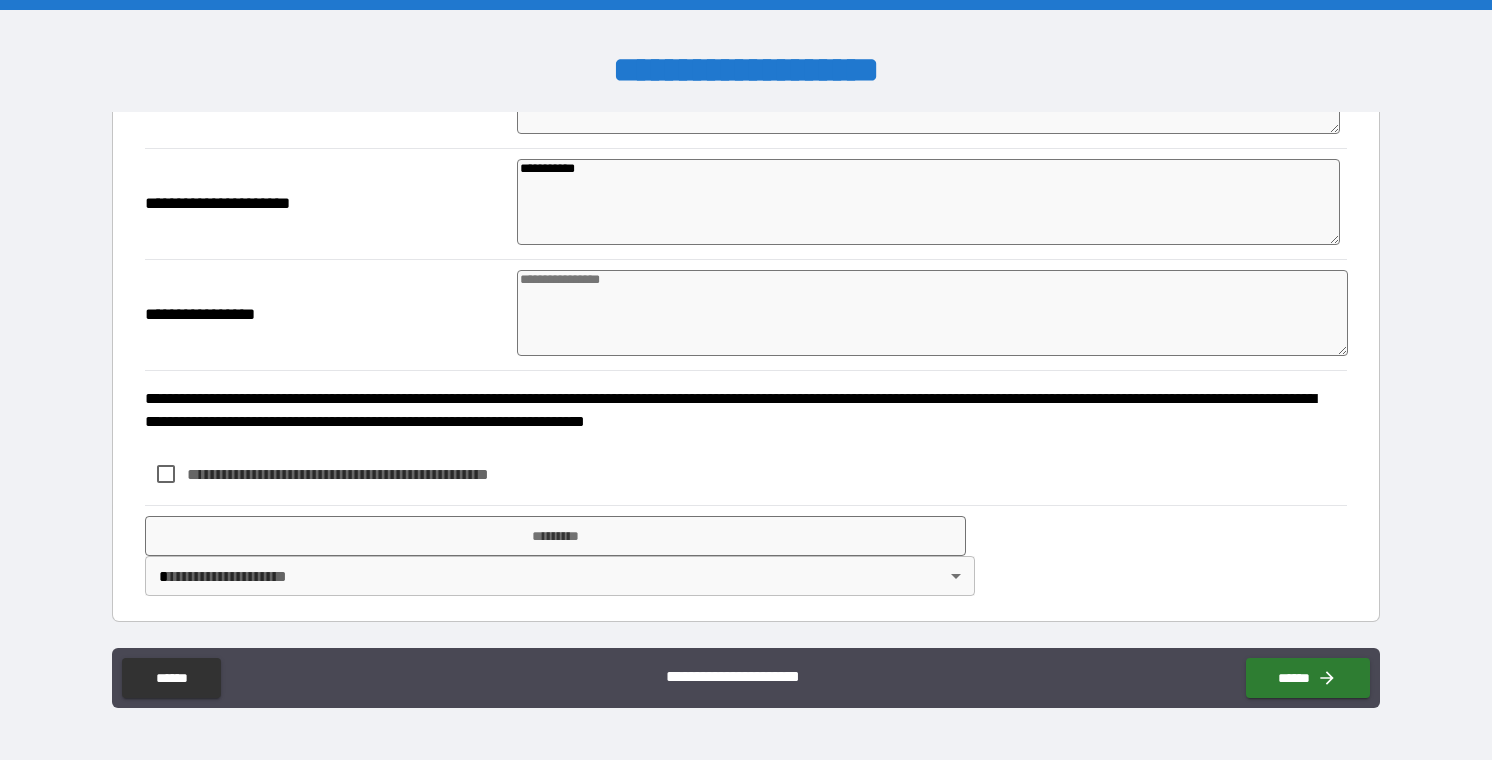 type on "*" 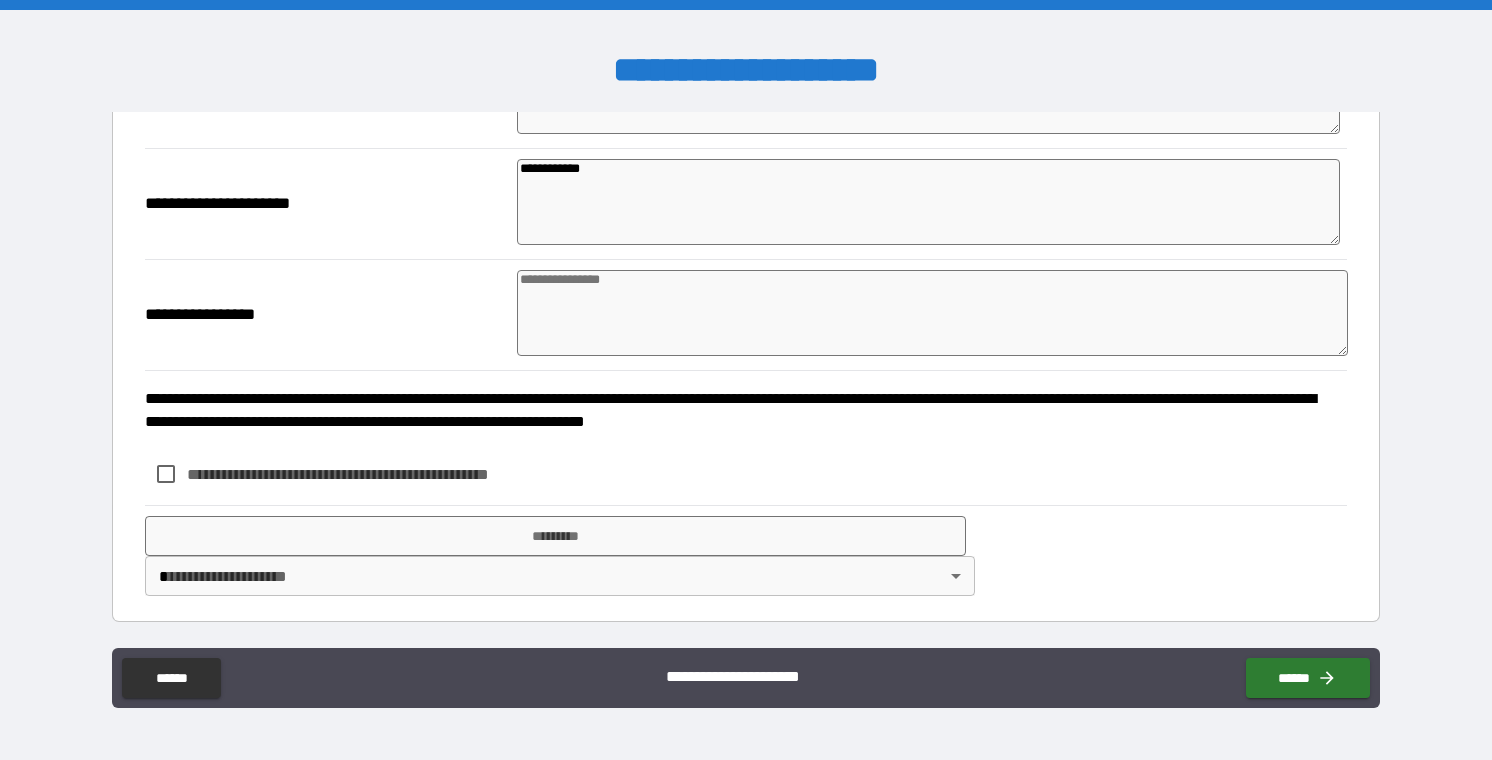 type on "*" 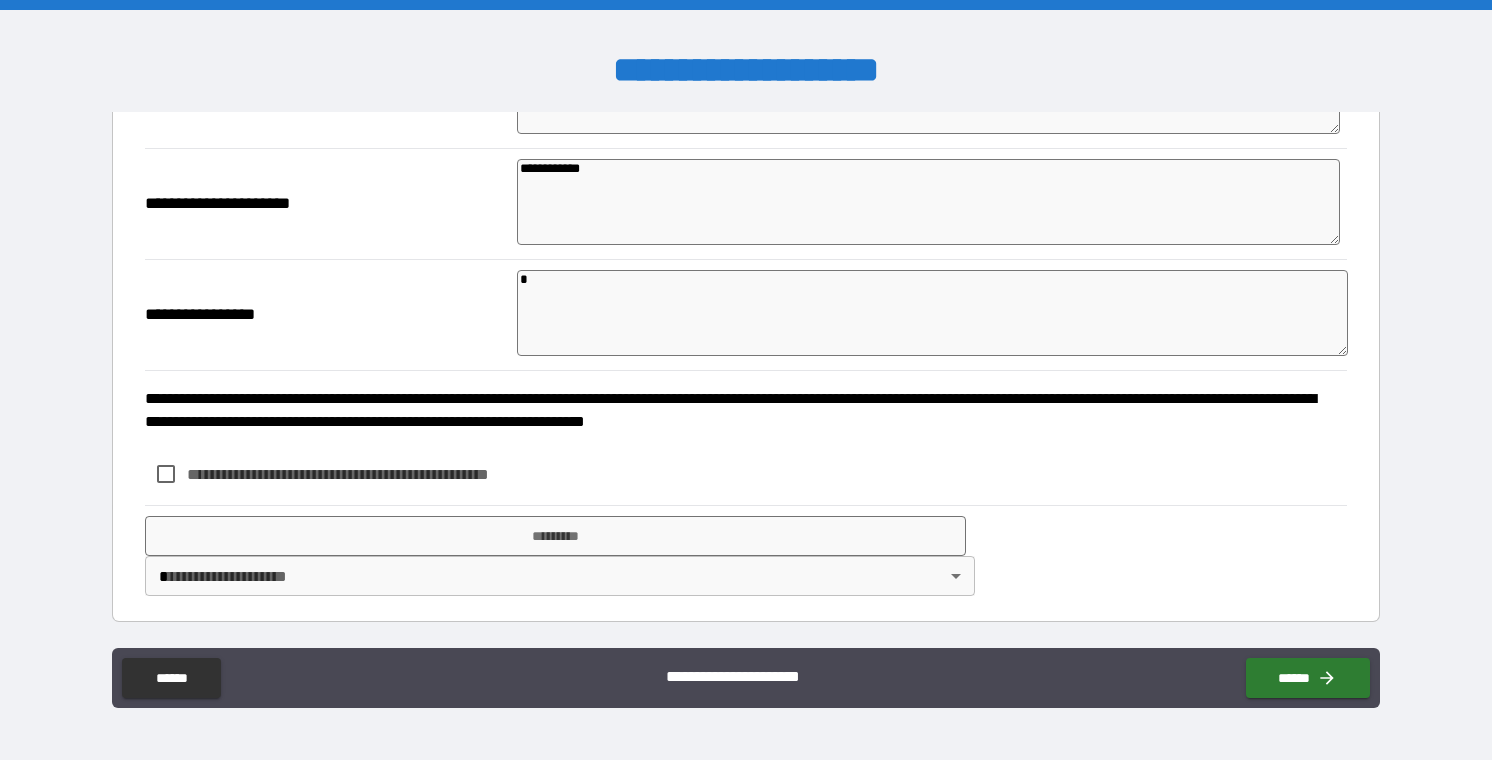 type on "*" 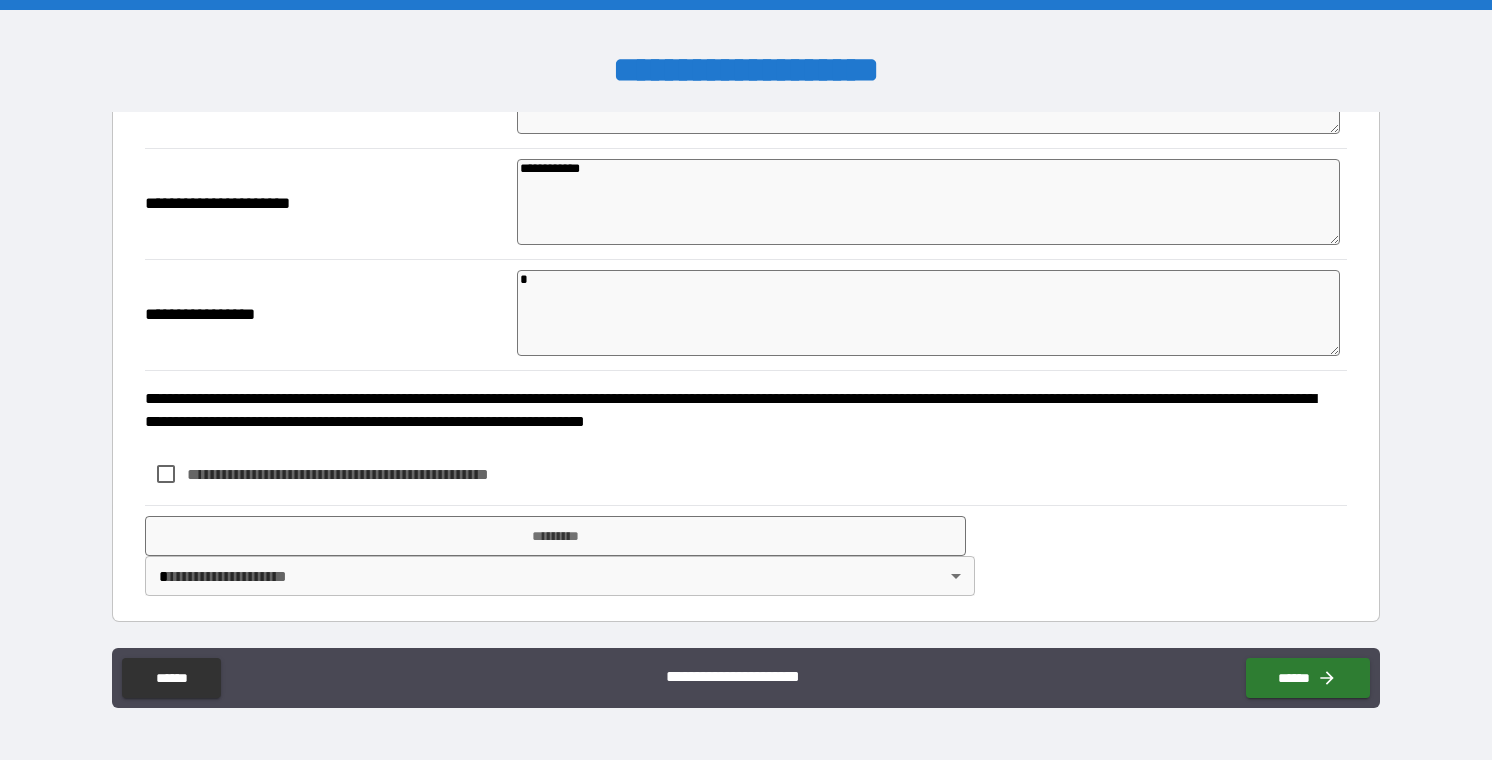 type on "*" 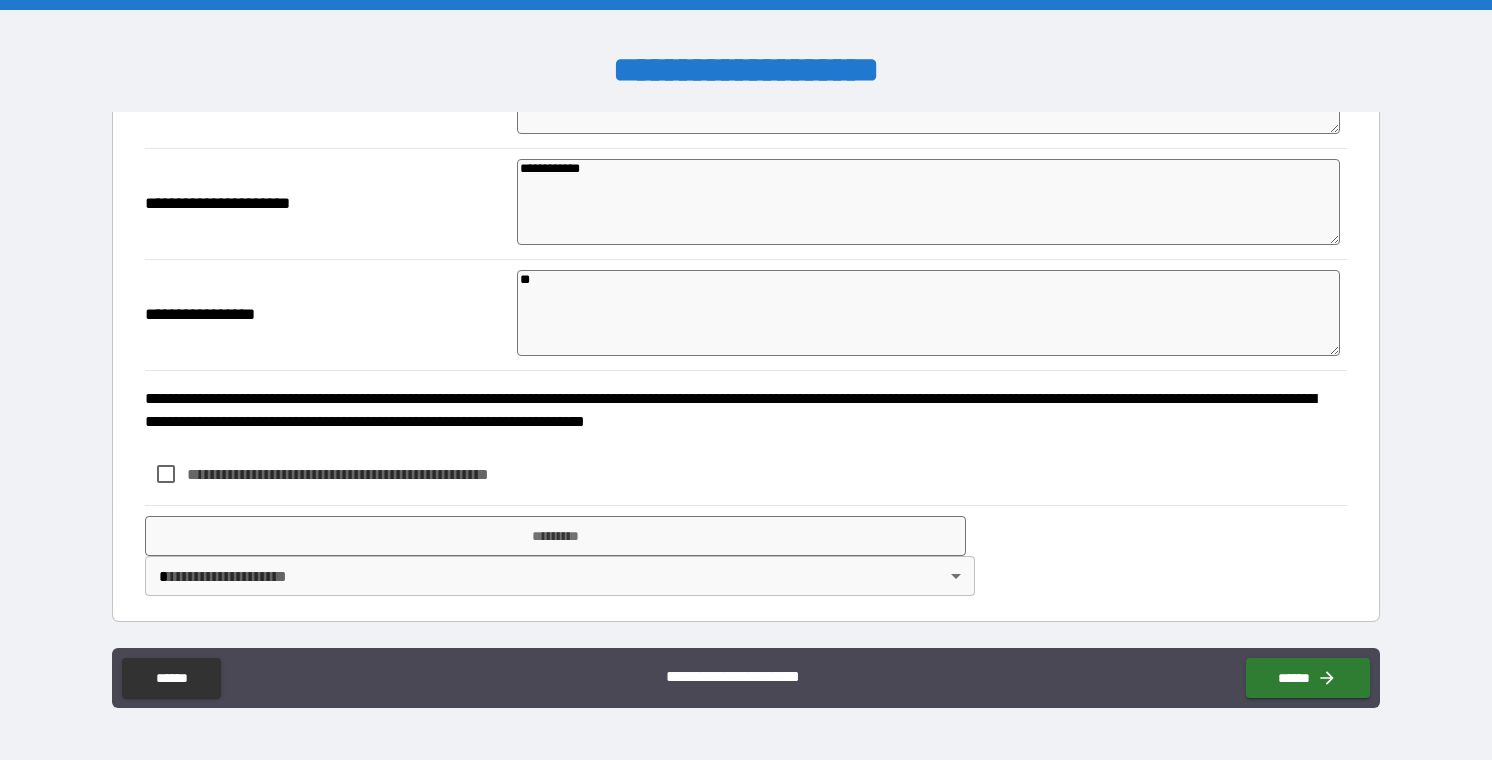 type on "*" 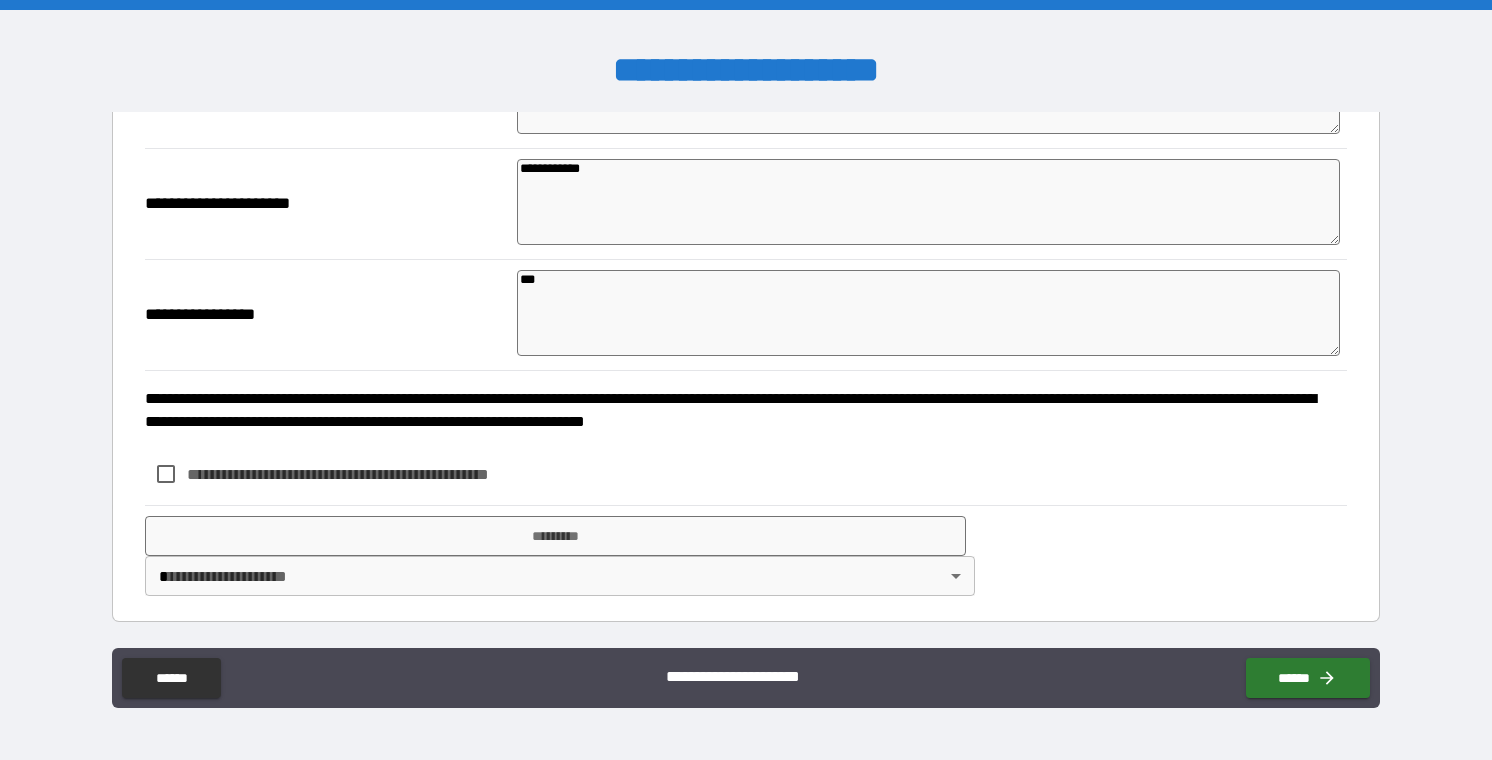 type on "*" 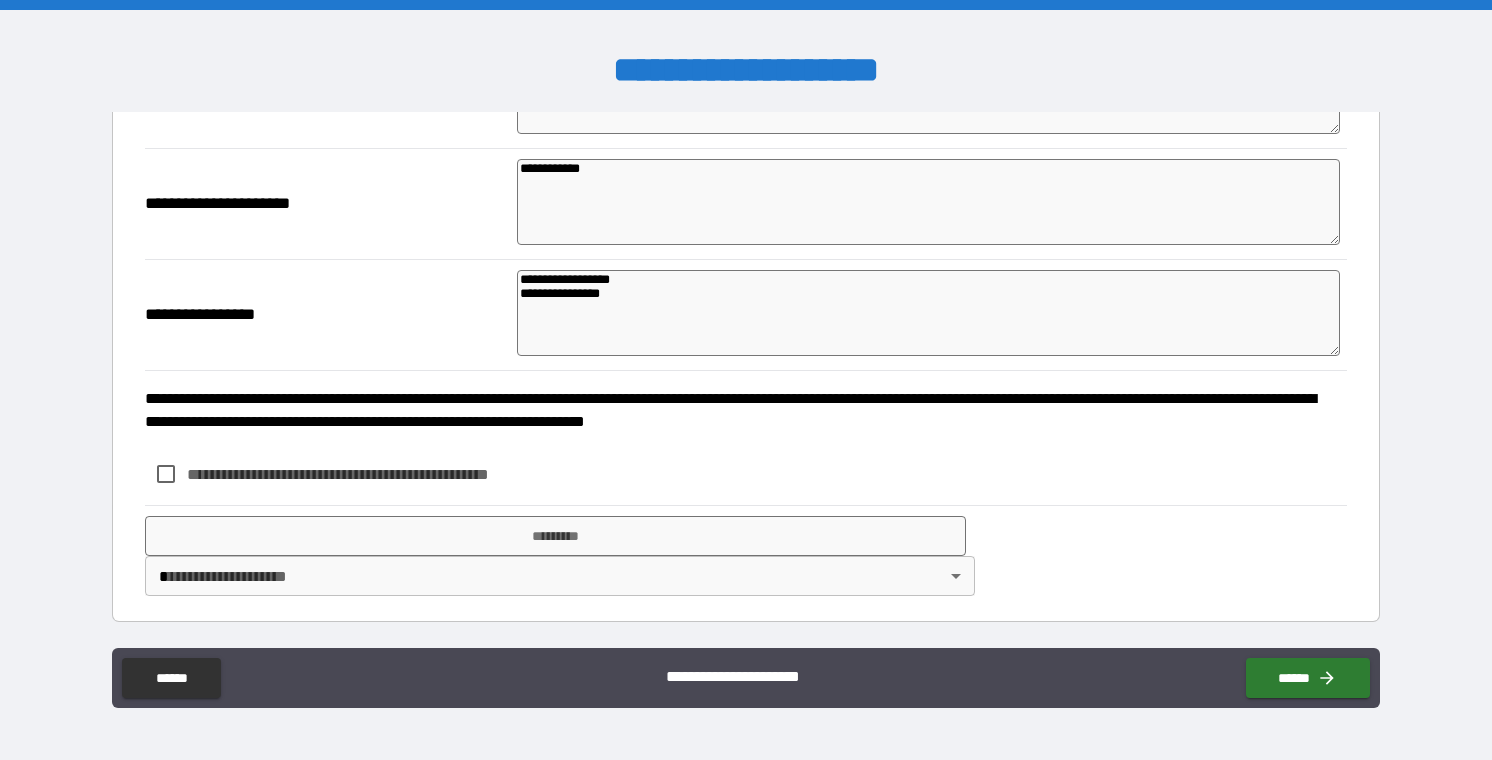 scroll, scrollTop: 1289, scrollLeft: 0, axis: vertical 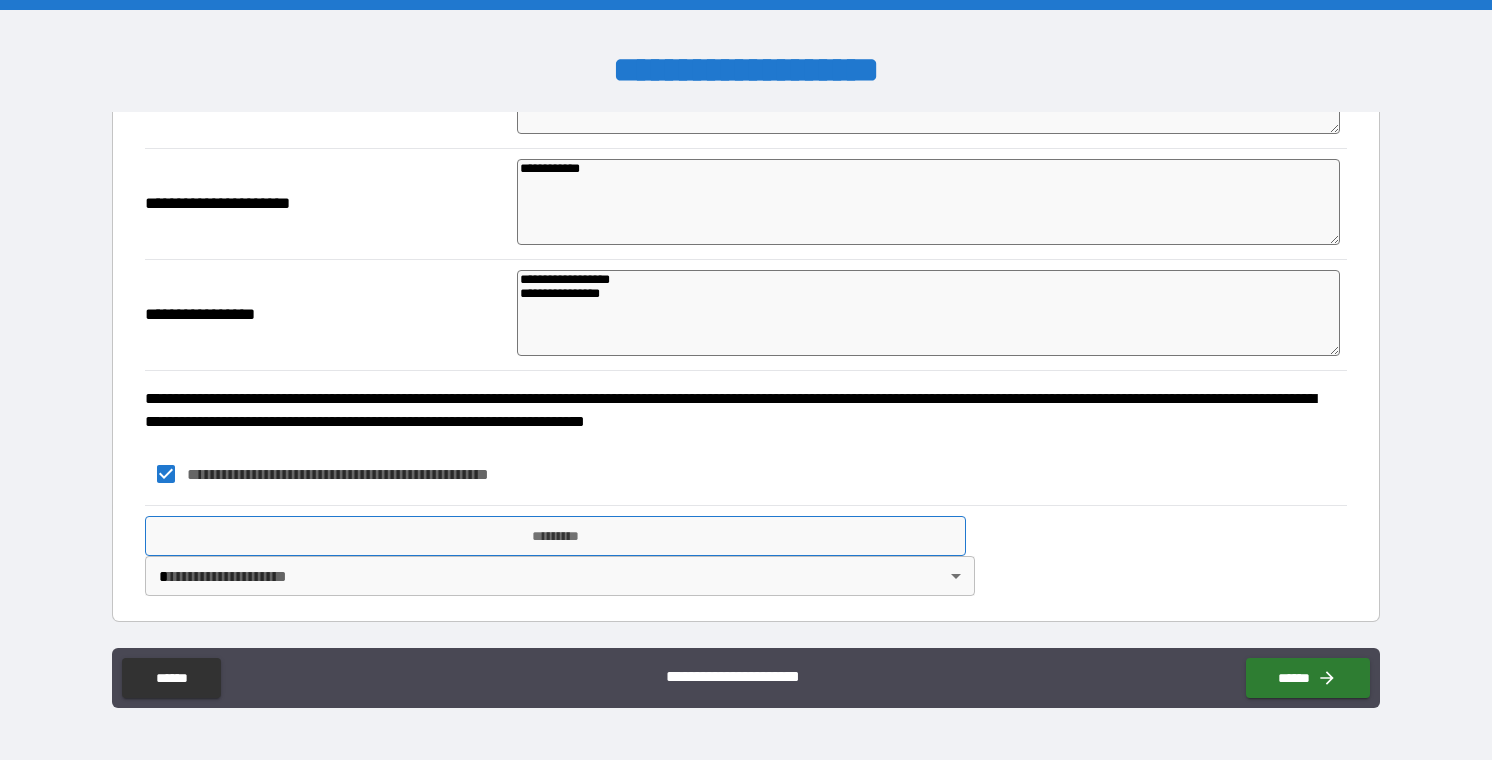 click on "*********" at bounding box center (556, 536) 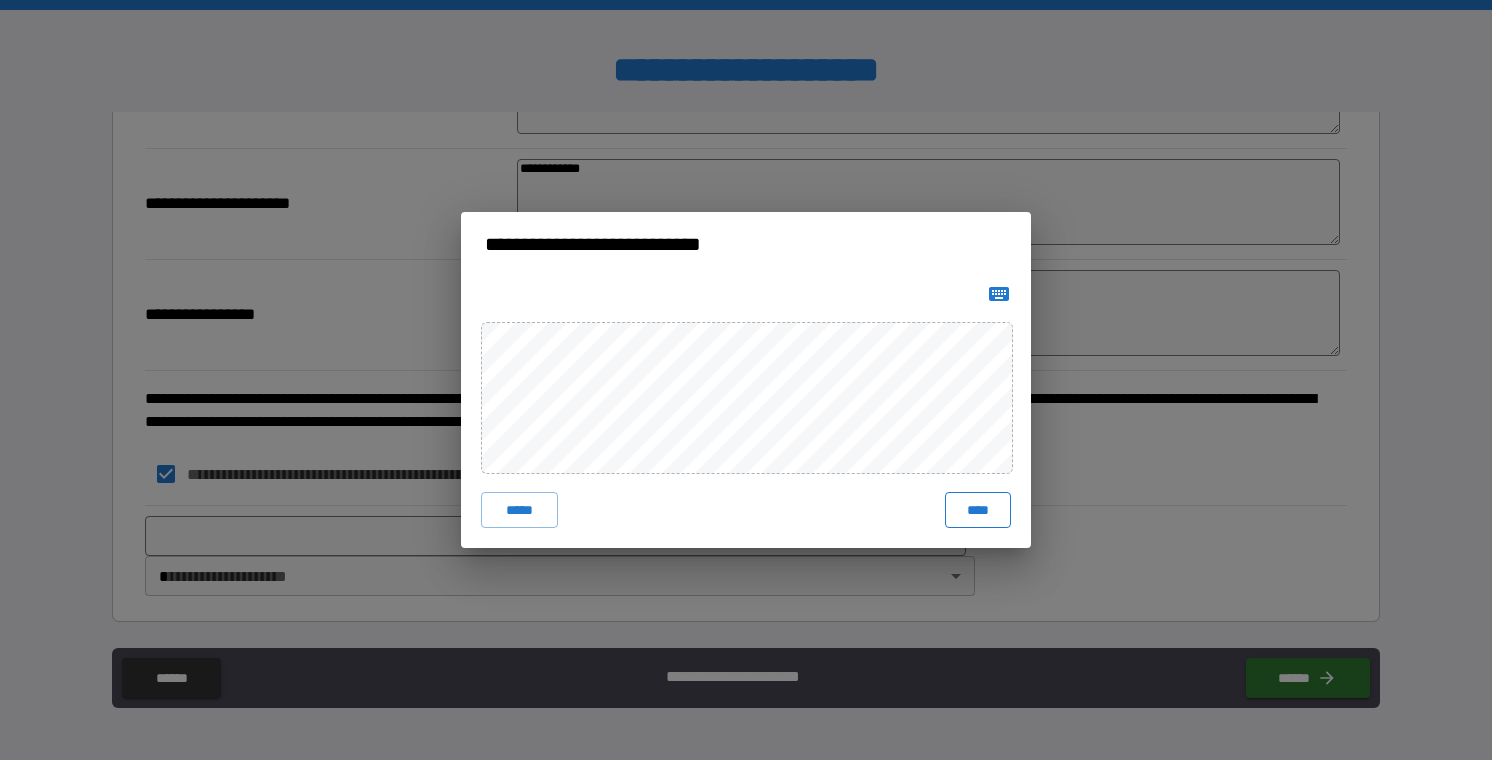 click on "****" at bounding box center (978, 510) 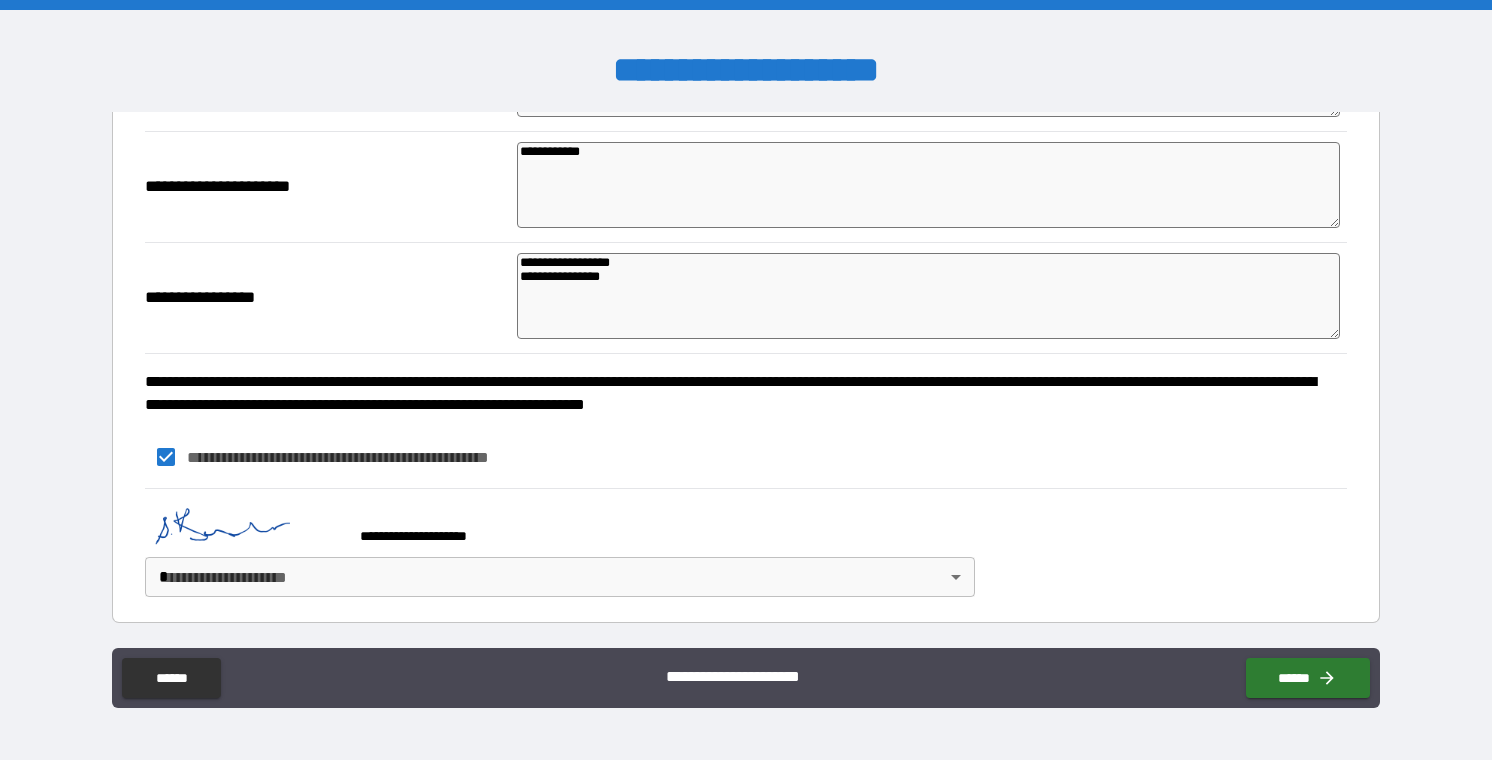 click on "**********" at bounding box center [746, 380] 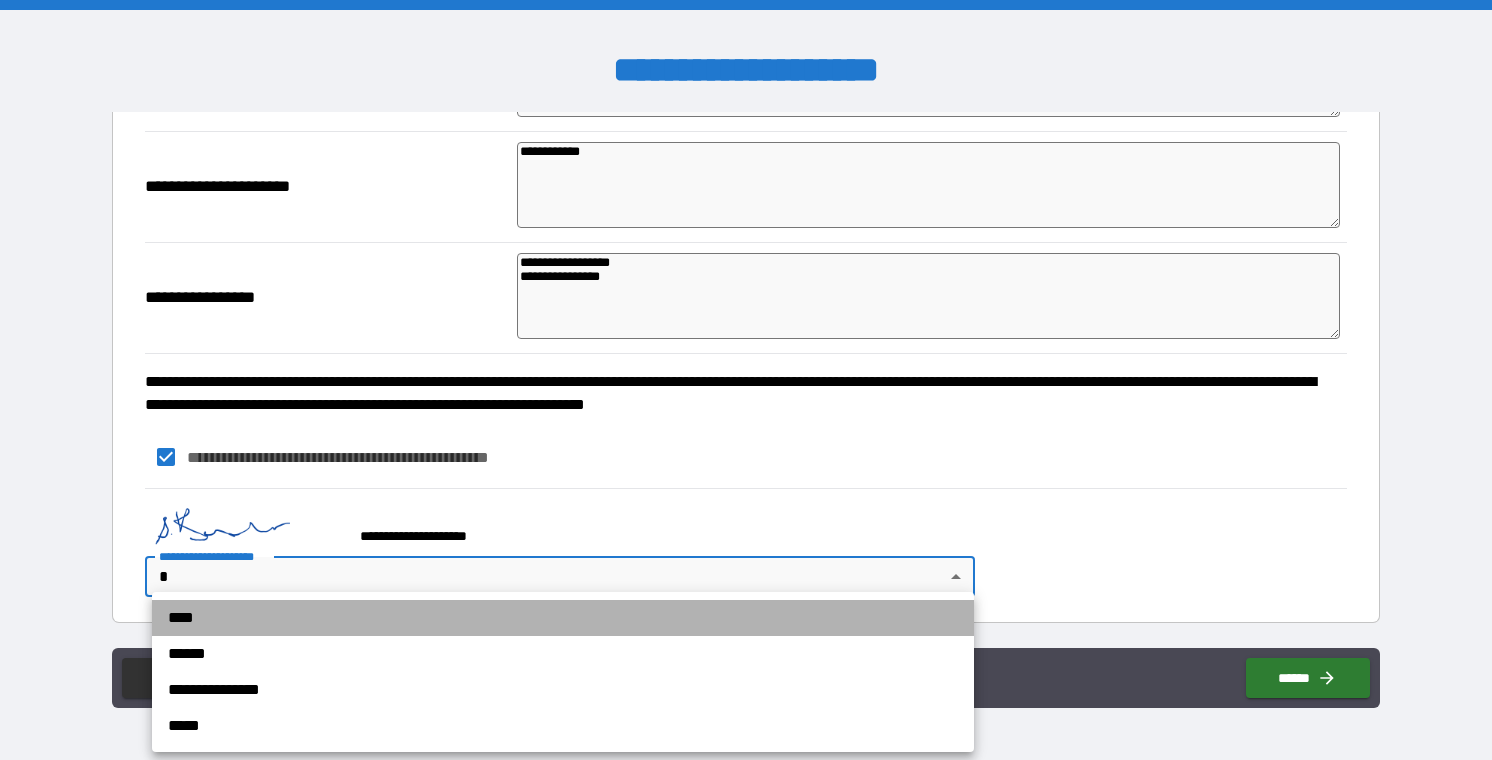 click on "****" at bounding box center [563, 618] 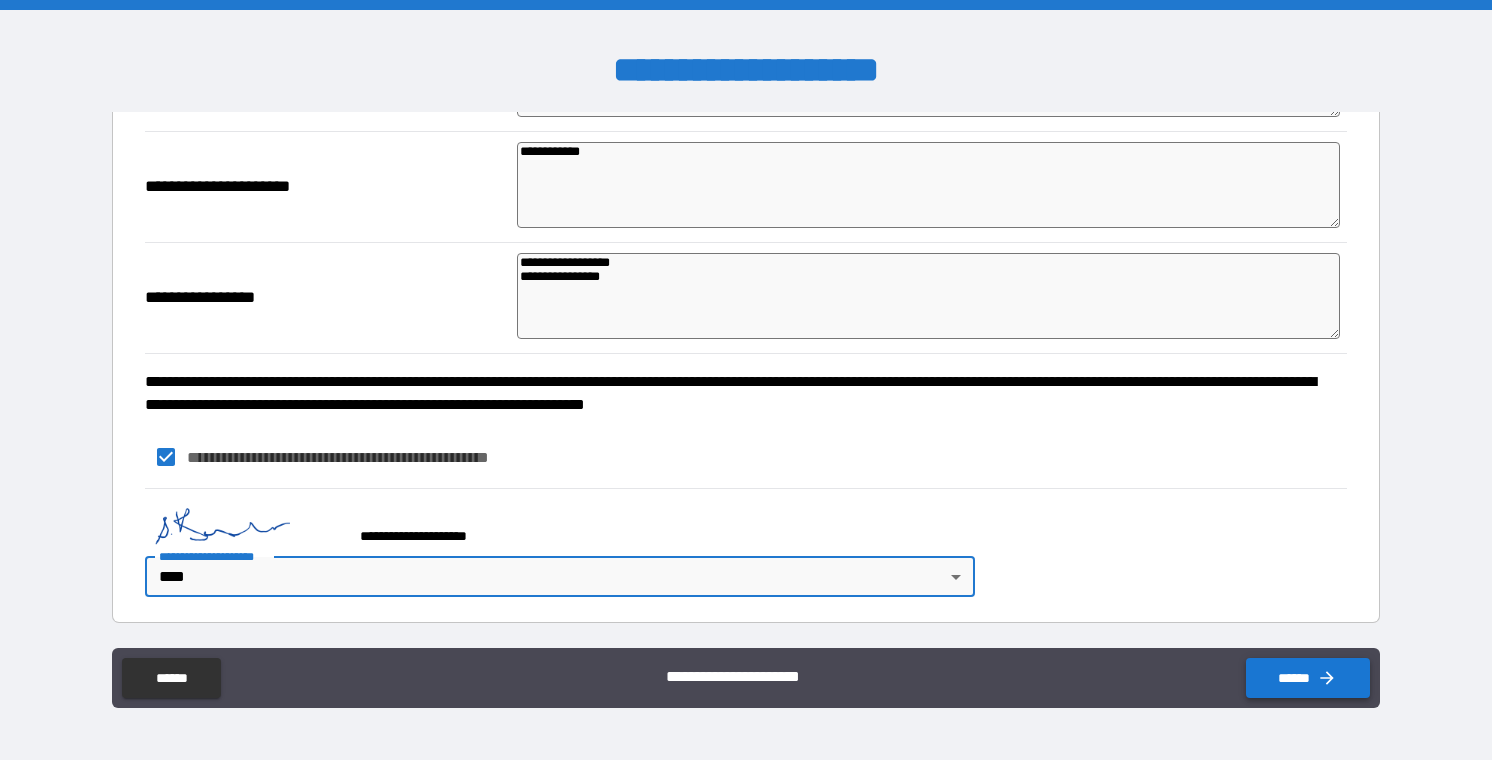 click on "******" at bounding box center [1308, 678] 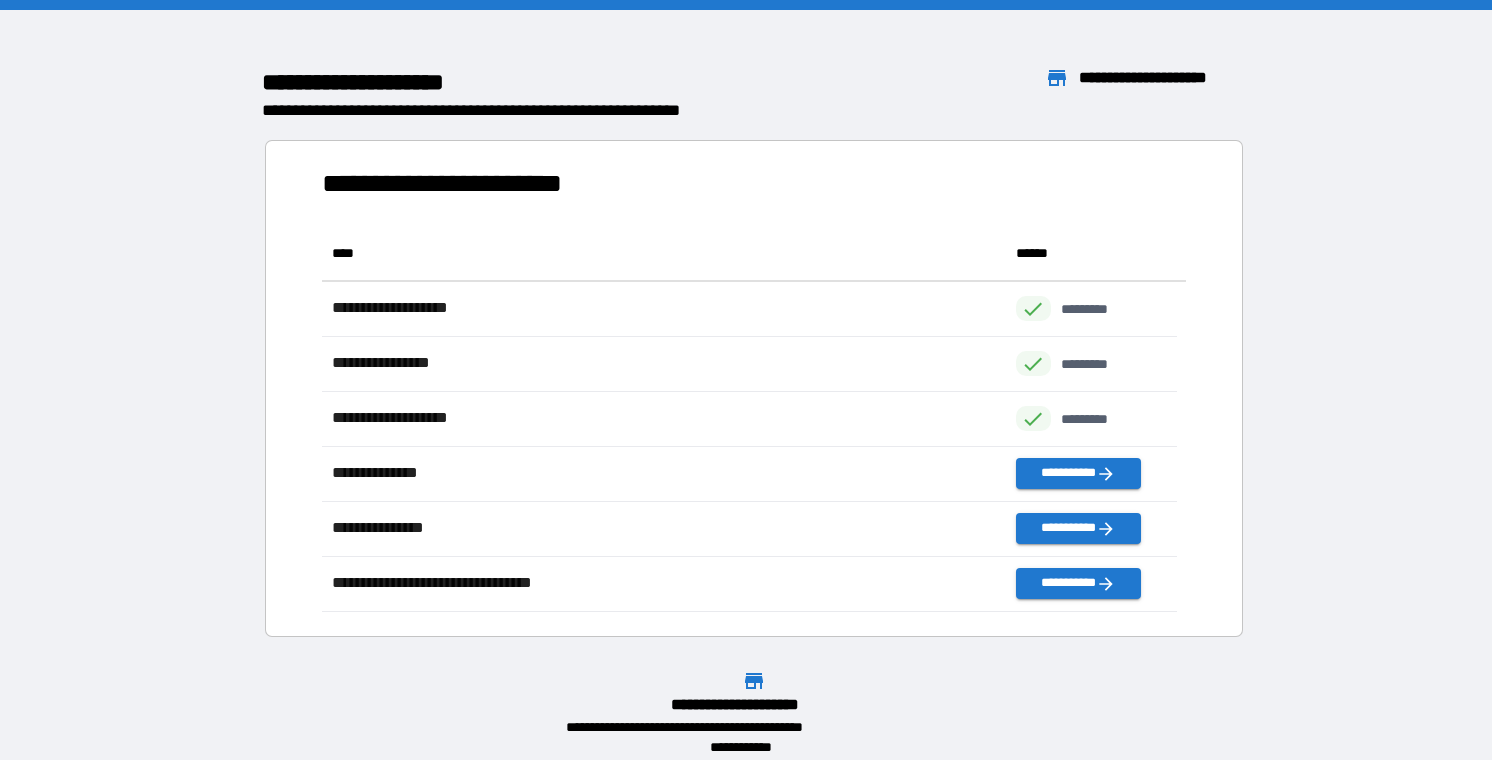 scroll, scrollTop: 16, scrollLeft: 16, axis: both 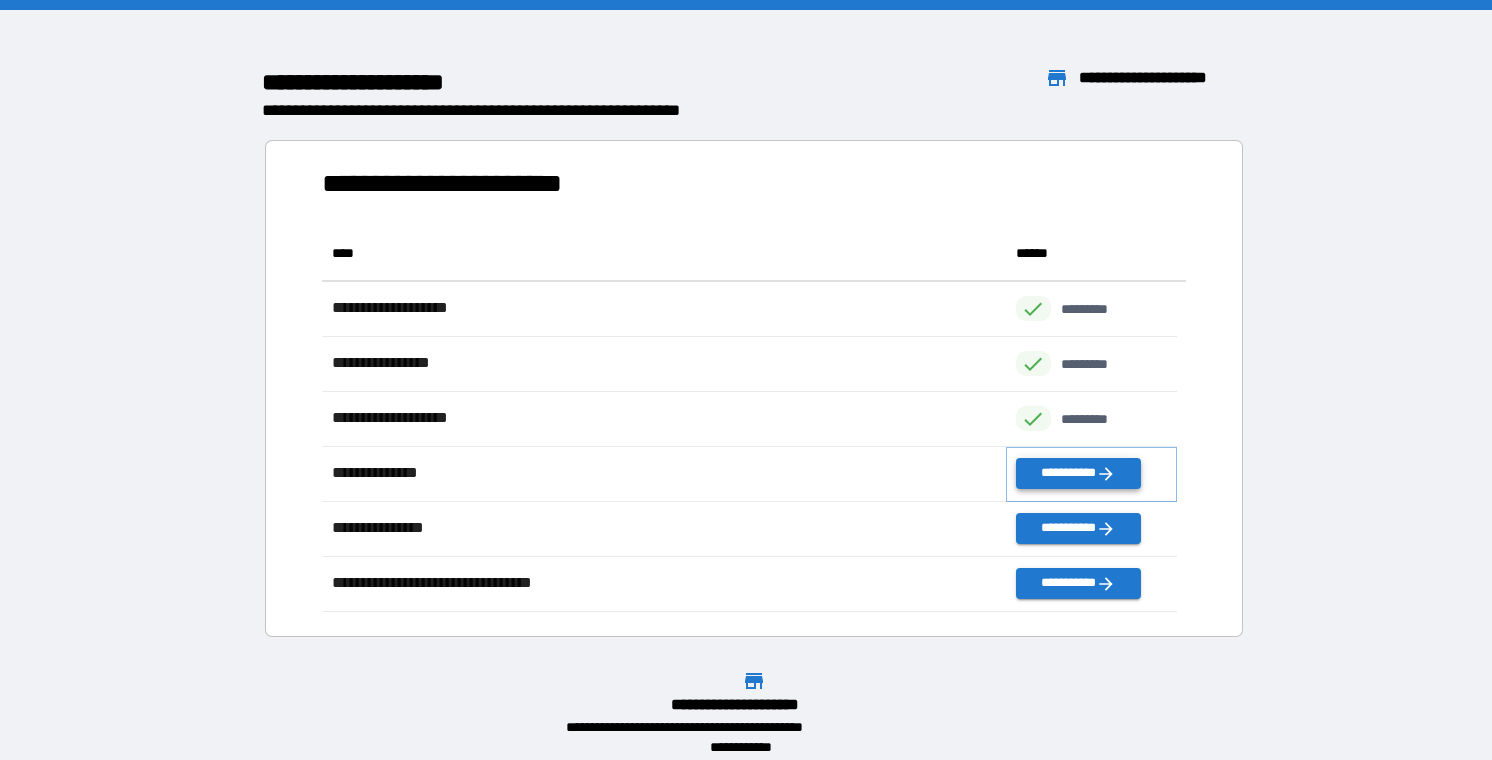 click on "**********" at bounding box center [1078, 473] 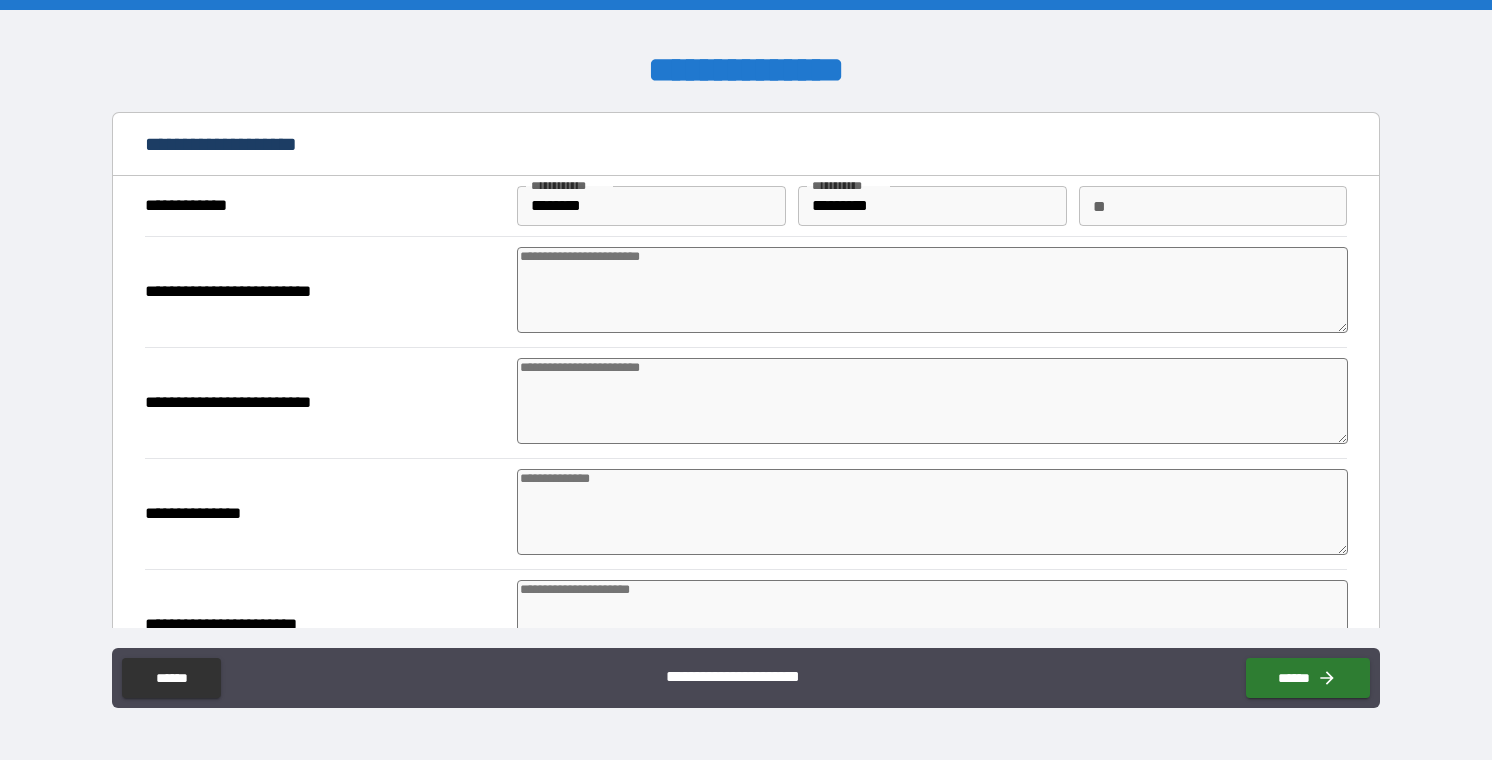 click at bounding box center [932, 290] 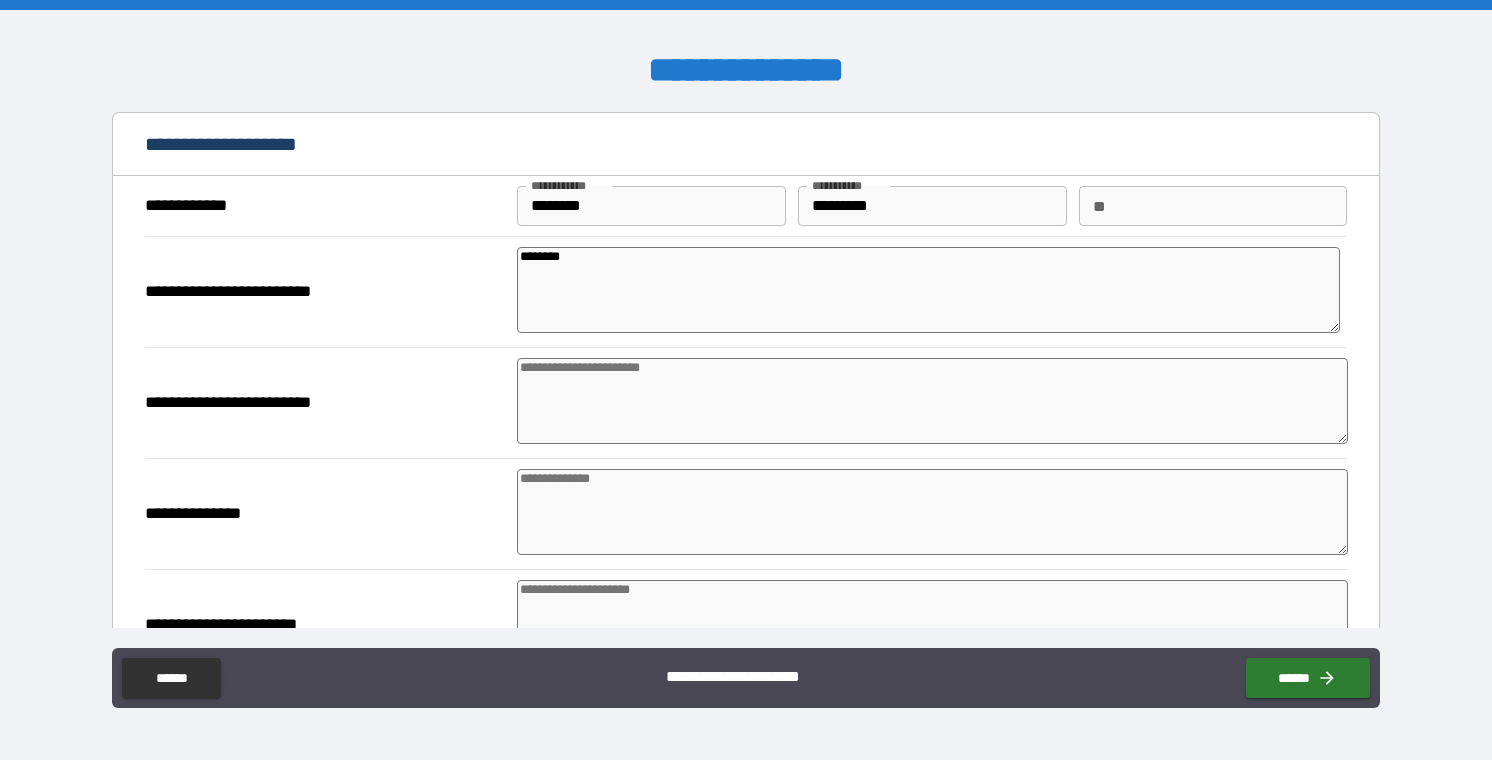 click at bounding box center [932, 401] 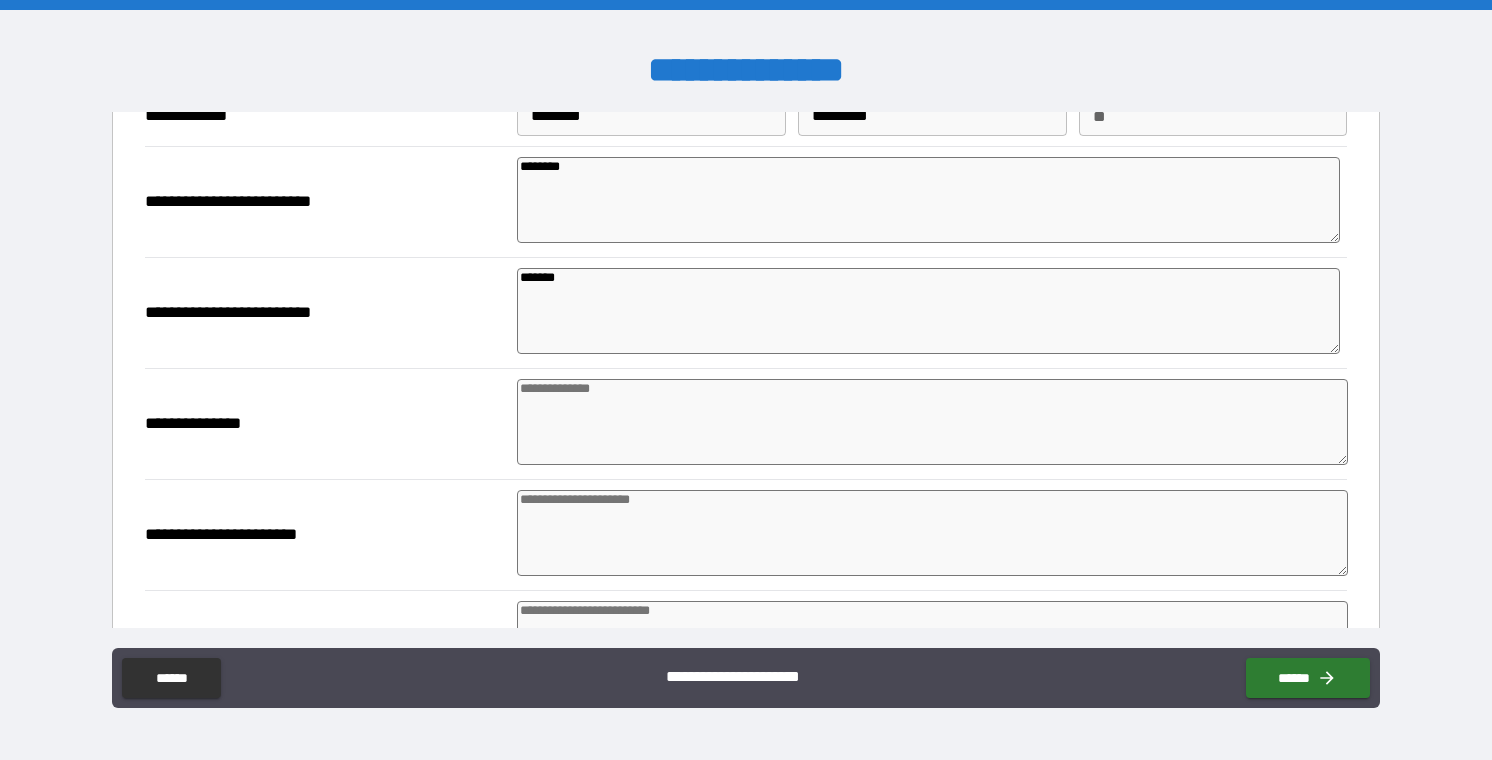 scroll, scrollTop: 191, scrollLeft: 0, axis: vertical 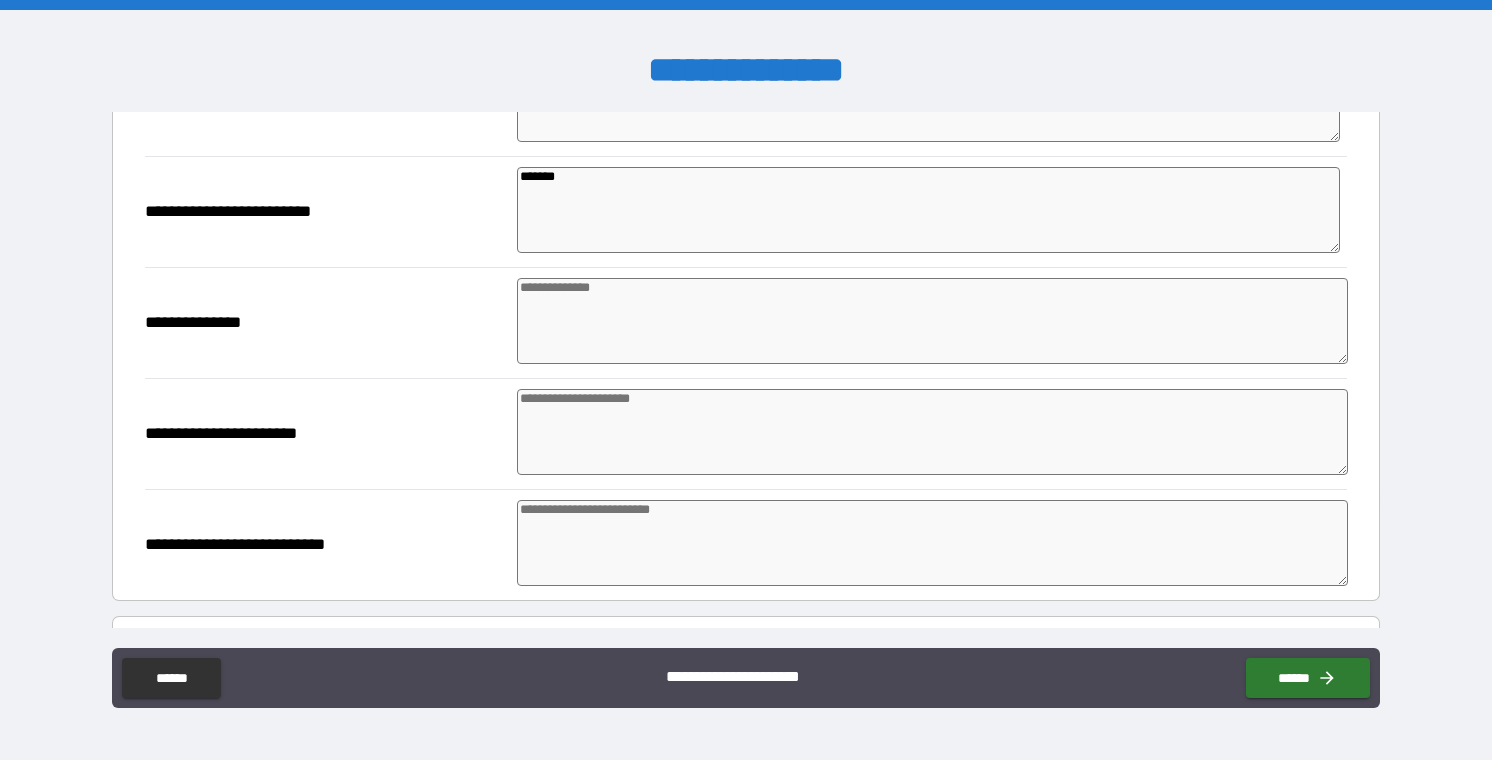 click at bounding box center [932, 321] 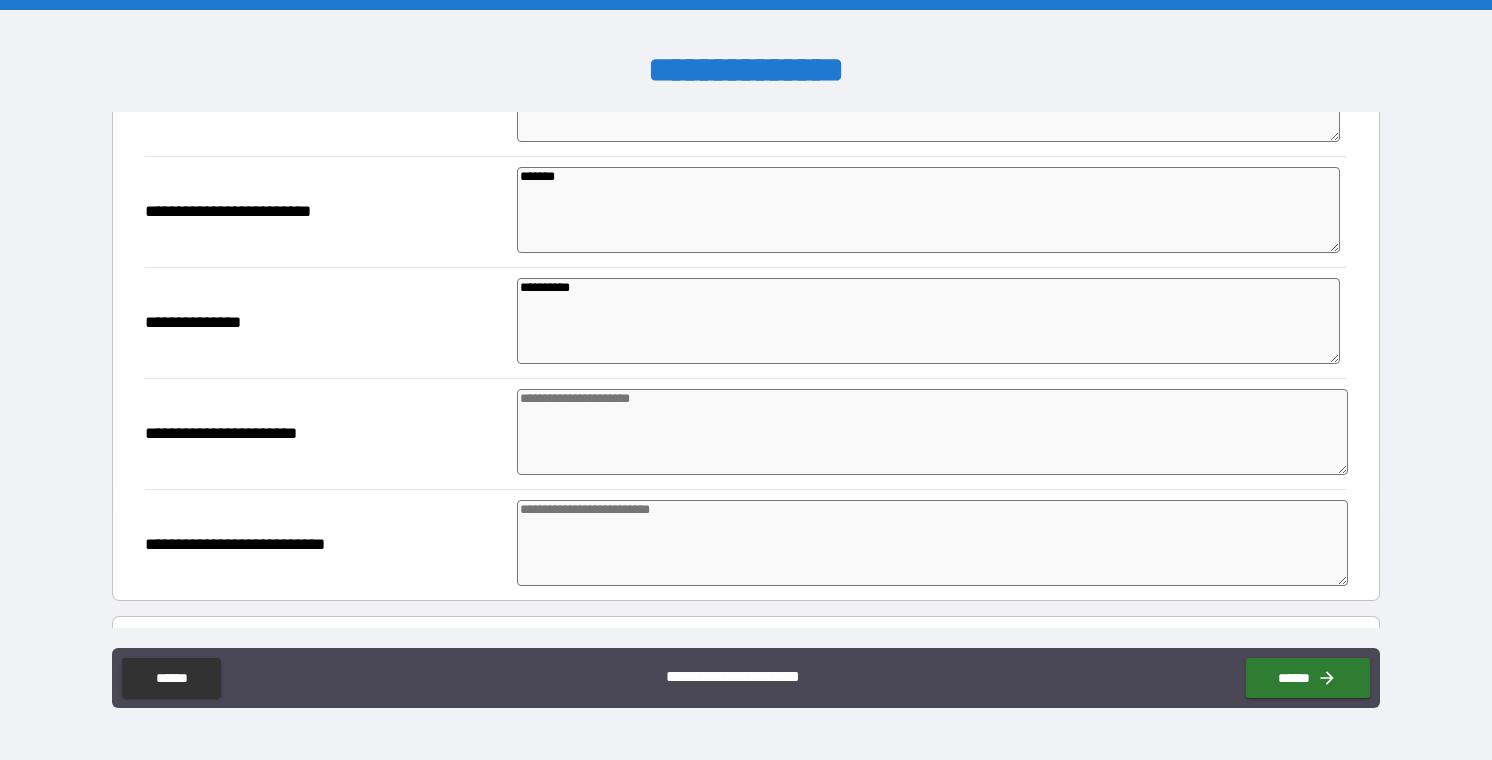 click at bounding box center [932, 432] 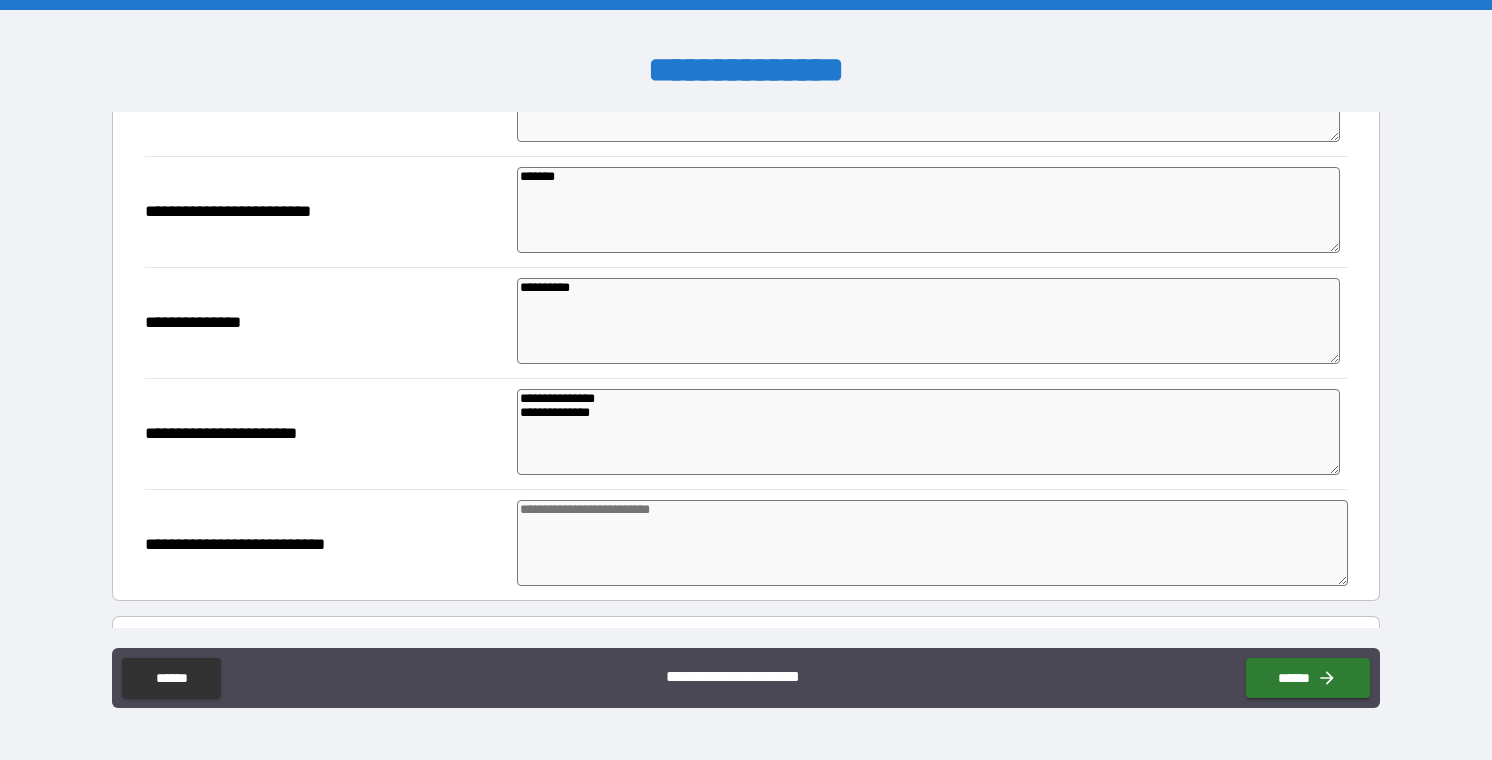 scroll, scrollTop: 188, scrollLeft: 0, axis: vertical 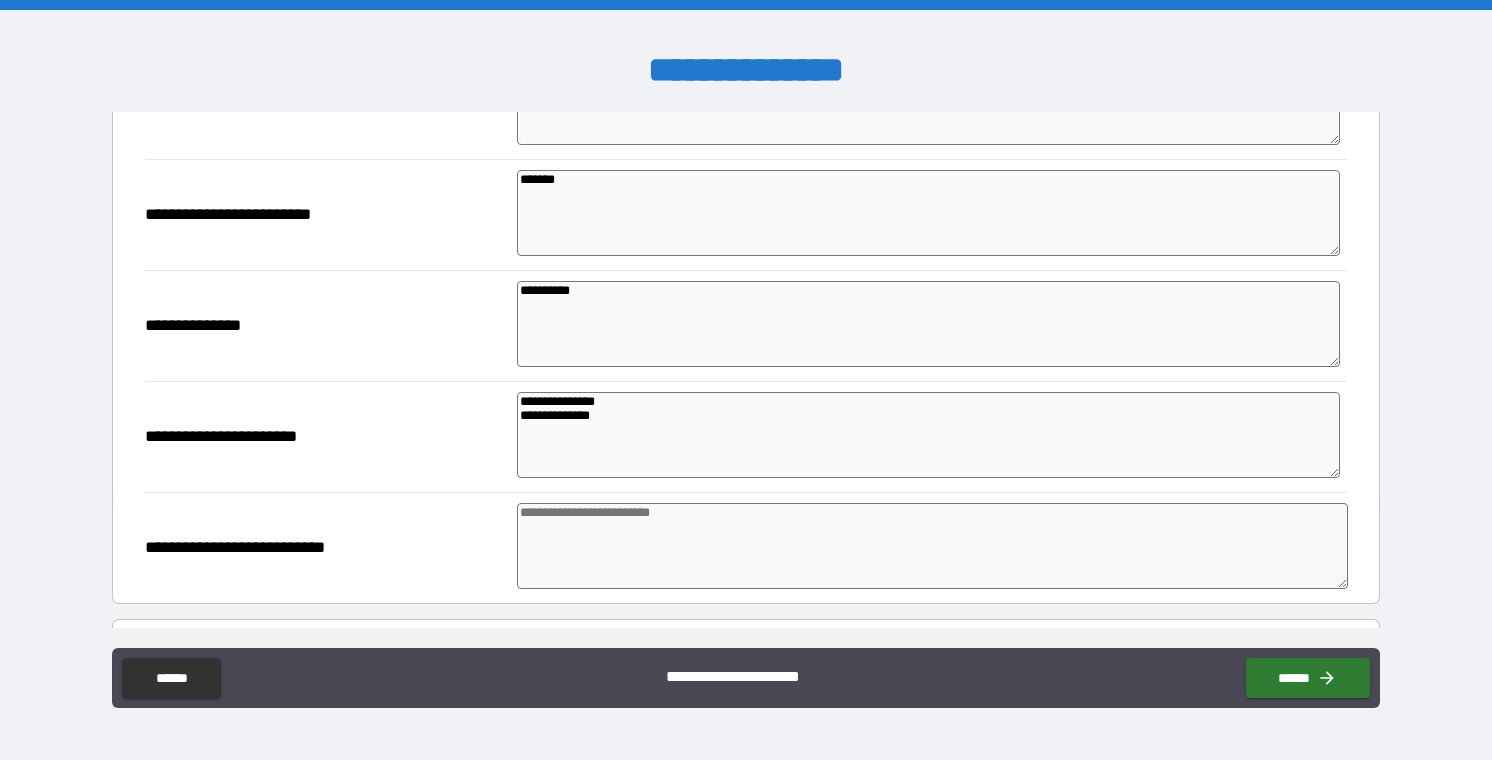 click on "**********" at bounding box center [325, 437] 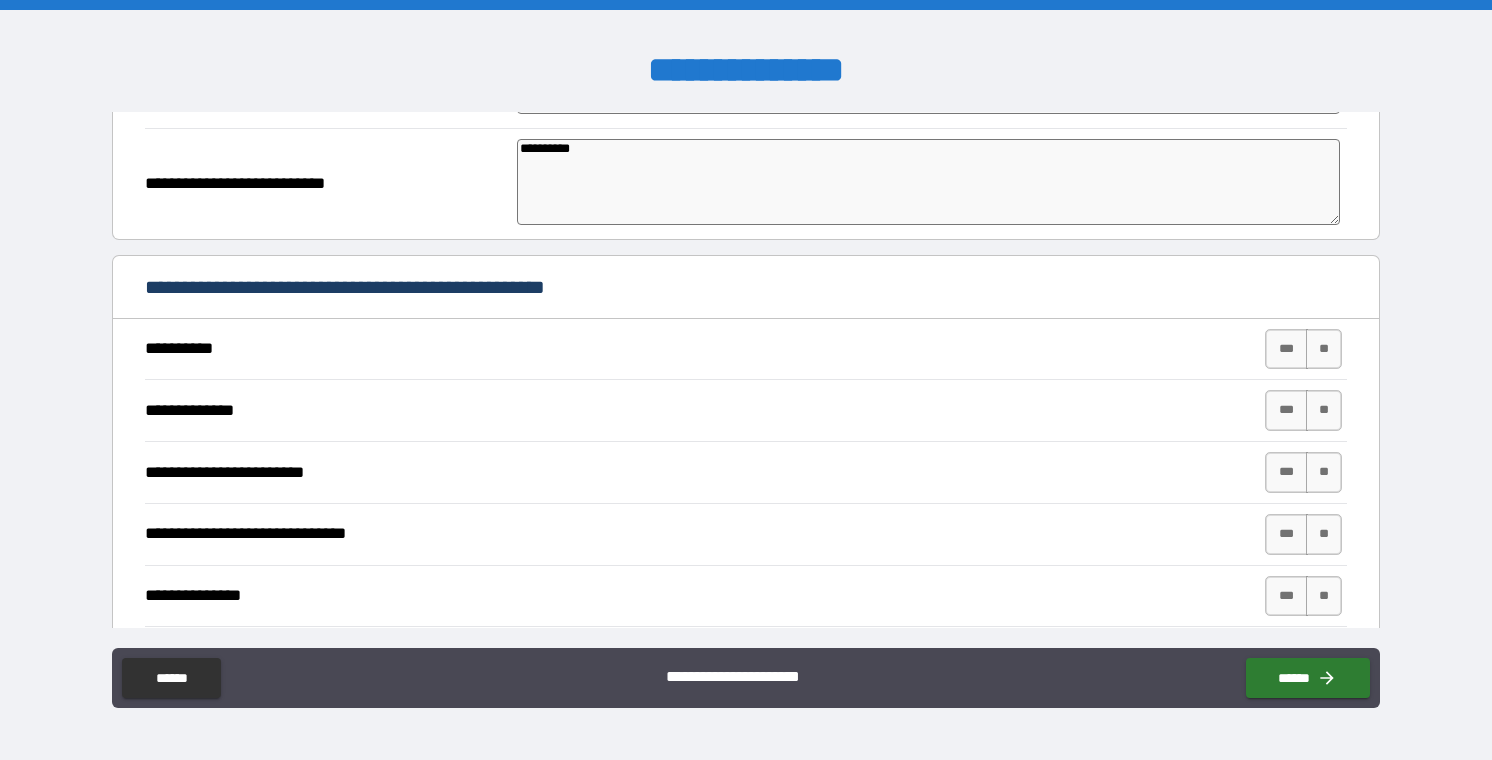 scroll, scrollTop: 554, scrollLeft: 0, axis: vertical 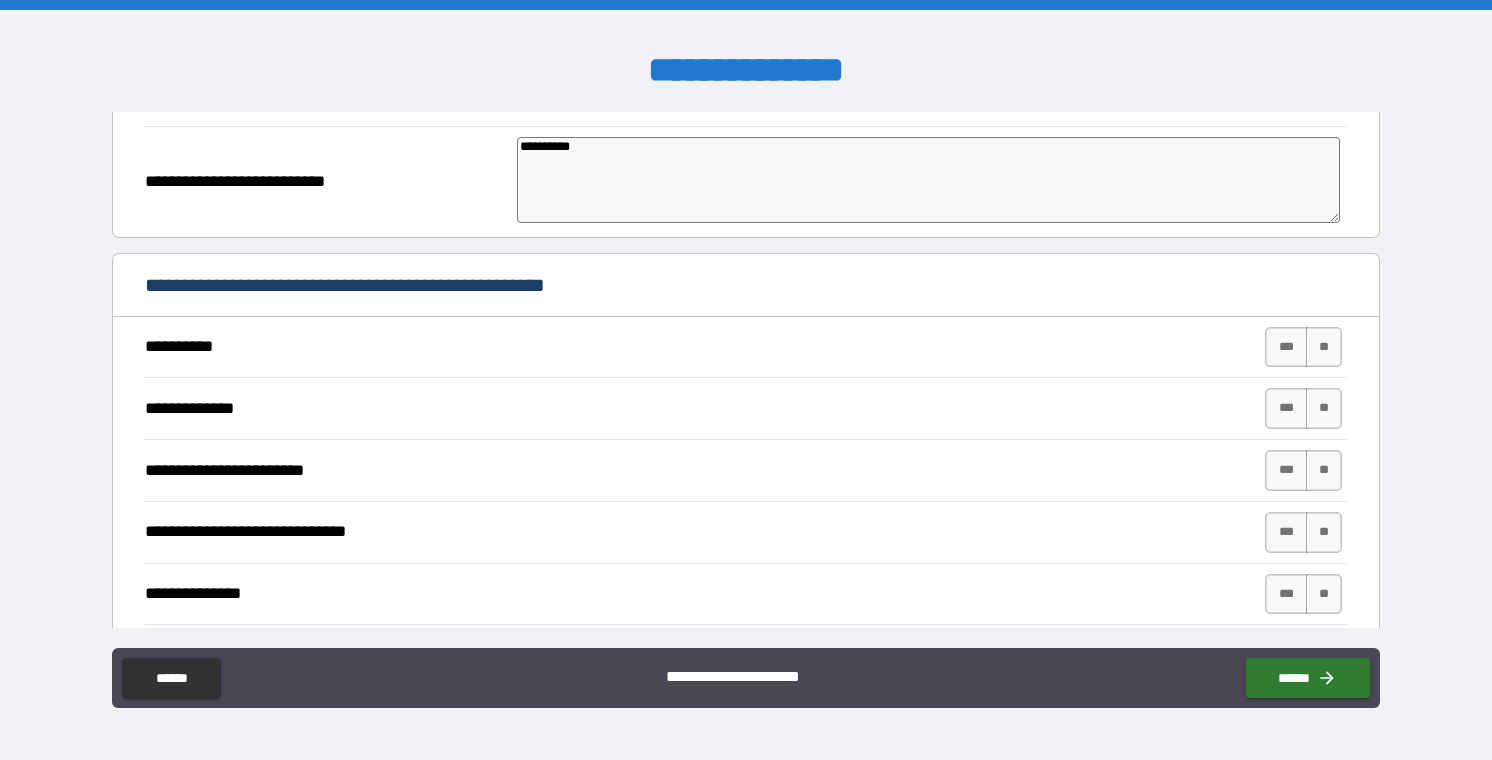 click on "*** **" at bounding box center (1303, 347) 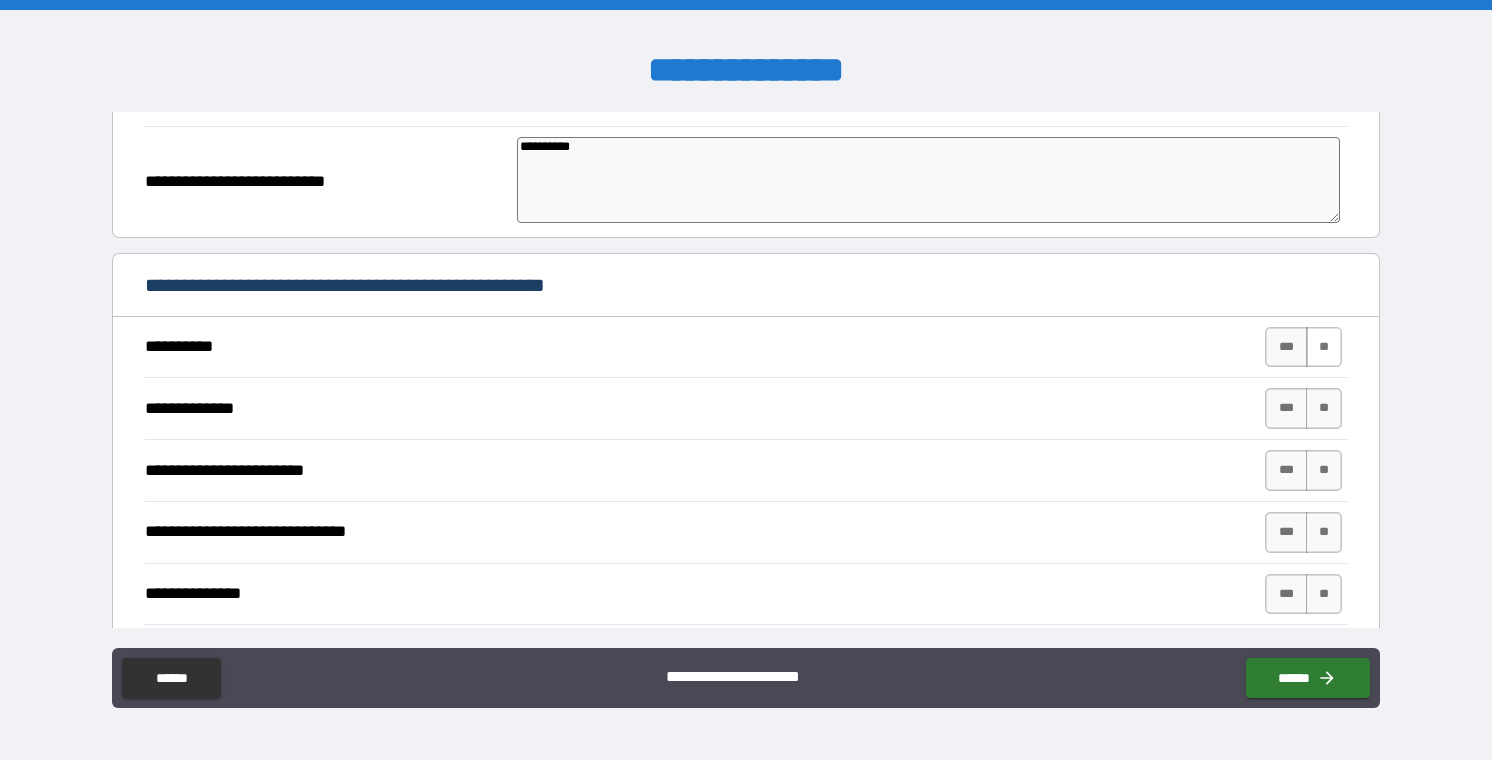 click on "**" at bounding box center [1324, 347] 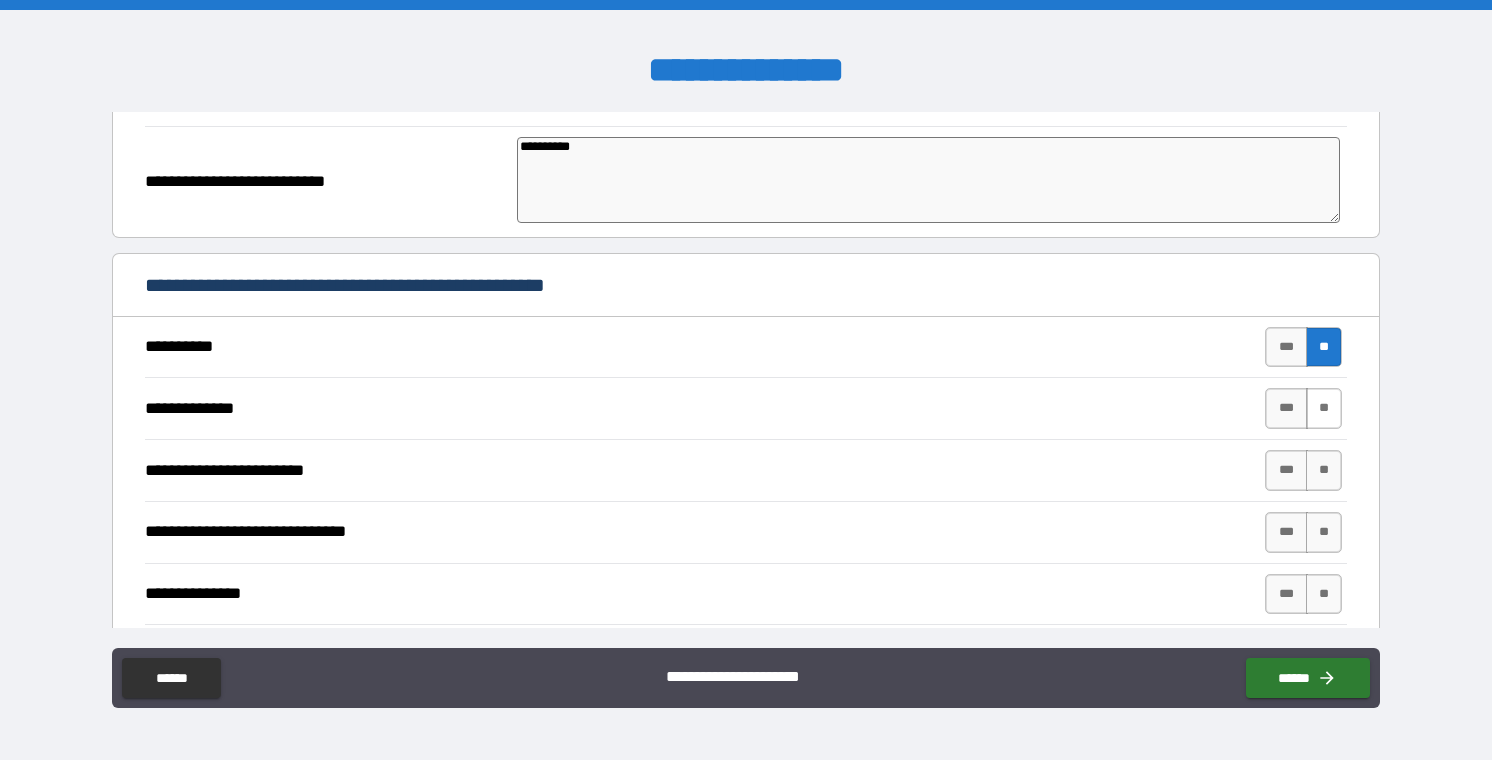 click on "**" at bounding box center [1324, 408] 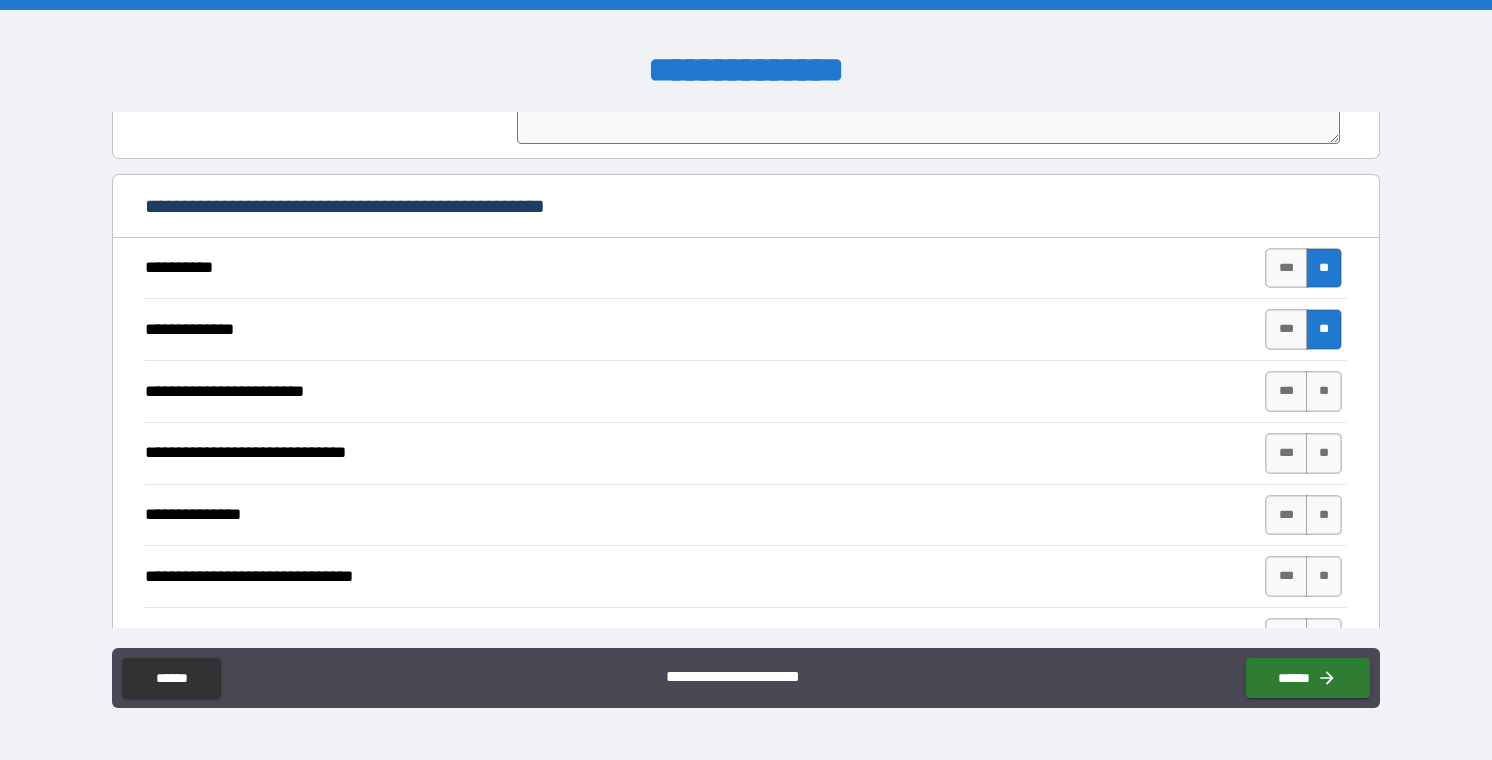 scroll, scrollTop: 649, scrollLeft: 0, axis: vertical 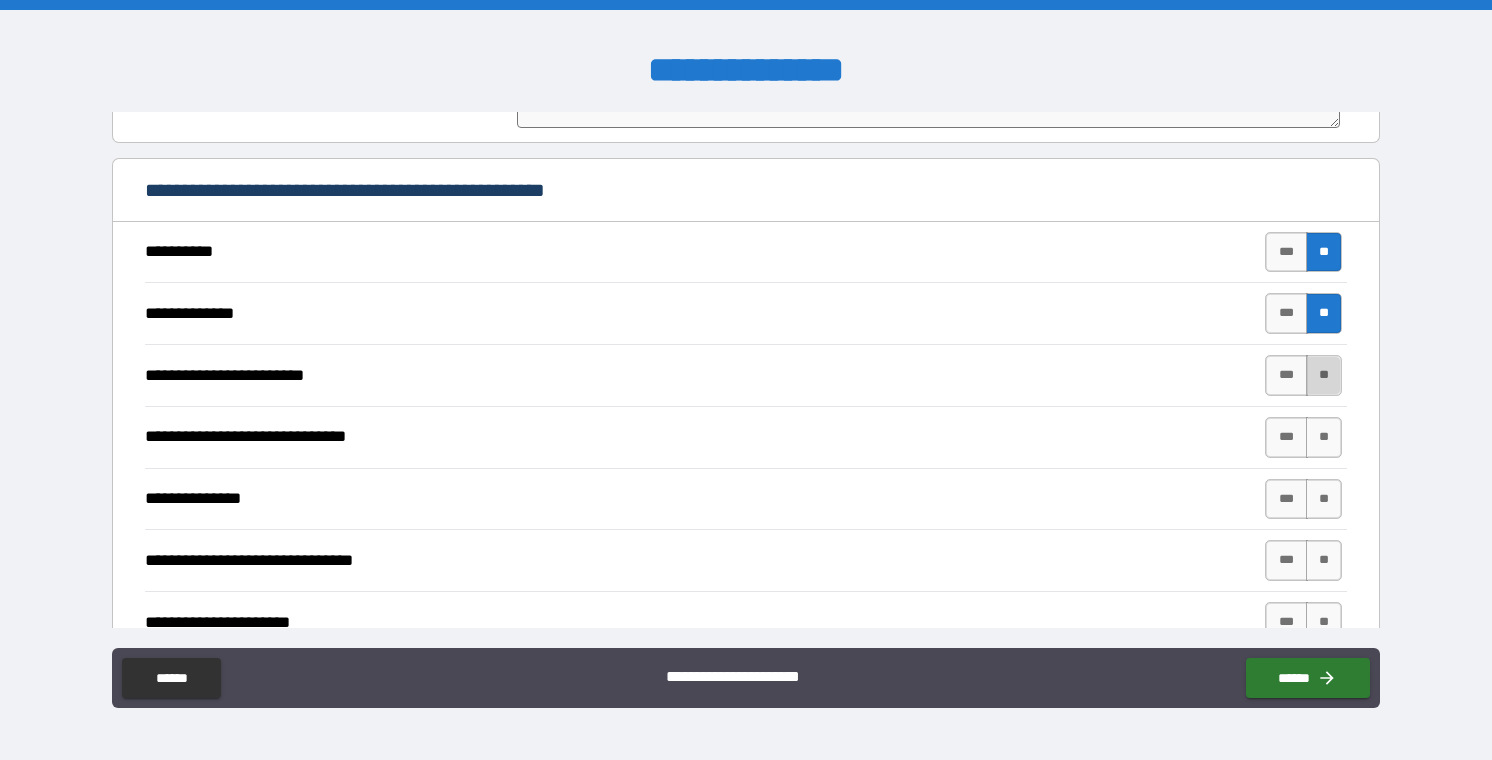 click on "**" at bounding box center (1324, 375) 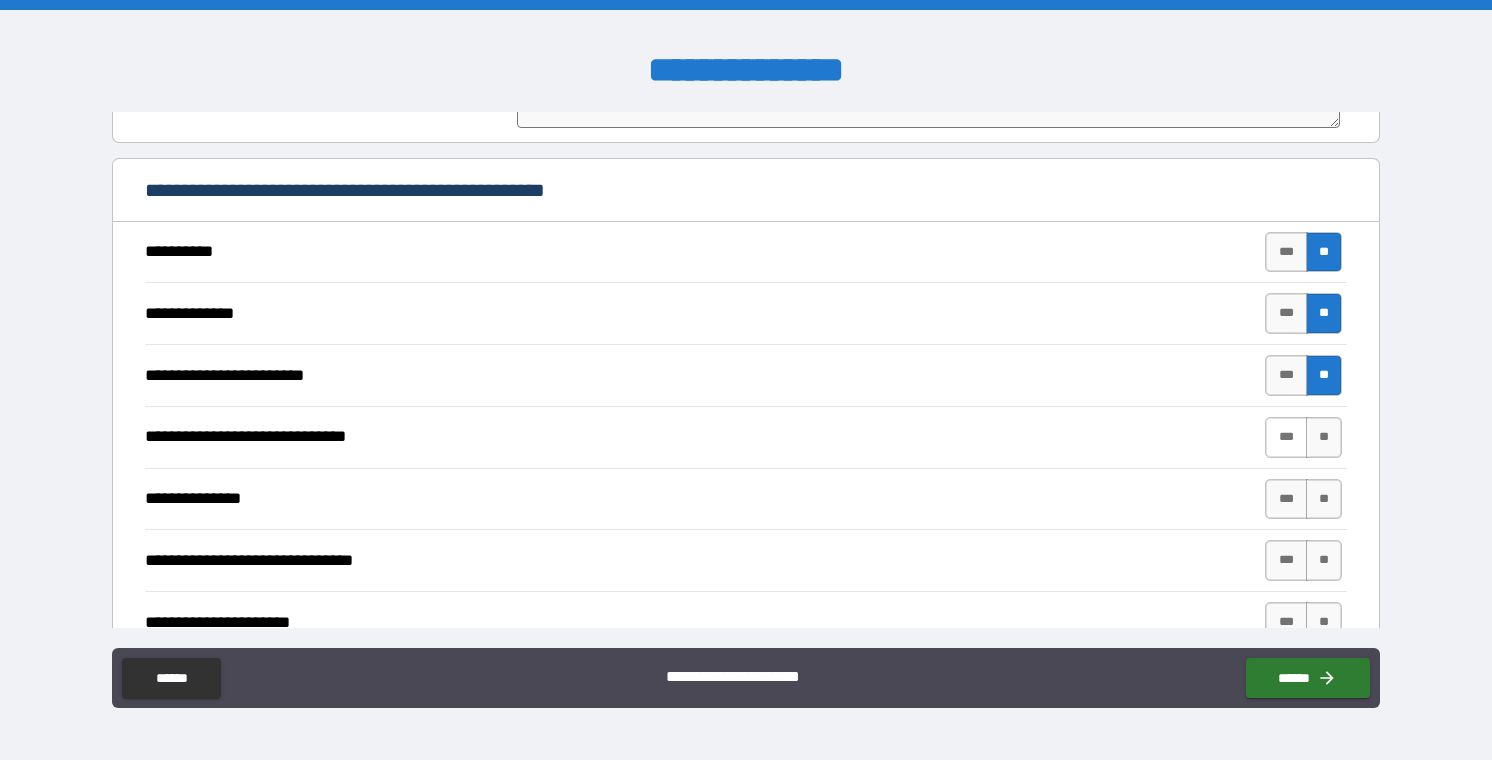 click on "***" at bounding box center (1286, 437) 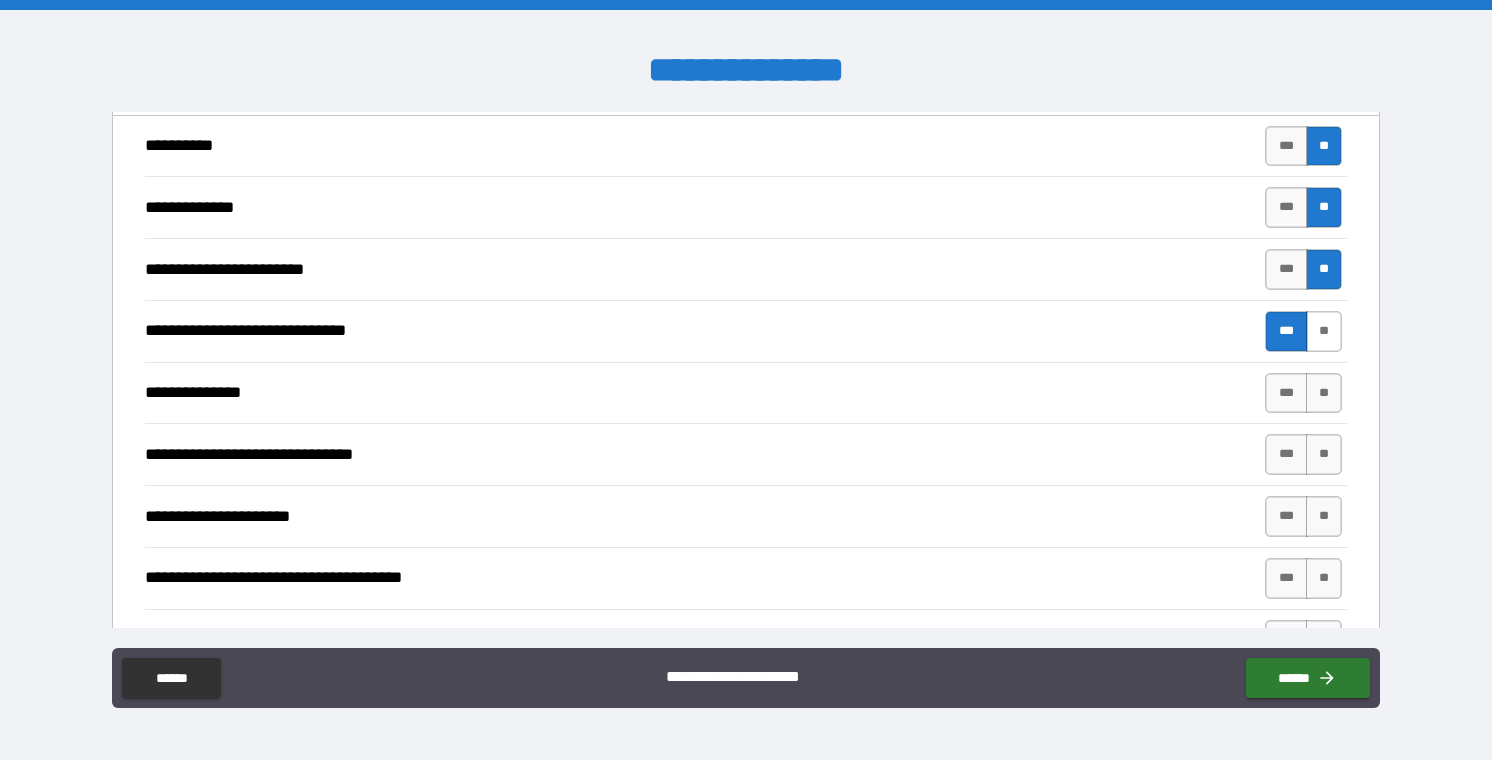 scroll, scrollTop: 768, scrollLeft: 0, axis: vertical 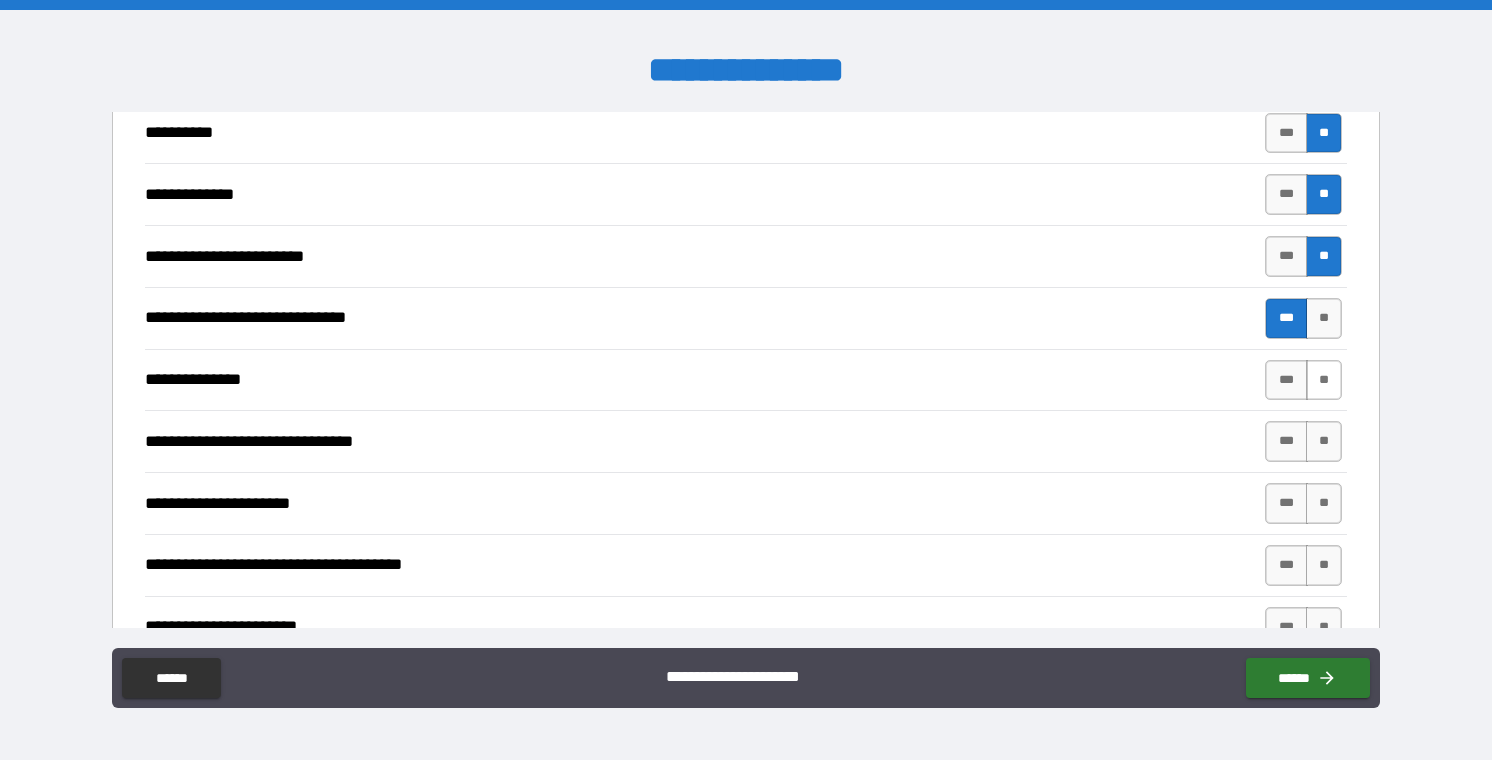 click on "**" at bounding box center [1324, 380] 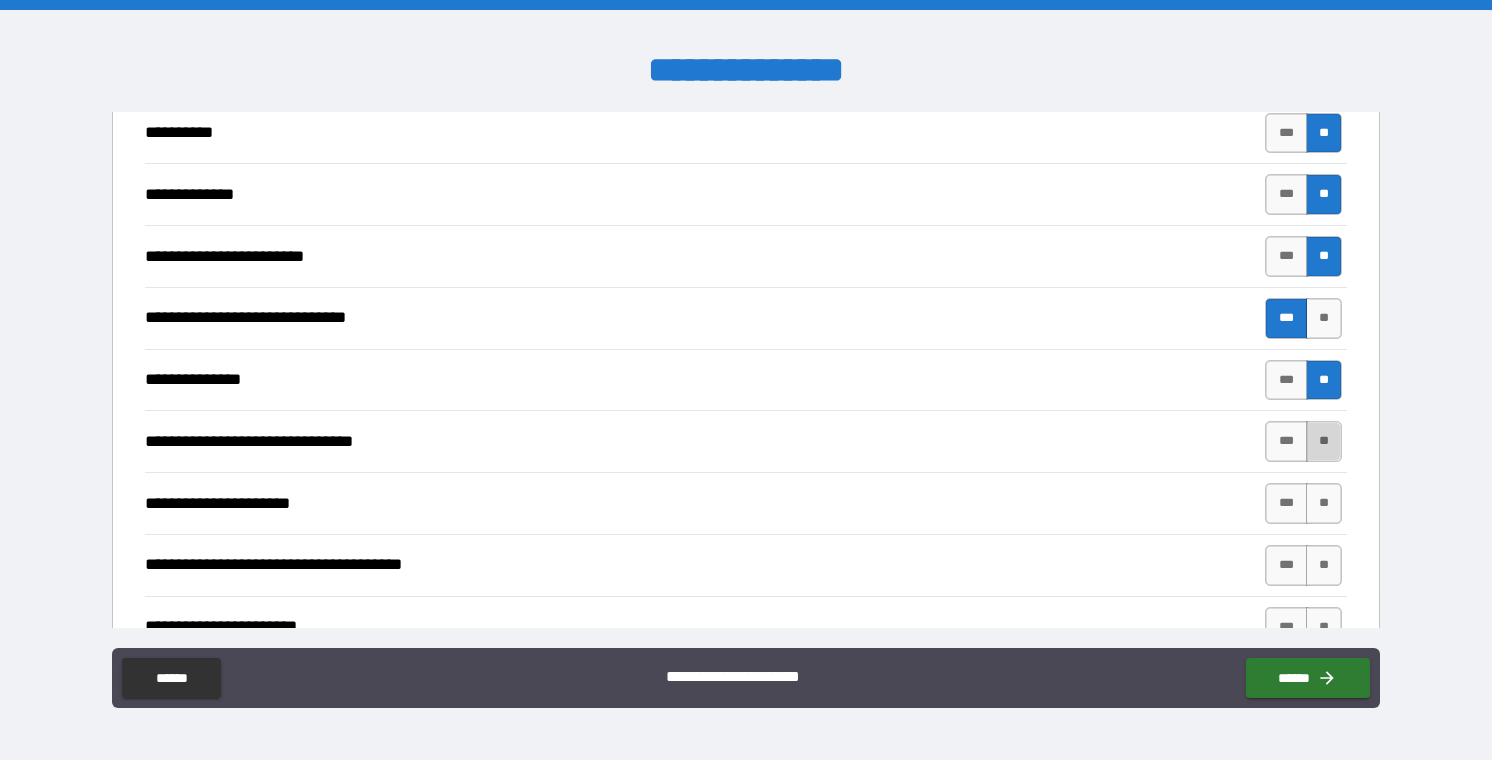 click on "**" at bounding box center [1324, 441] 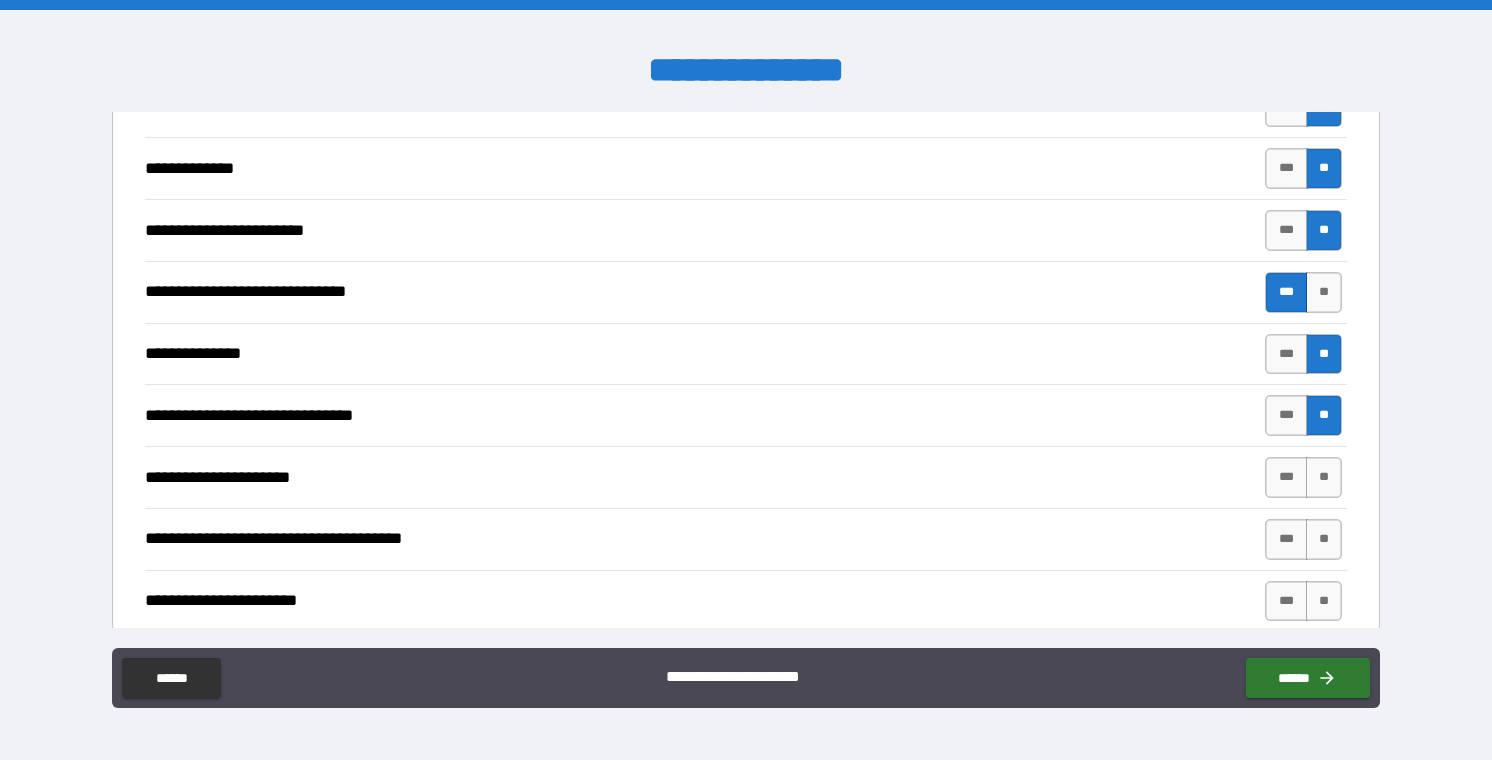 click on "**" at bounding box center [1324, 477] 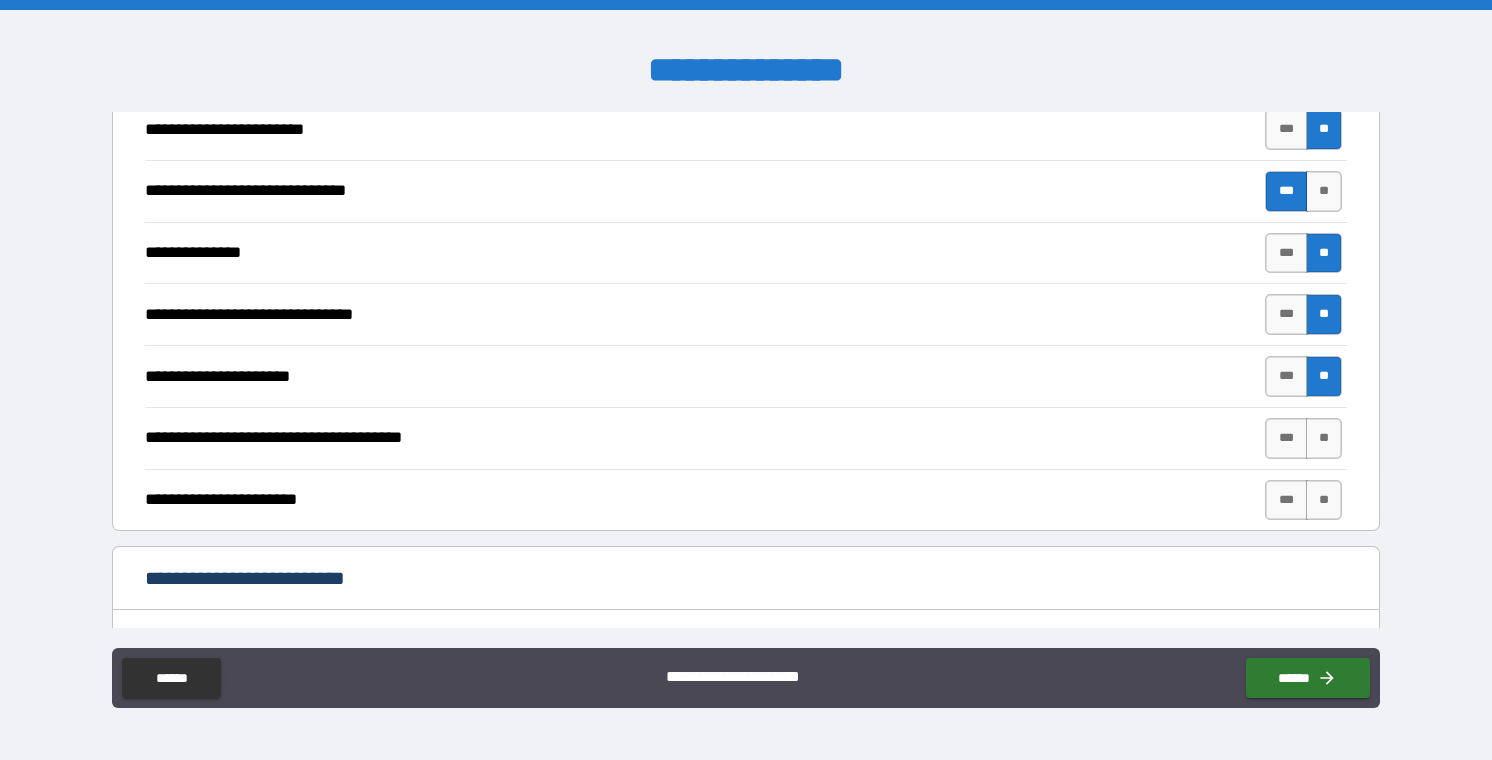 scroll, scrollTop: 910, scrollLeft: 0, axis: vertical 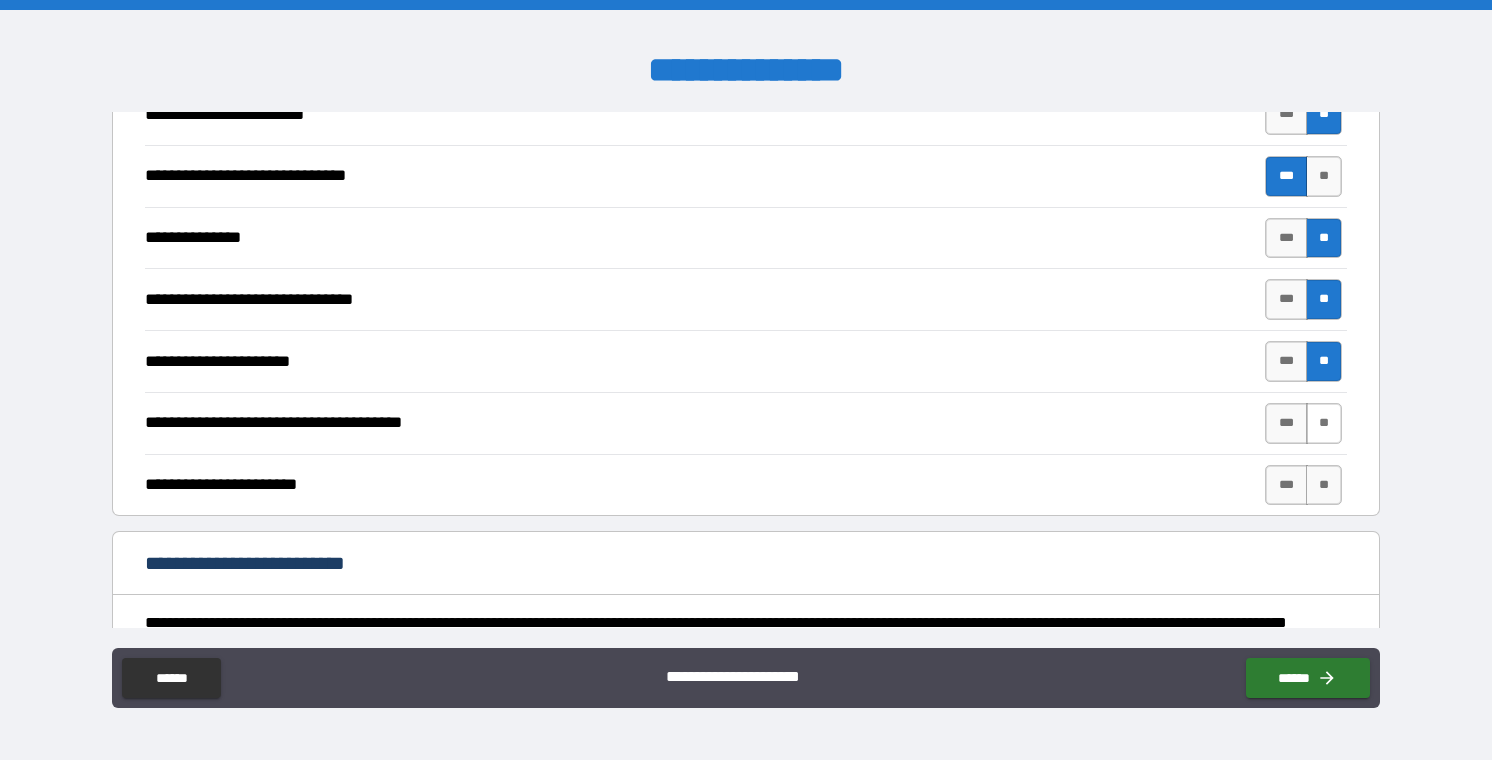 click on "**" at bounding box center (1324, 423) 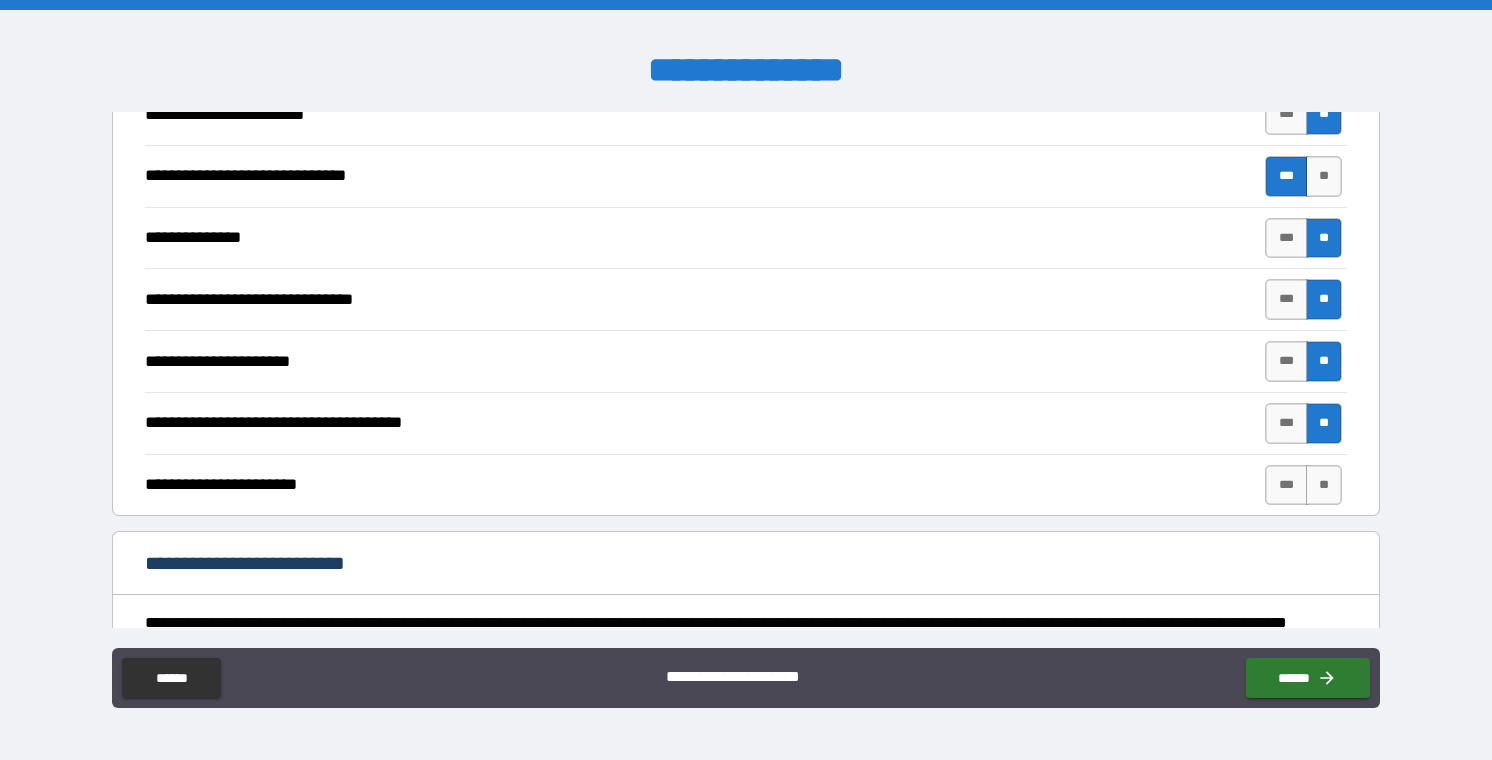 scroll, scrollTop: 1048, scrollLeft: 0, axis: vertical 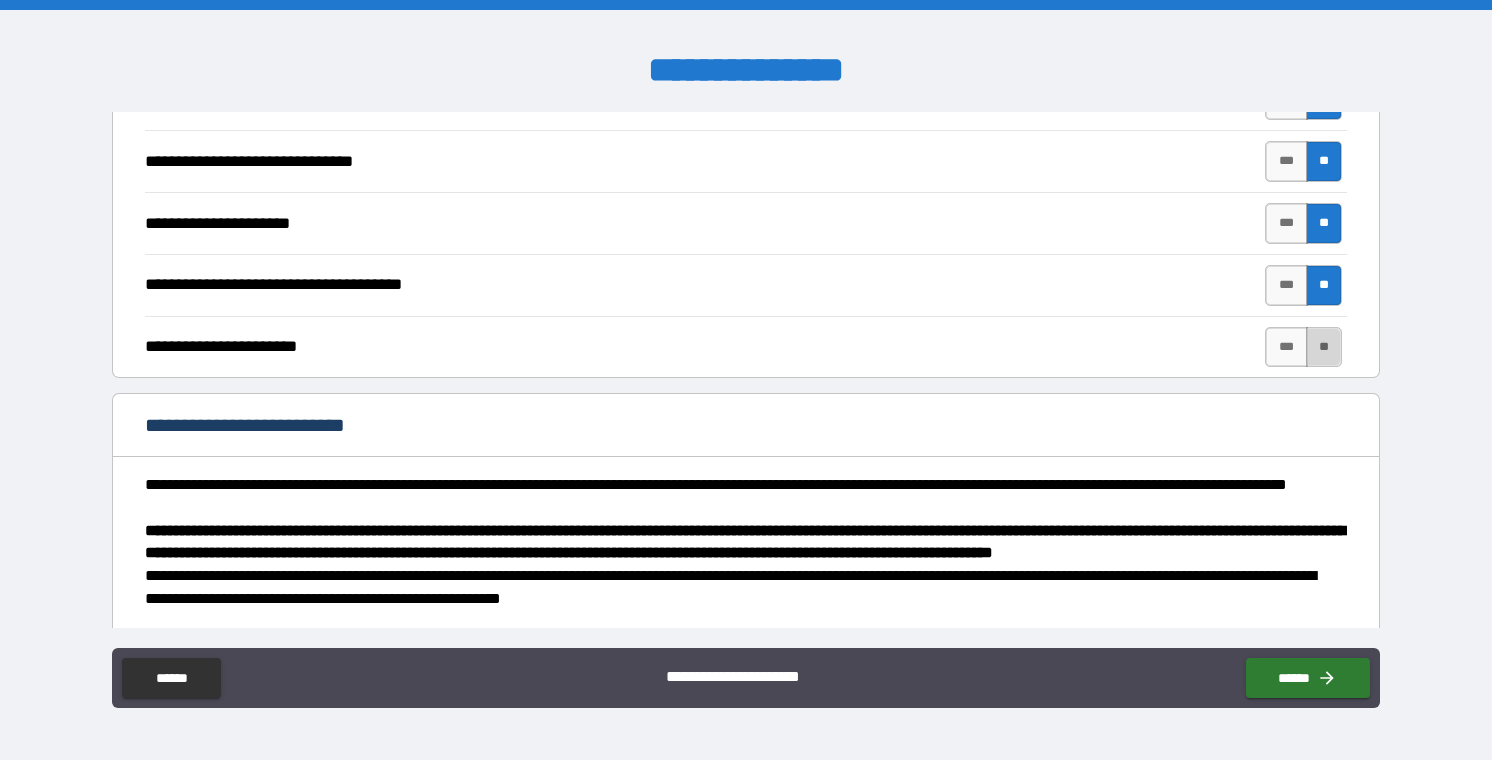 click on "**" at bounding box center [1324, 347] 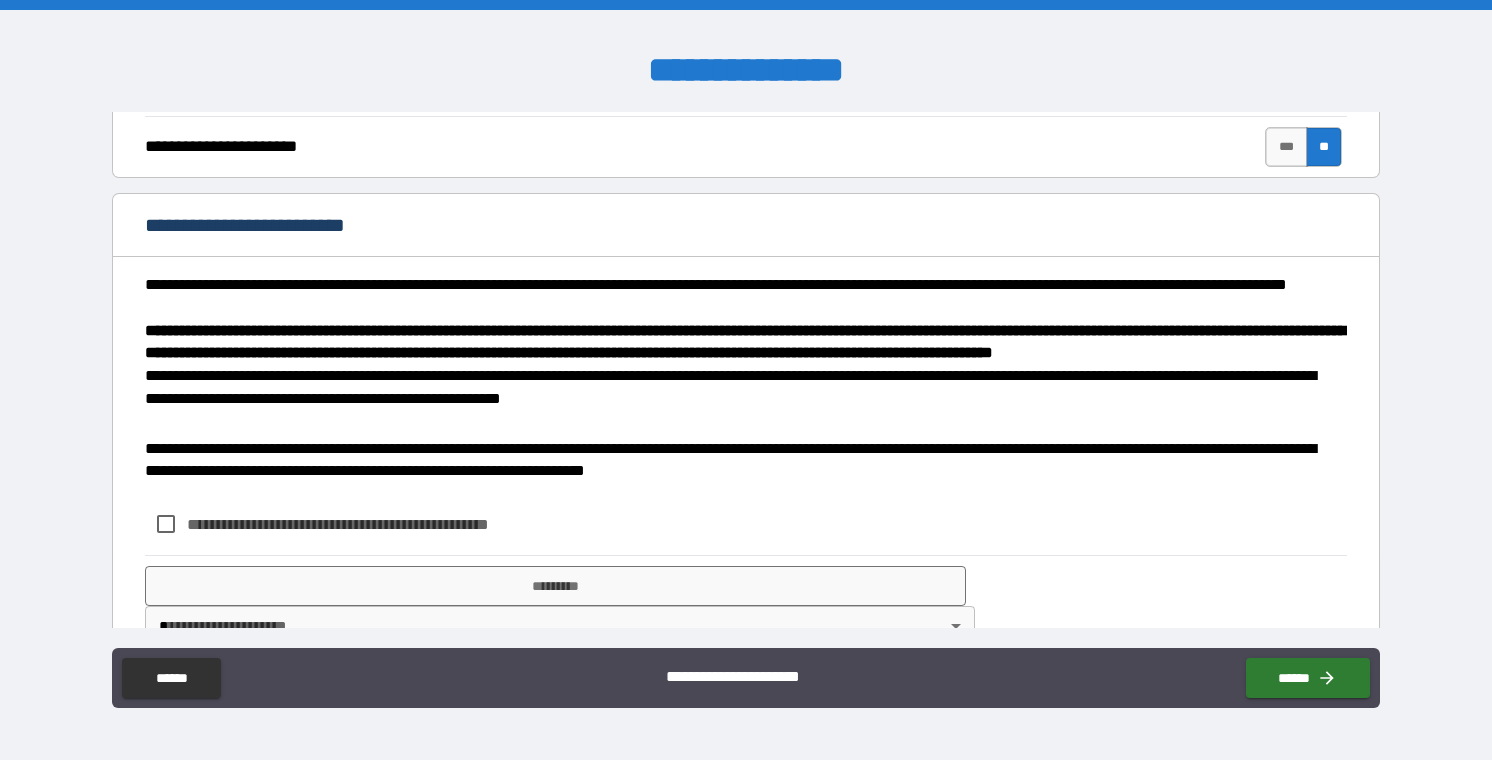 scroll, scrollTop: 1320, scrollLeft: 0, axis: vertical 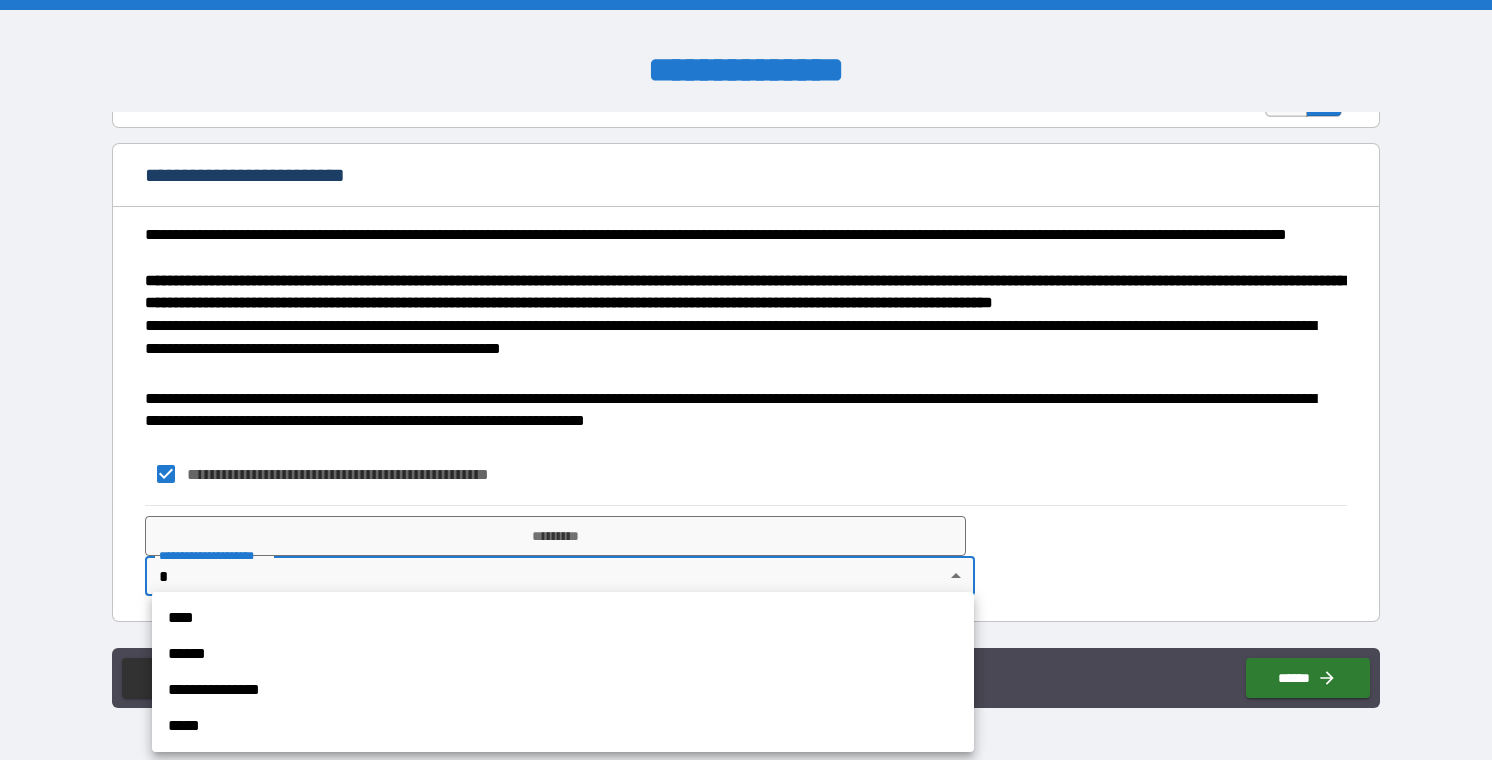 click on "**********" at bounding box center [746, 380] 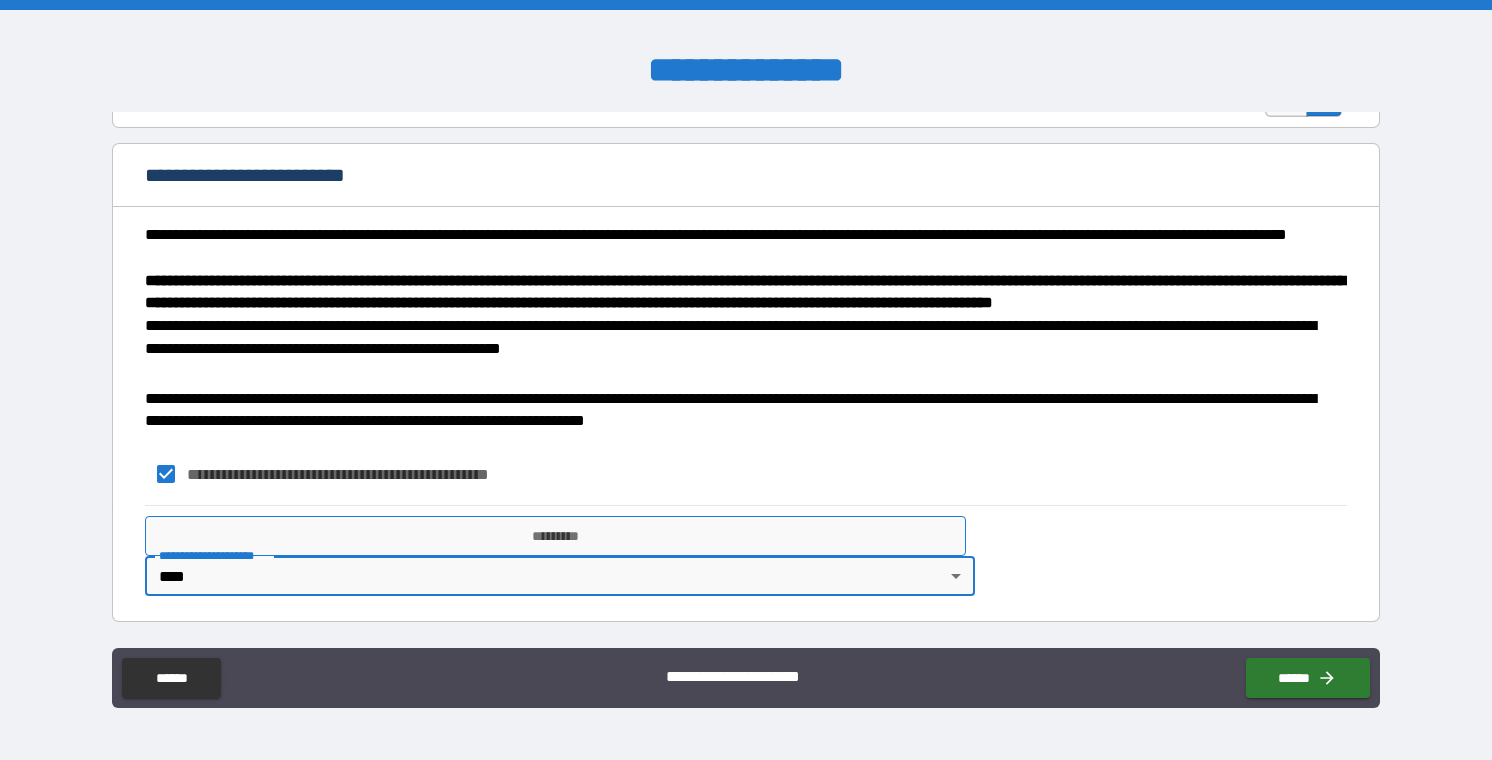 click on "*********" at bounding box center (556, 536) 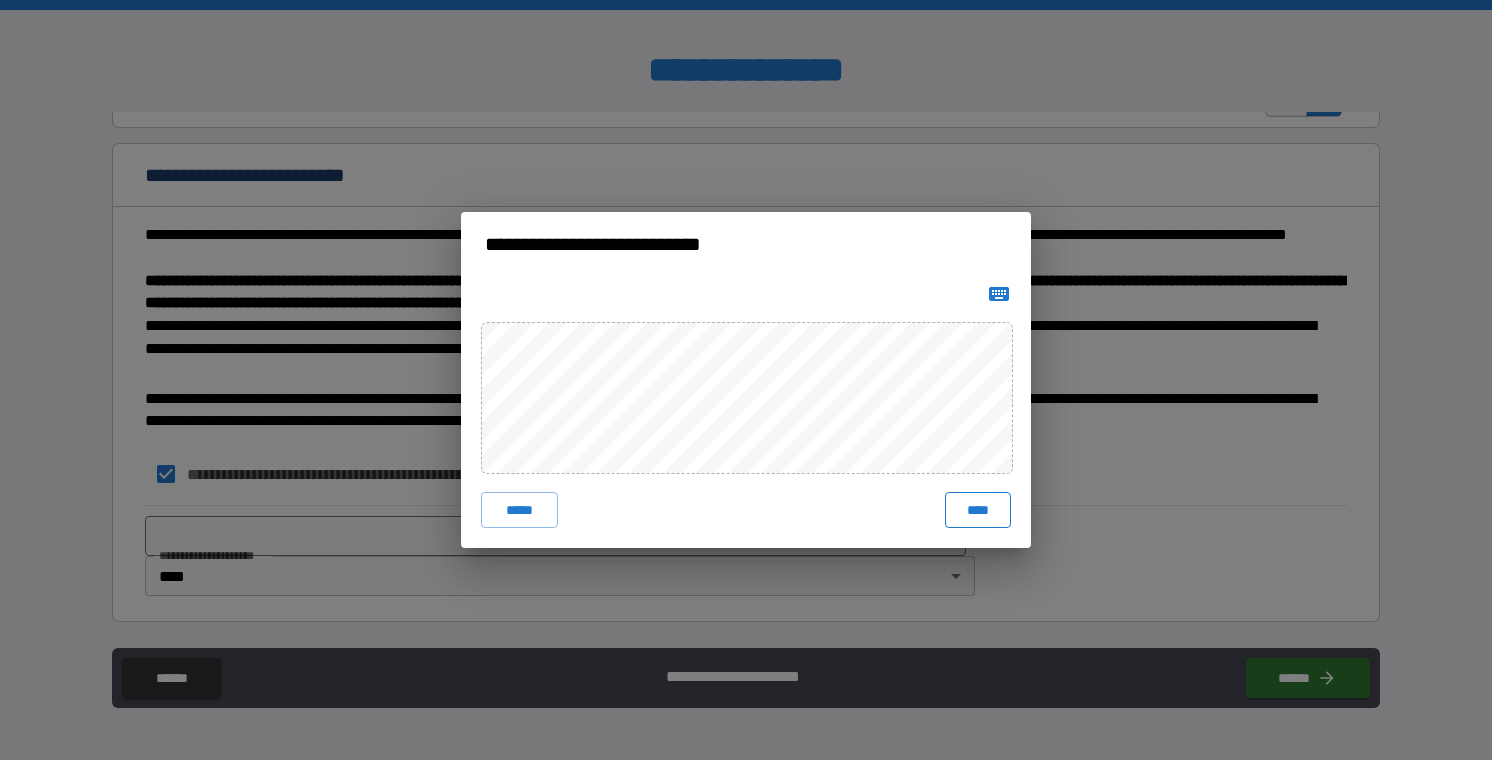 click on "****" at bounding box center (978, 510) 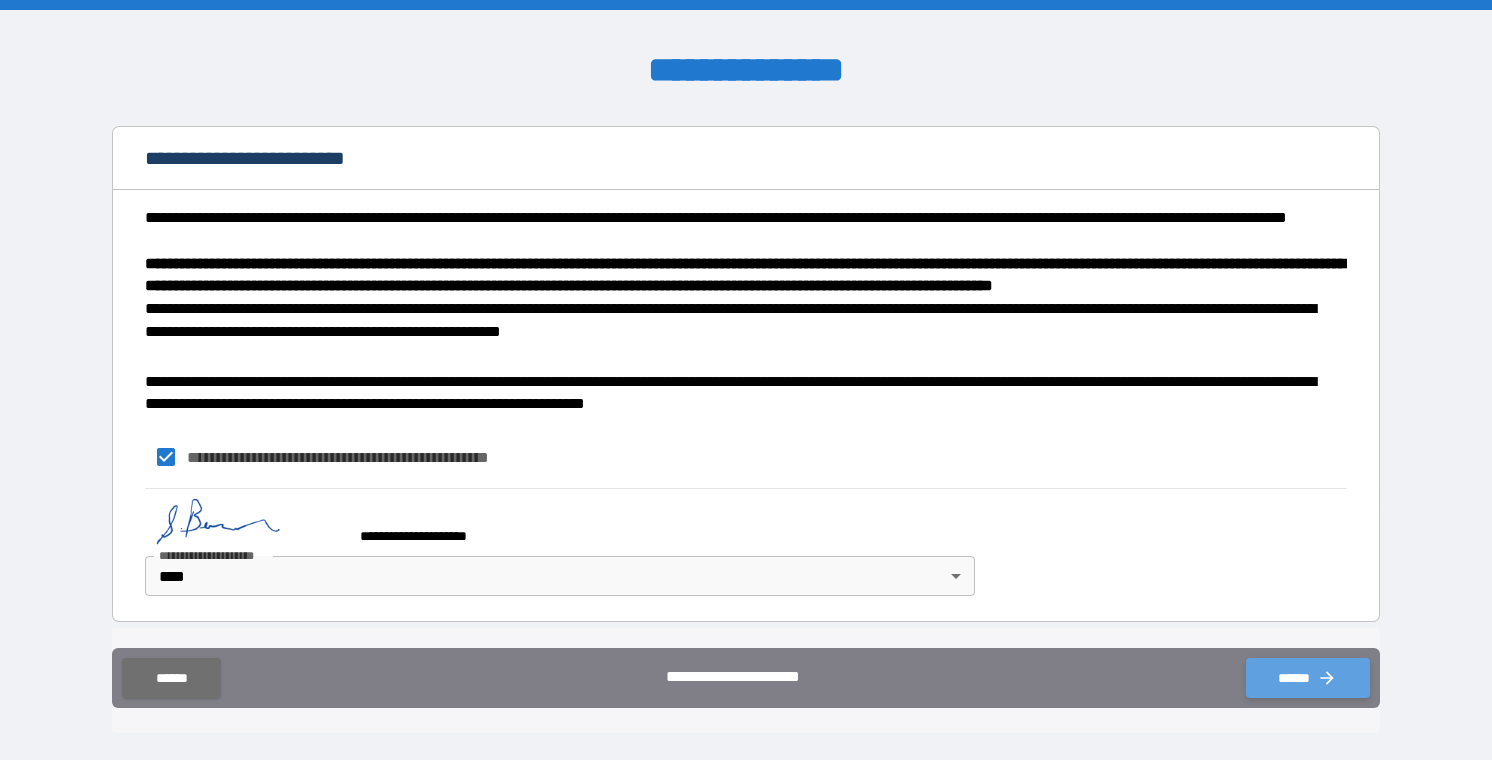 click on "******" at bounding box center (1308, 678) 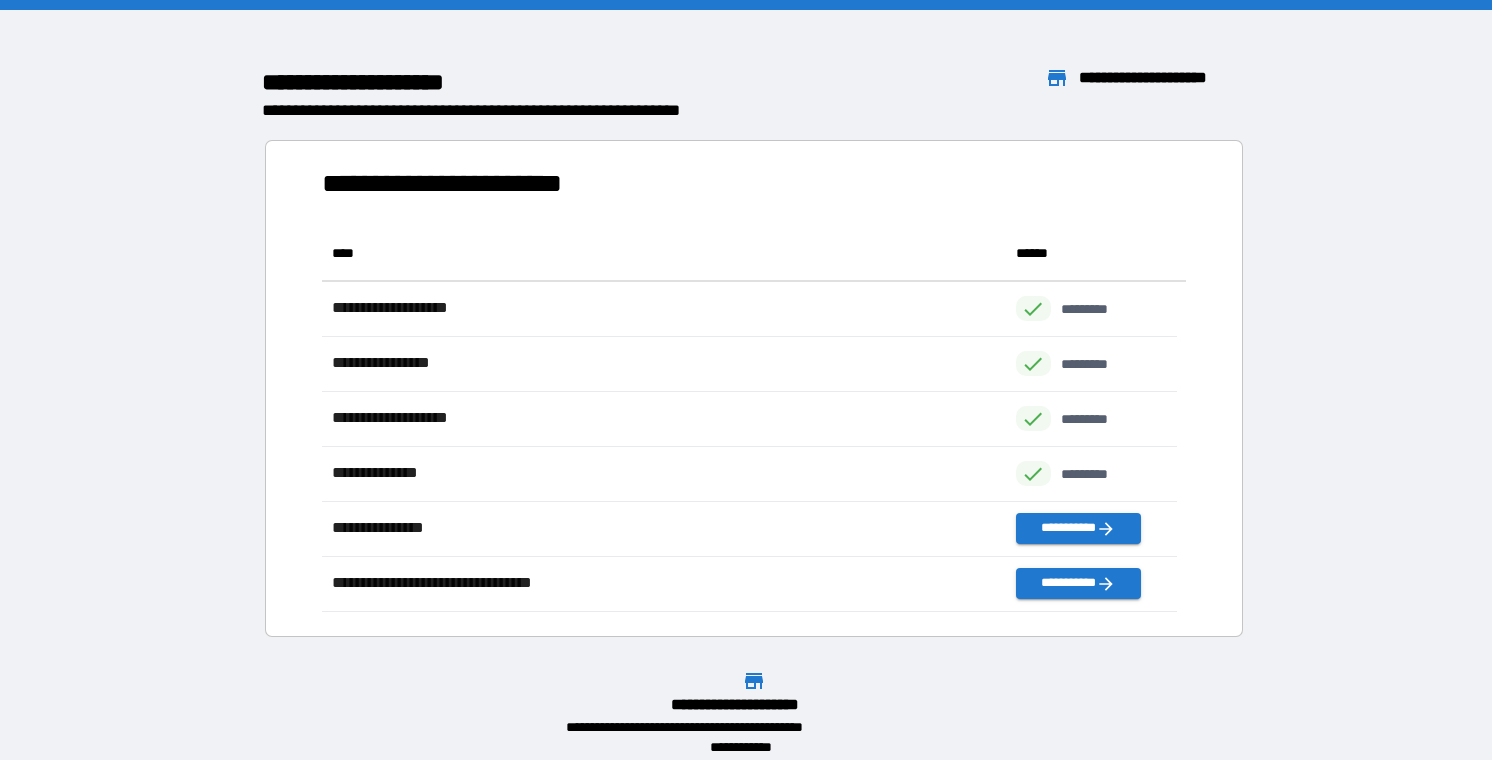 scroll, scrollTop: 16, scrollLeft: 16, axis: both 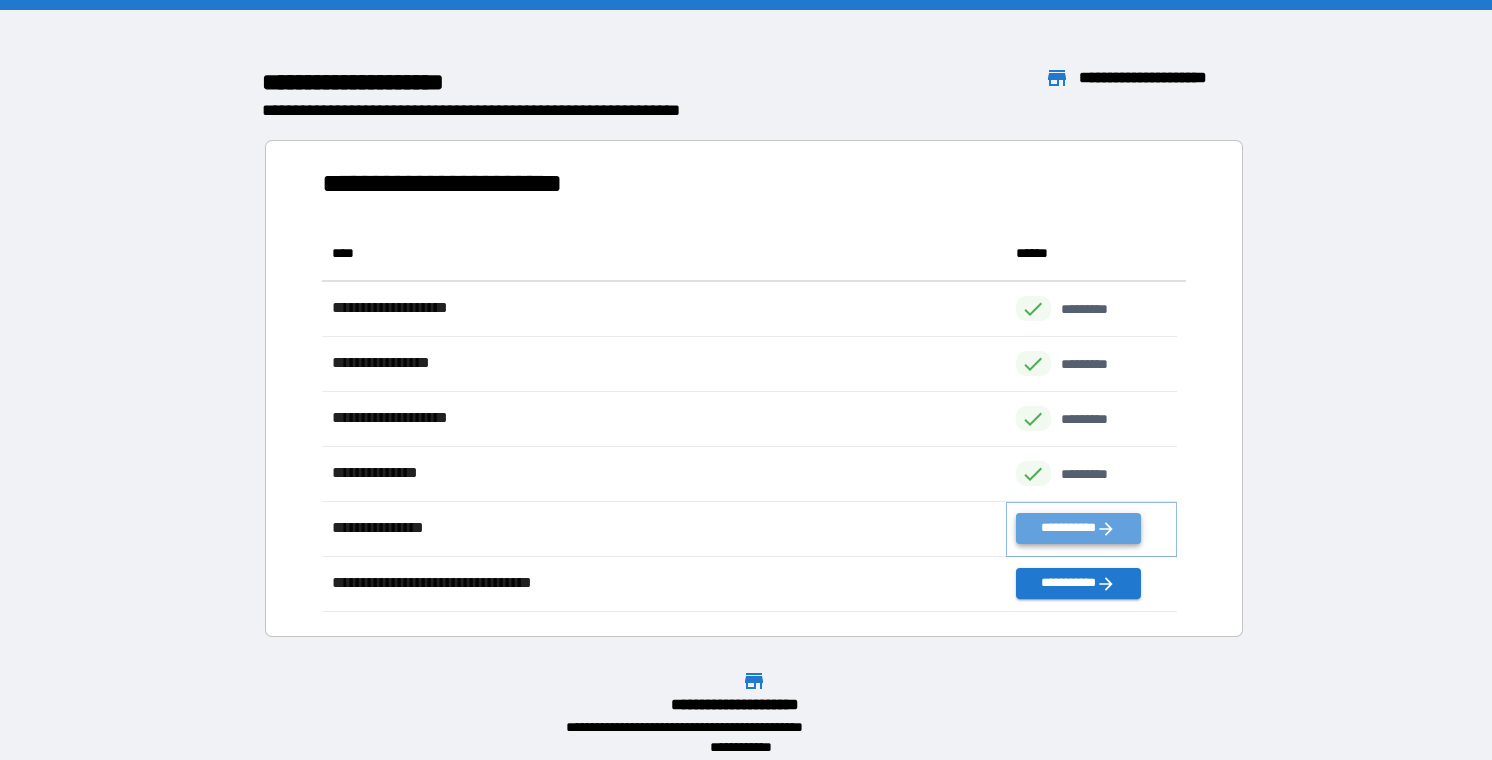 click on "**********" at bounding box center (1078, 528) 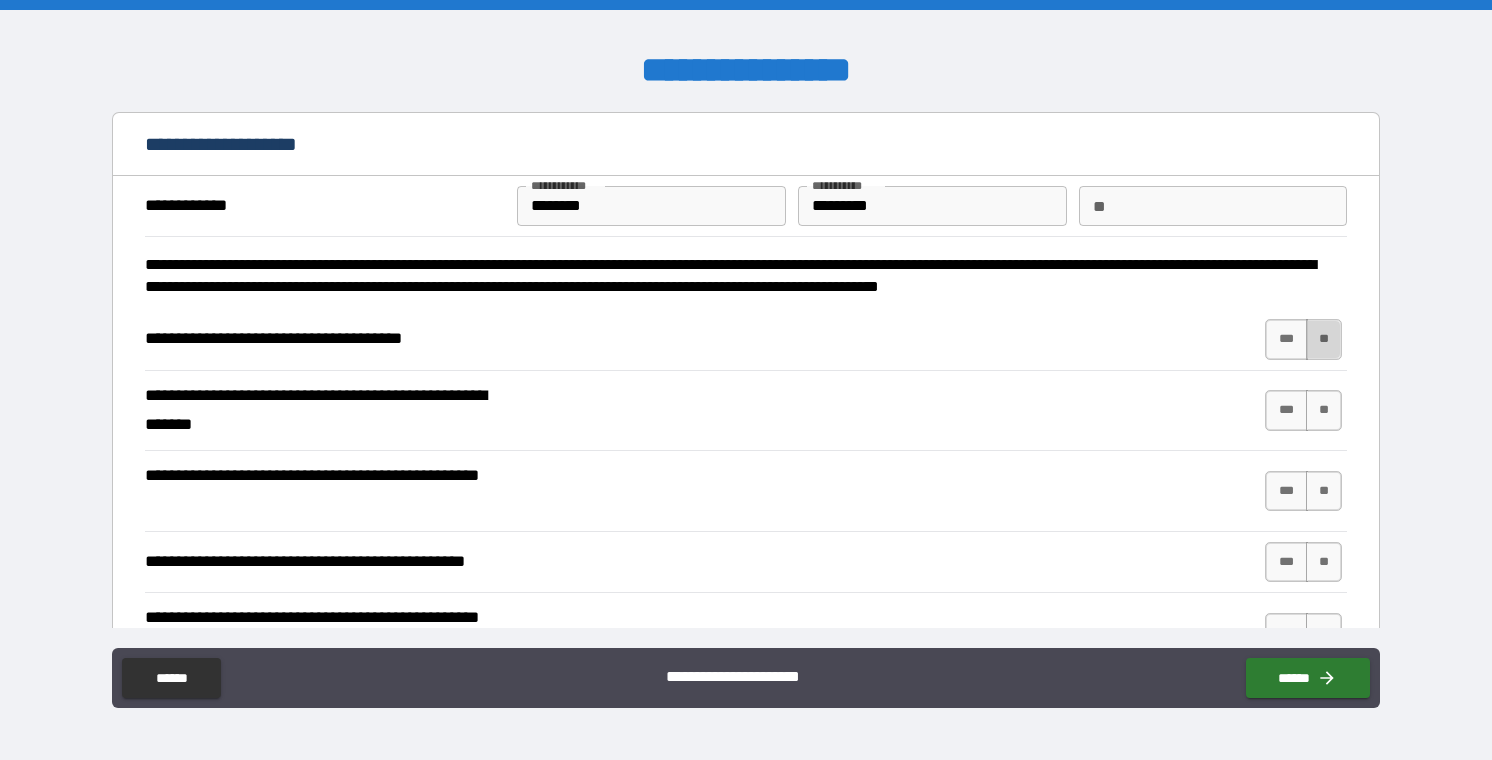 click on "**" at bounding box center [1324, 339] 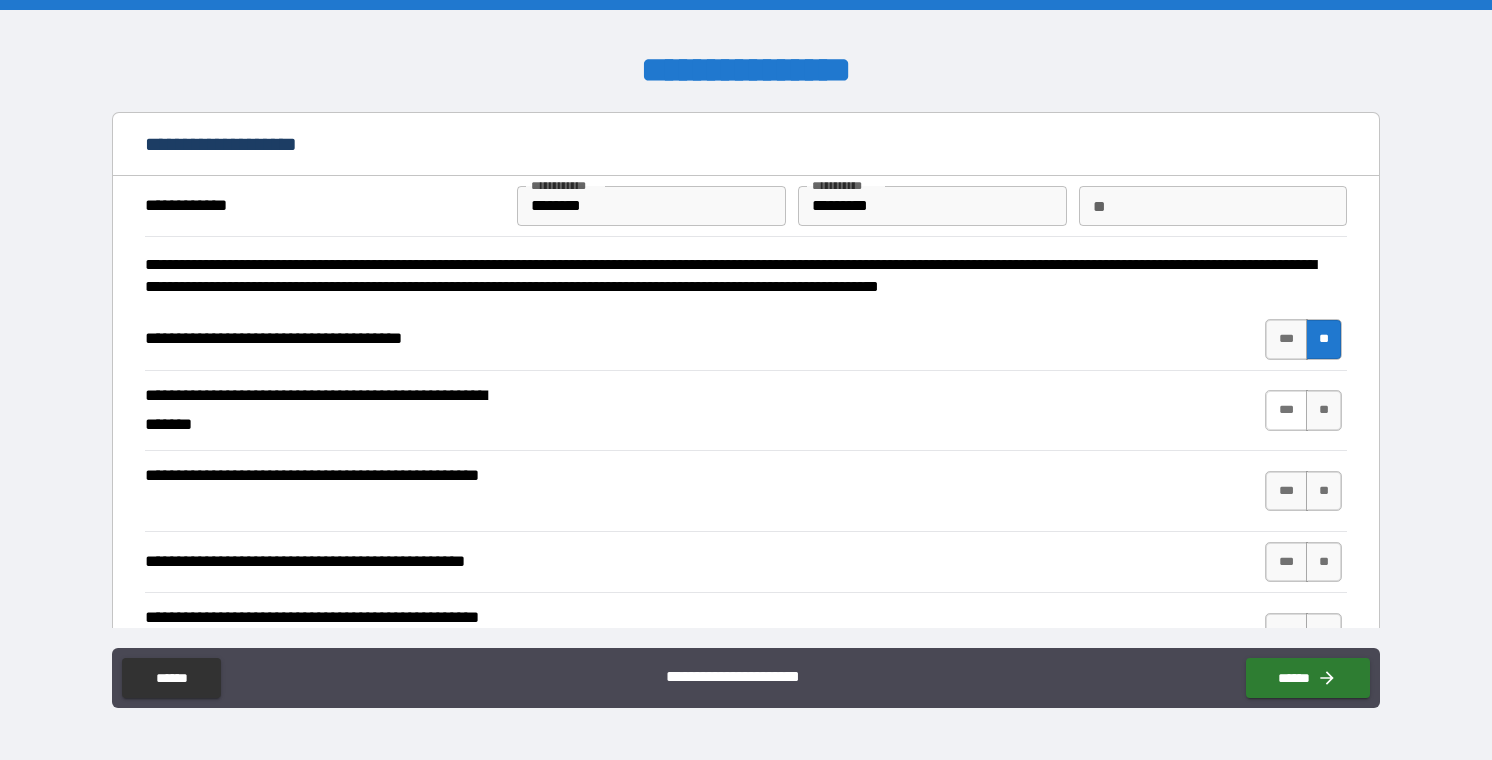 click on "***" at bounding box center [1286, 410] 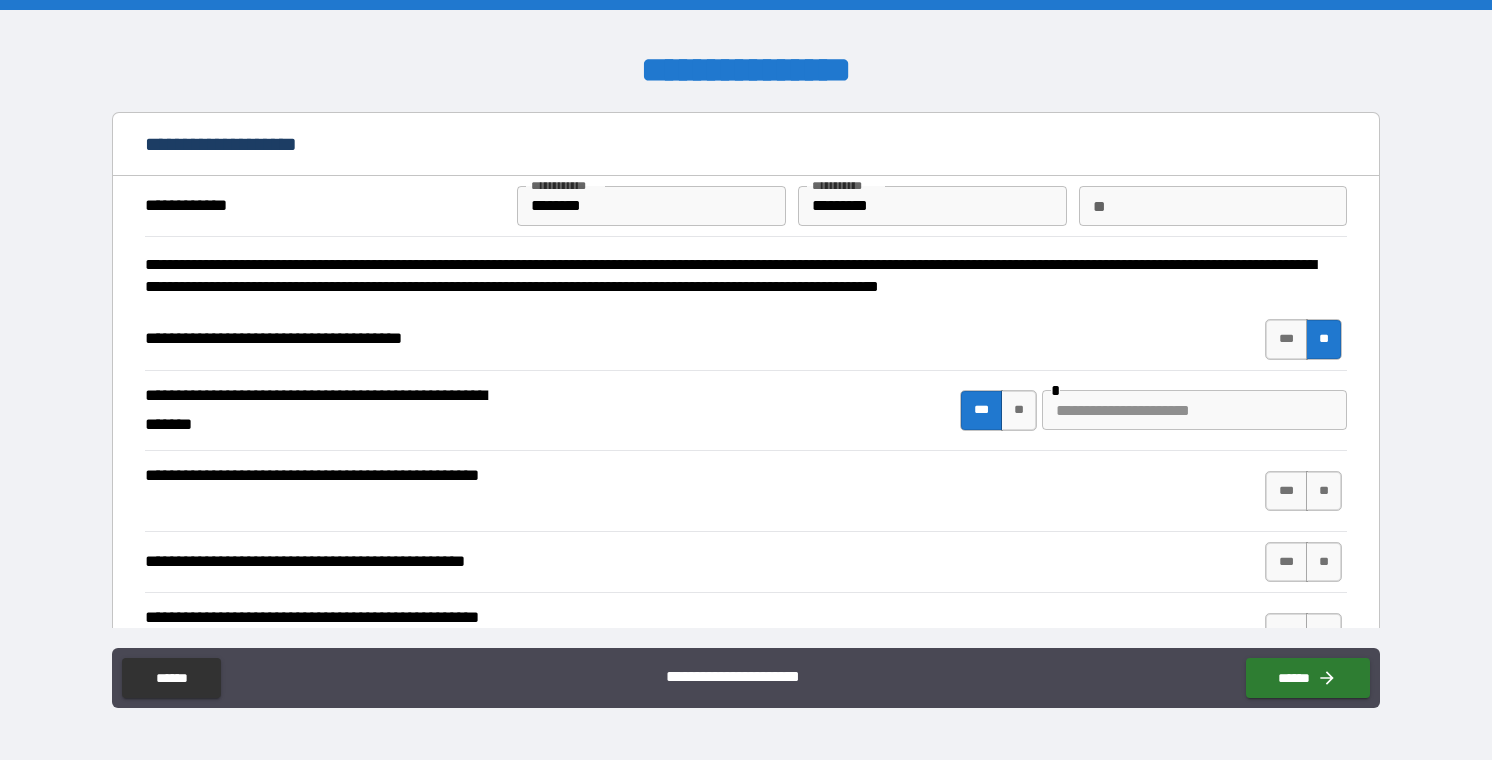 click at bounding box center (1194, 410) 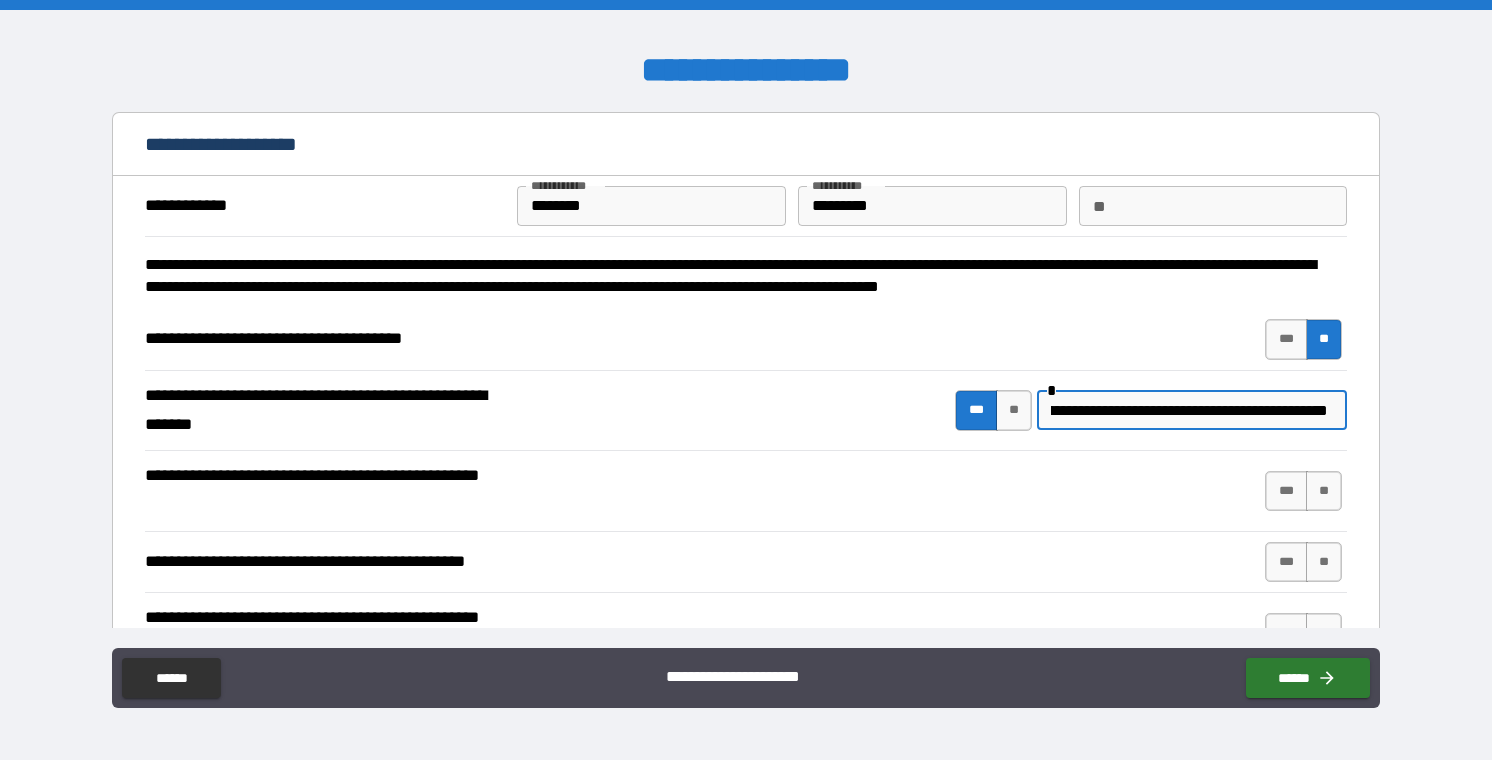 scroll, scrollTop: 0, scrollLeft: 95, axis: horizontal 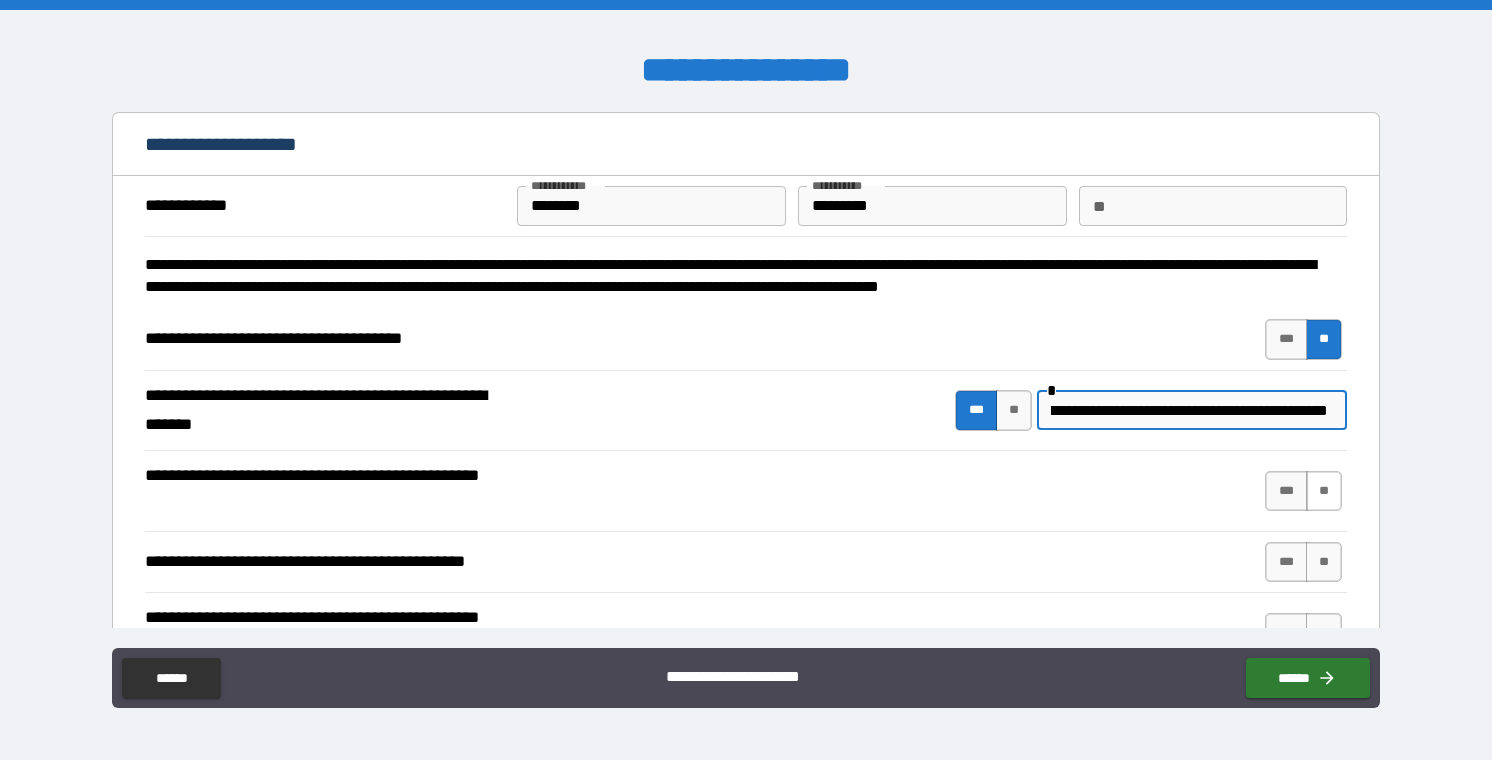 click on "**" at bounding box center (1324, 491) 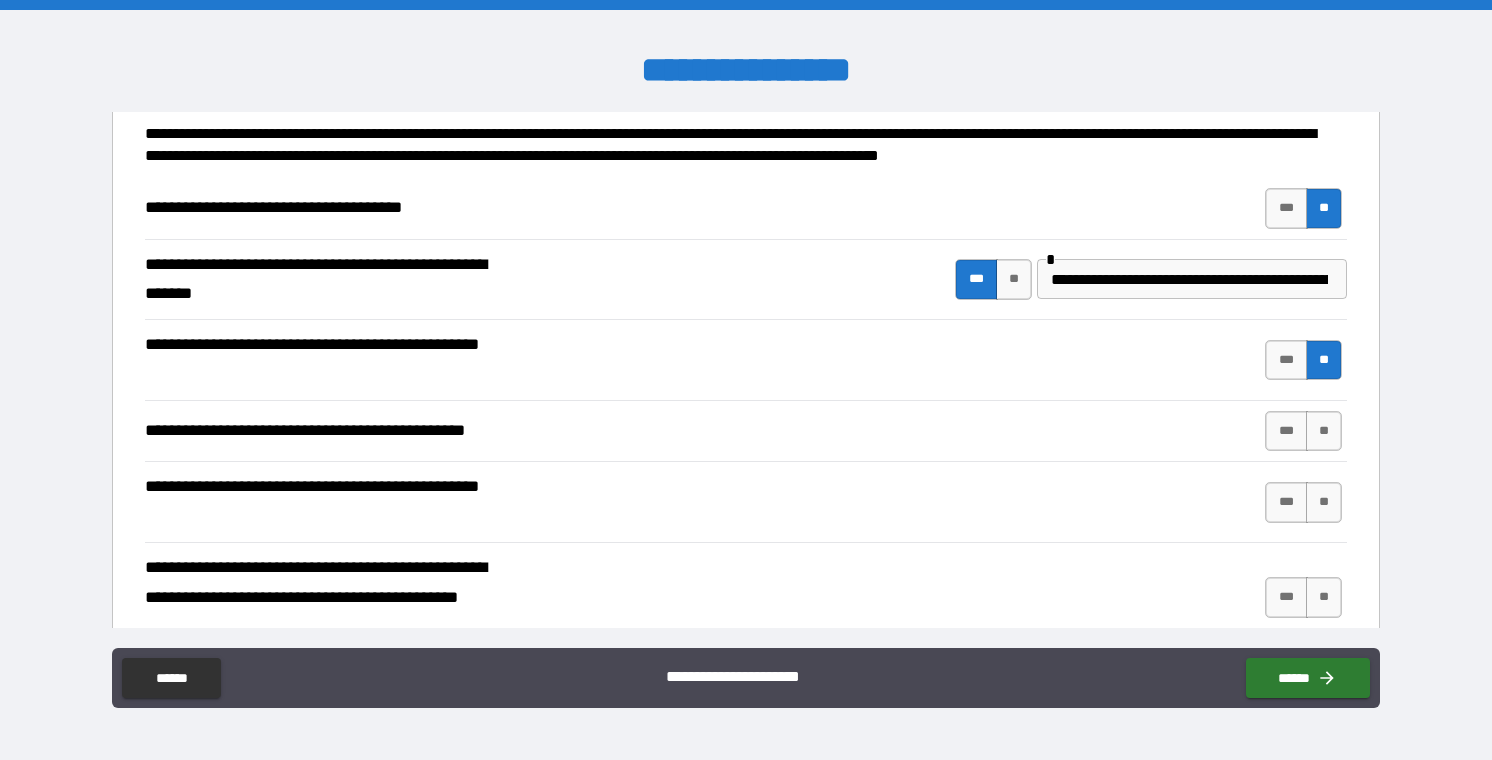 scroll, scrollTop: 139, scrollLeft: 0, axis: vertical 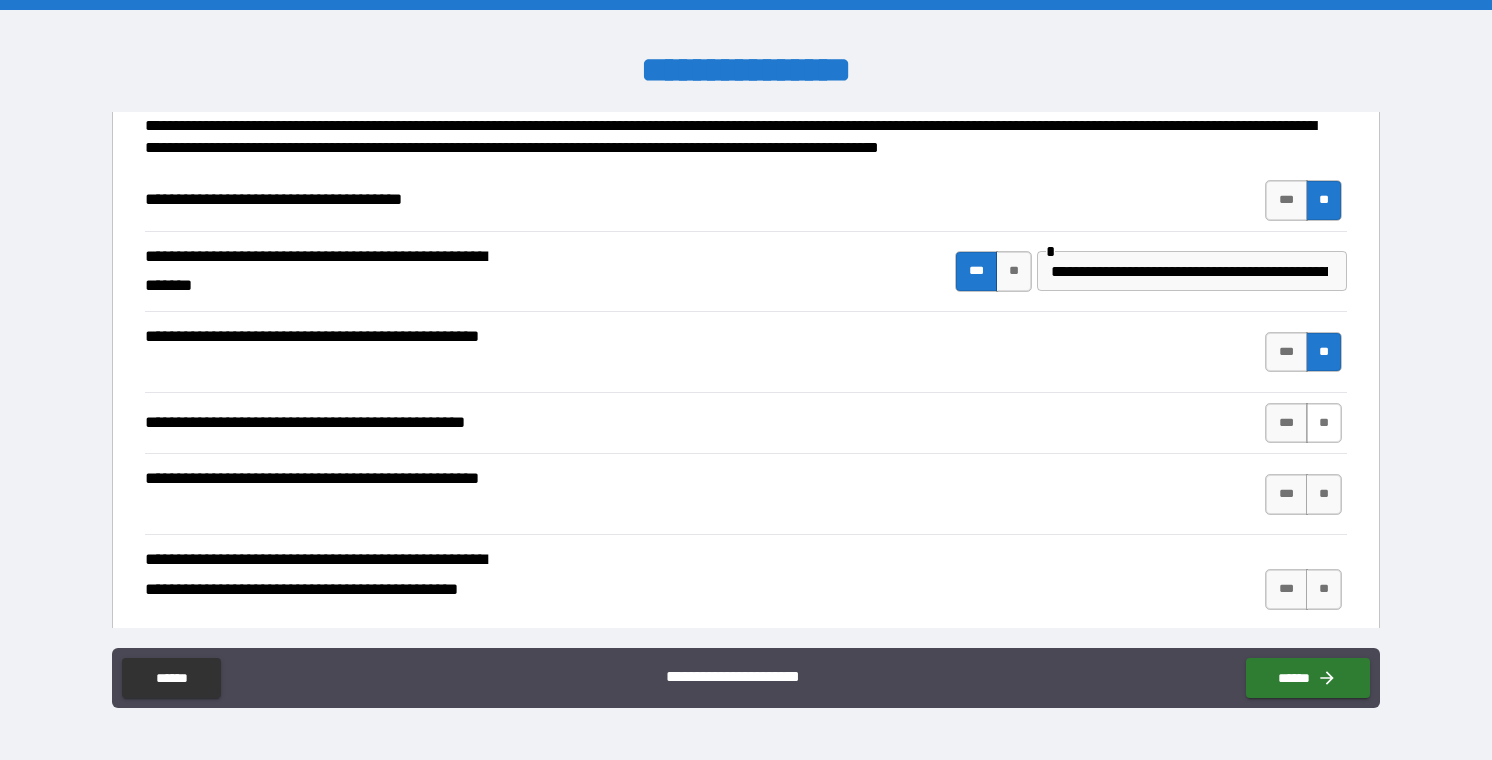 click on "**" at bounding box center [1324, 423] 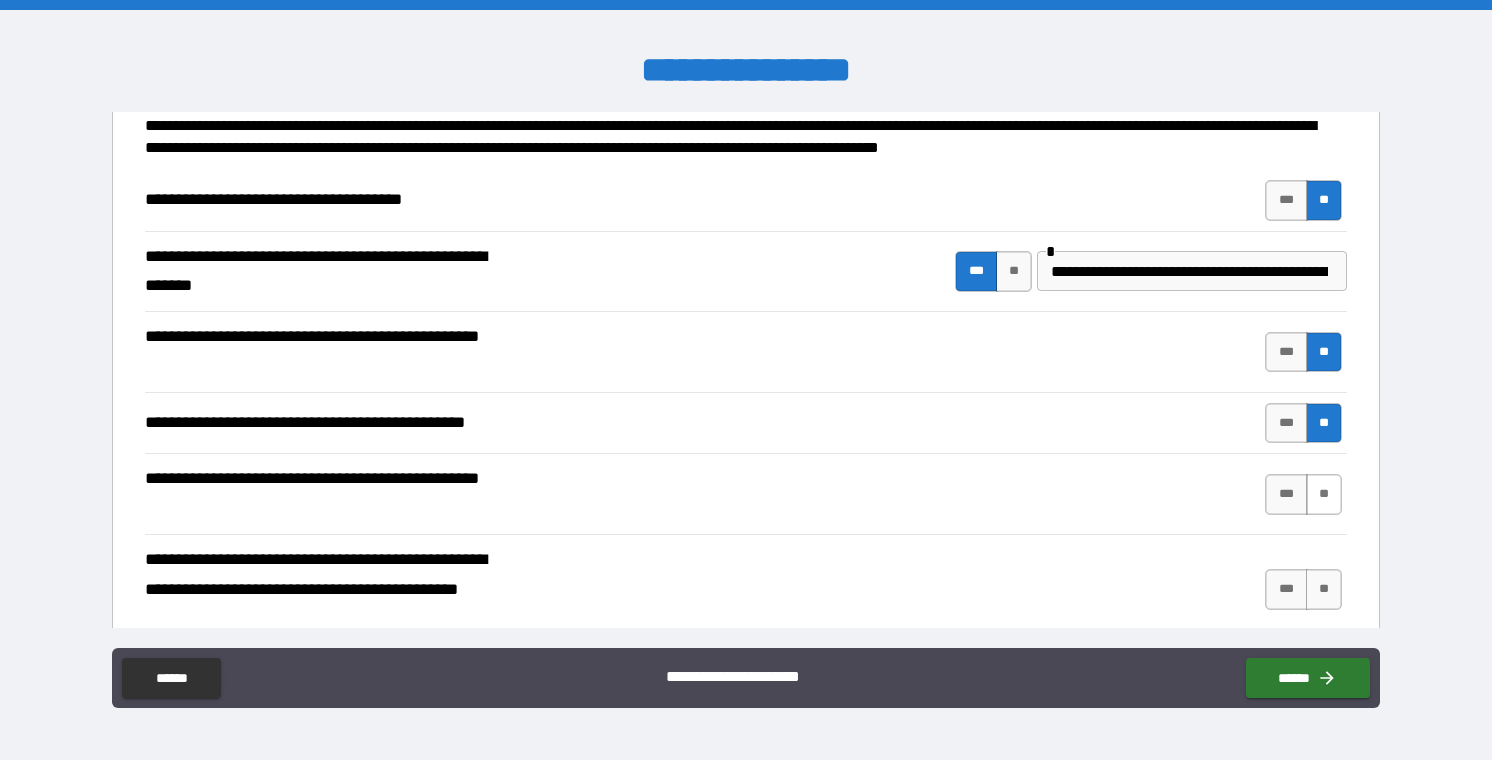 click on "**" at bounding box center (1324, 494) 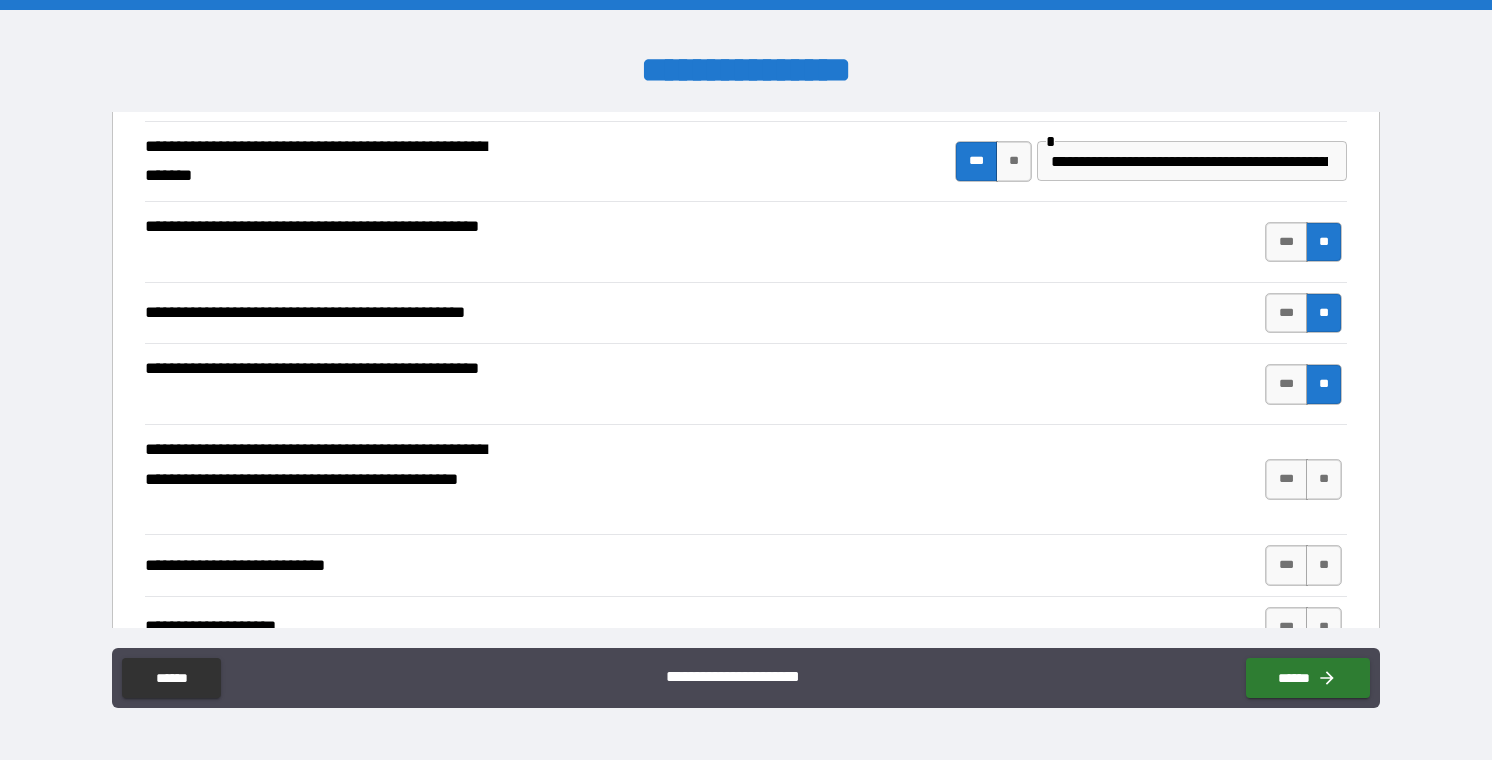 scroll, scrollTop: 338, scrollLeft: 0, axis: vertical 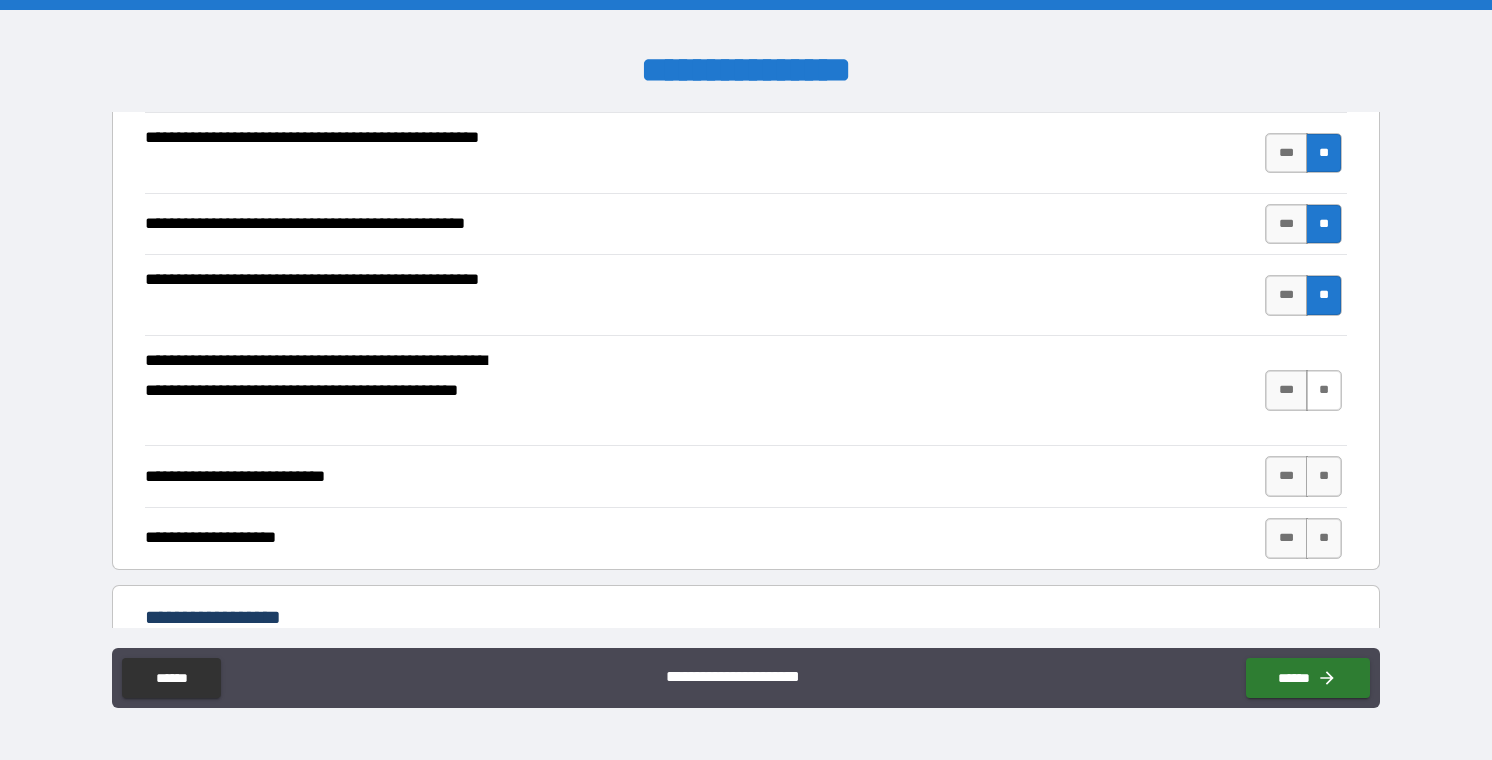 click on "**" at bounding box center (1324, 390) 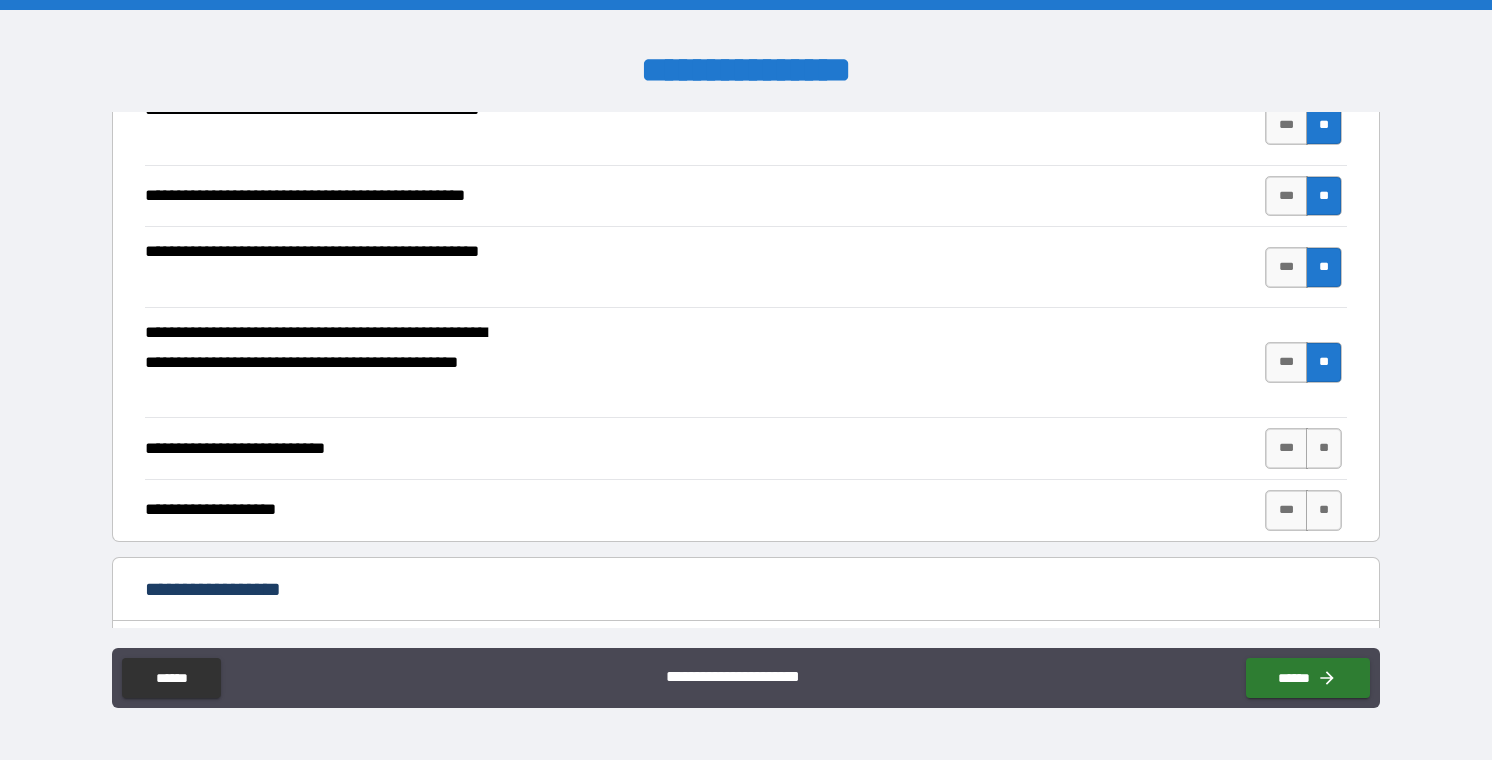 scroll, scrollTop: 373, scrollLeft: 0, axis: vertical 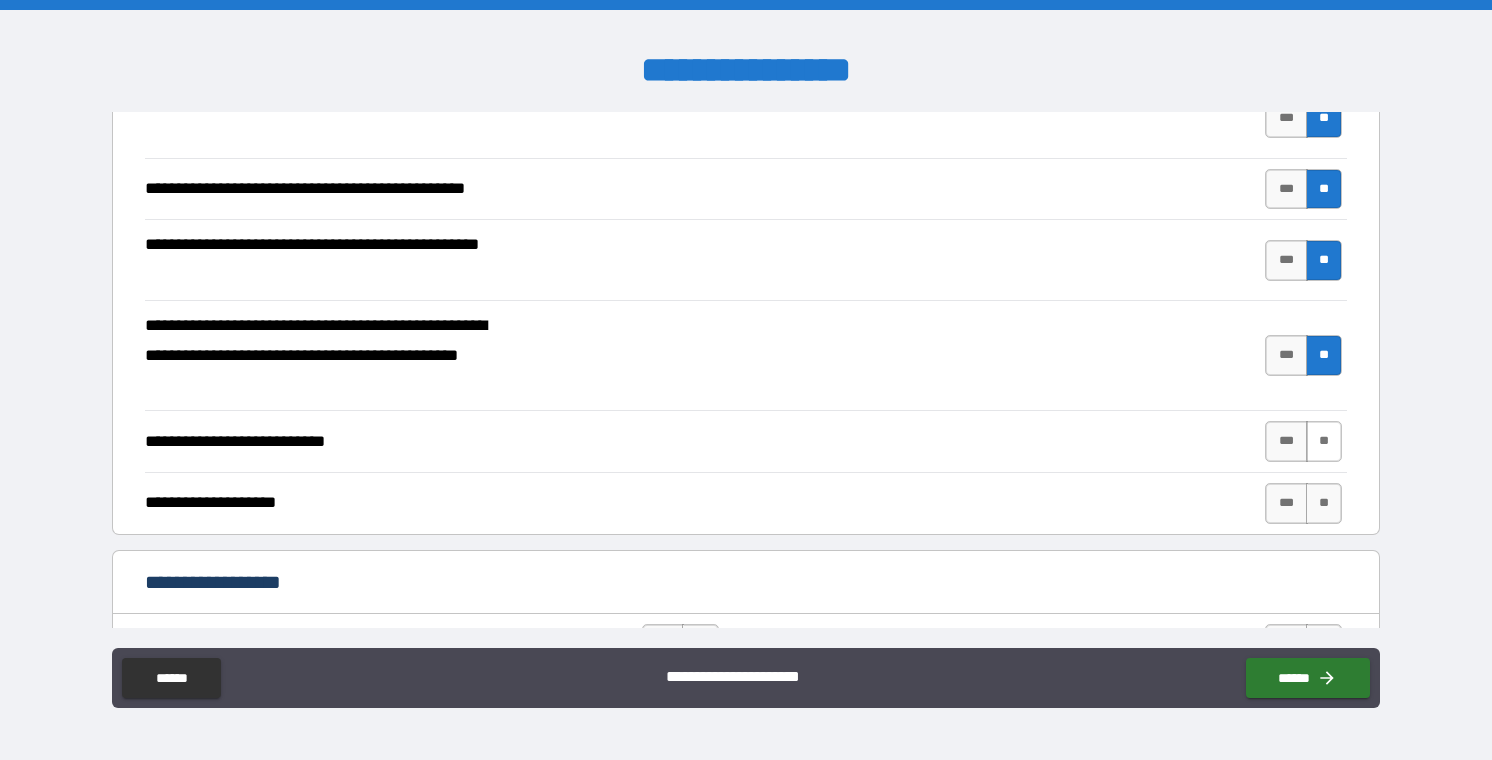 click on "**" at bounding box center [1324, 441] 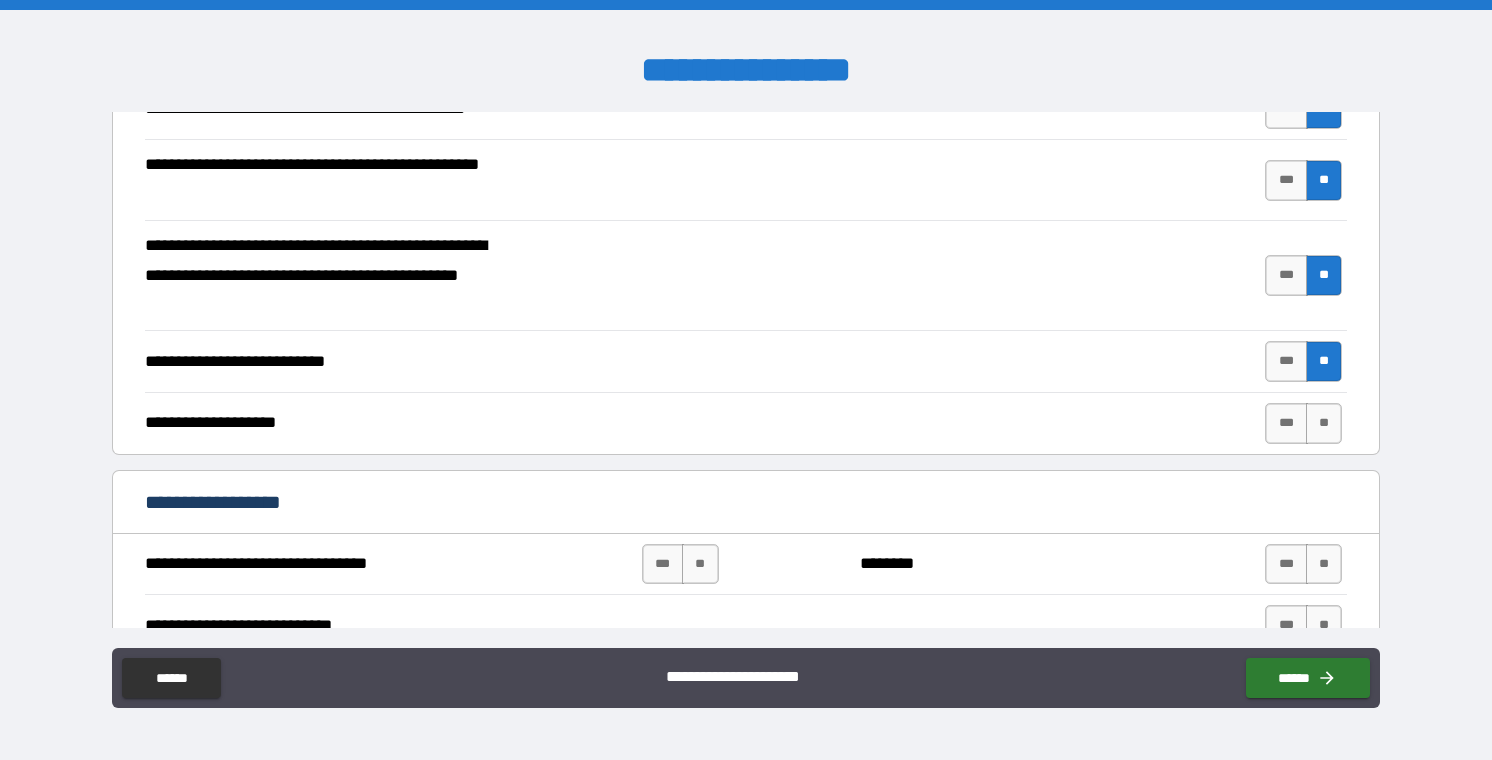 scroll, scrollTop: 460, scrollLeft: 0, axis: vertical 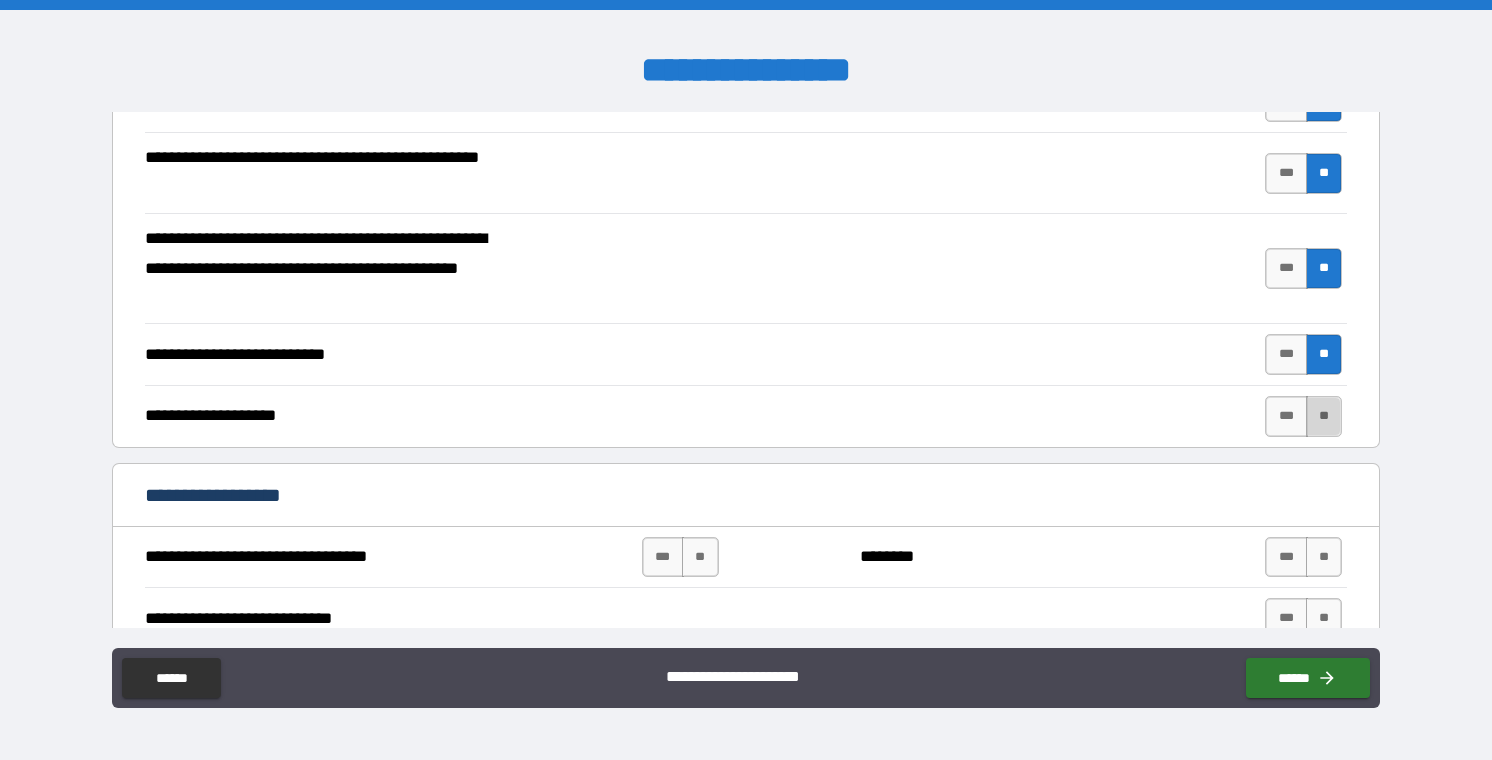 click on "**" at bounding box center [1324, 416] 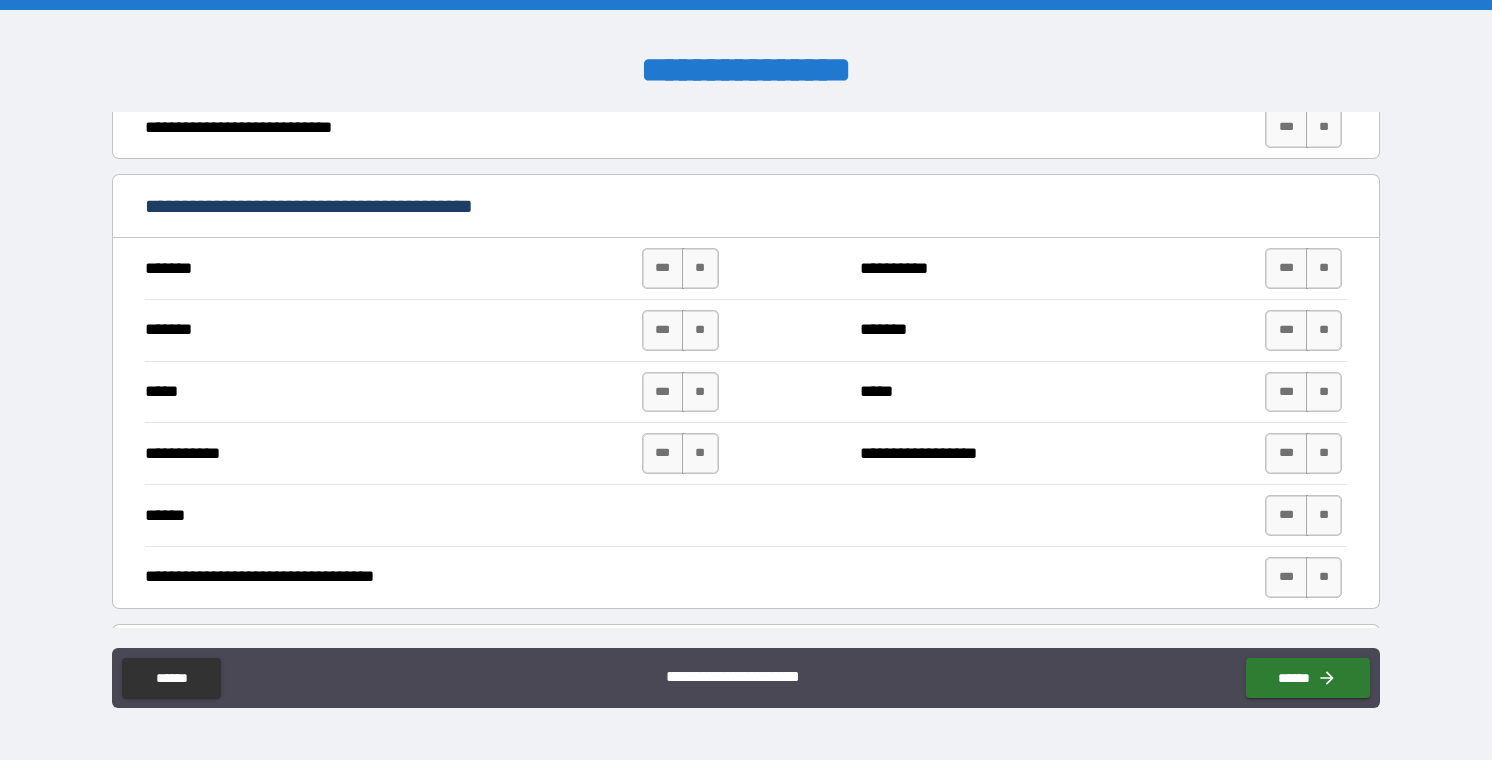 scroll, scrollTop: 965, scrollLeft: 0, axis: vertical 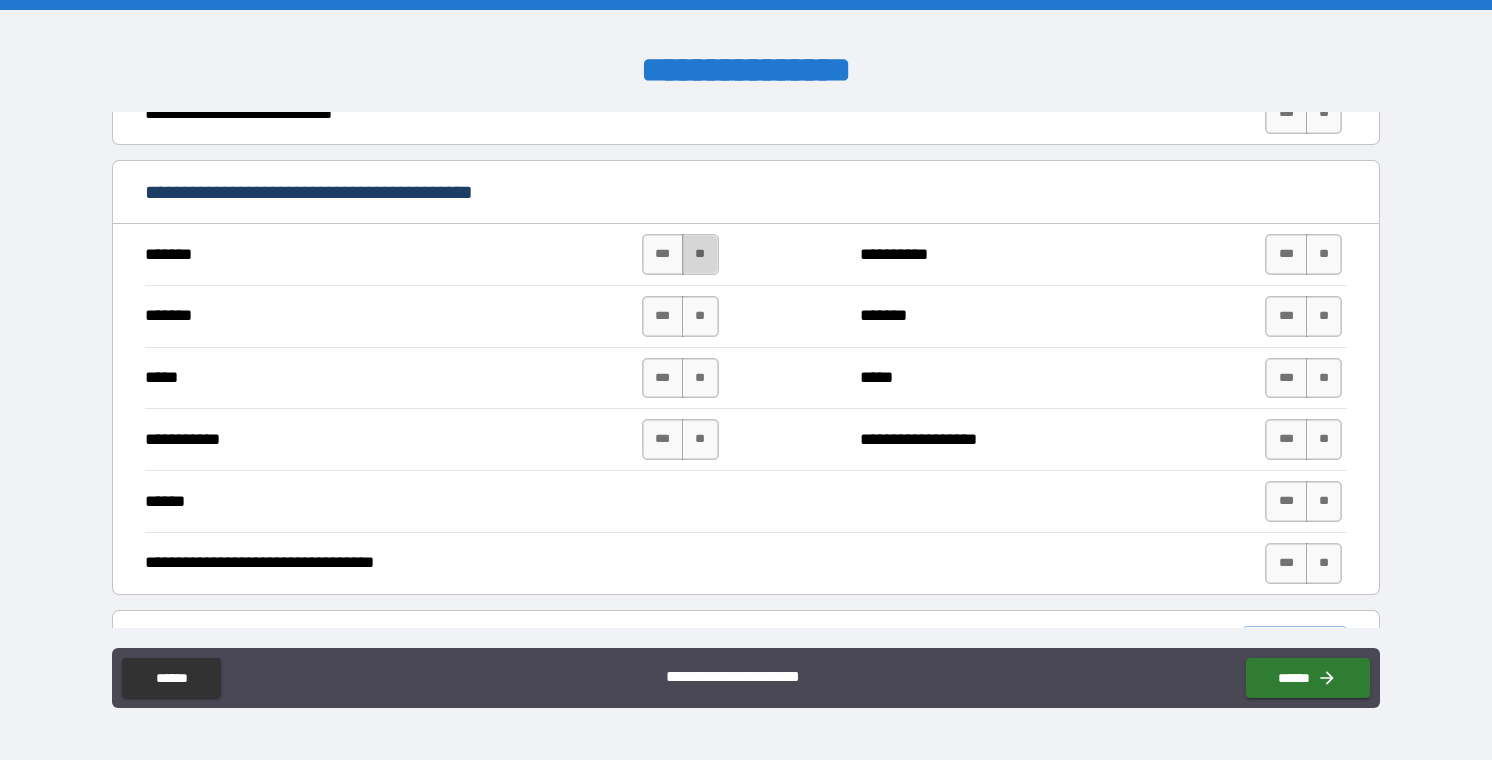 click on "**" at bounding box center (700, 254) 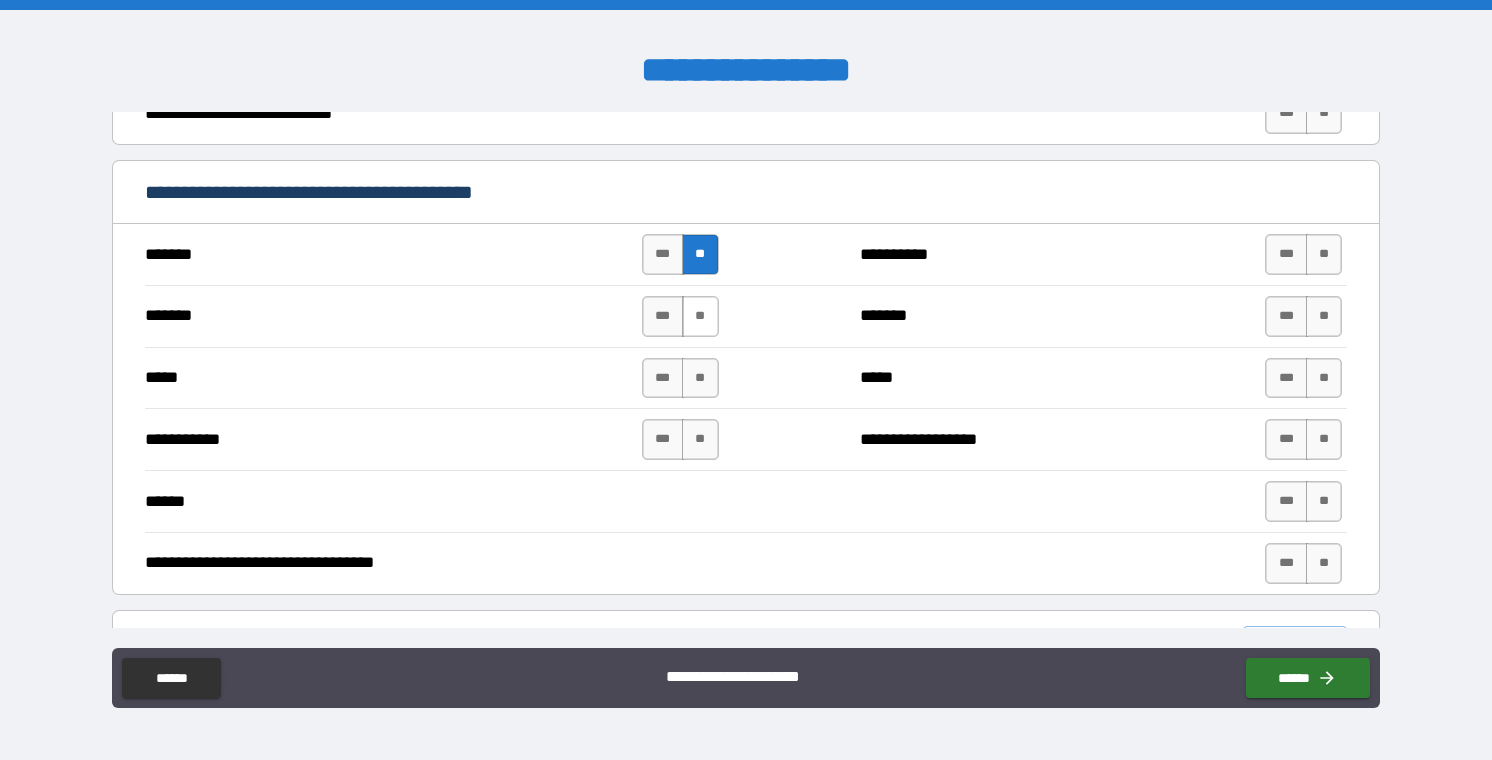click on "**" at bounding box center [700, 316] 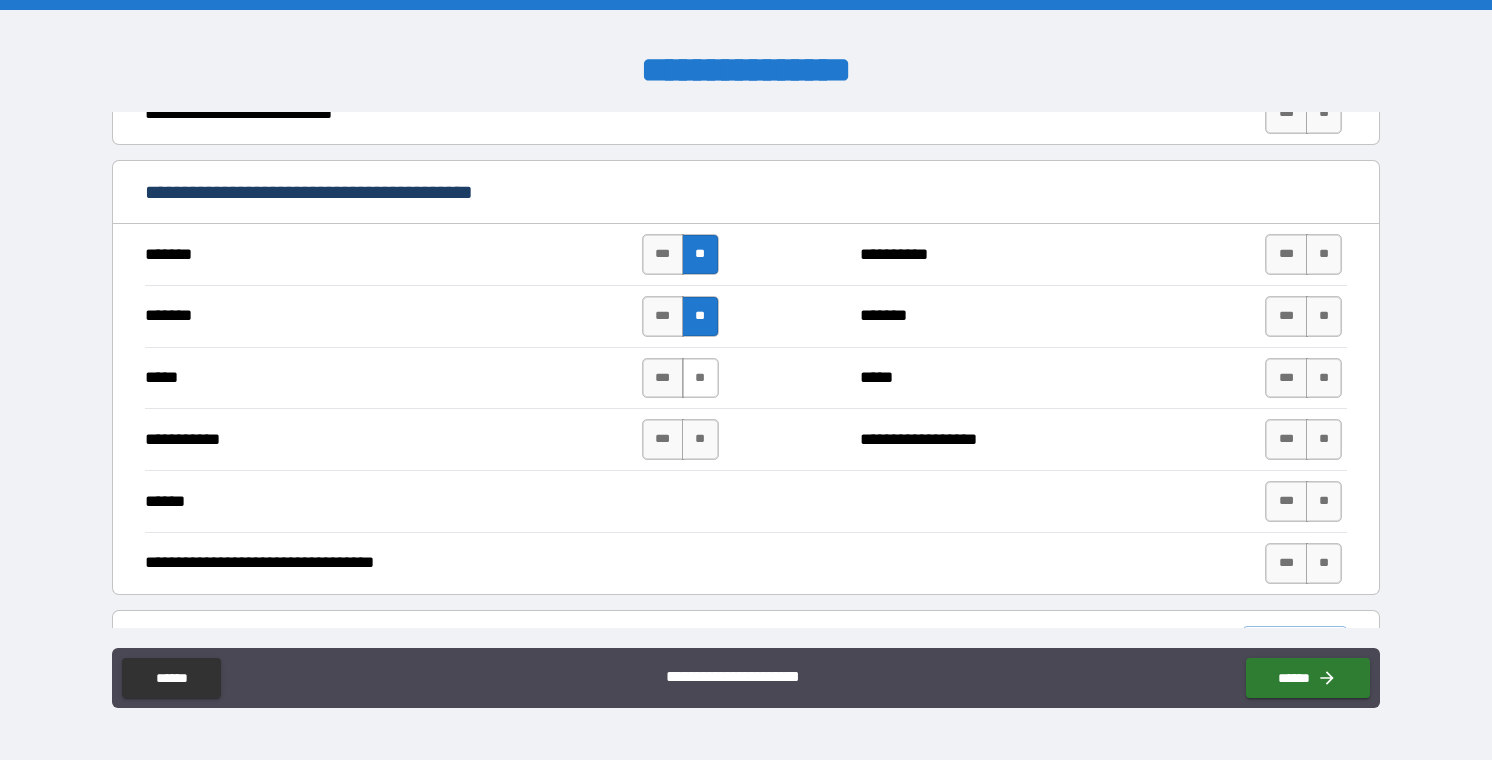 click on "**" at bounding box center (700, 378) 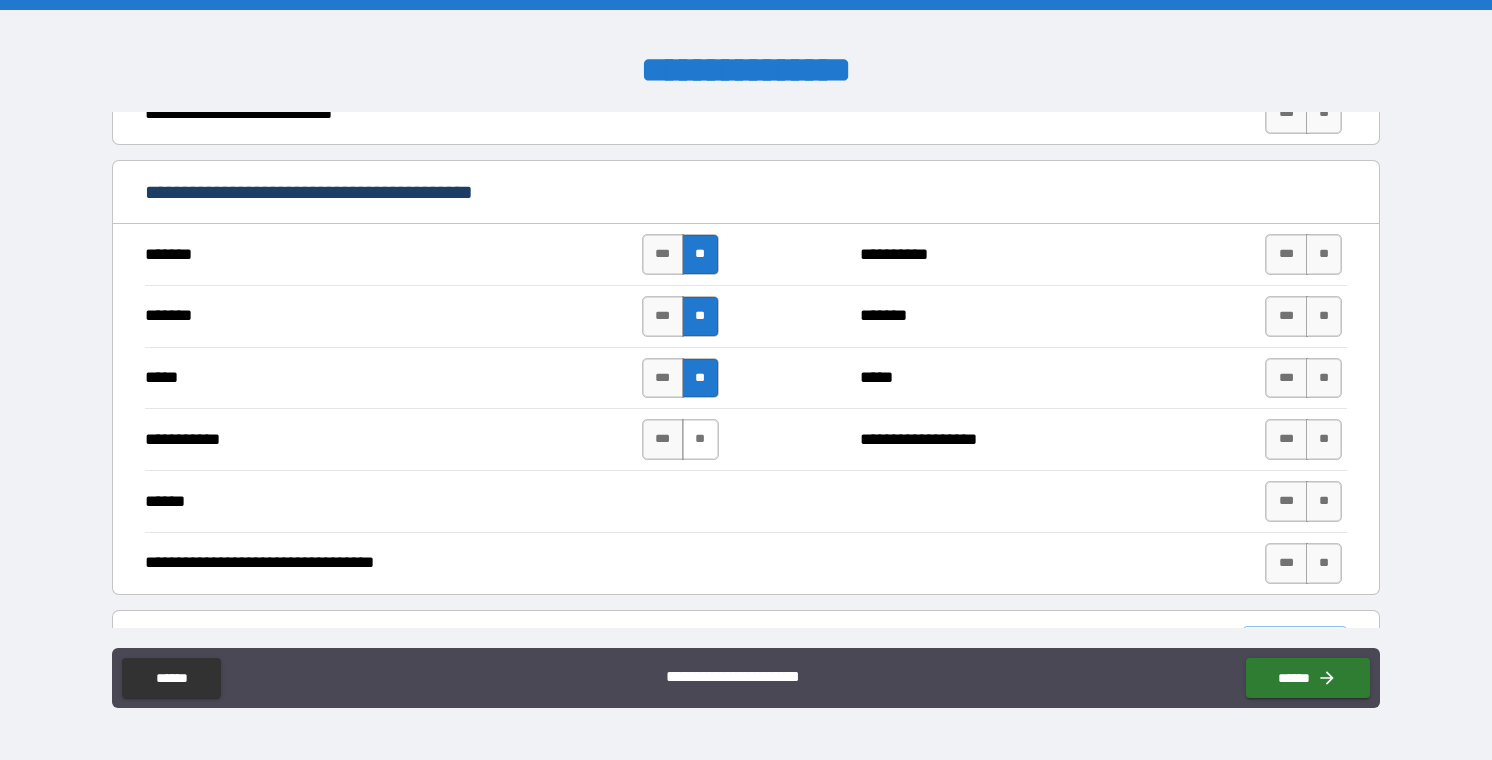 click on "**" at bounding box center [700, 439] 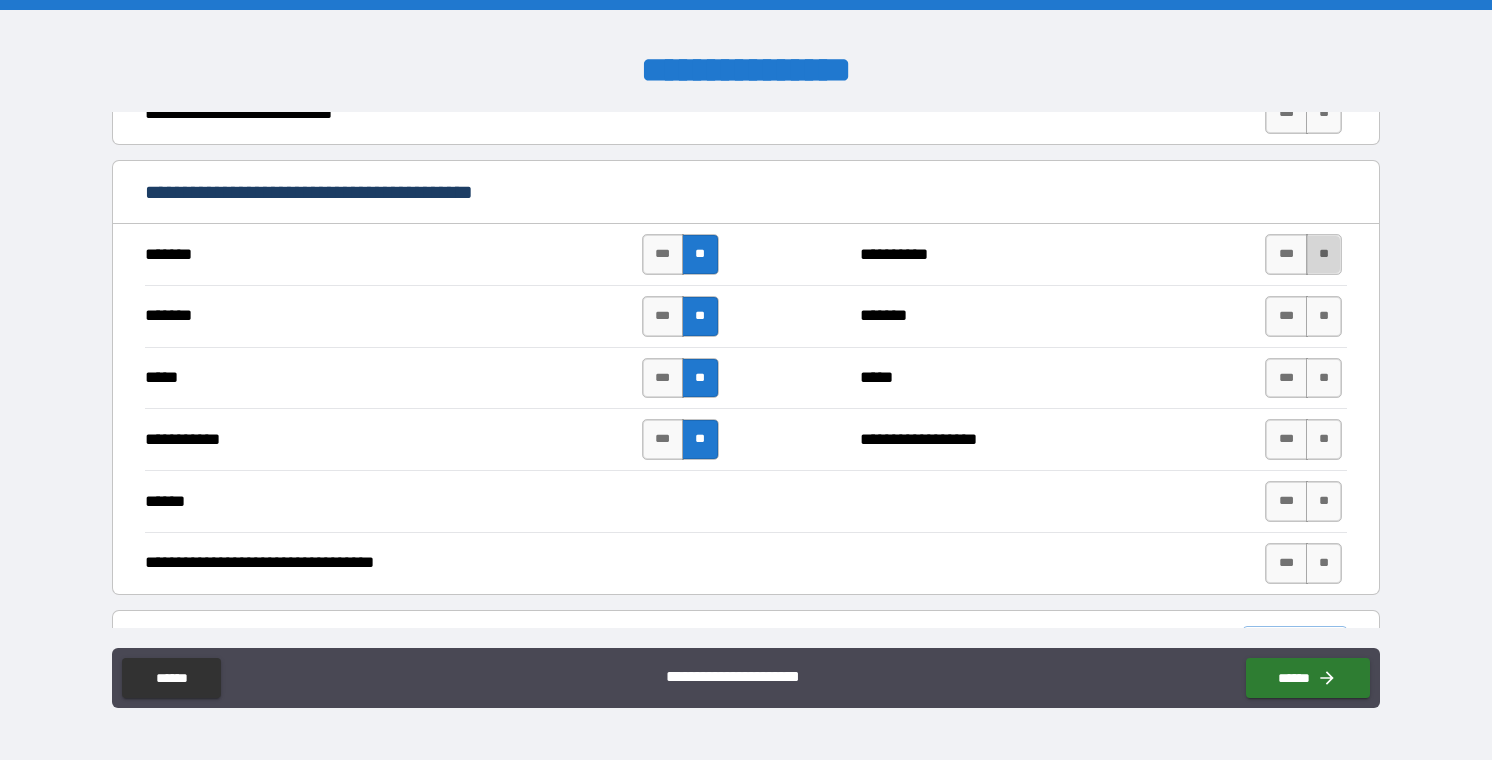click on "**" at bounding box center [1324, 254] 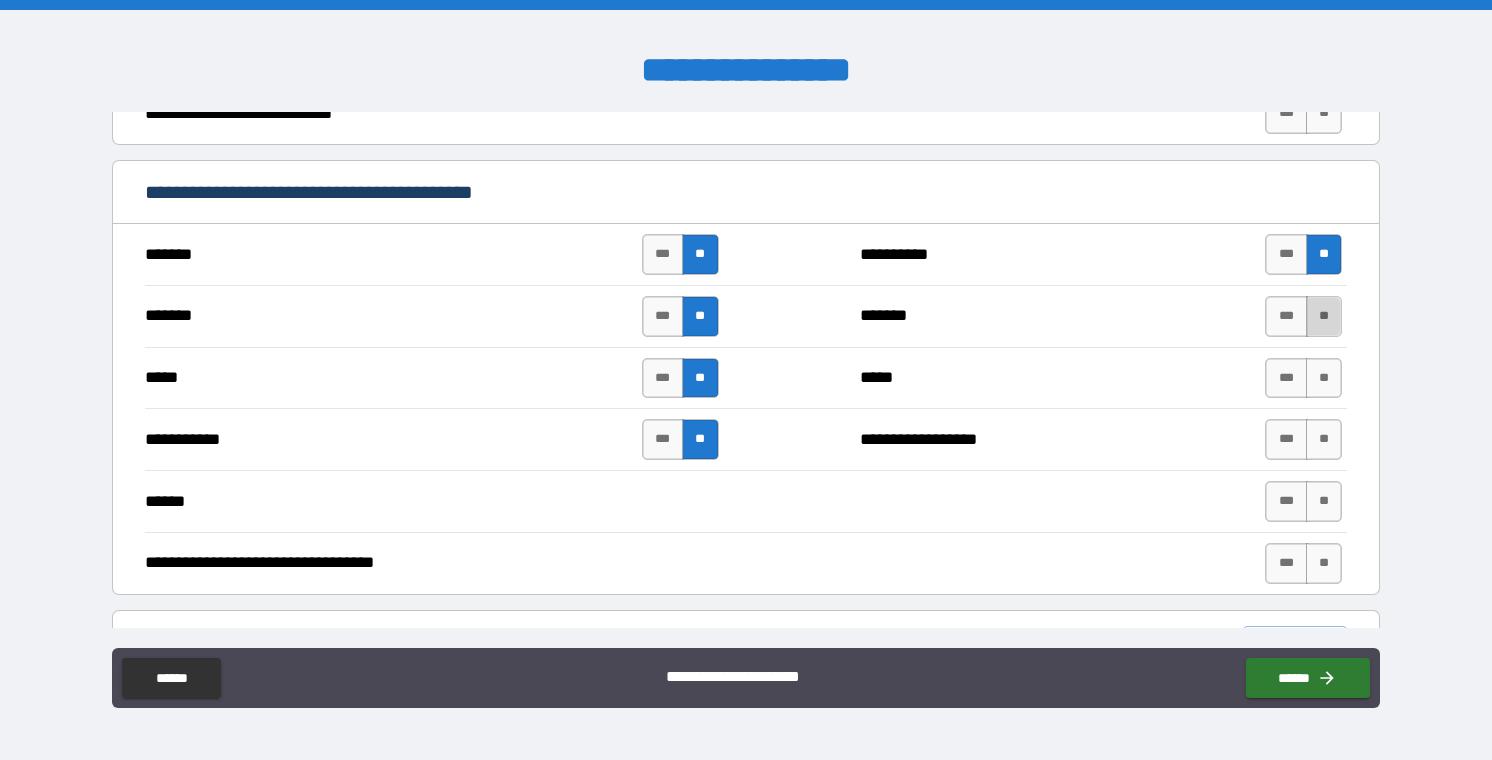 click on "**" at bounding box center (1324, 316) 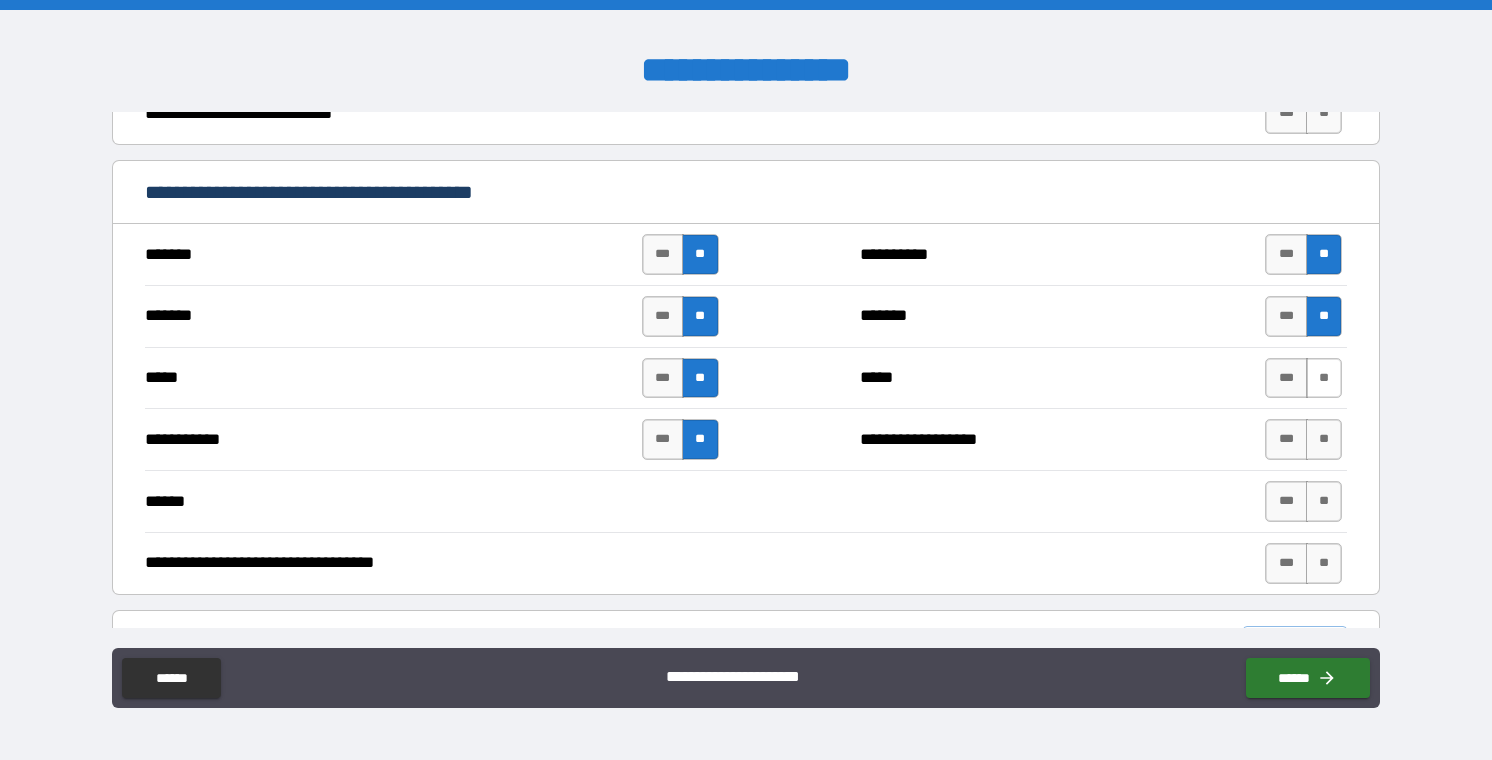 click on "**" at bounding box center (1324, 378) 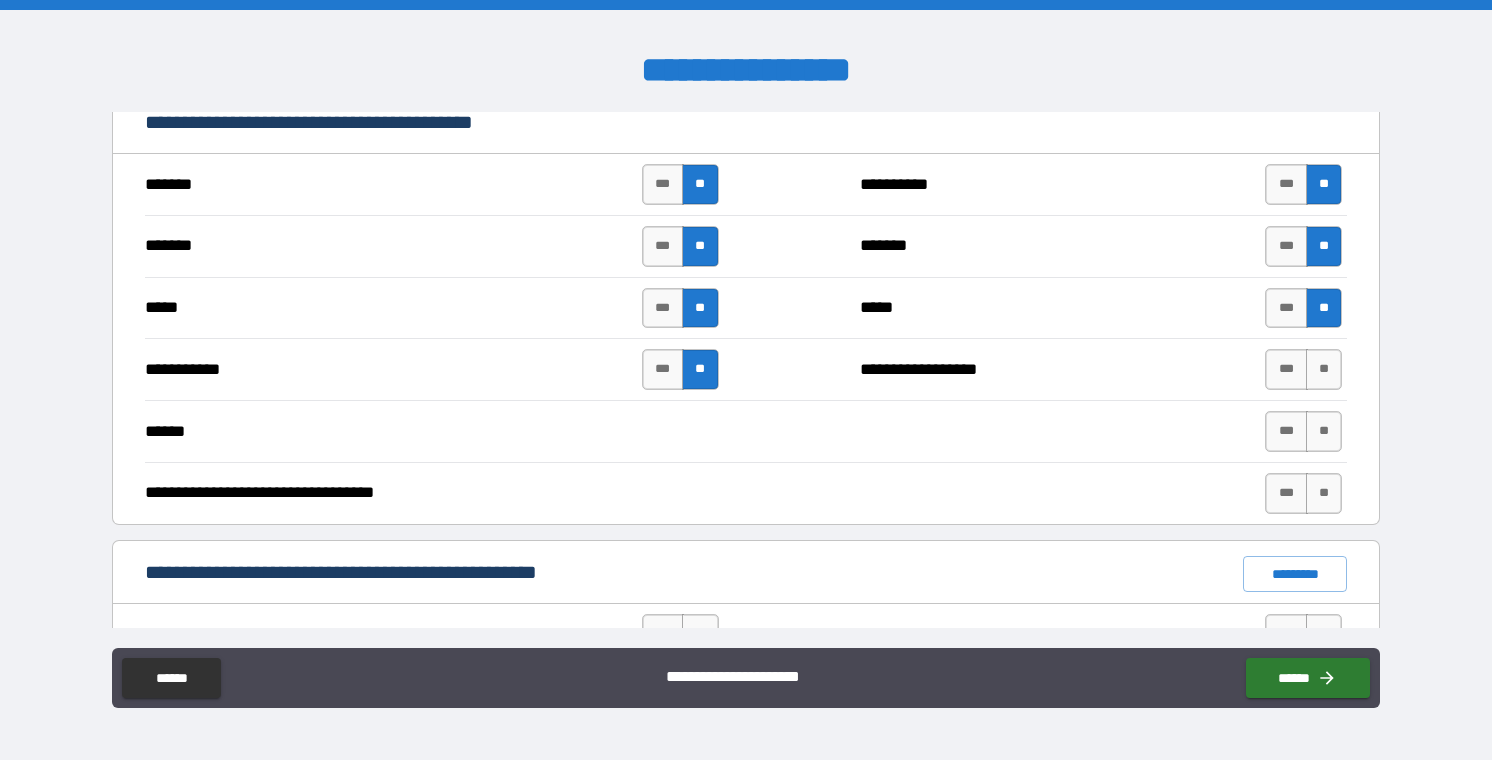 scroll, scrollTop: 1047, scrollLeft: 0, axis: vertical 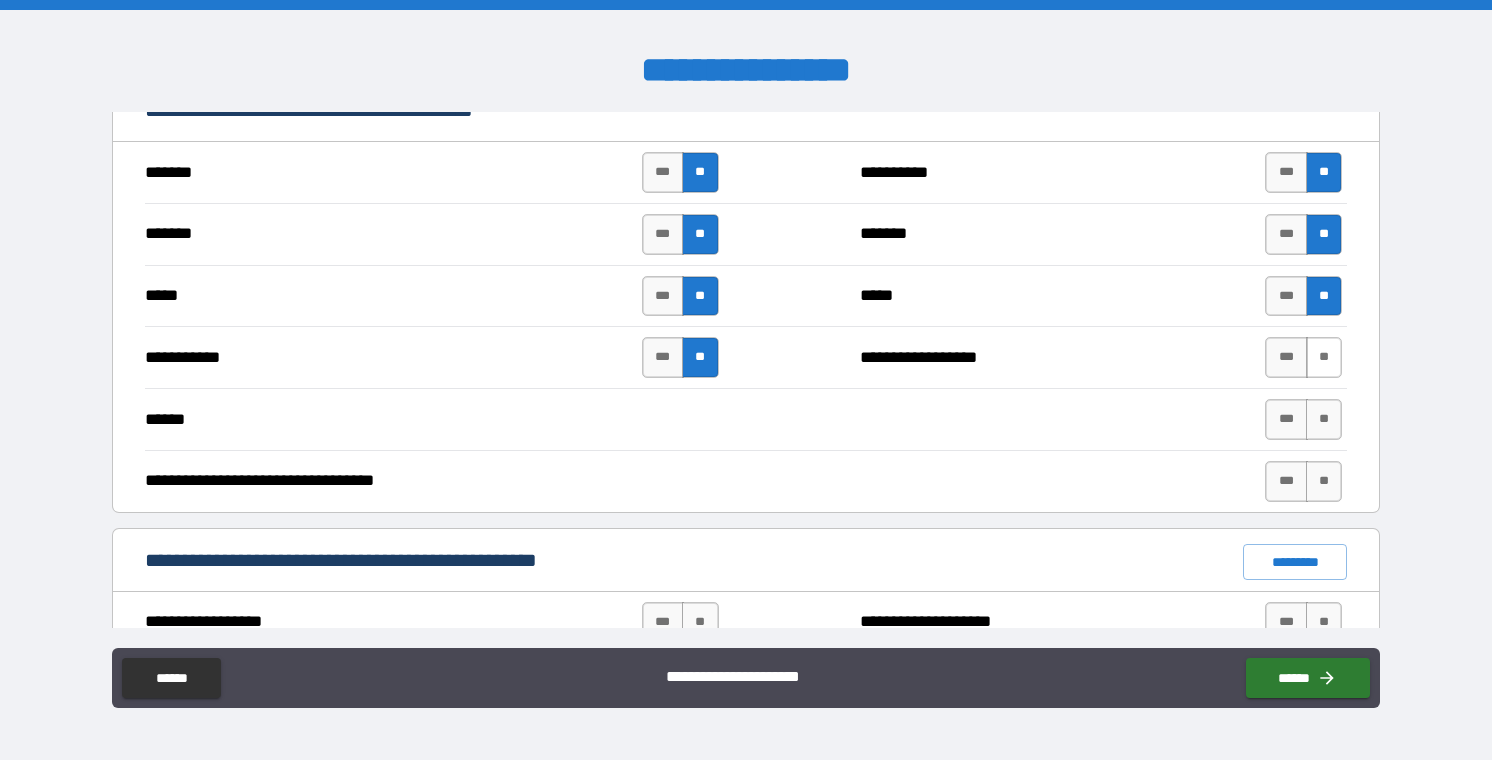 click on "**" at bounding box center (1324, 357) 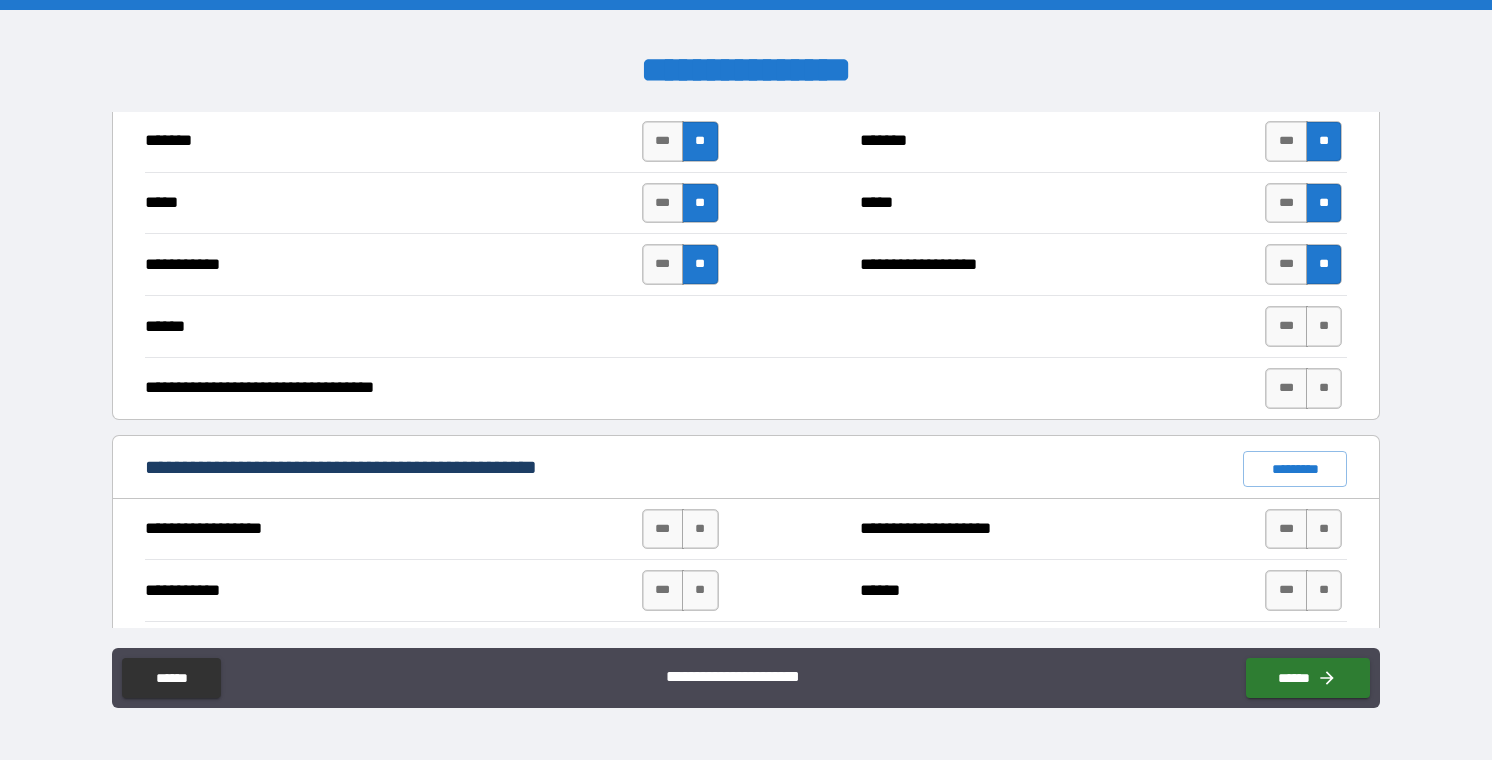 scroll, scrollTop: 1143, scrollLeft: 0, axis: vertical 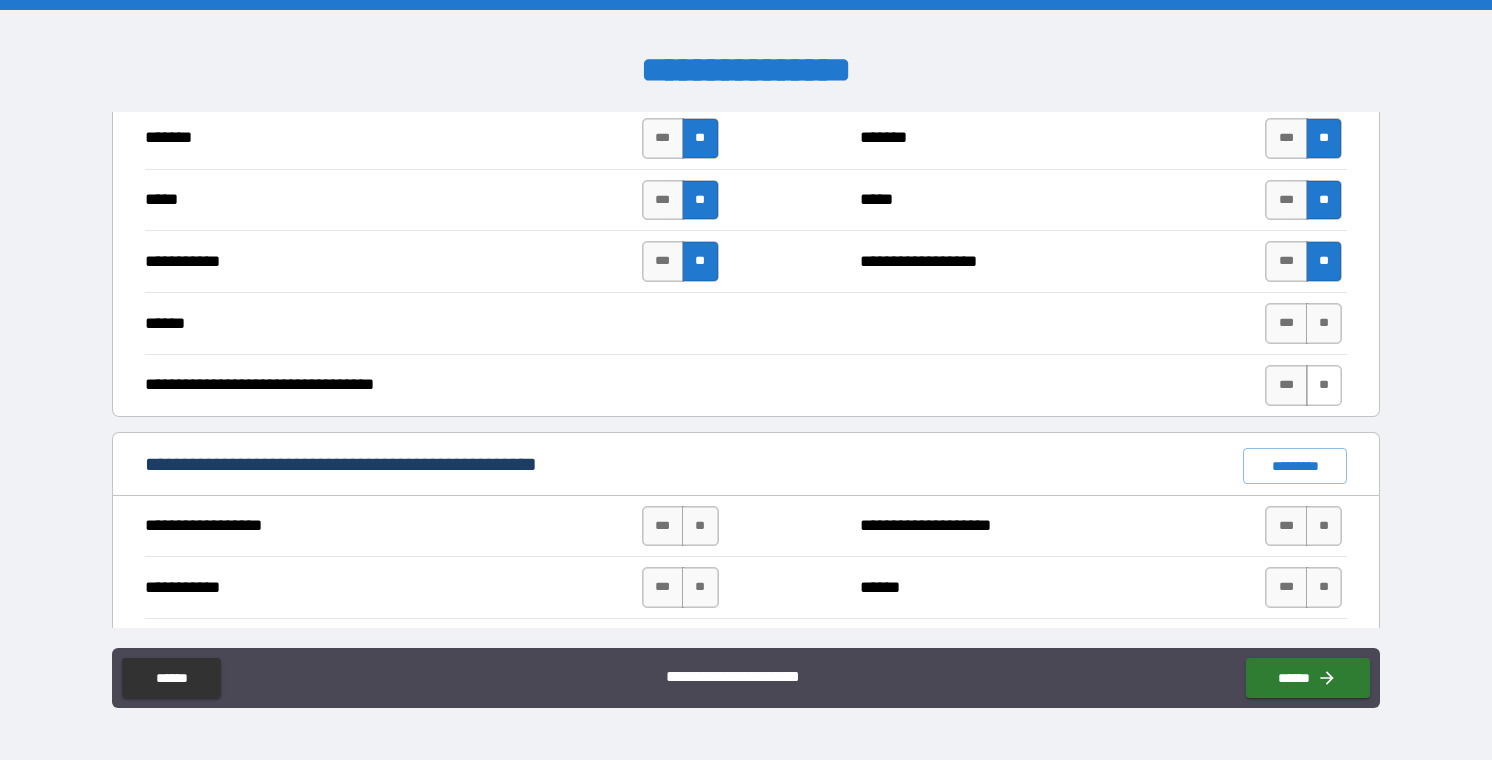 click on "**" at bounding box center [1324, 385] 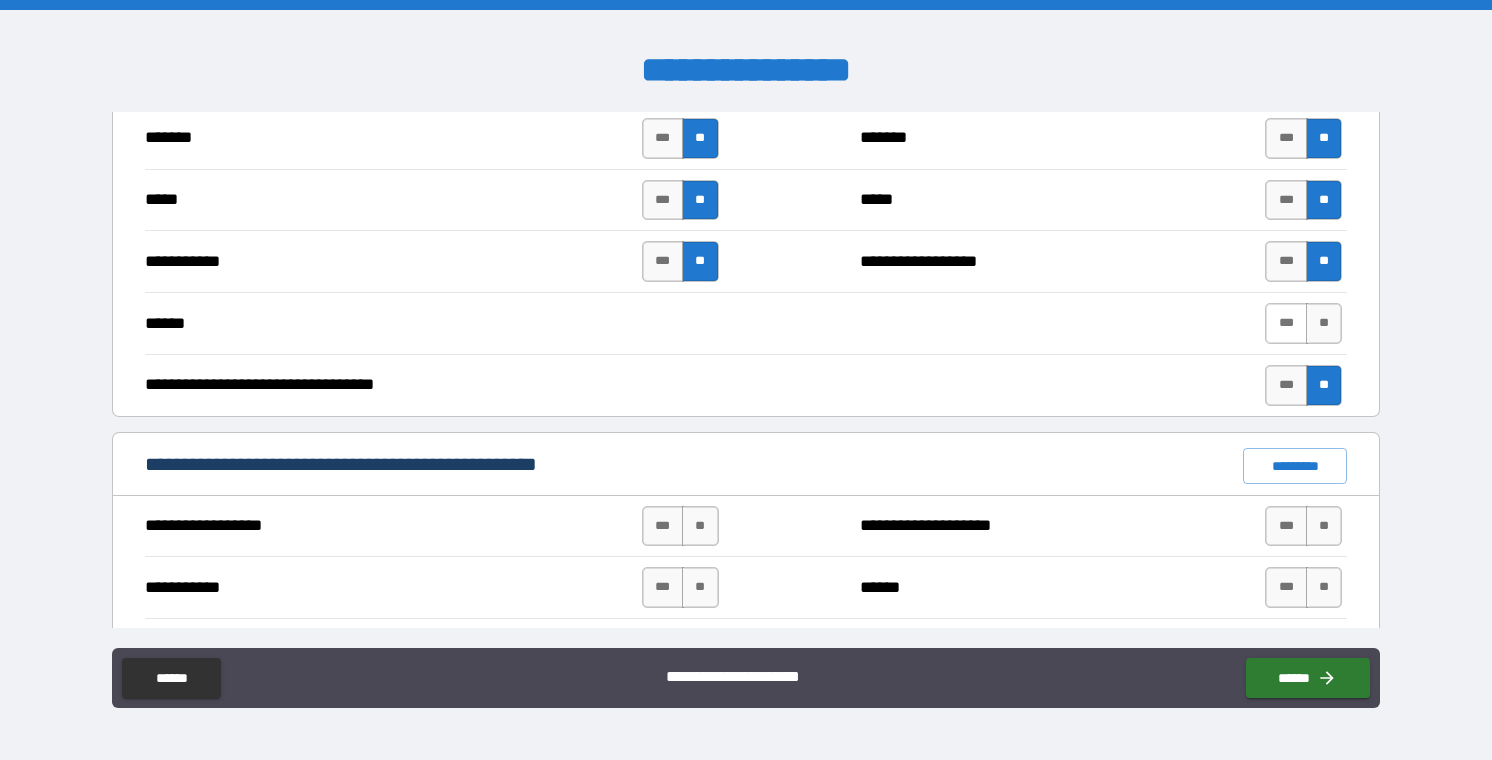 click on "***" at bounding box center (1286, 323) 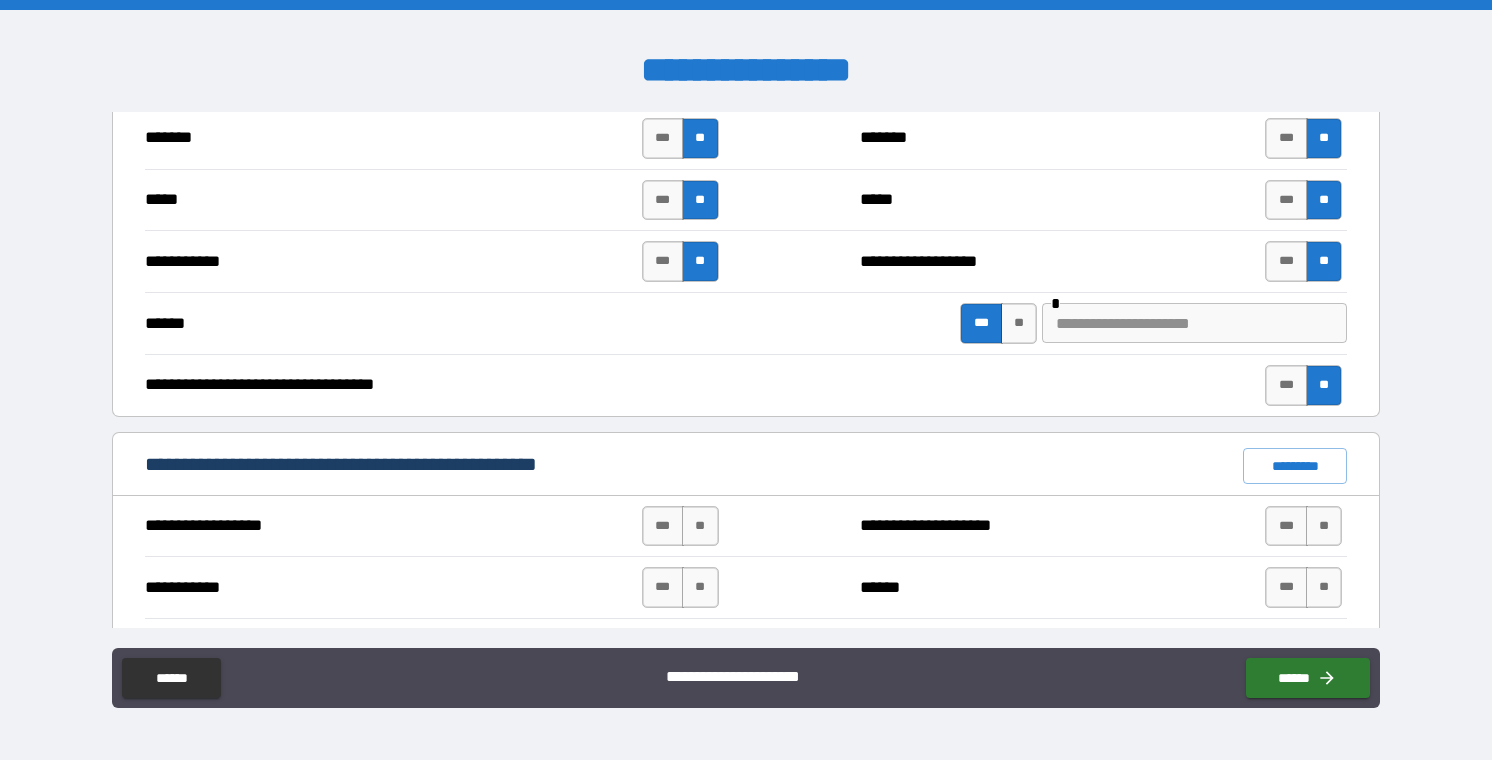 click at bounding box center [1194, 323] 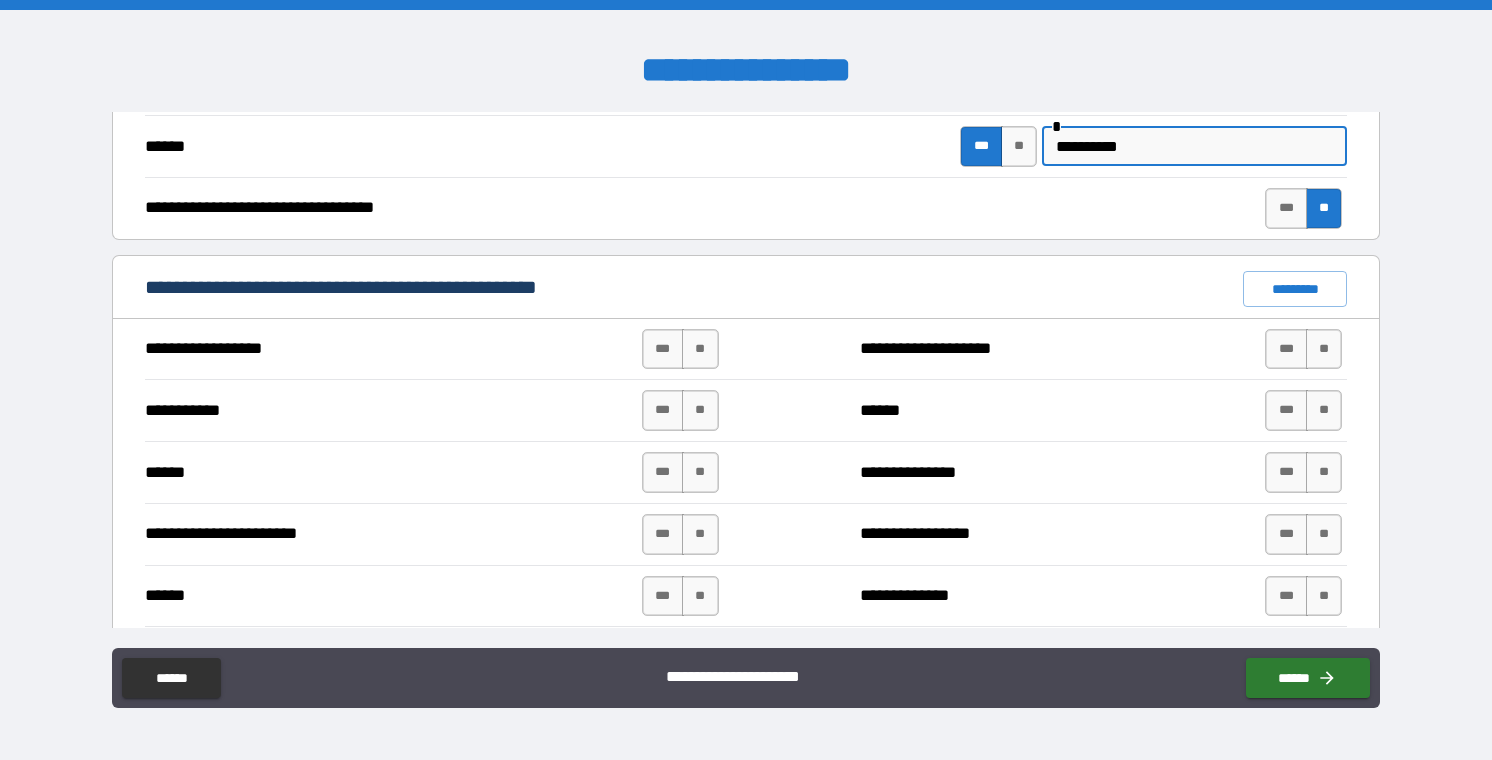scroll, scrollTop: 1323, scrollLeft: 0, axis: vertical 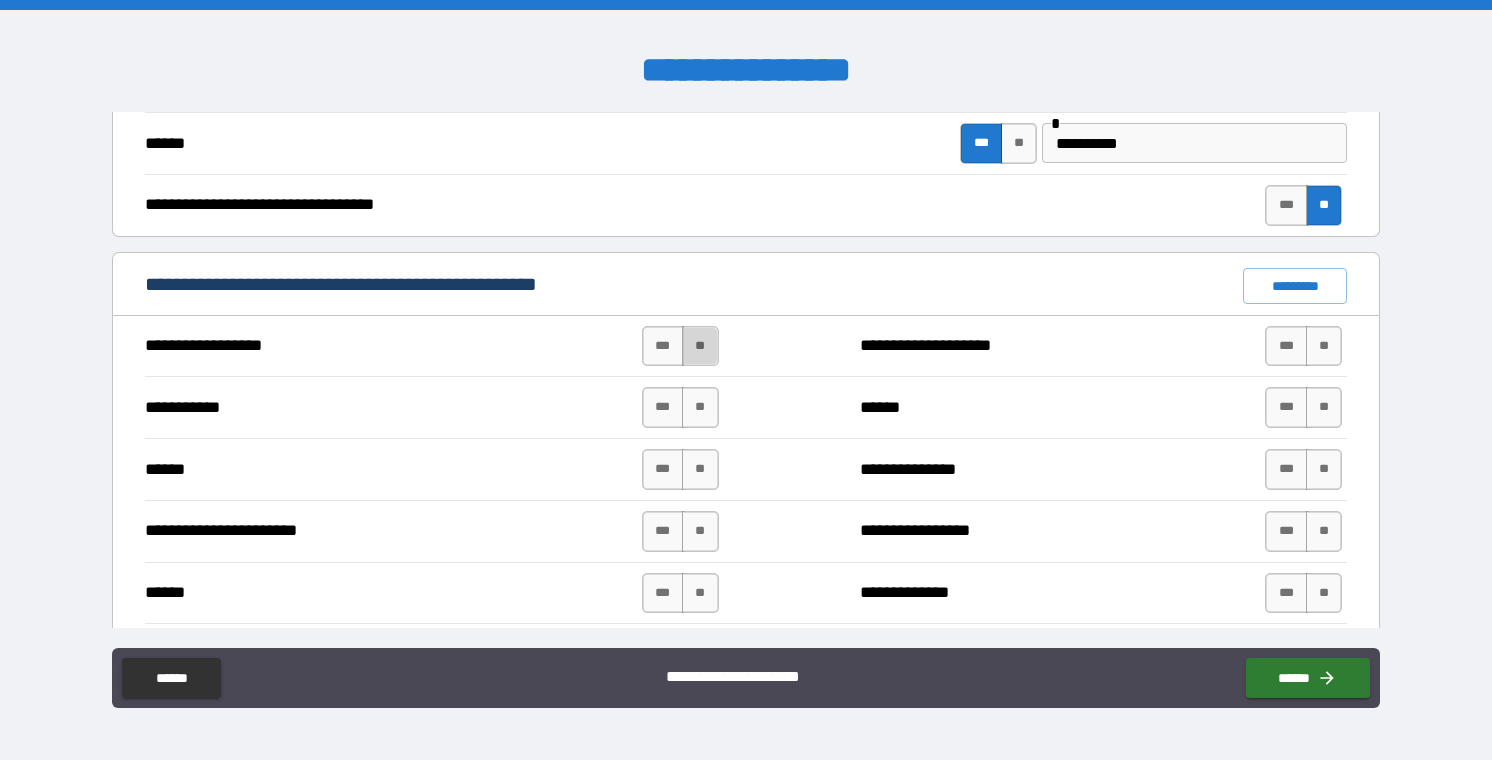 click on "**" at bounding box center [700, 346] 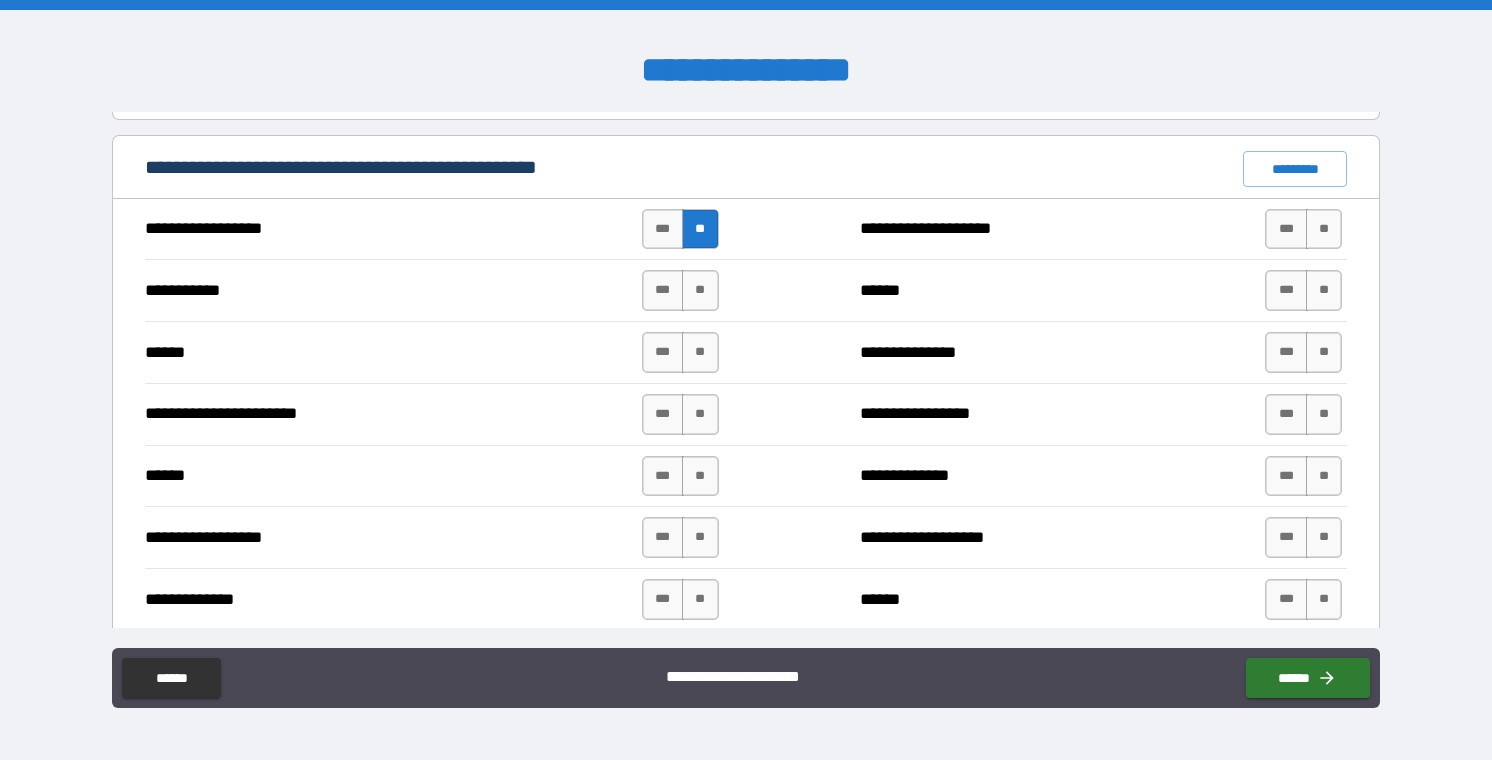 scroll, scrollTop: 1459, scrollLeft: 0, axis: vertical 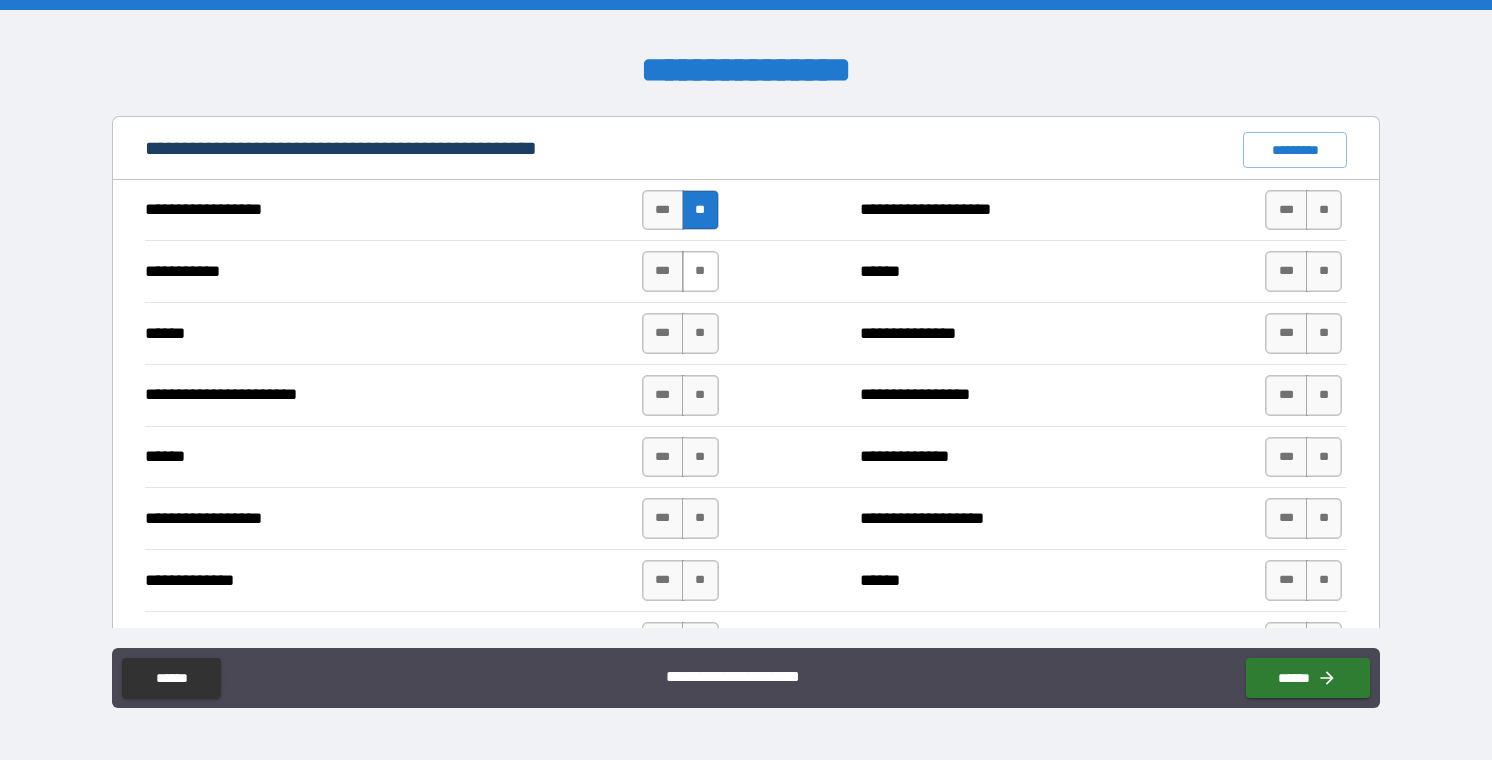 click on "**" at bounding box center (700, 271) 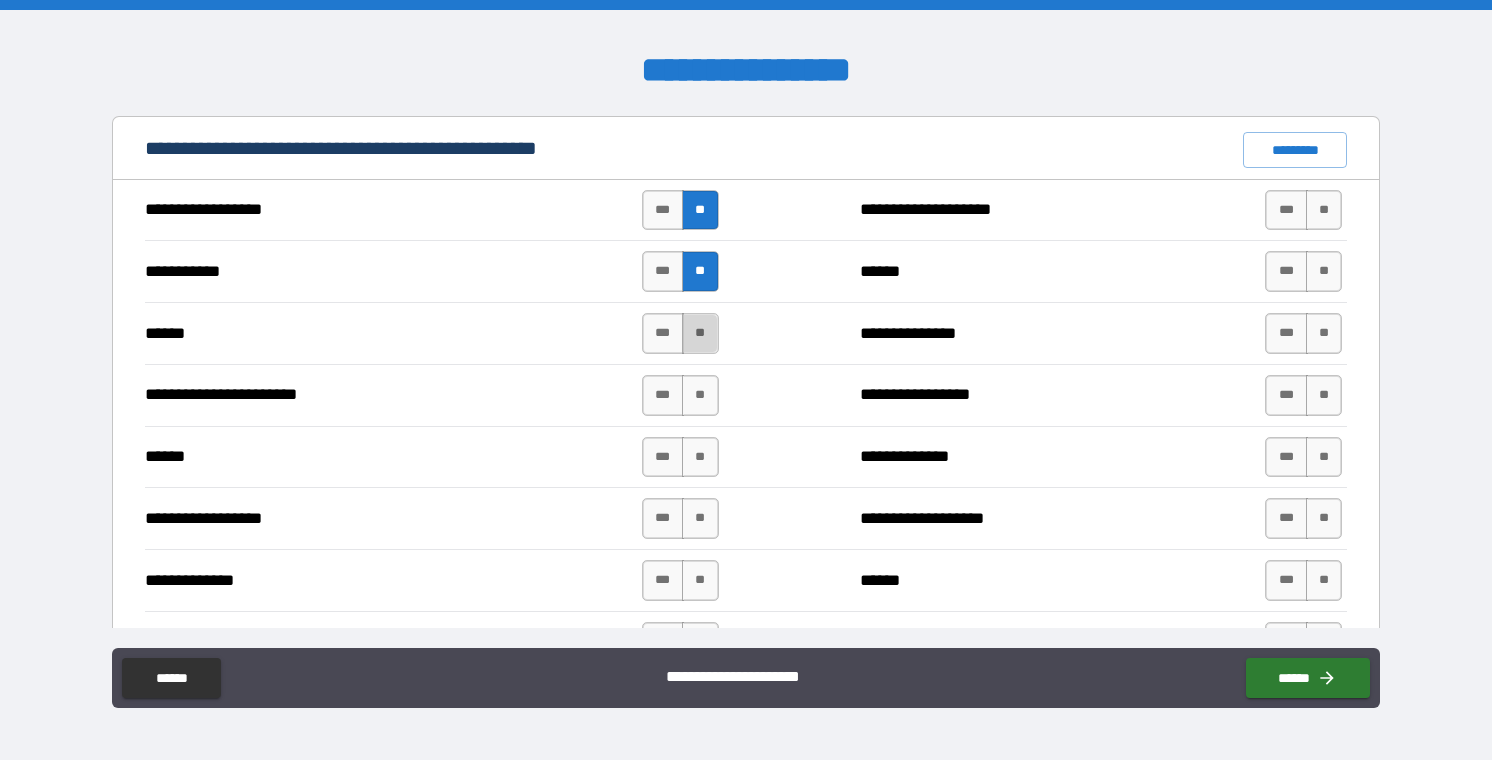 click on "**" at bounding box center [700, 333] 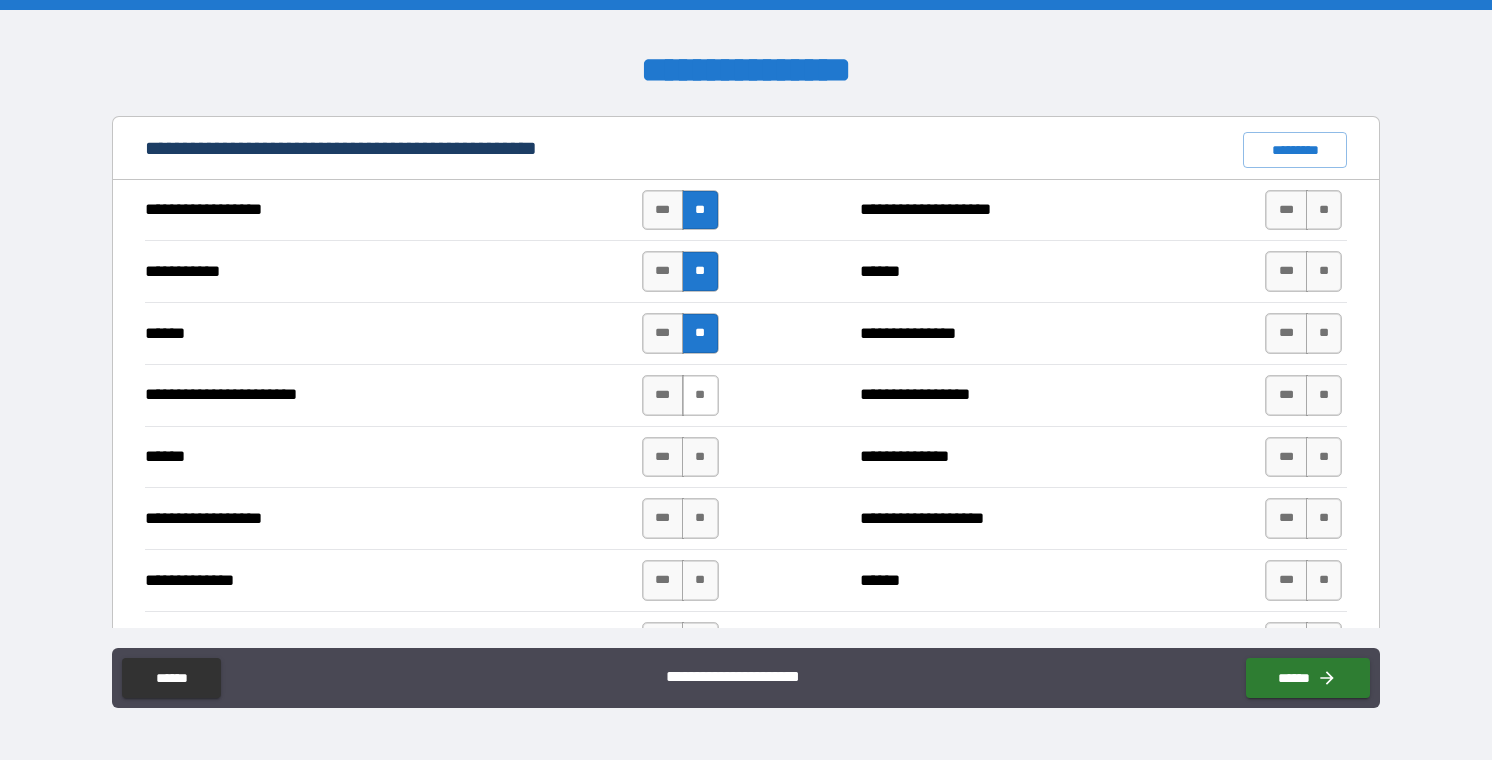click on "**" at bounding box center [700, 395] 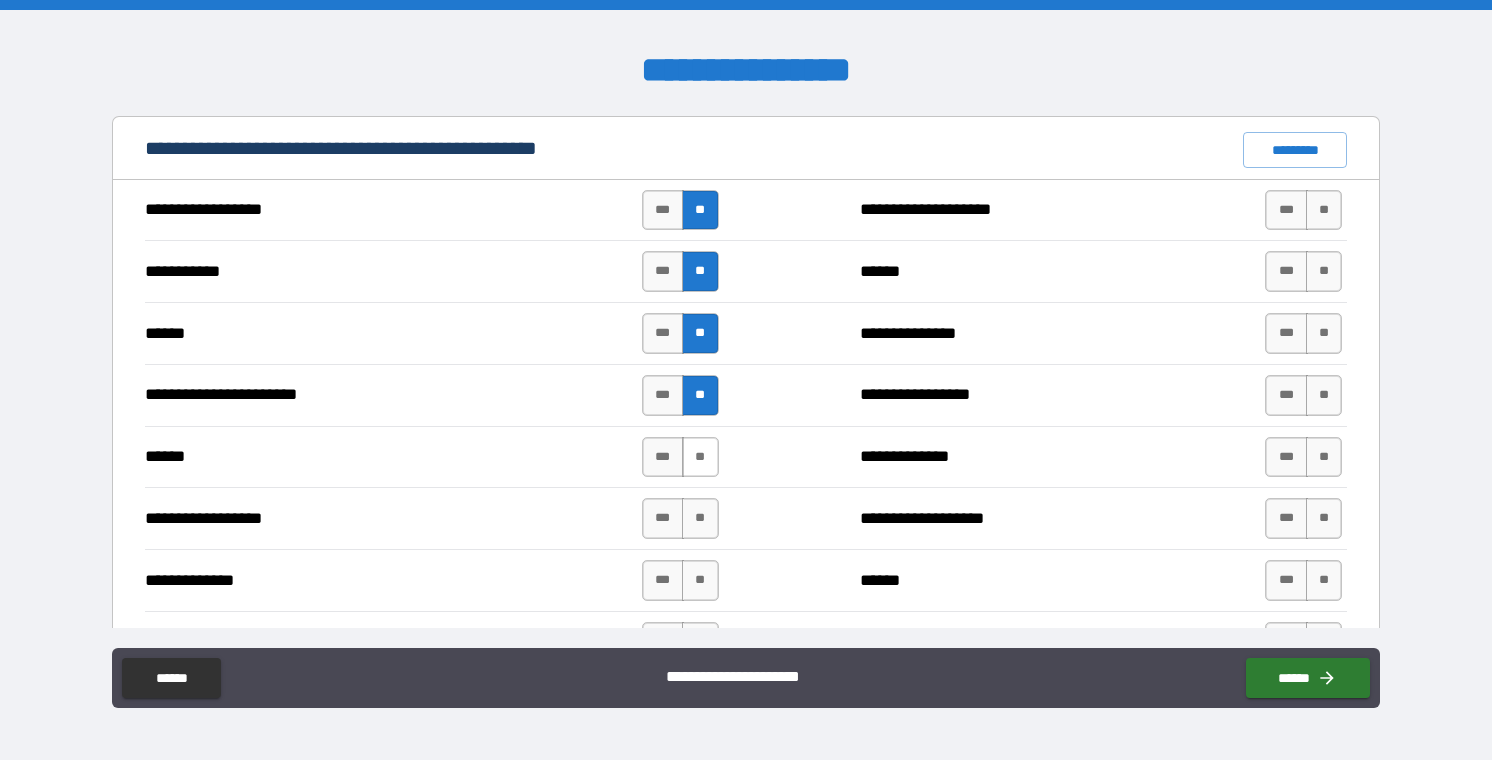 click on "**" at bounding box center (700, 457) 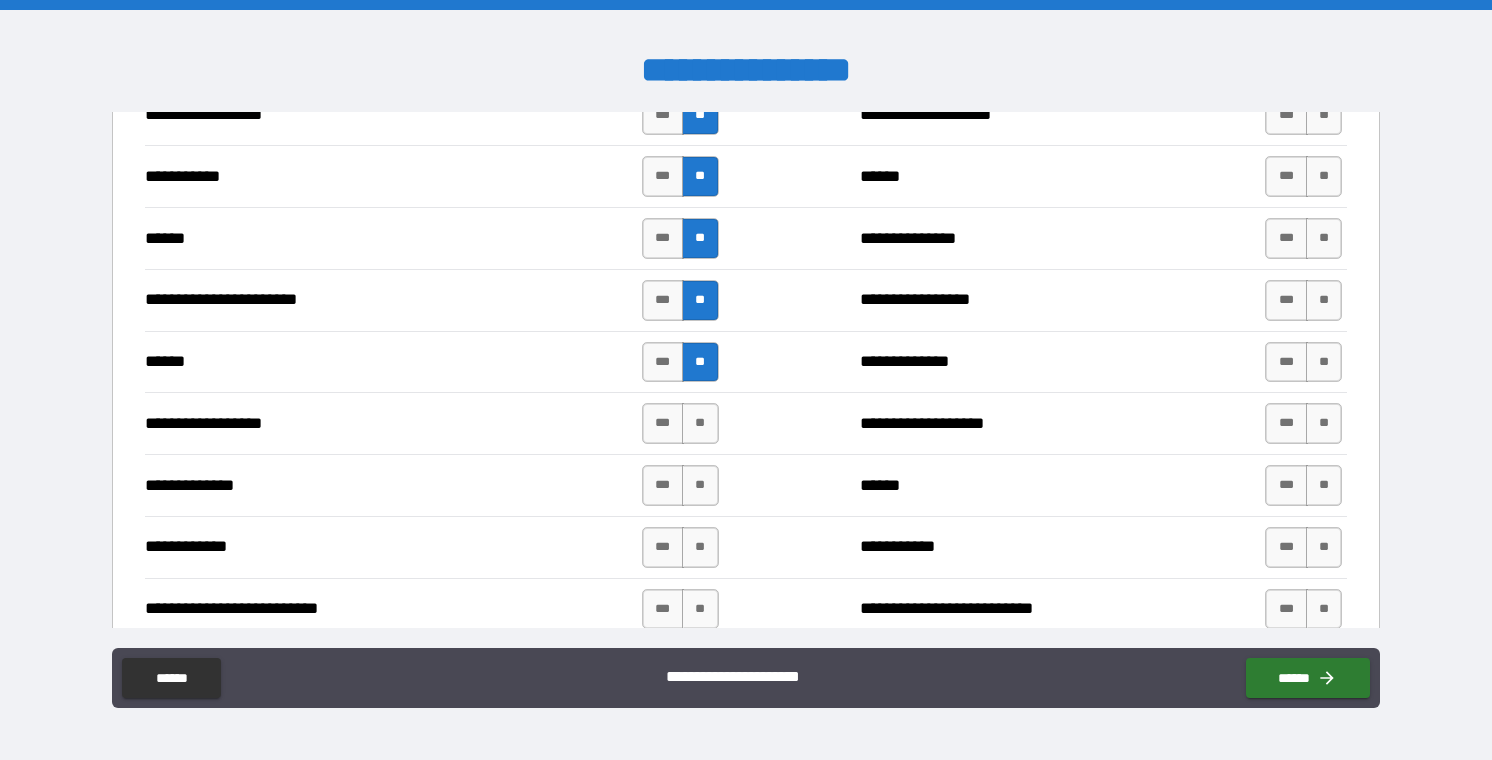 scroll, scrollTop: 1602, scrollLeft: 0, axis: vertical 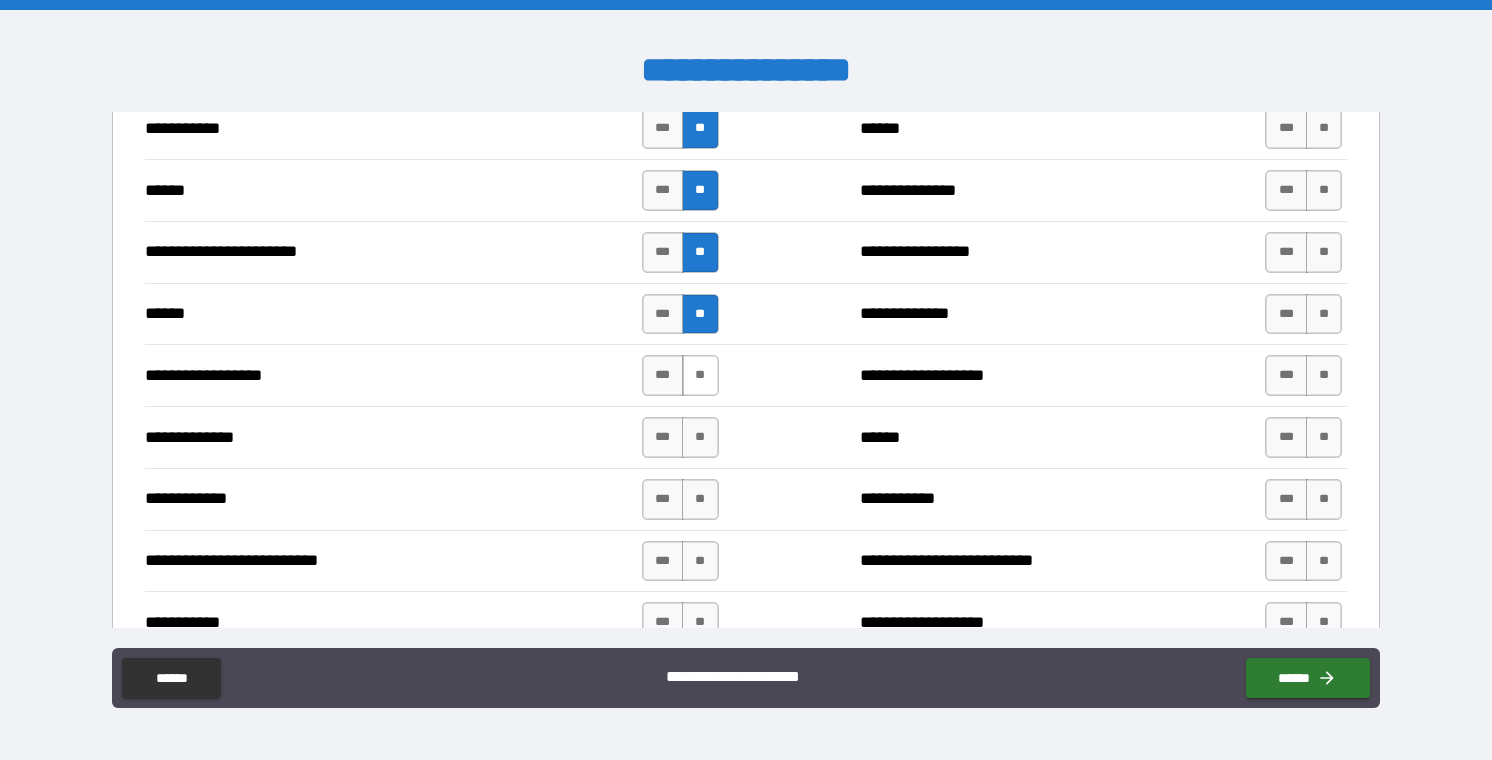 click on "**" at bounding box center [700, 375] 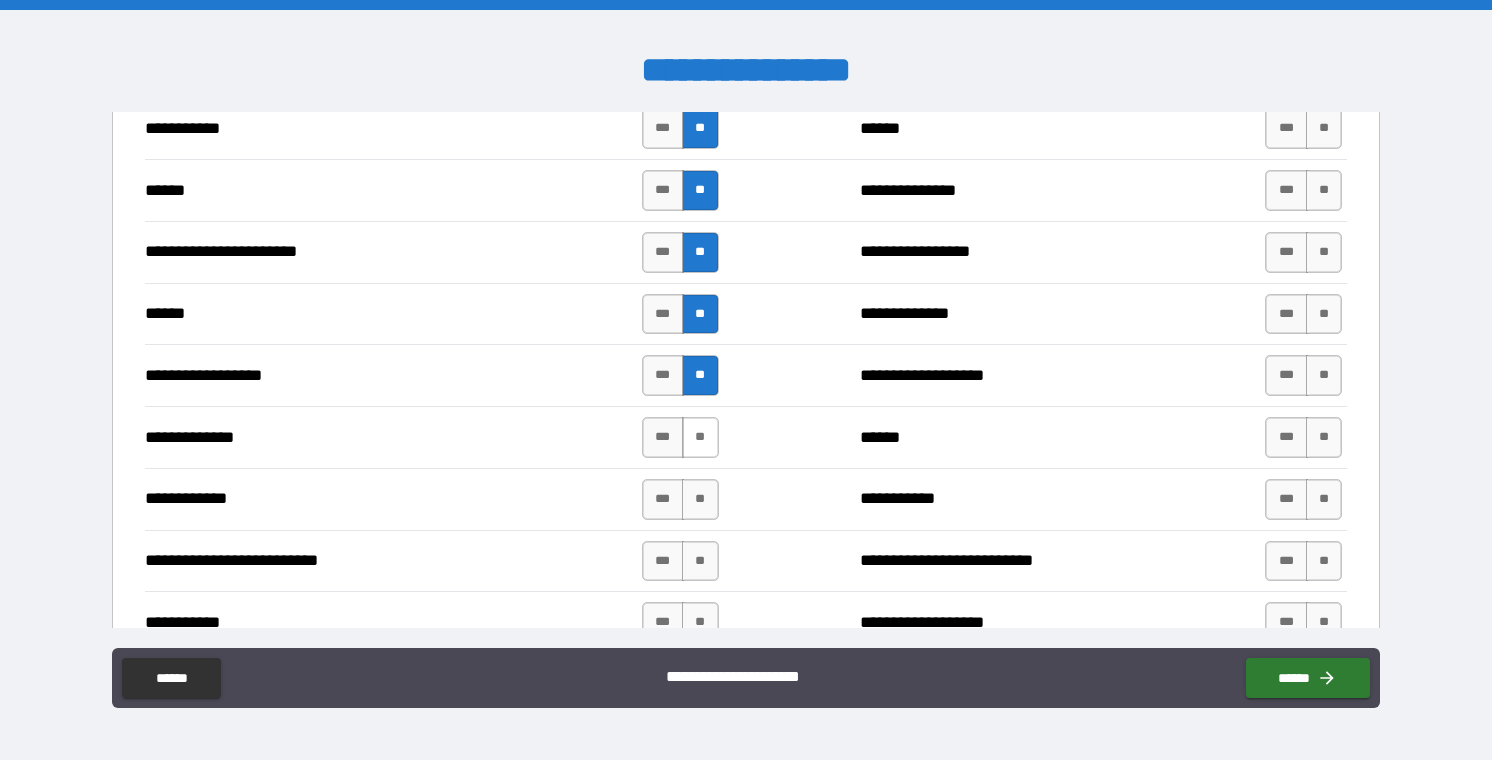 click on "**" at bounding box center (700, 437) 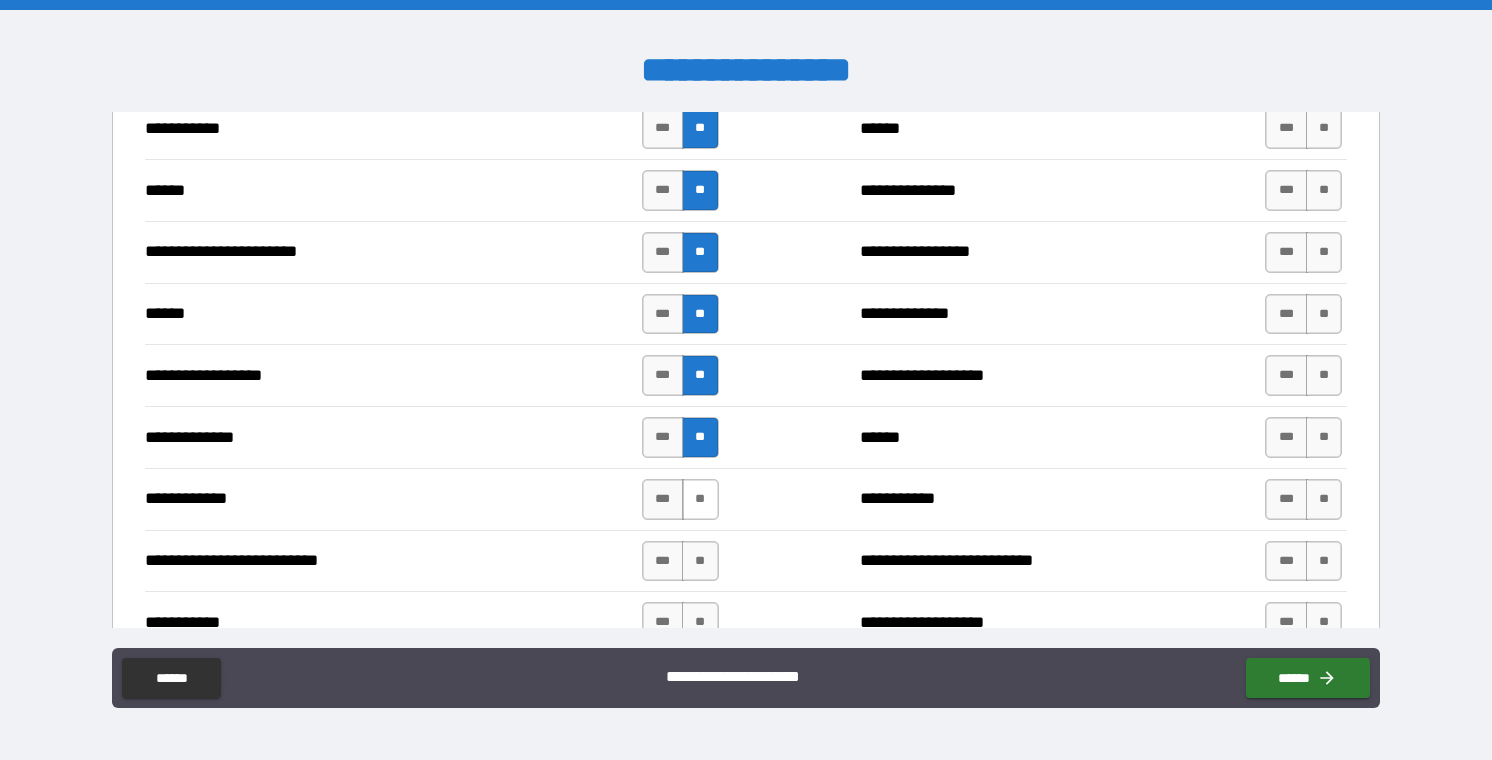 click on "**" at bounding box center (700, 499) 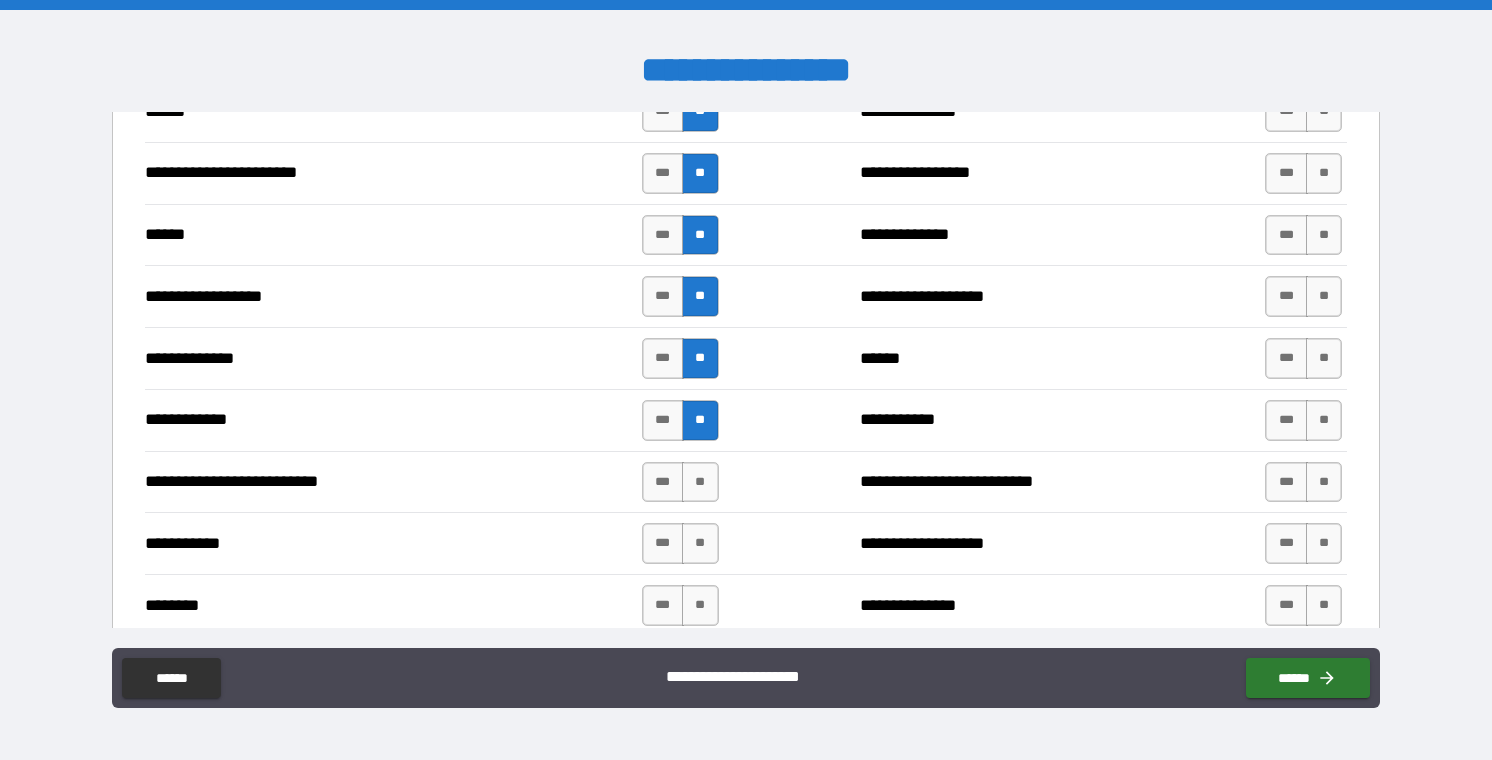 scroll, scrollTop: 1690, scrollLeft: 0, axis: vertical 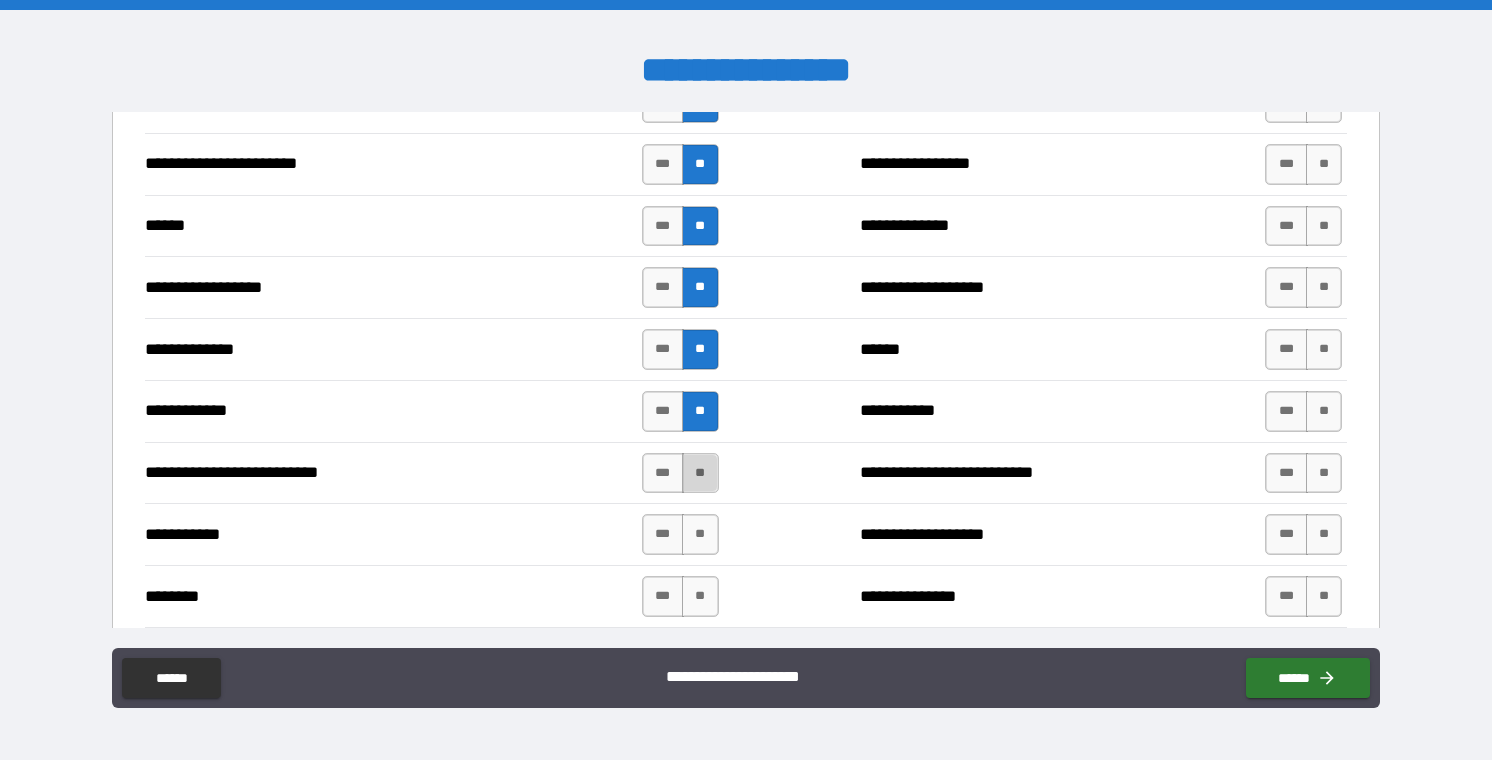 click on "**" at bounding box center [700, 473] 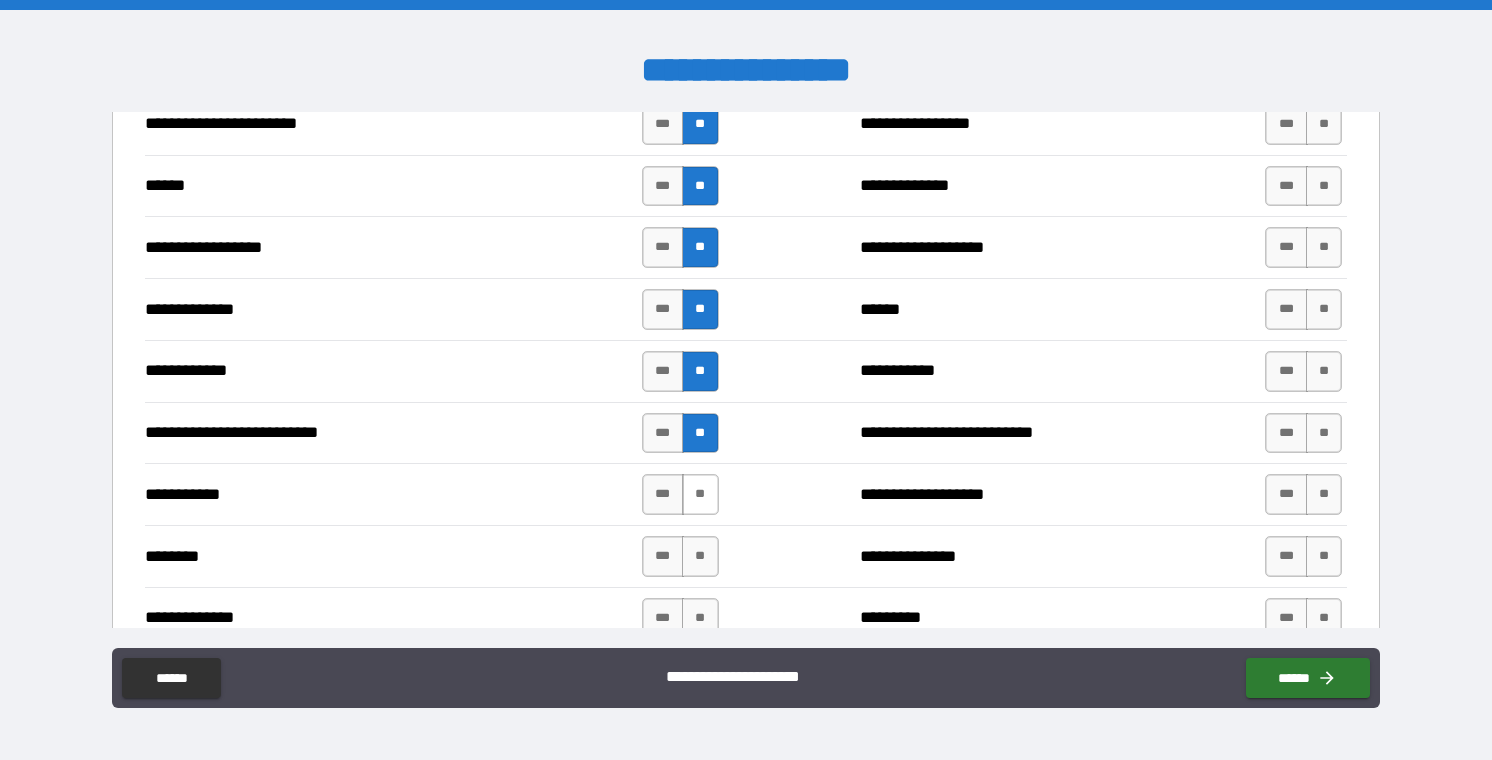 click on "**" at bounding box center (700, 494) 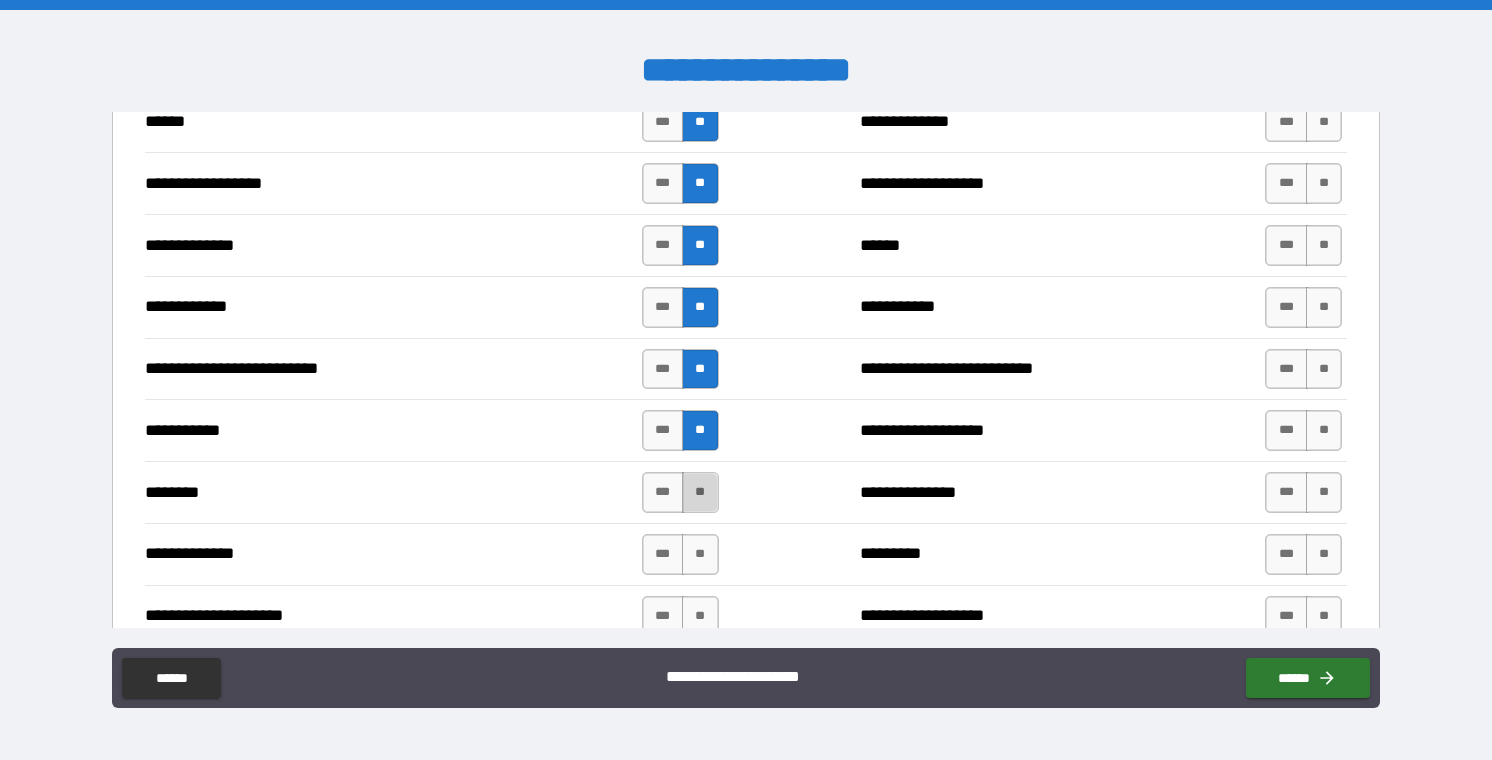 click on "**" at bounding box center [700, 492] 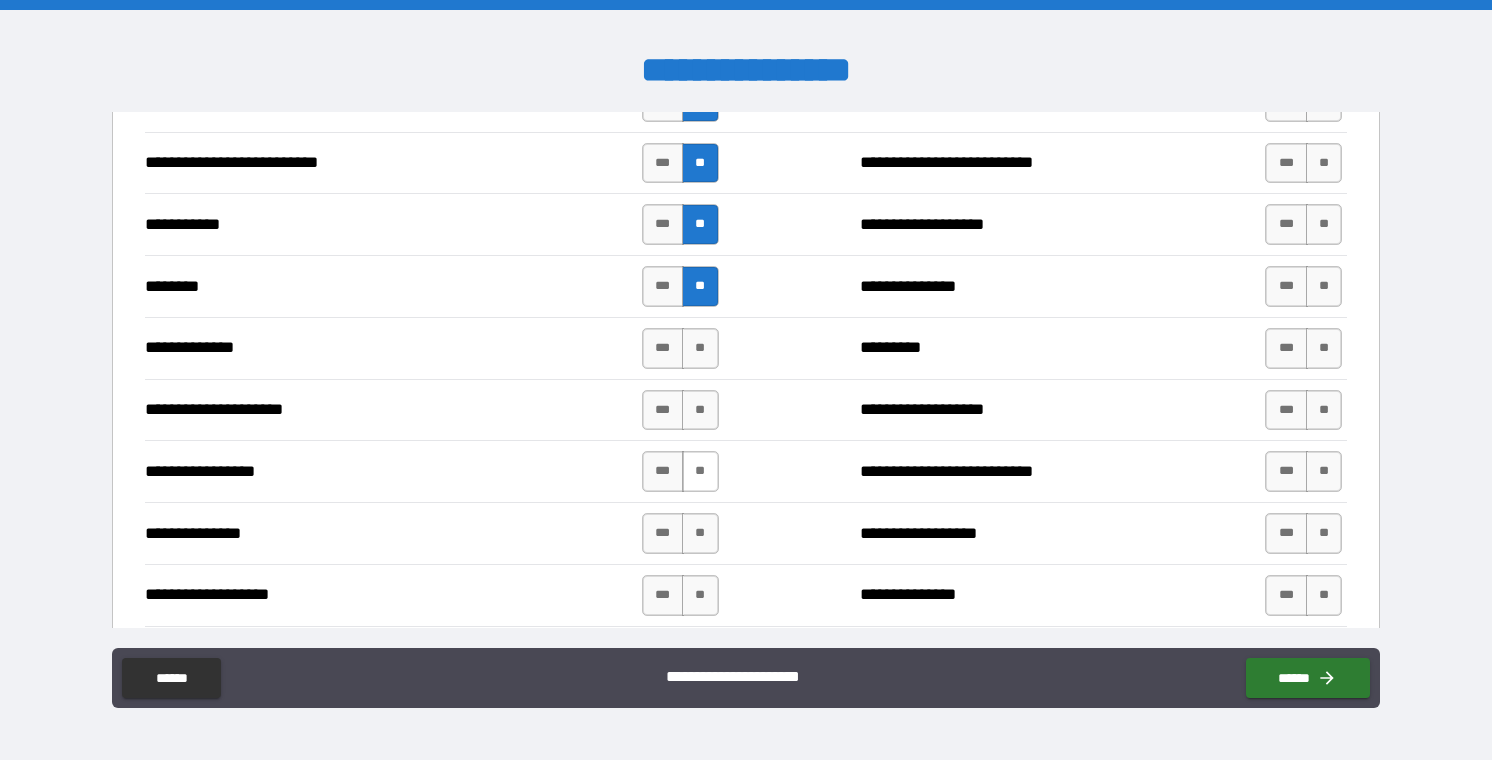 scroll, scrollTop: 1980, scrollLeft: 0, axis: vertical 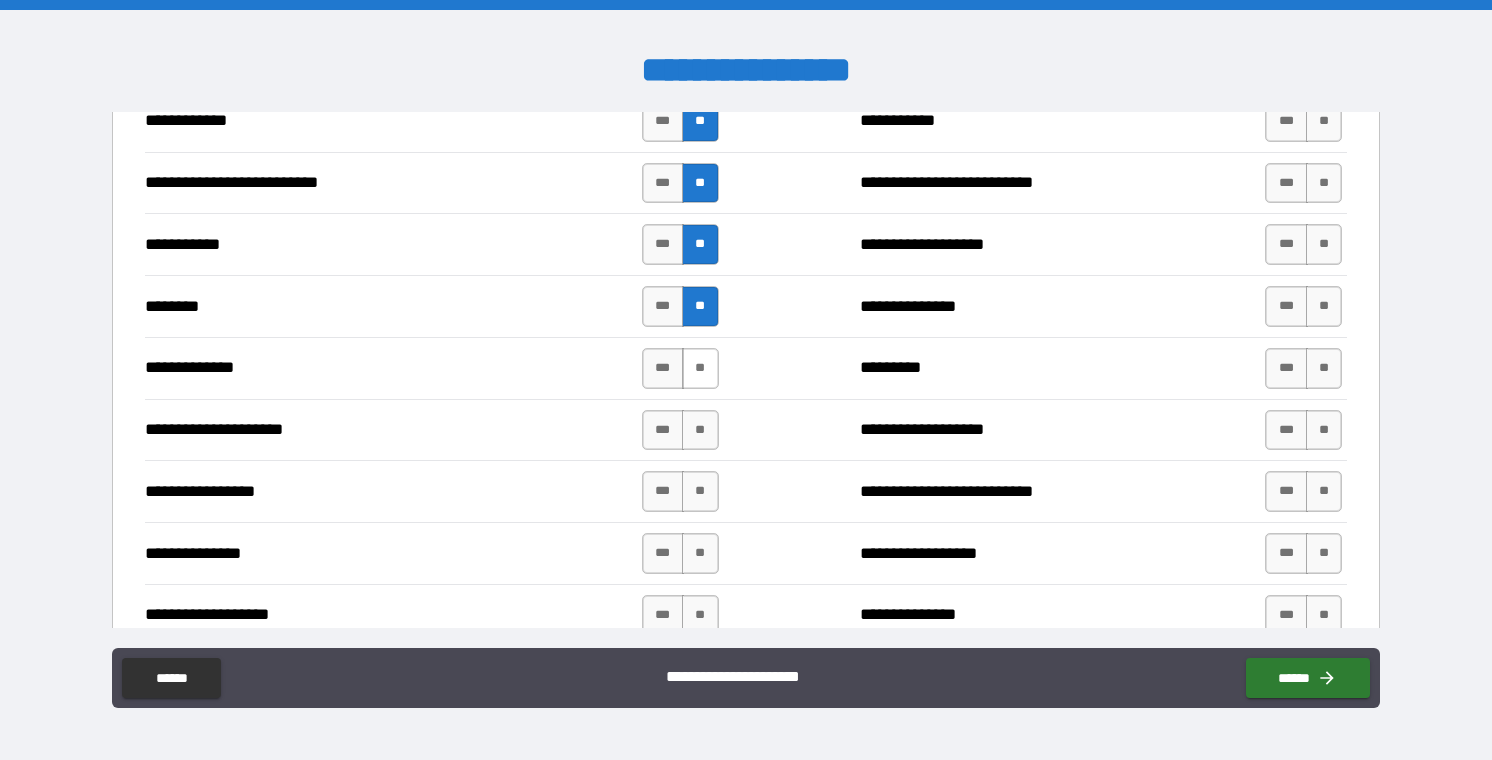 click on "**" at bounding box center (700, 368) 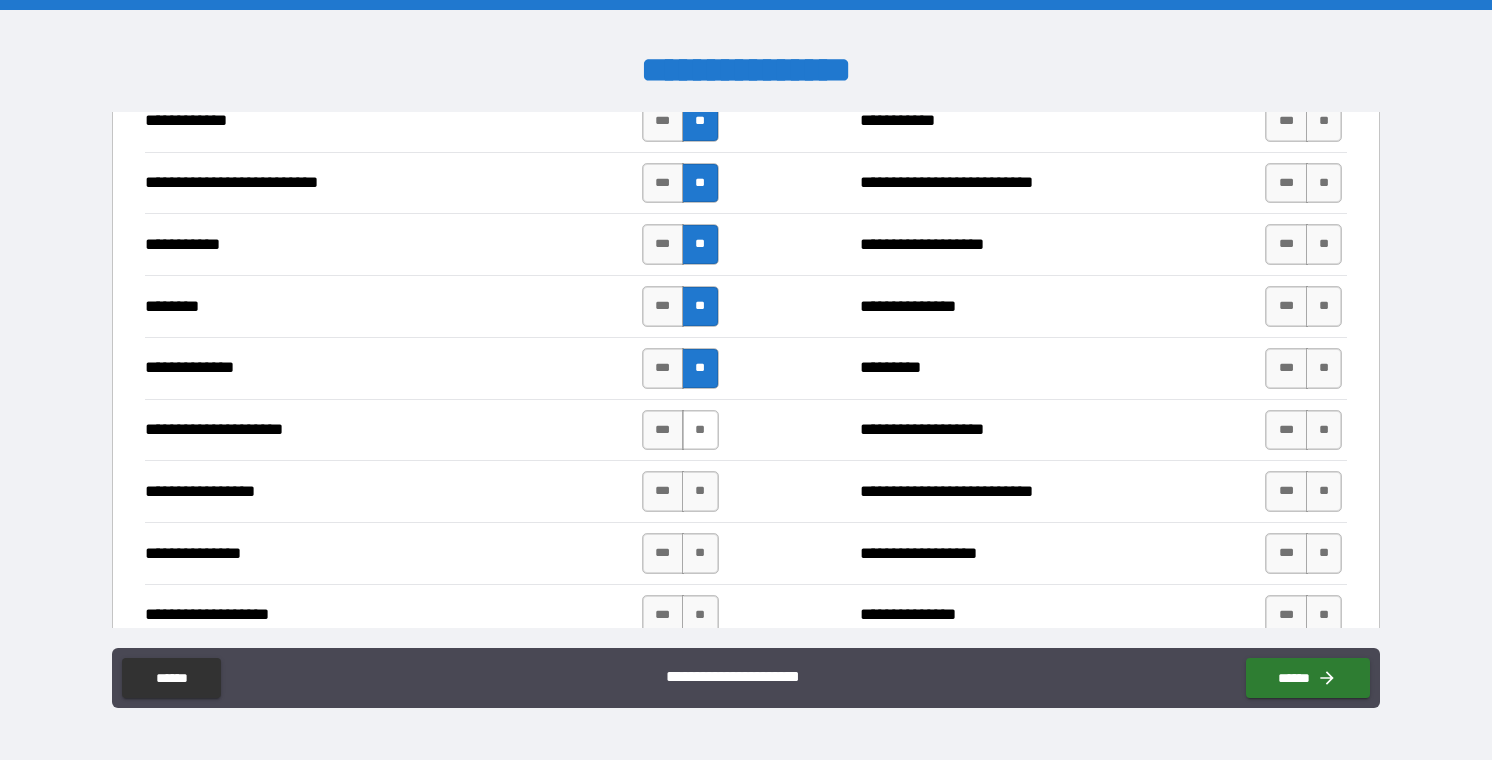 click on "**" at bounding box center (700, 430) 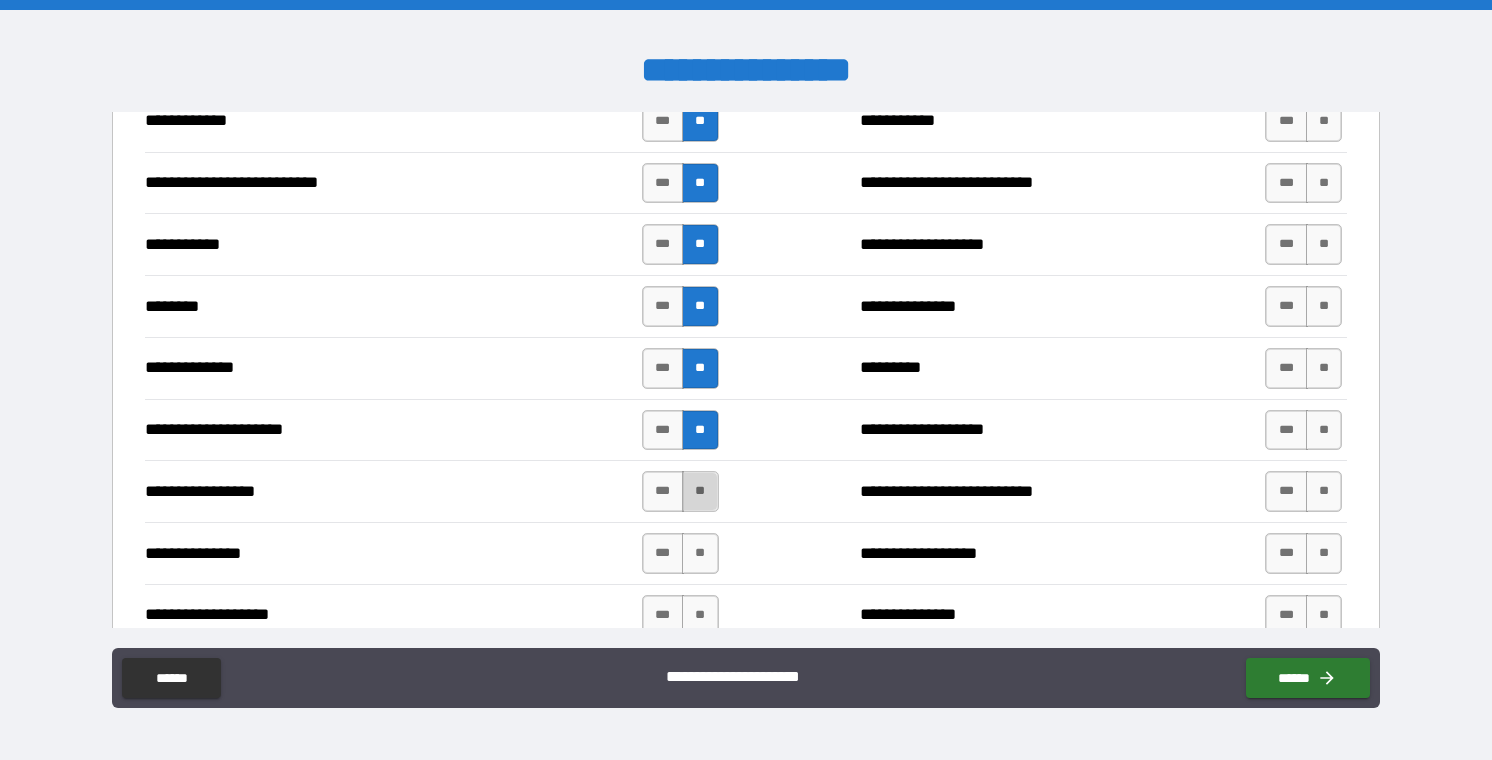 click on "**" at bounding box center [700, 491] 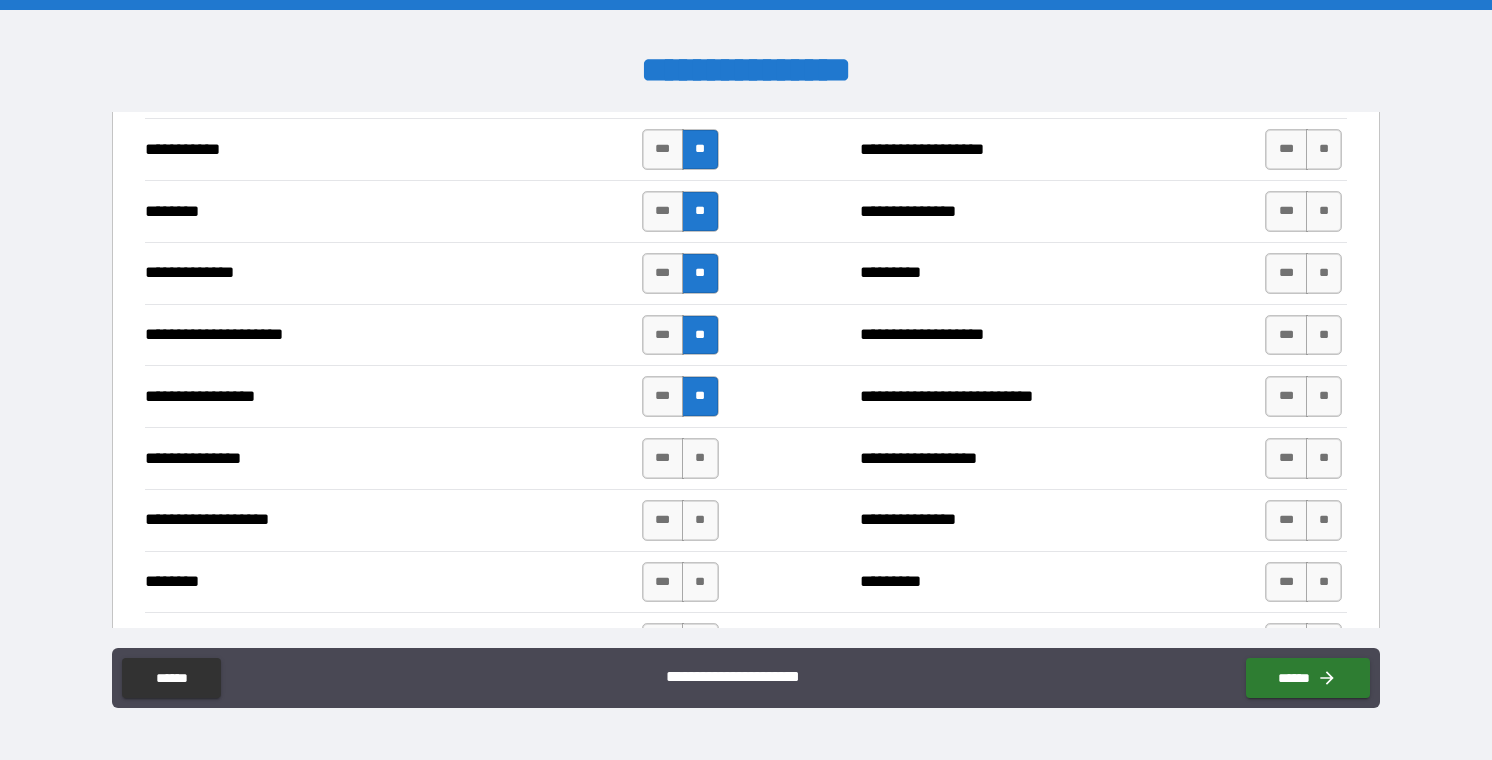scroll, scrollTop: 2171, scrollLeft: 0, axis: vertical 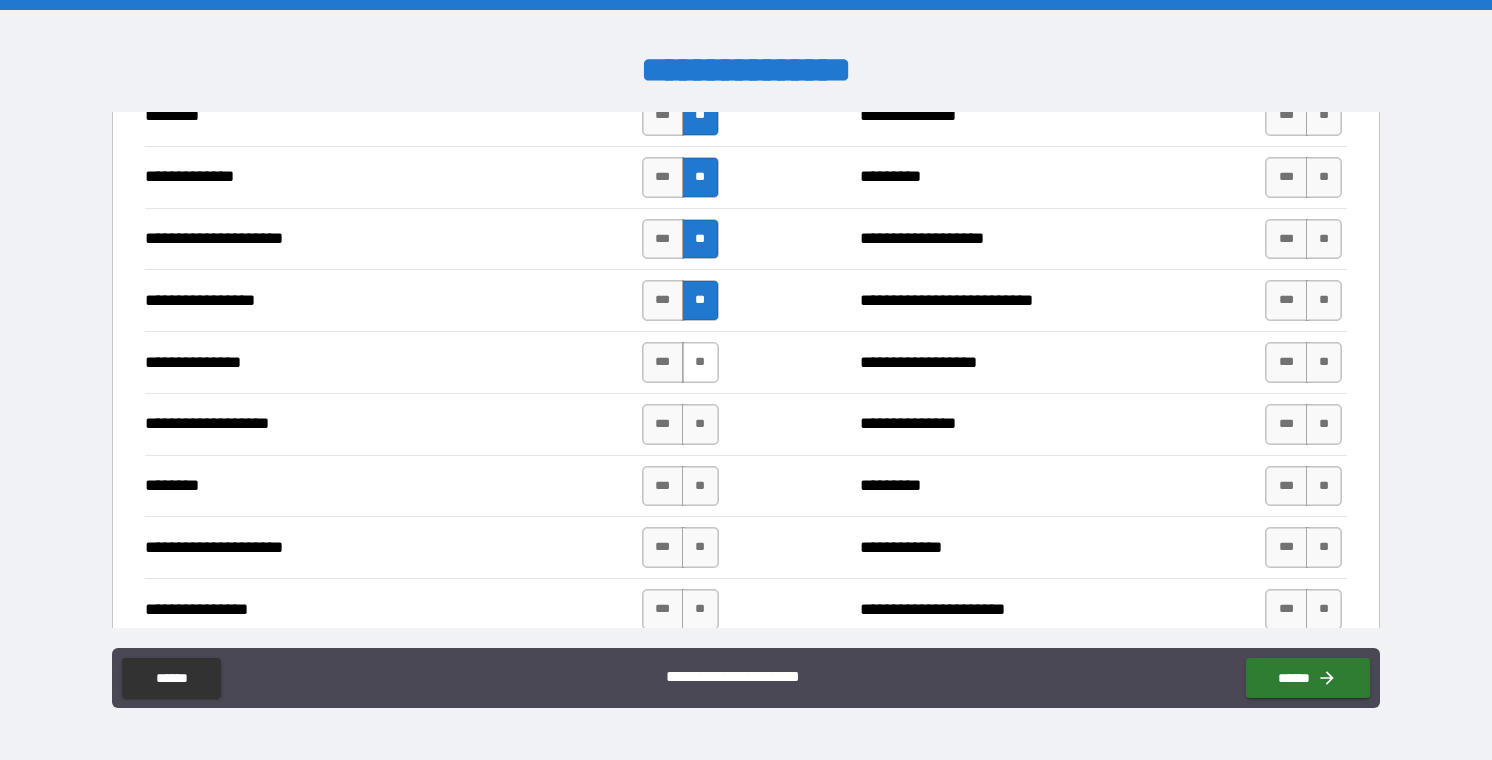 click on "**" at bounding box center (700, 362) 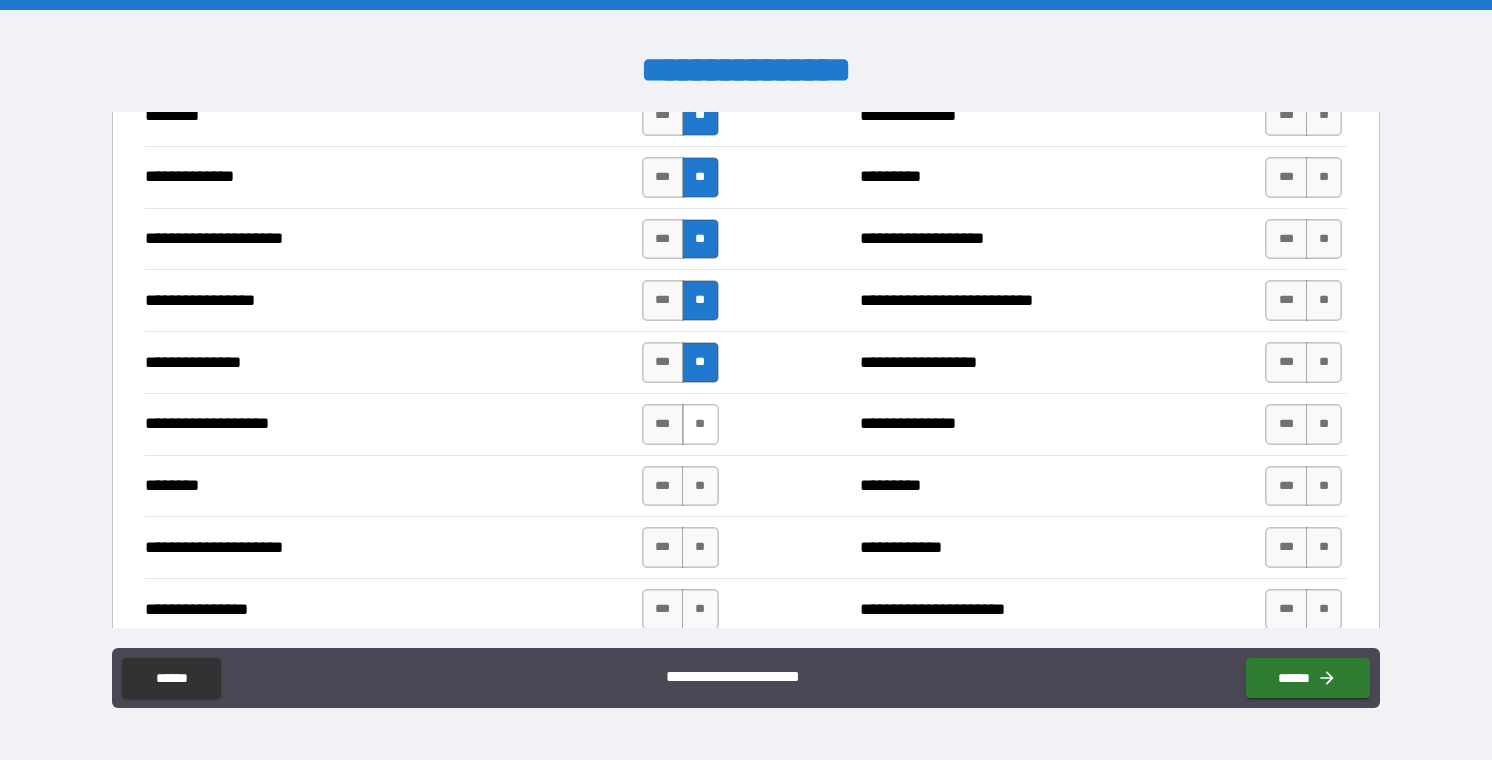 click on "**" at bounding box center (700, 424) 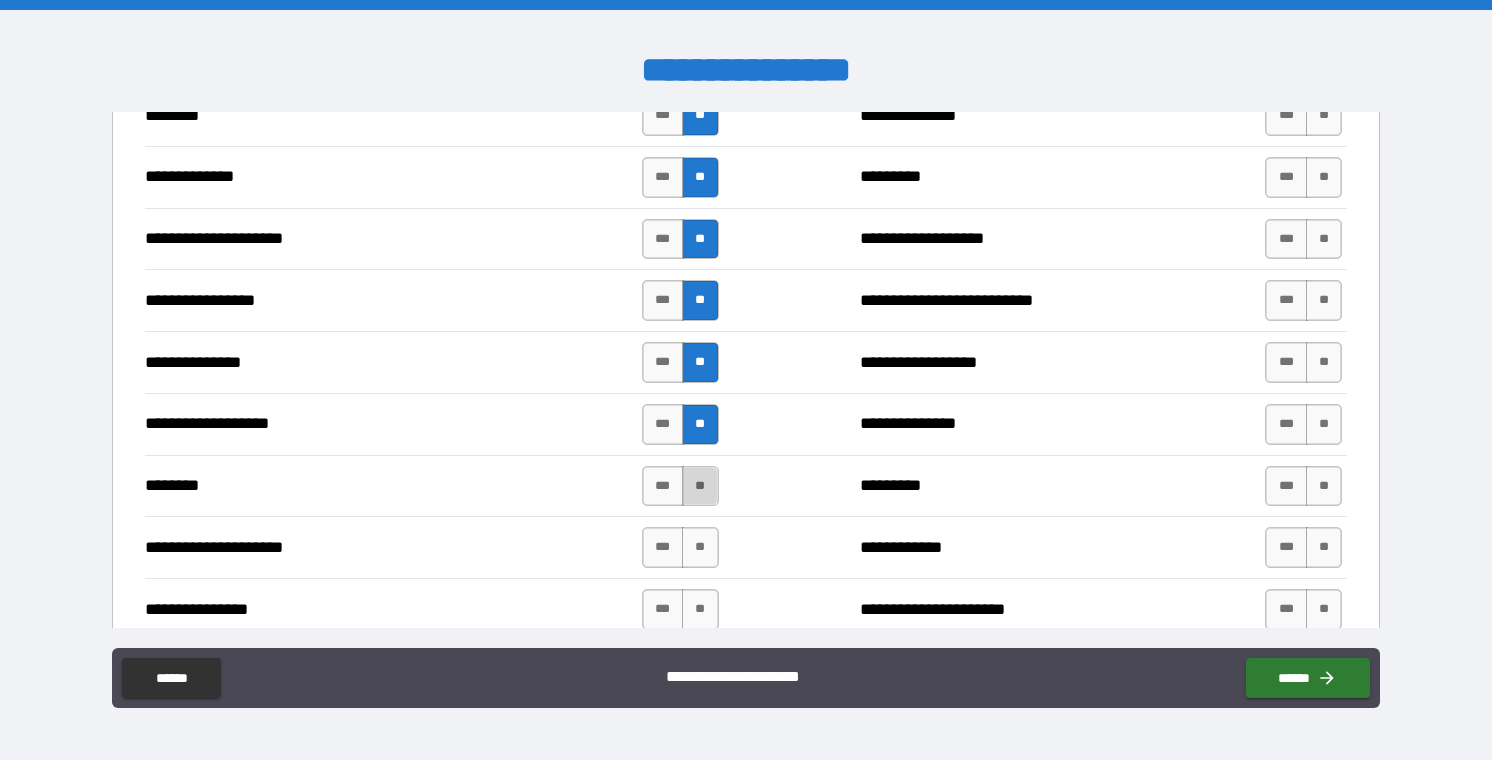 click on "**" at bounding box center [700, 486] 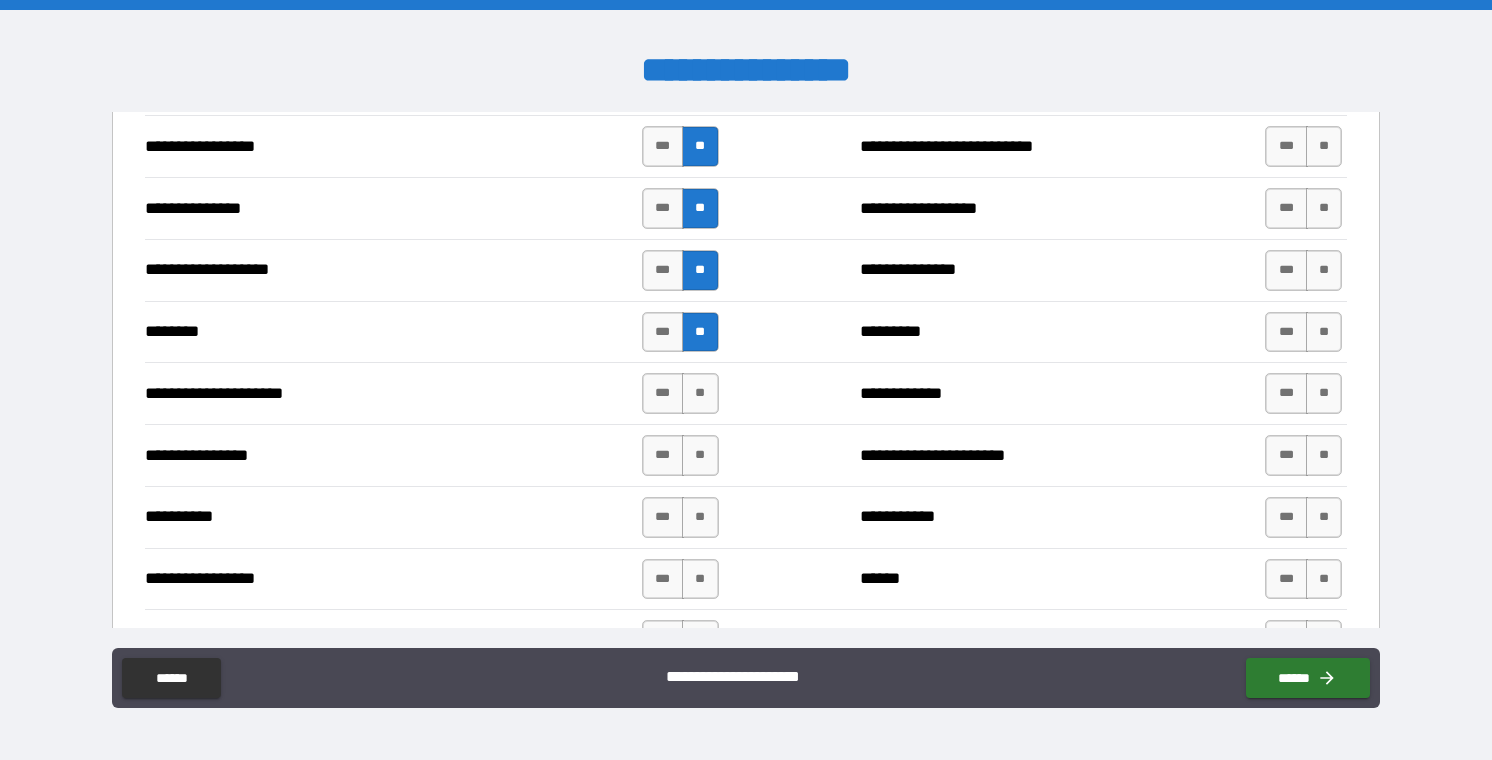 scroll, scrollTop: 2352, scrollLeft: 0, axis: vertical 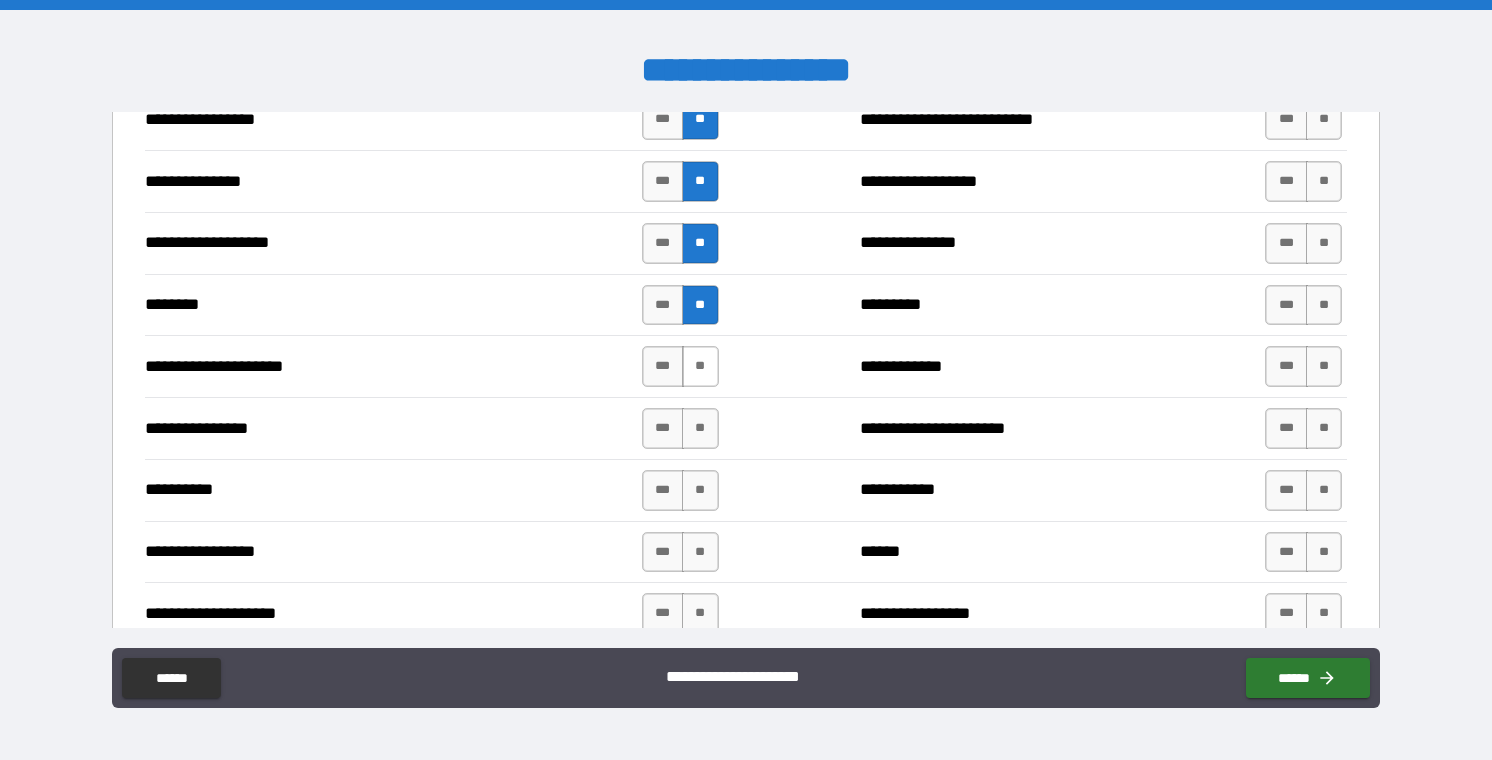 click on "**" at bounding box center (700, 366) 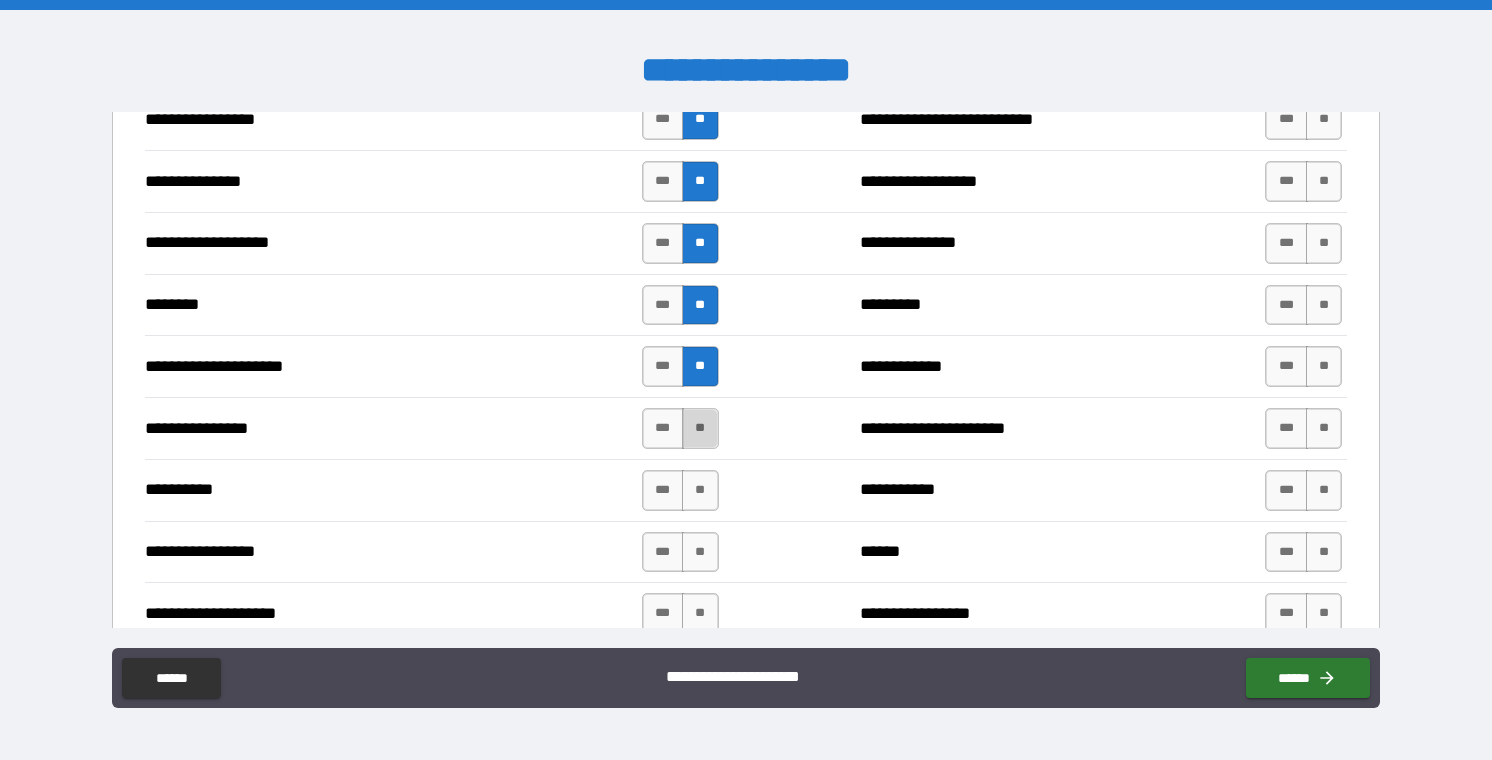 click on "**" at bounding box center [700, 428] 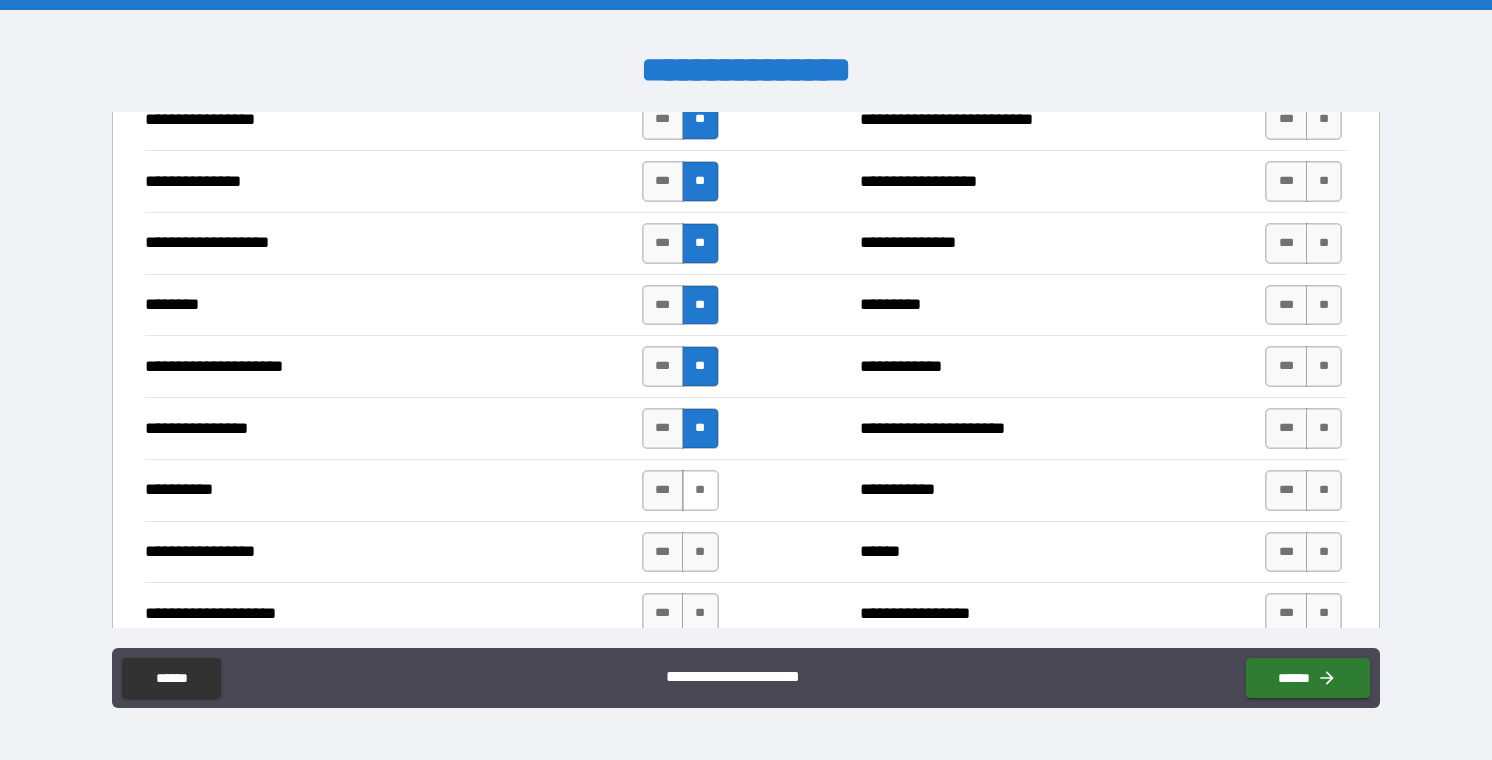 click on "**" at bounding box center (700, 490) 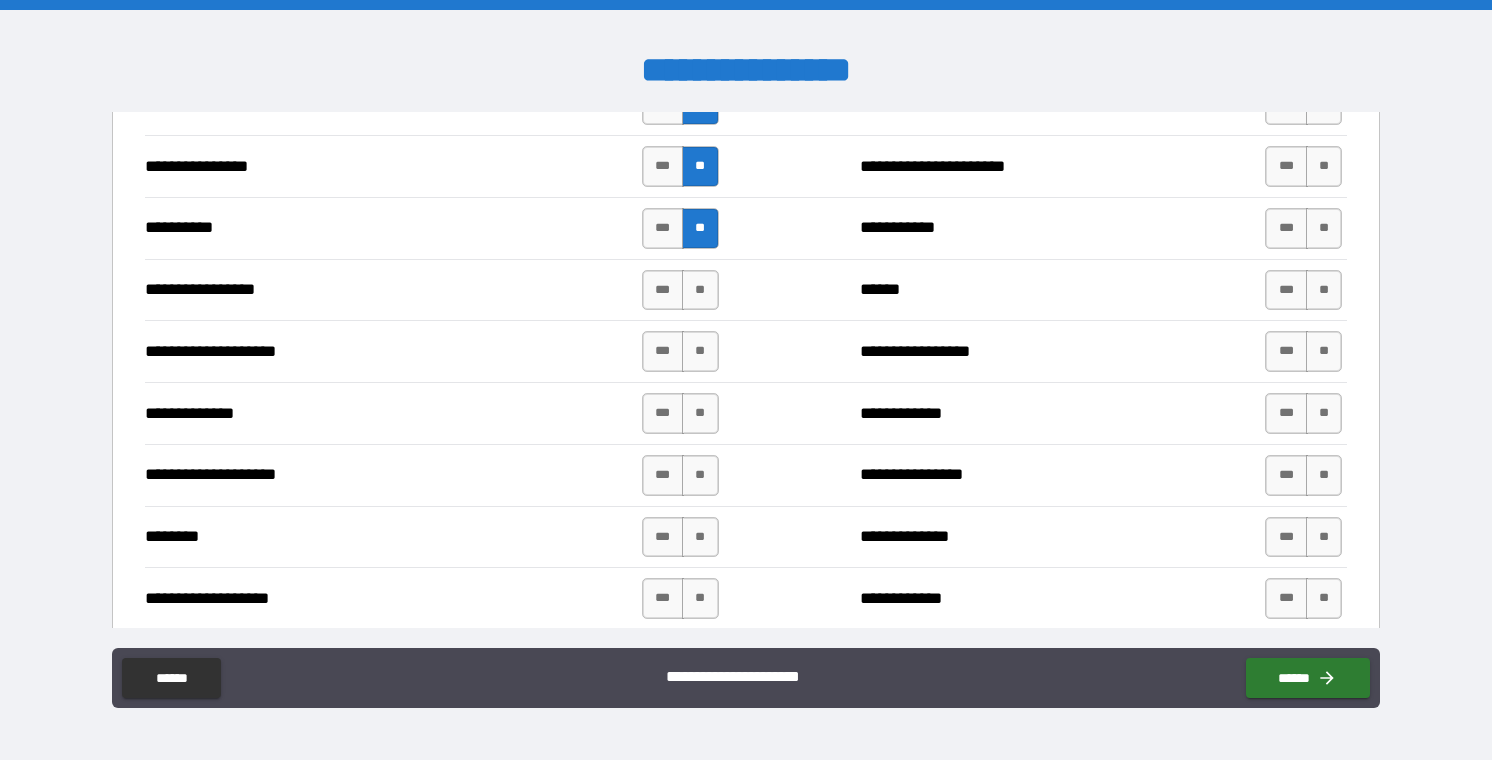 scroll, scrollTop: 2635, scrollLeft: 0, axis: vertical 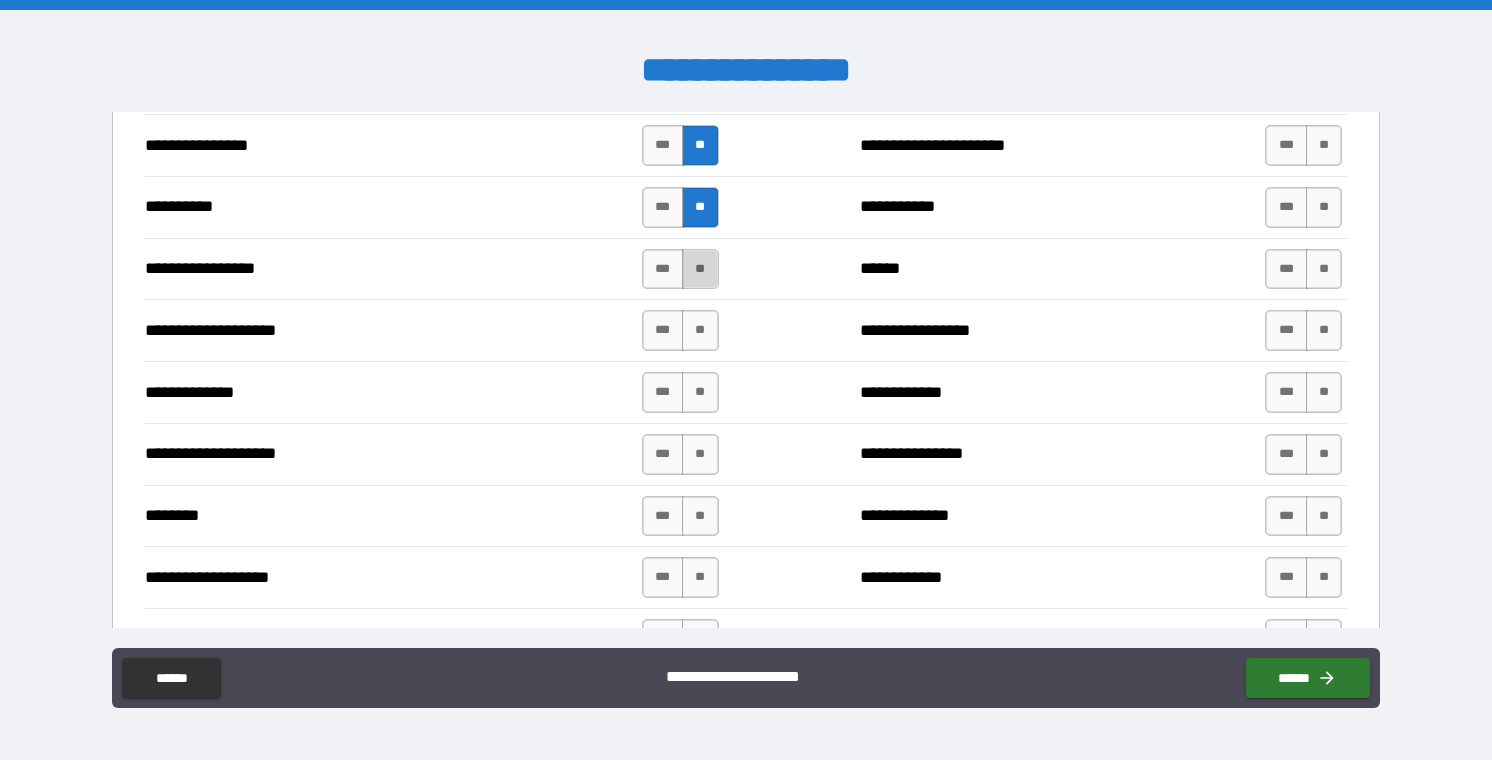 click on "**" at bounding box center [700, 269] 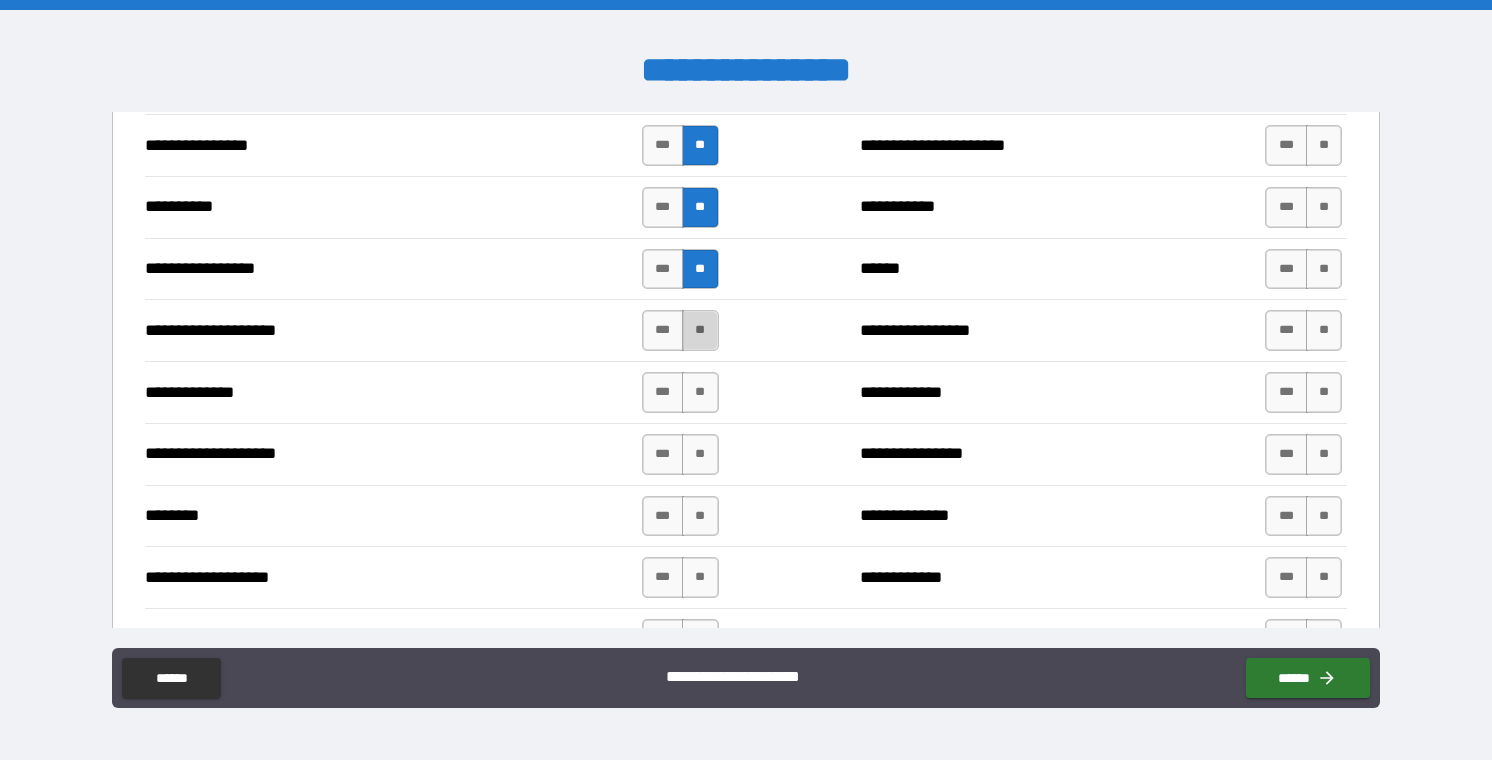 click on "**" at bounding box center [700, 330] 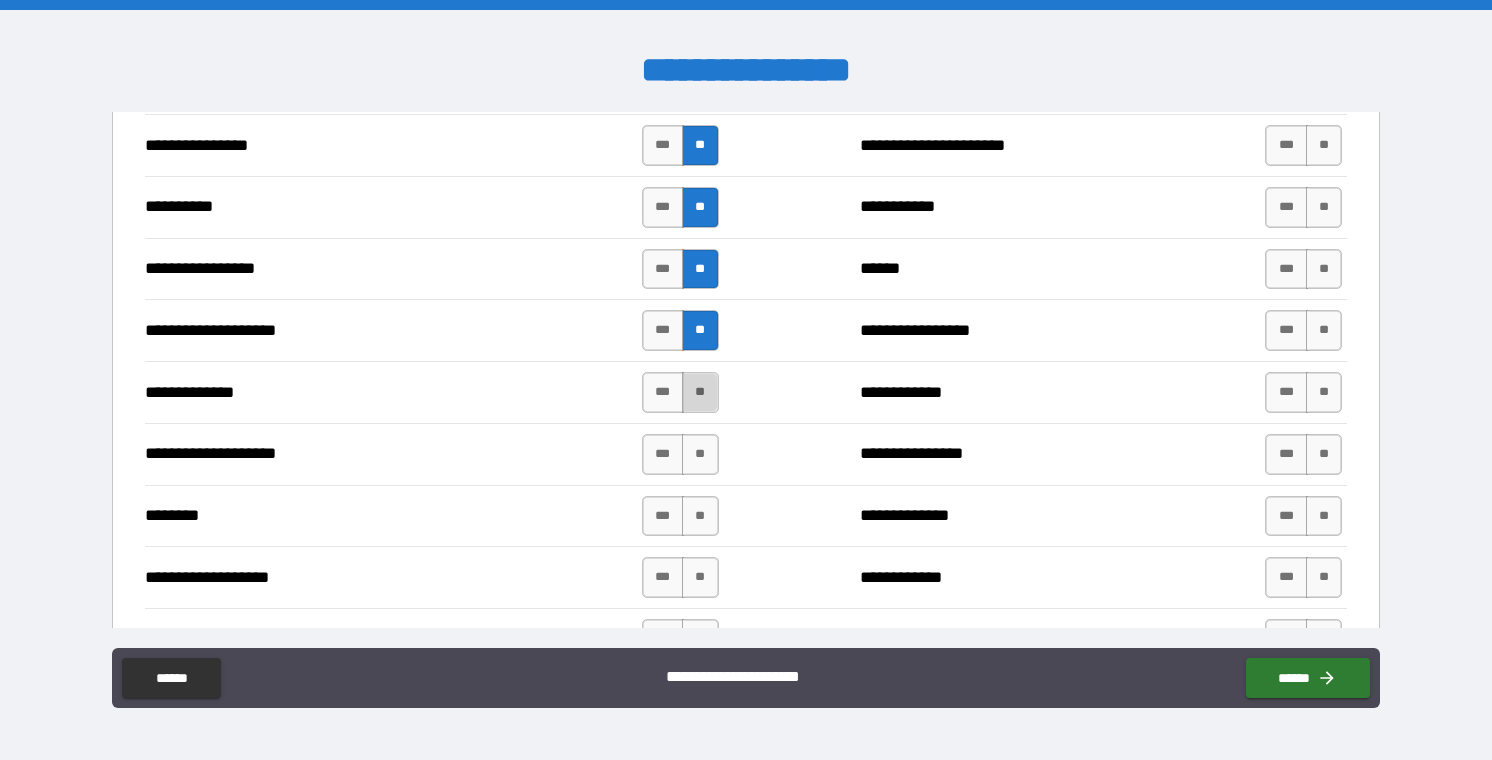 click on "**" at bounding box center [700, 392] 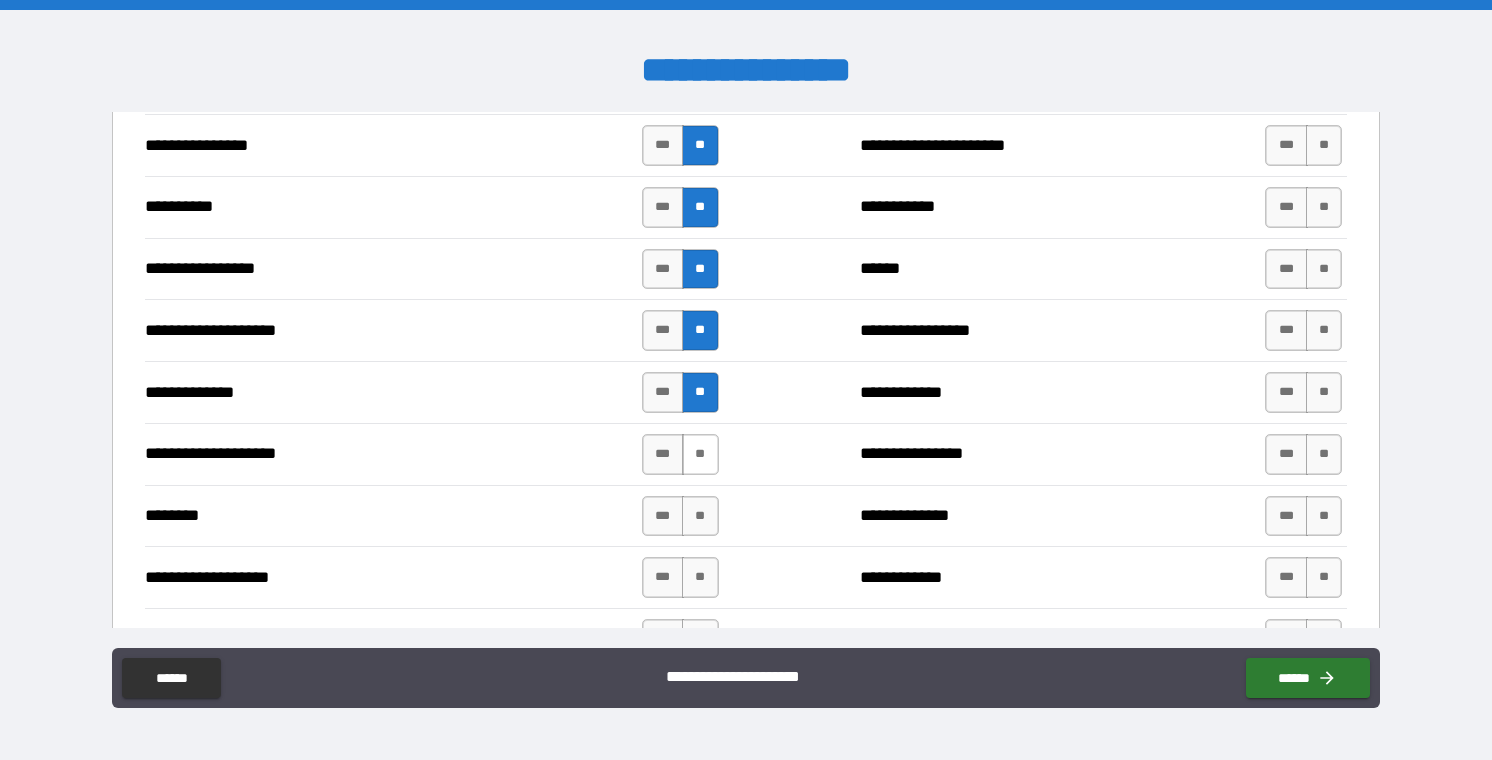 click on "**" at bounding box center (700, 454) 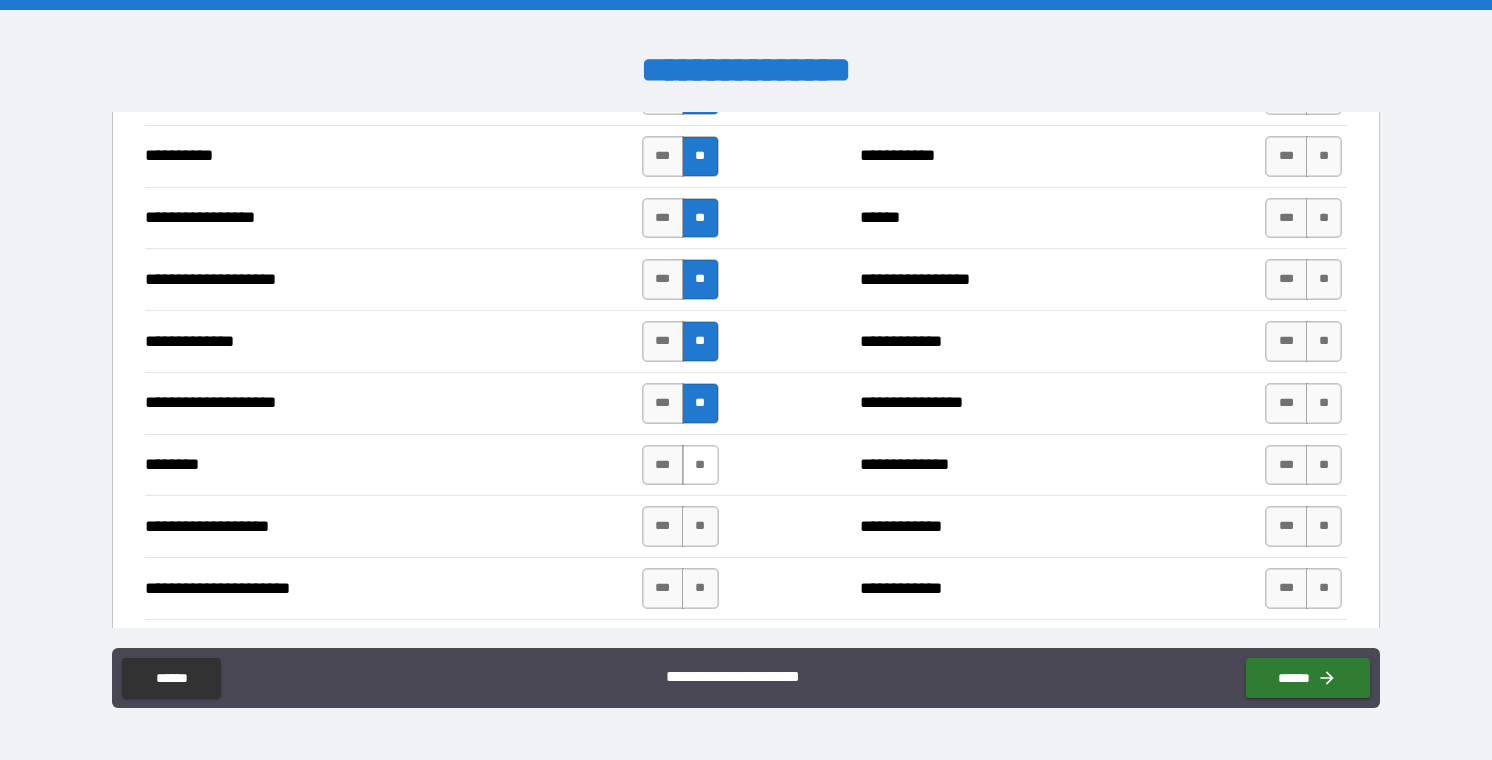 scroll, scrollTop: 2702, scrollLeft: 0, axis: vertical 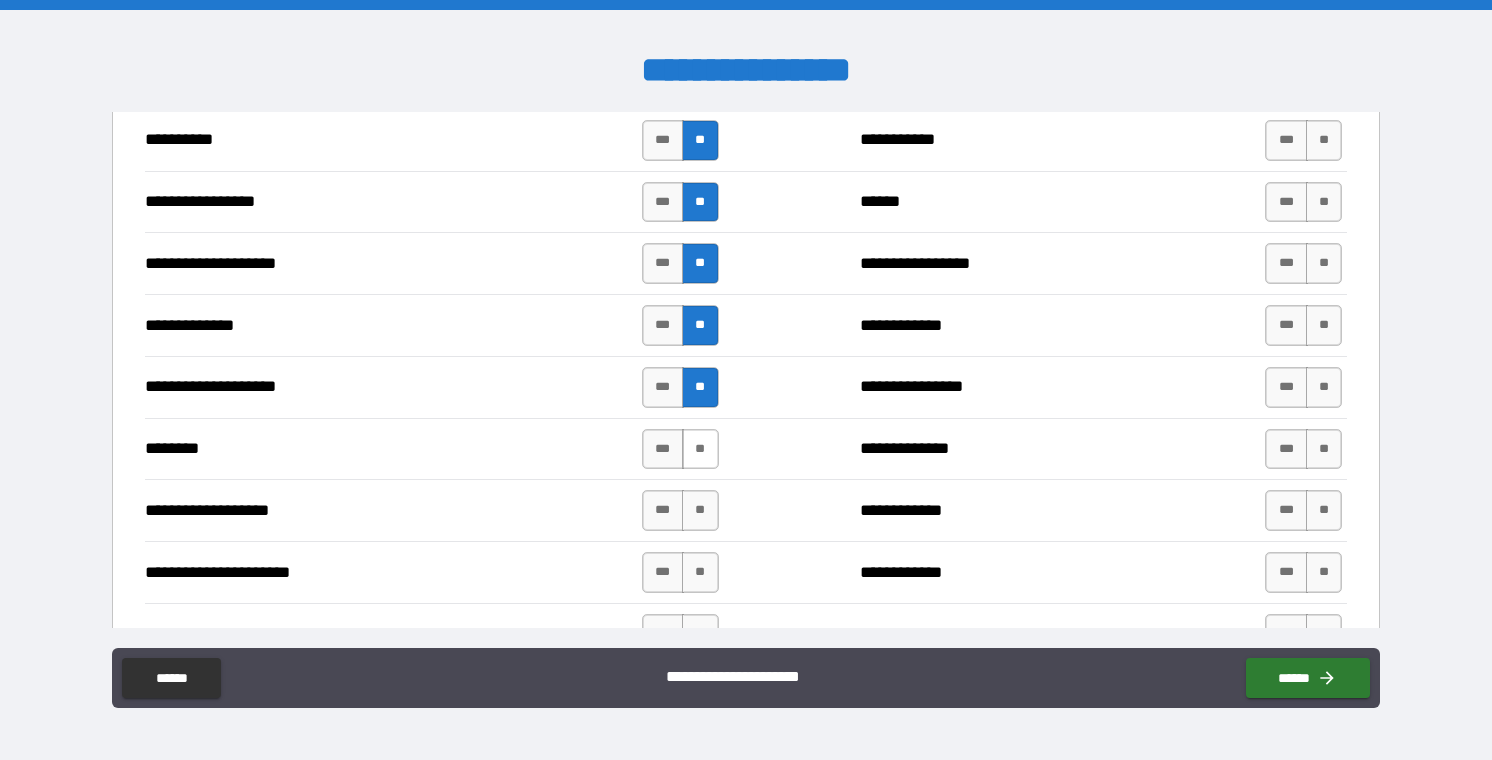 click on "**" at bounding box center (700, 449) 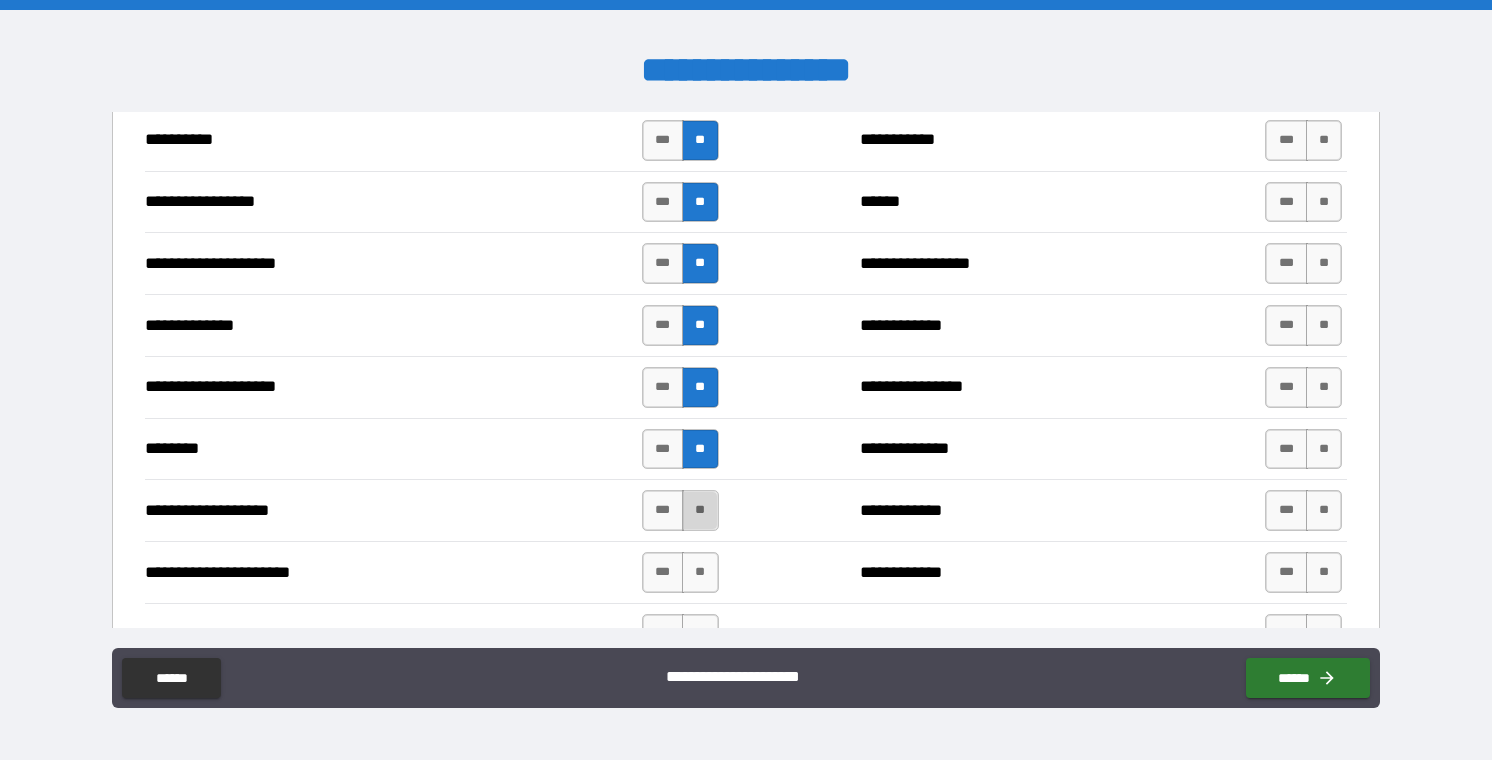 click on "**" at bounding box center (700, 510) 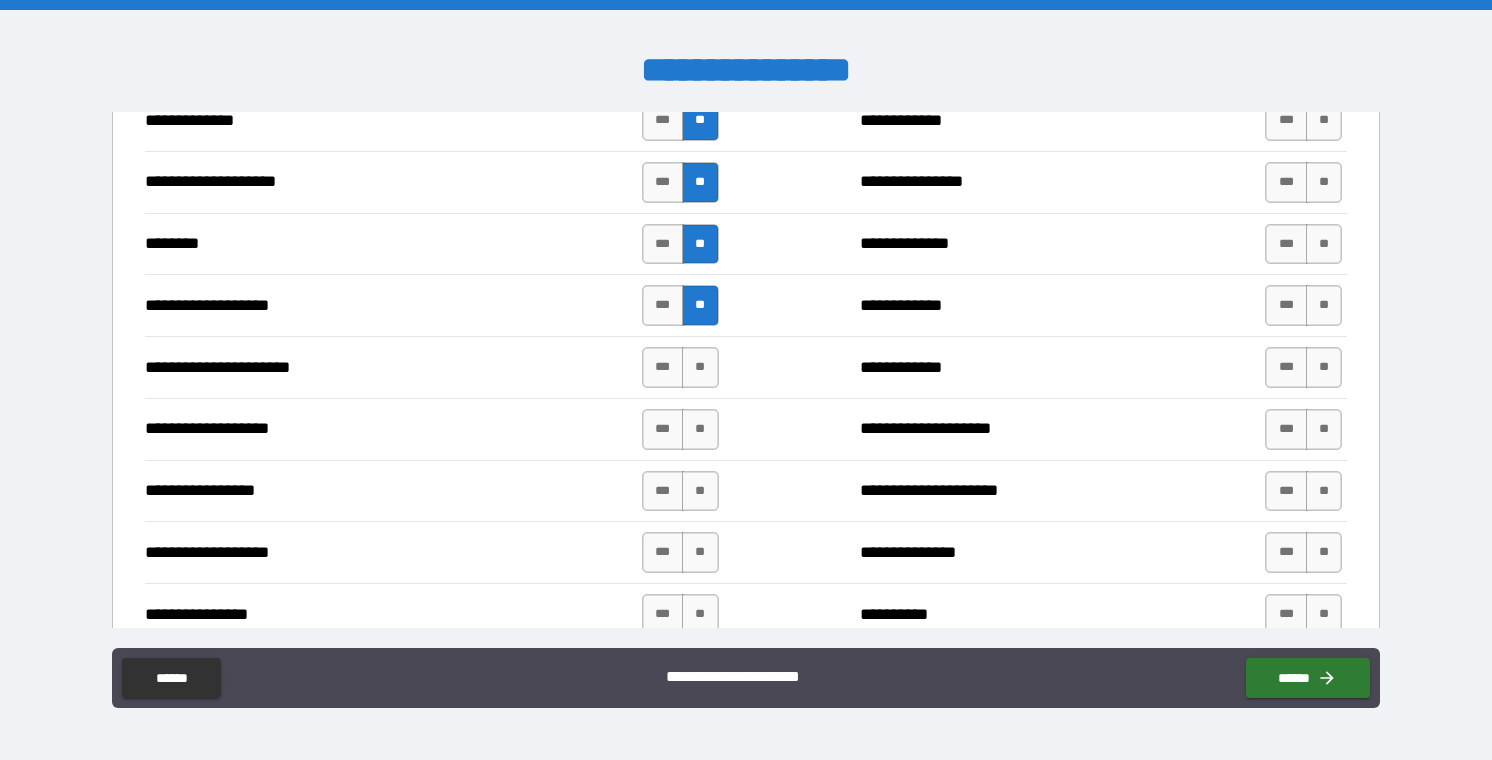 scroll, scrollTop: 2969, scrollLeft: 0, axis: vertical 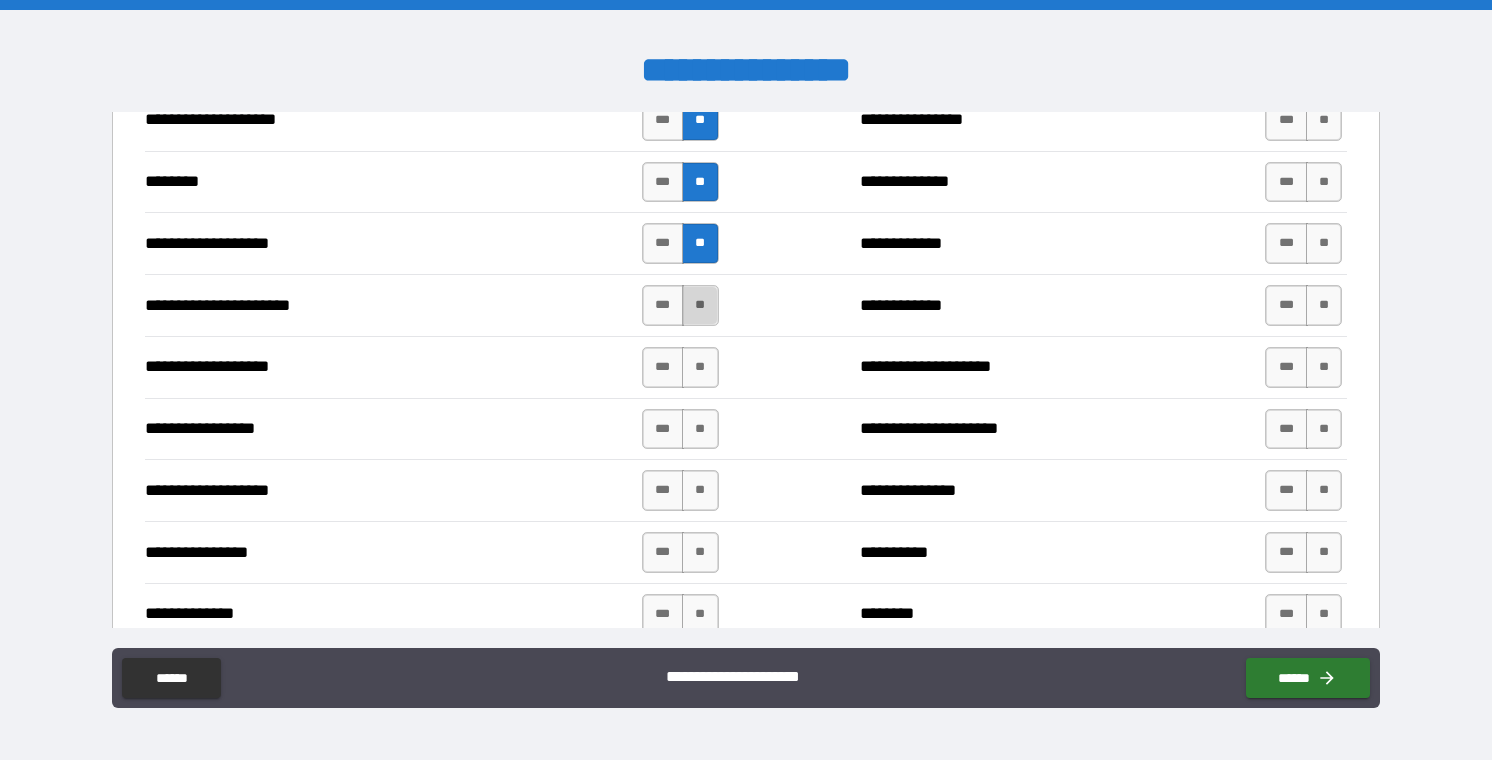 click on "**" at bounding box center [700, 305] 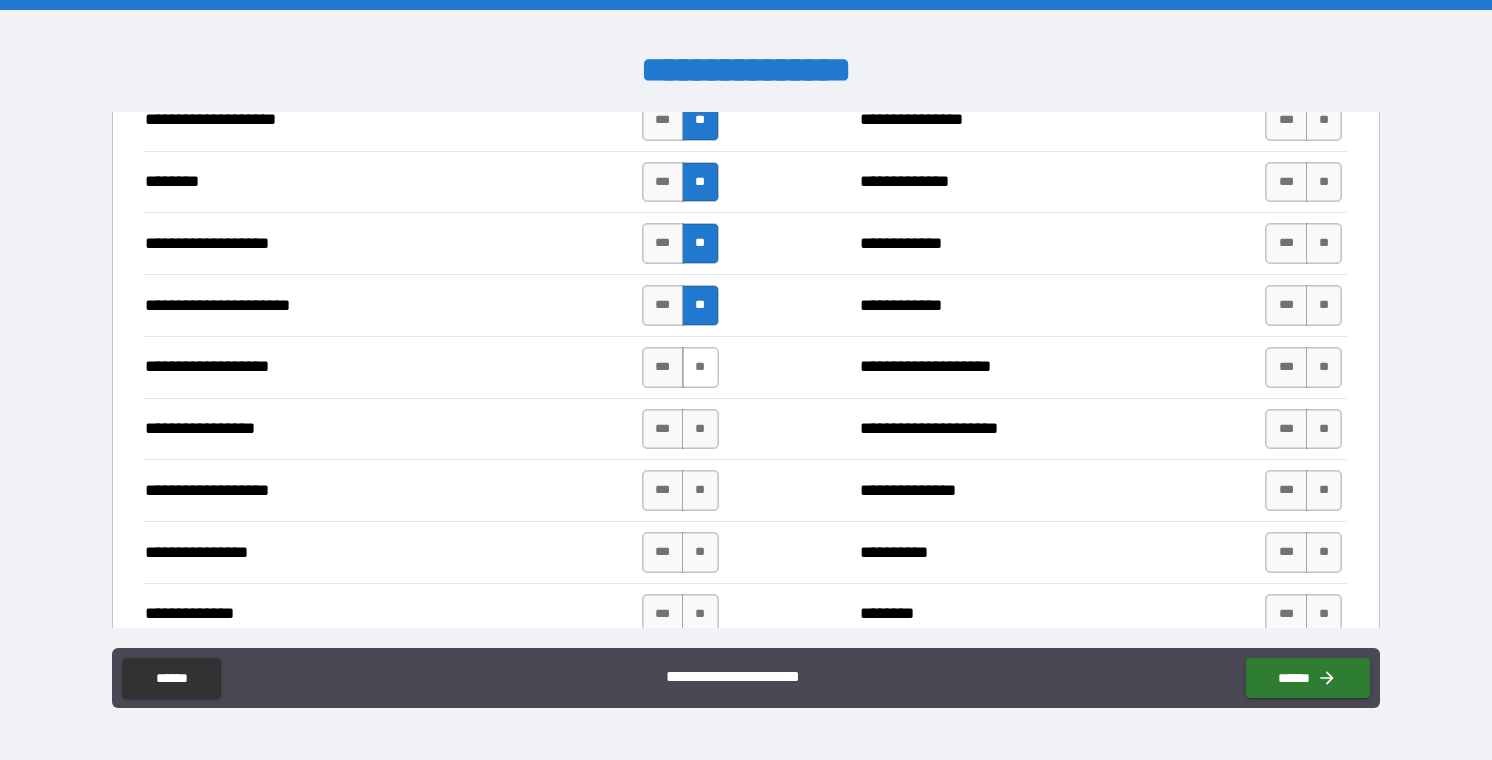 click on "**" at bounding box center (700, 367) 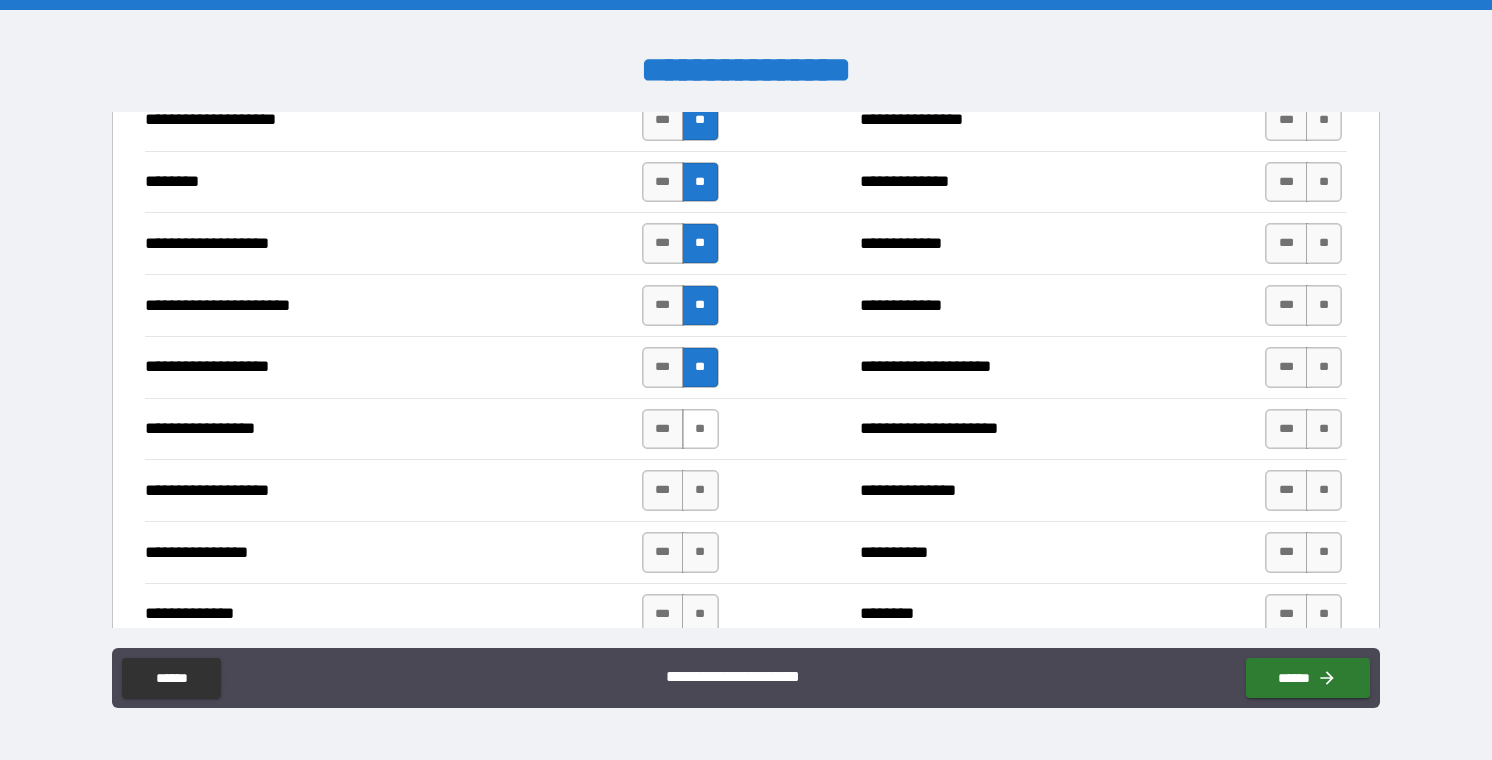 click on "**" at bounding box center [700, 429] 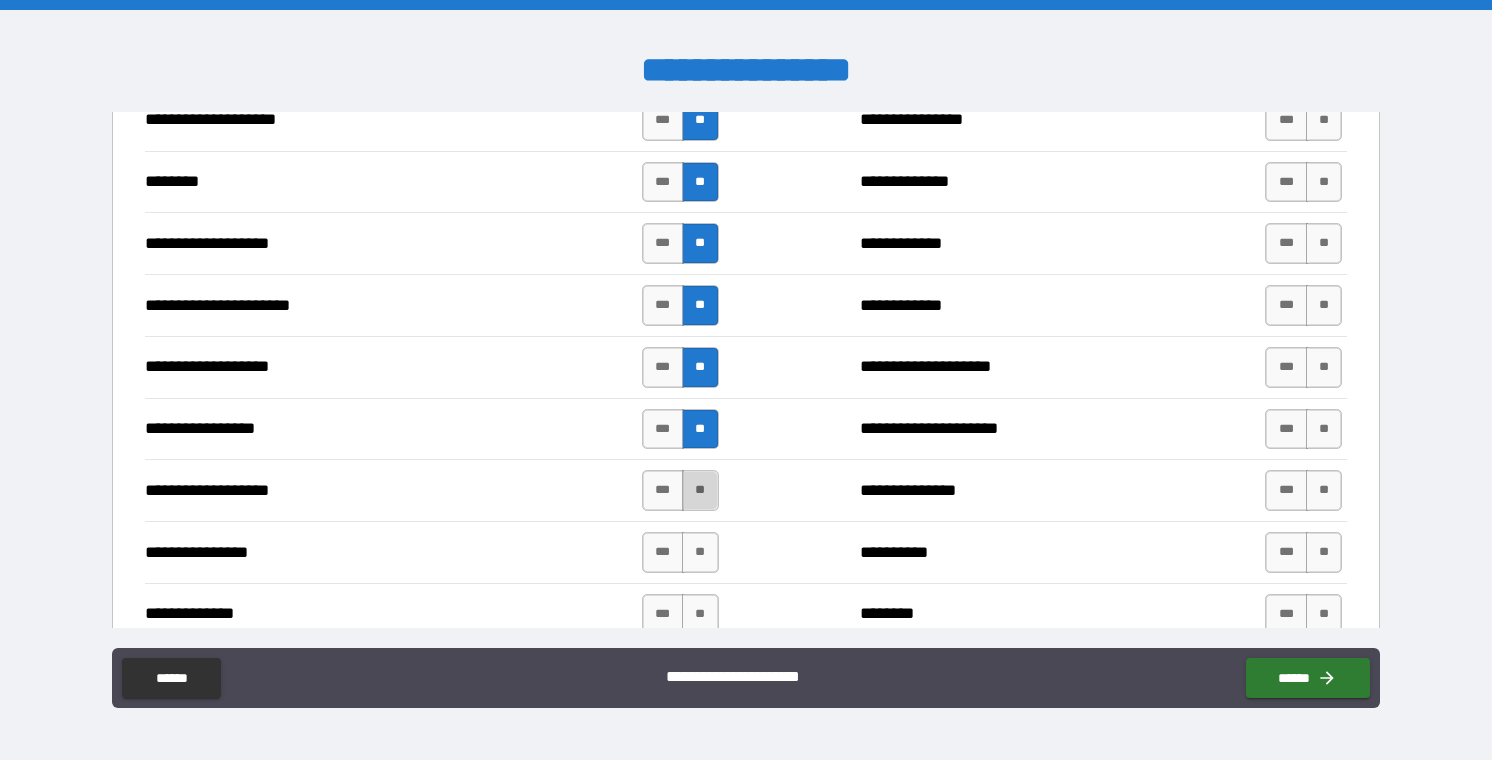 click on "**" at bounding box center [700, 490] 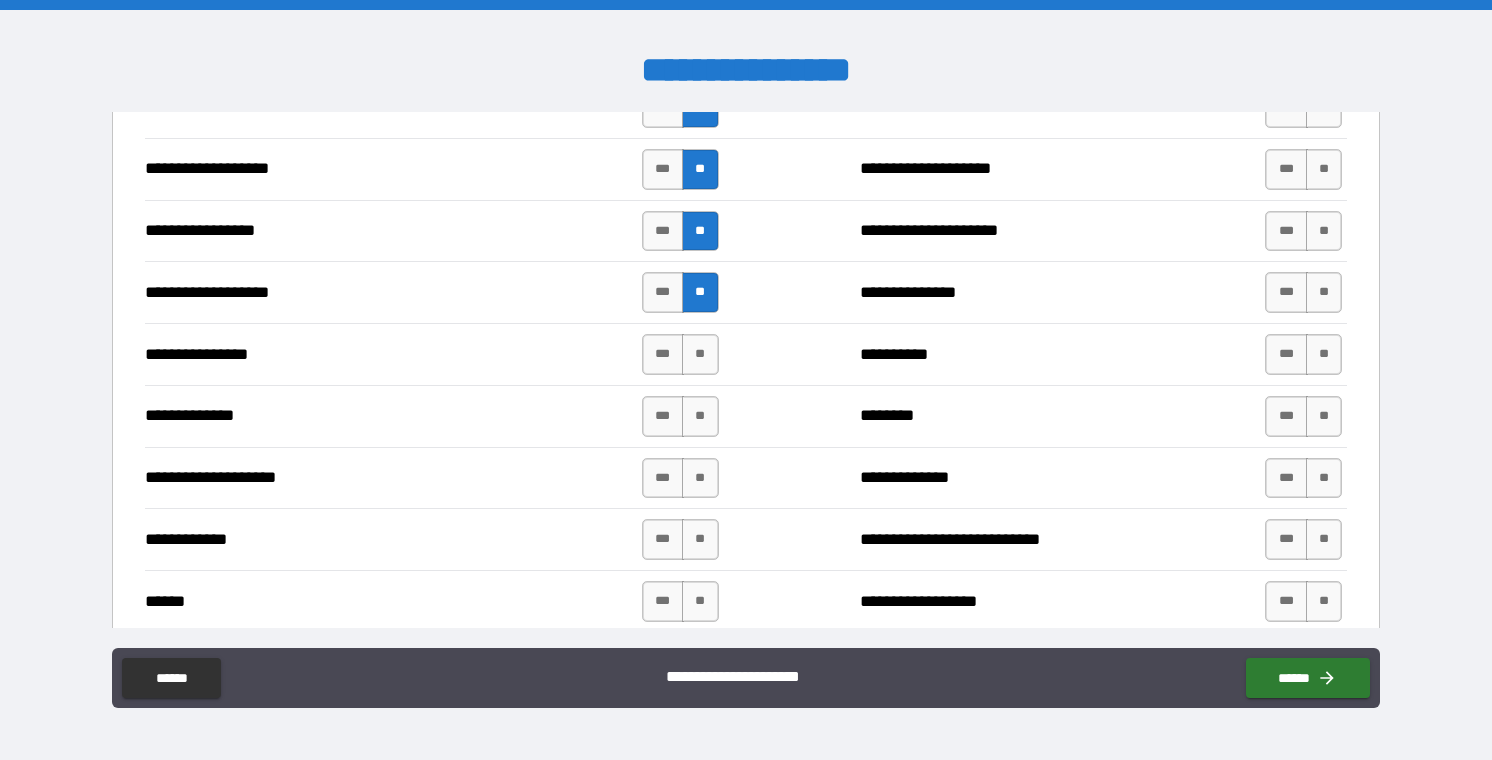 scroll, scrollTop: 3181, scrollLeft: 0, axis: vertical 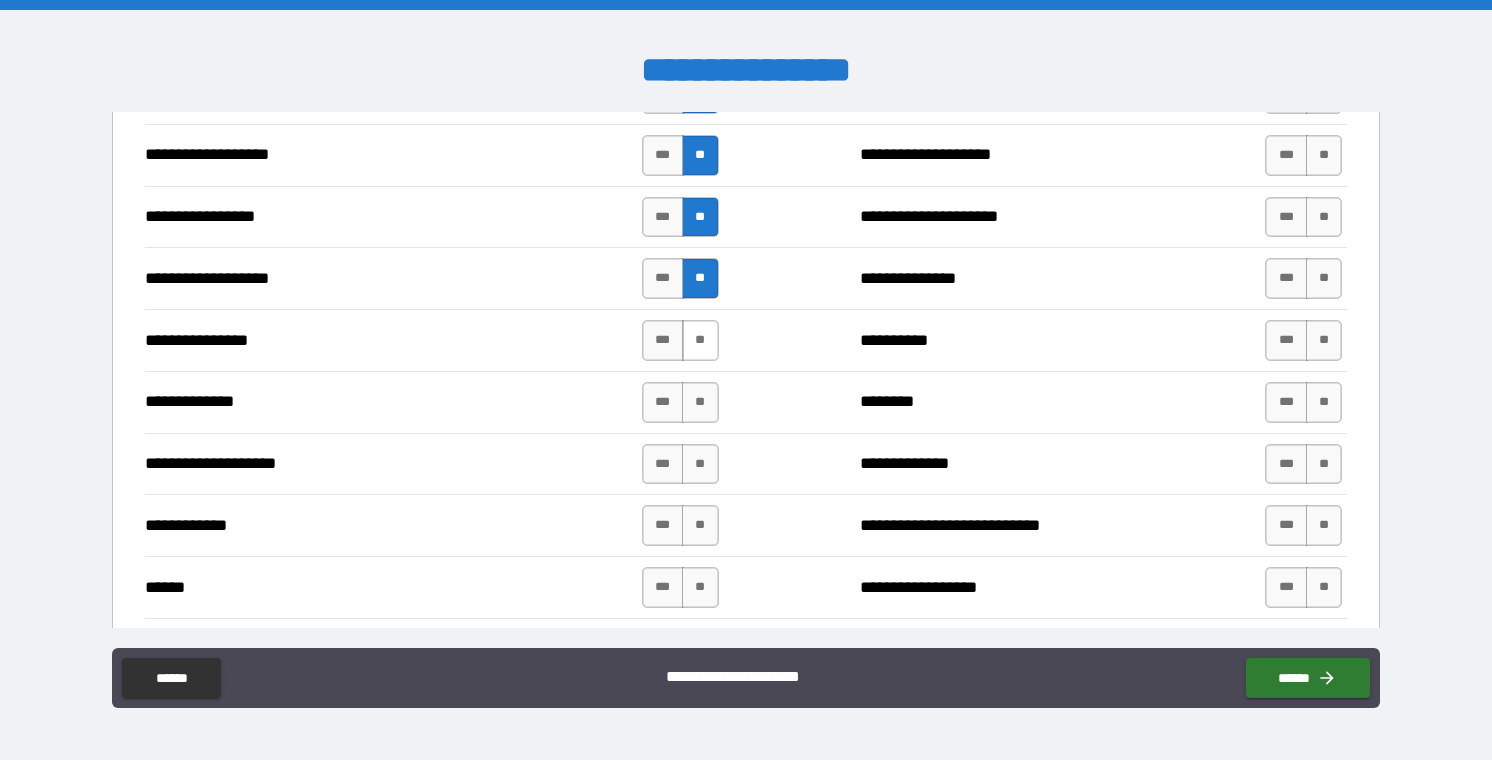click on "**" at bounding box center [700, 340] 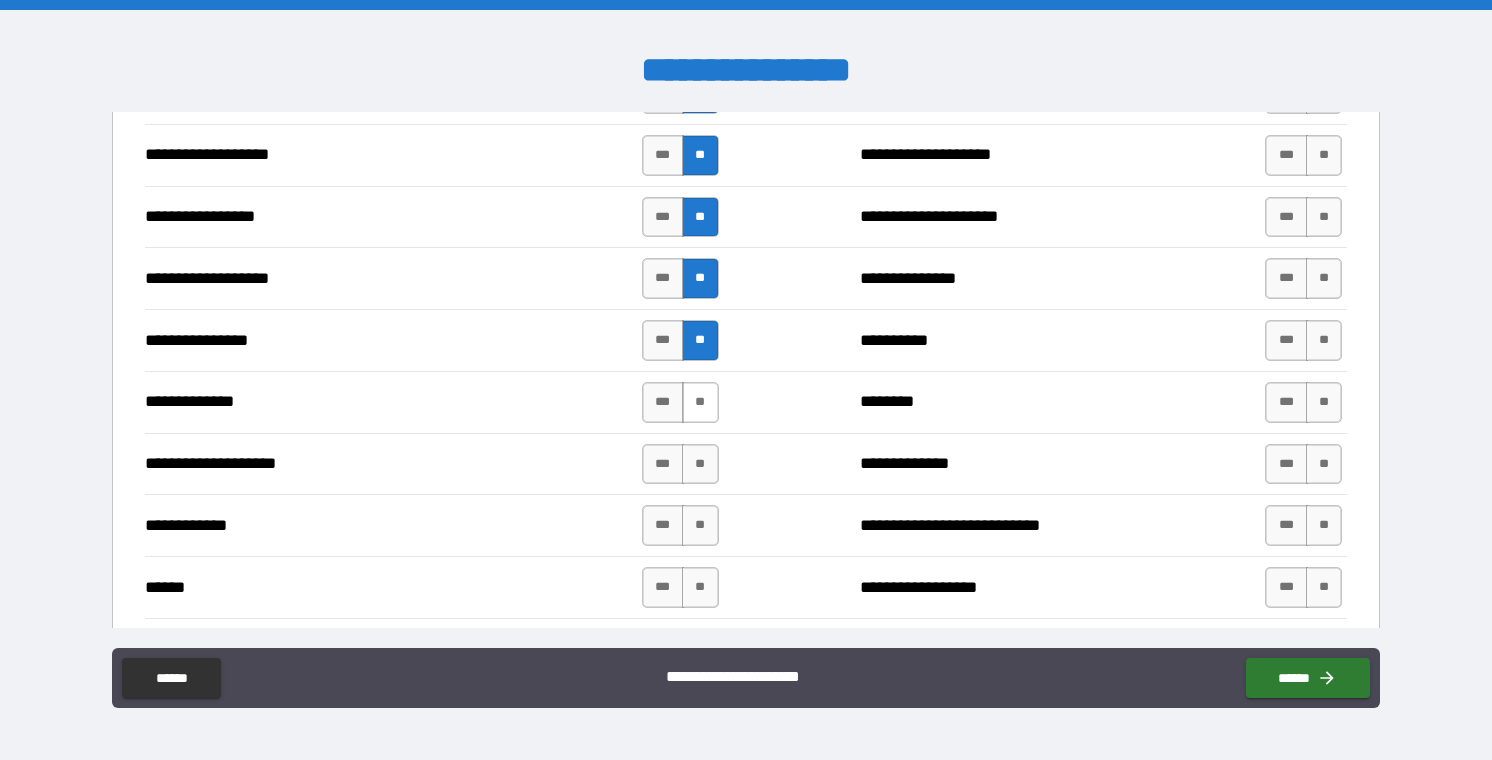 click on "**" at bounding box center (700, 402) 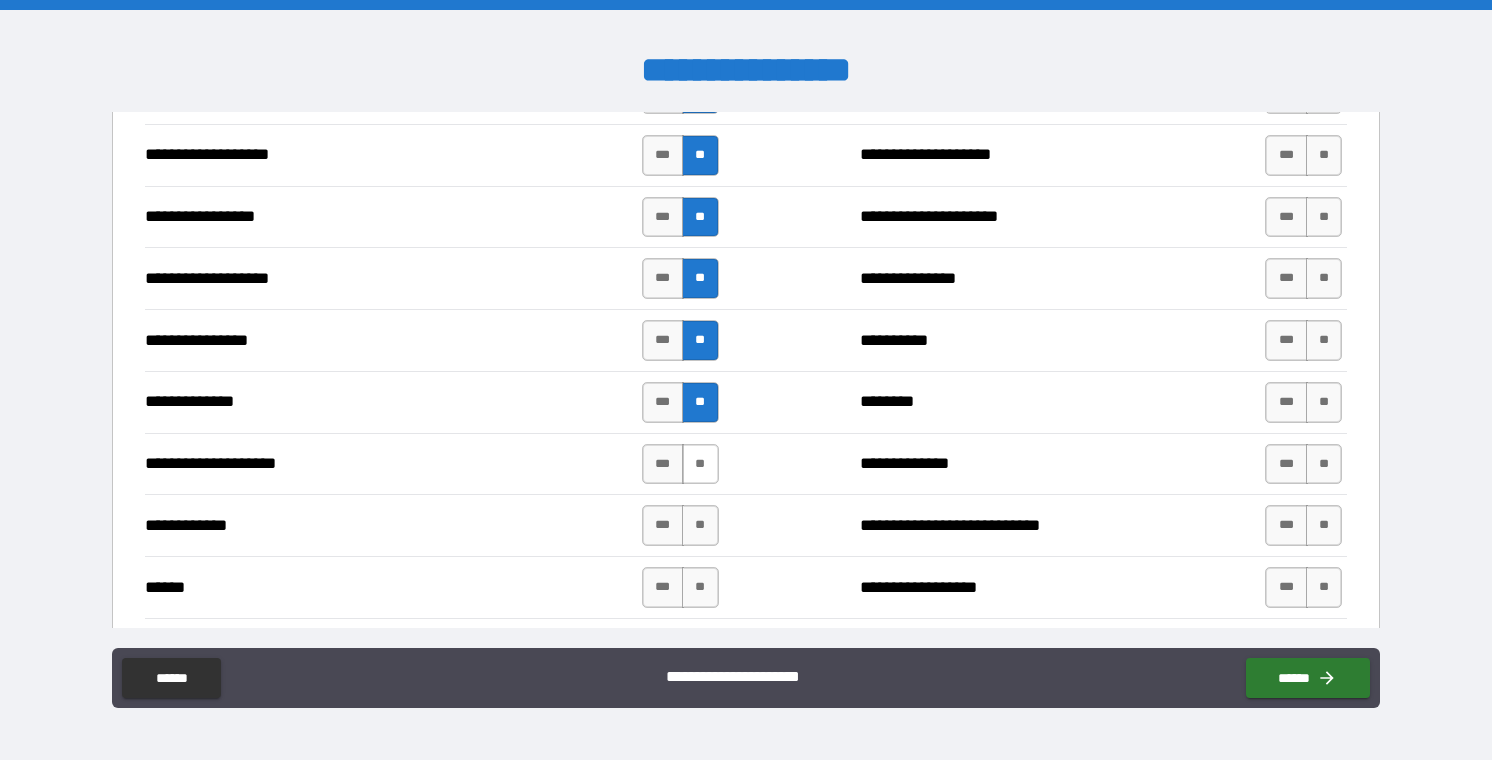 click on "**" at bounding box center (700, 464) 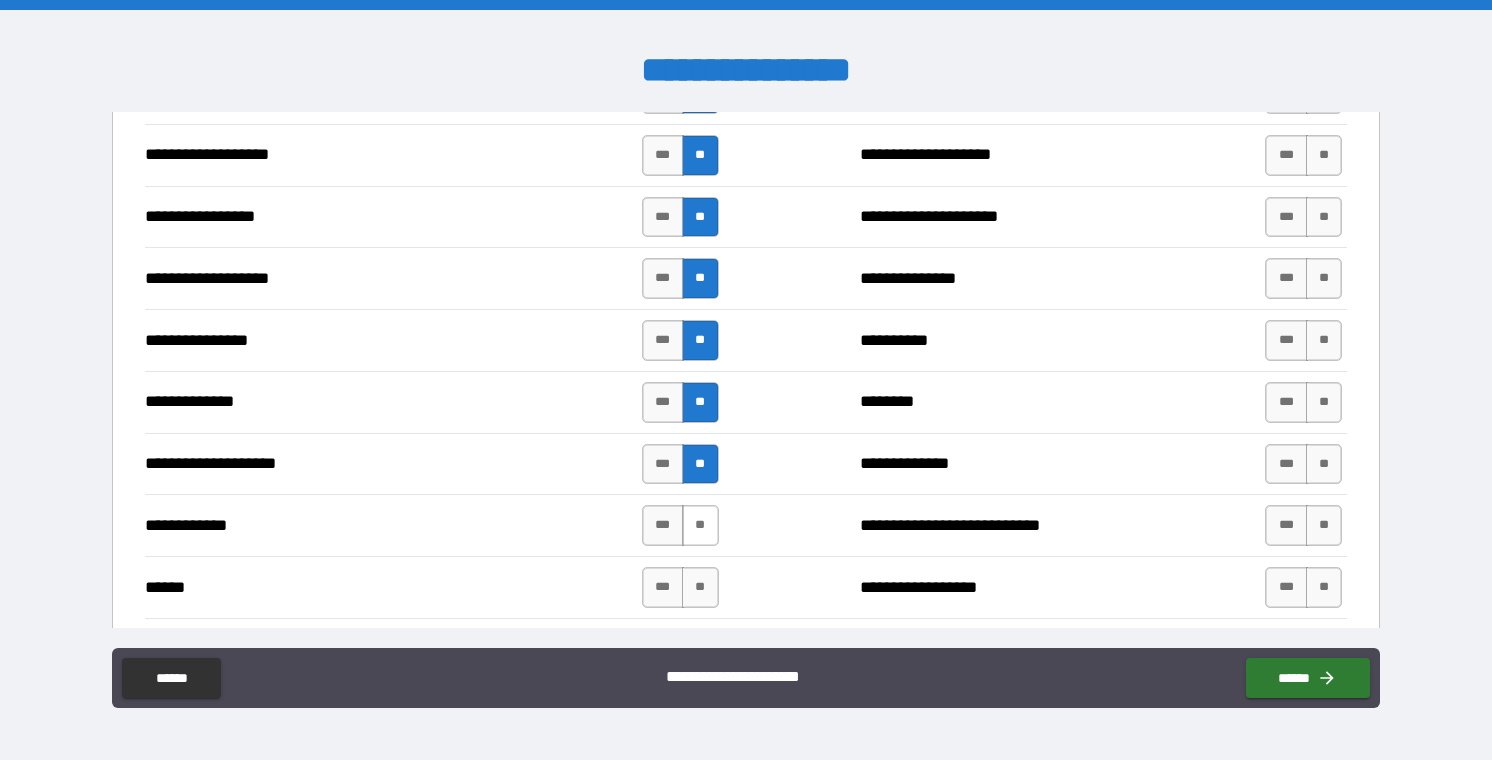 click on "**" at bounding box center [700, 525] 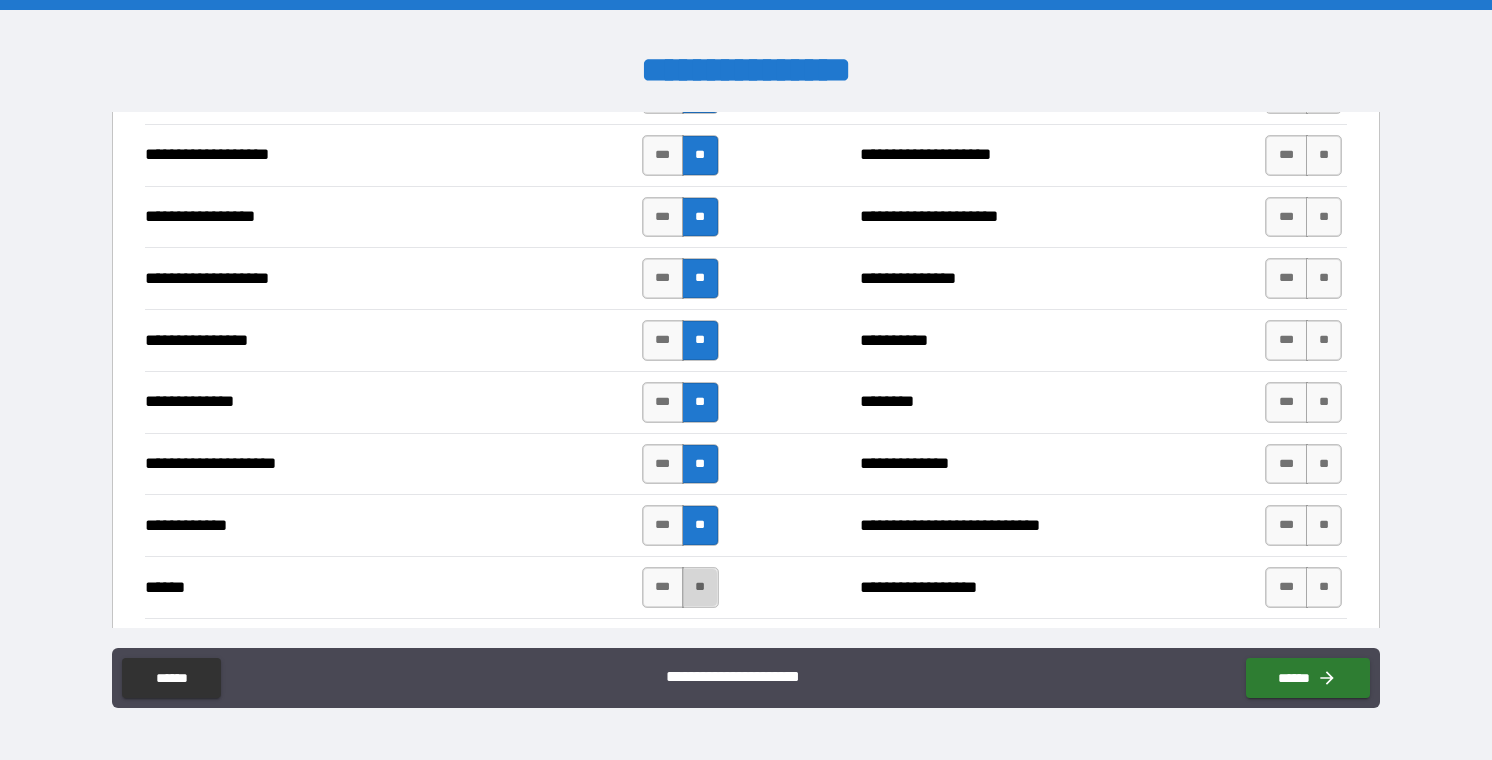 click on "**" at bounding box center [700, 587] 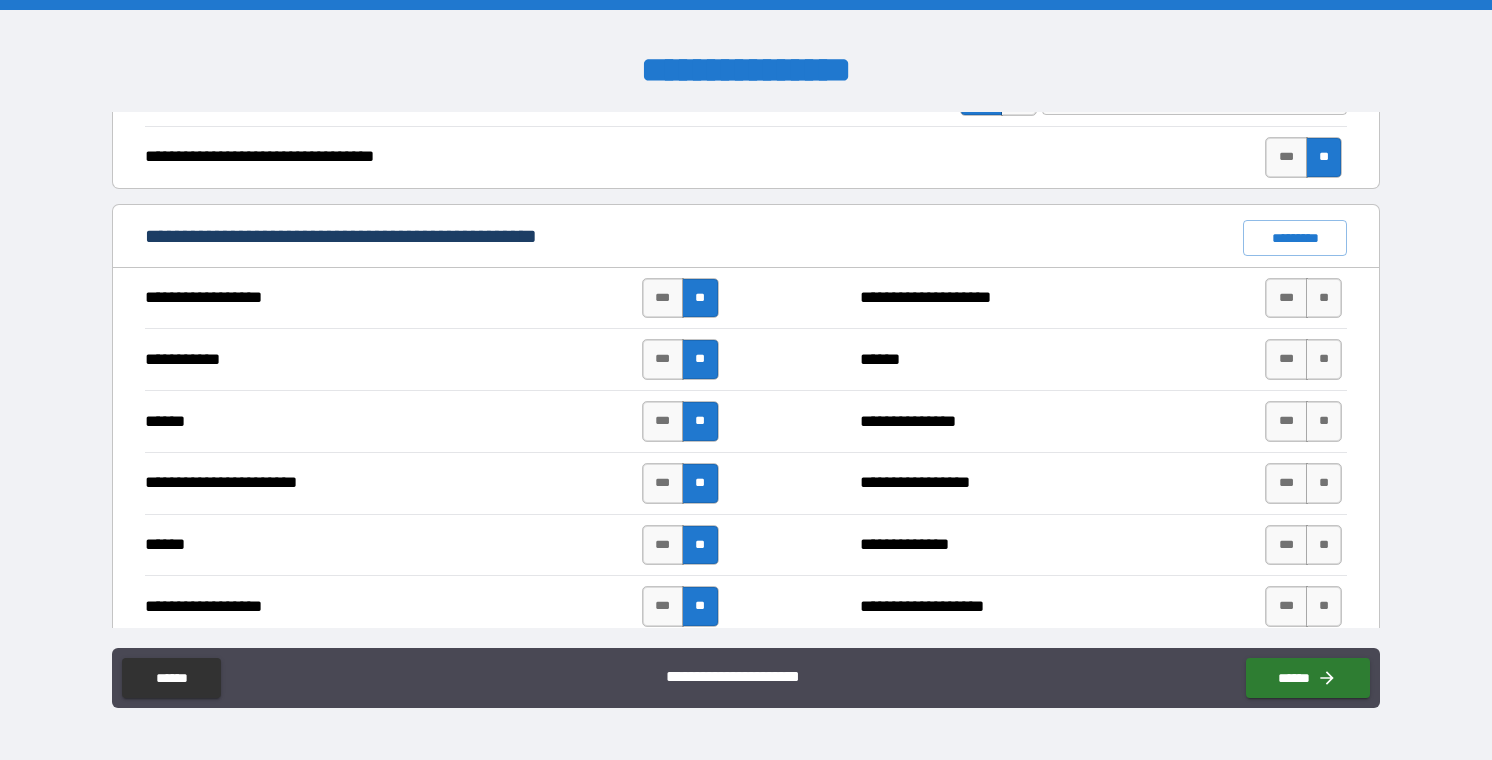 scroll, scrollTop: 1426, scrollLeft: 0, axis: vertical 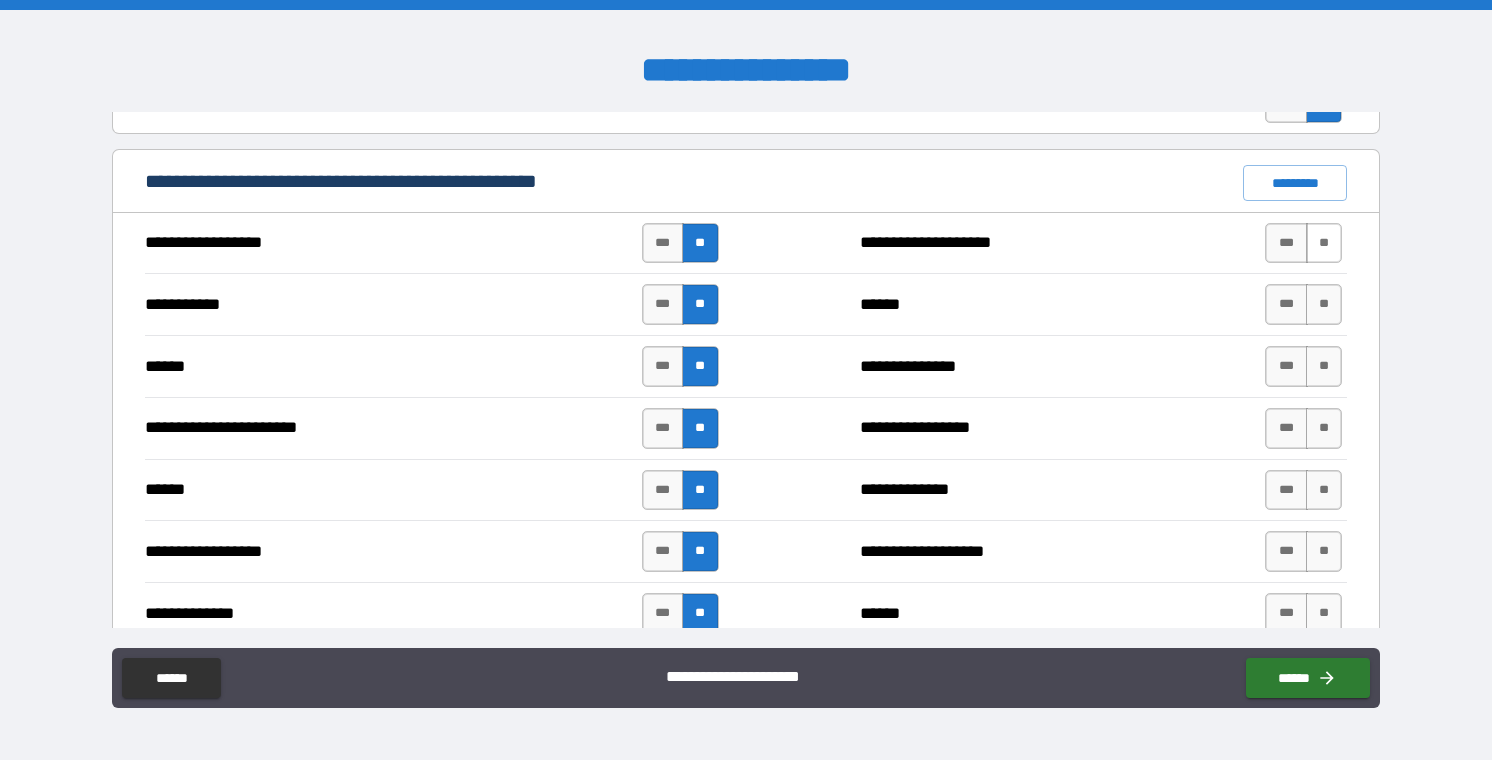 click on "**" at bounding box center (1324, 243) 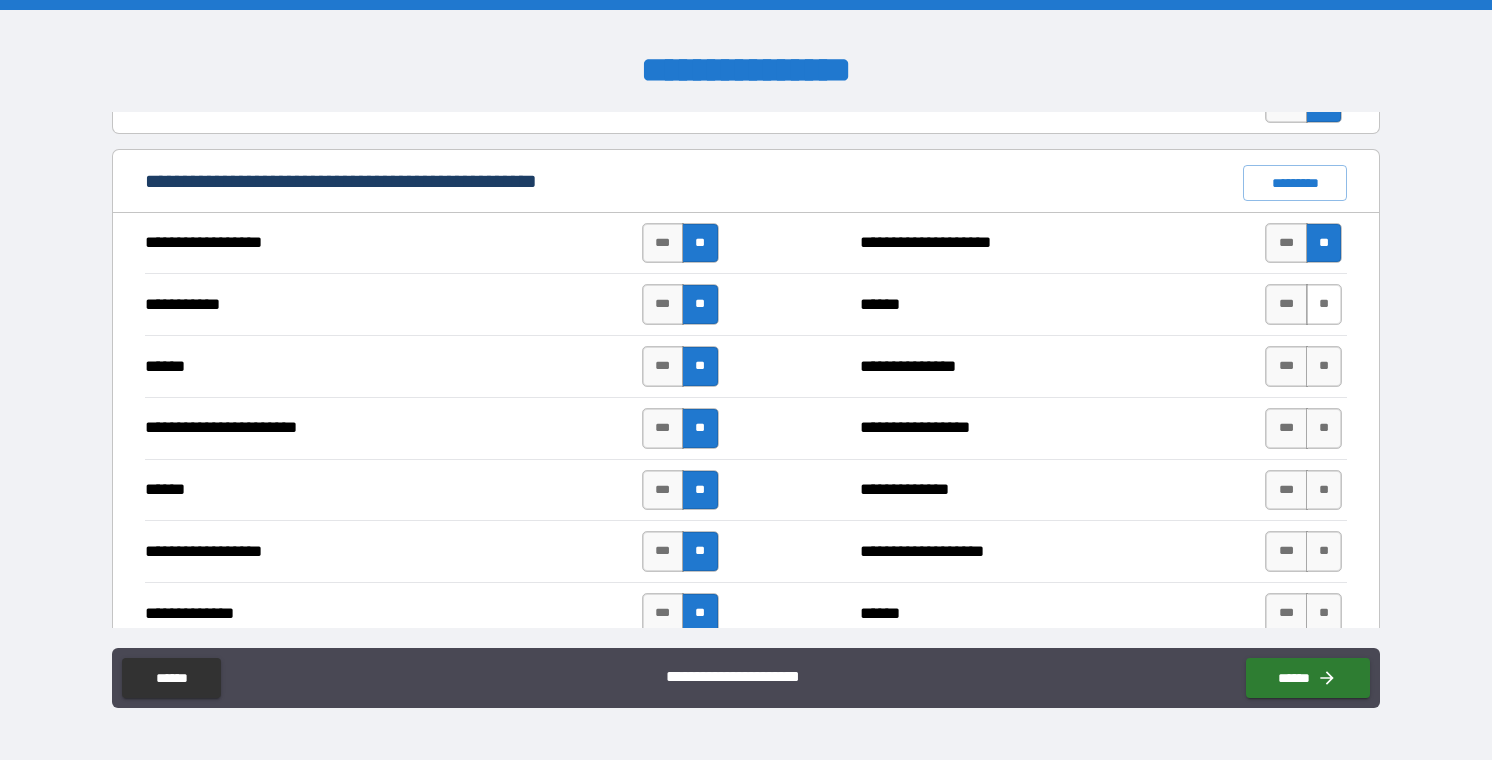 click on "**" at bounding box center [1324, 304] 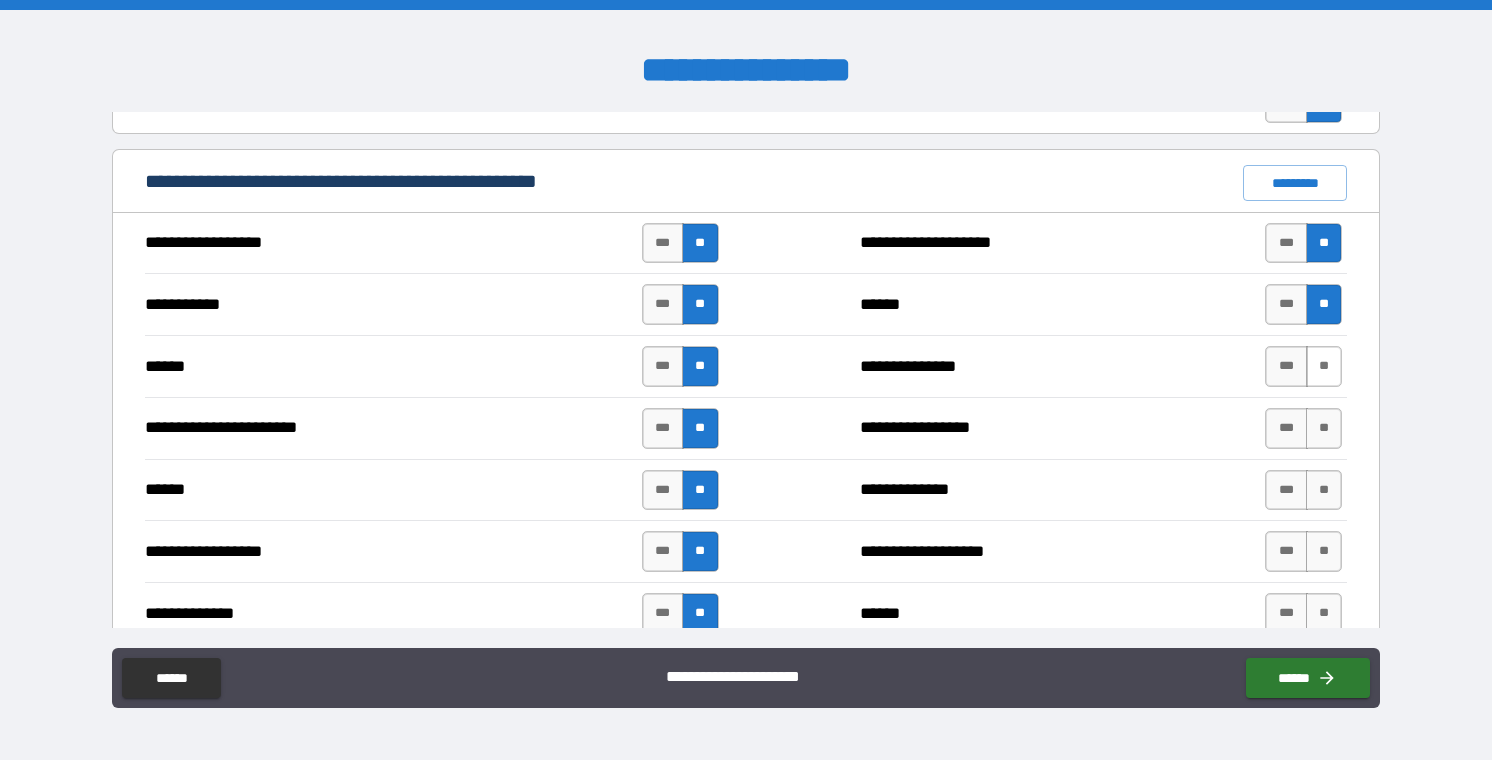 click on "**" at bounding box center (1324, 366) 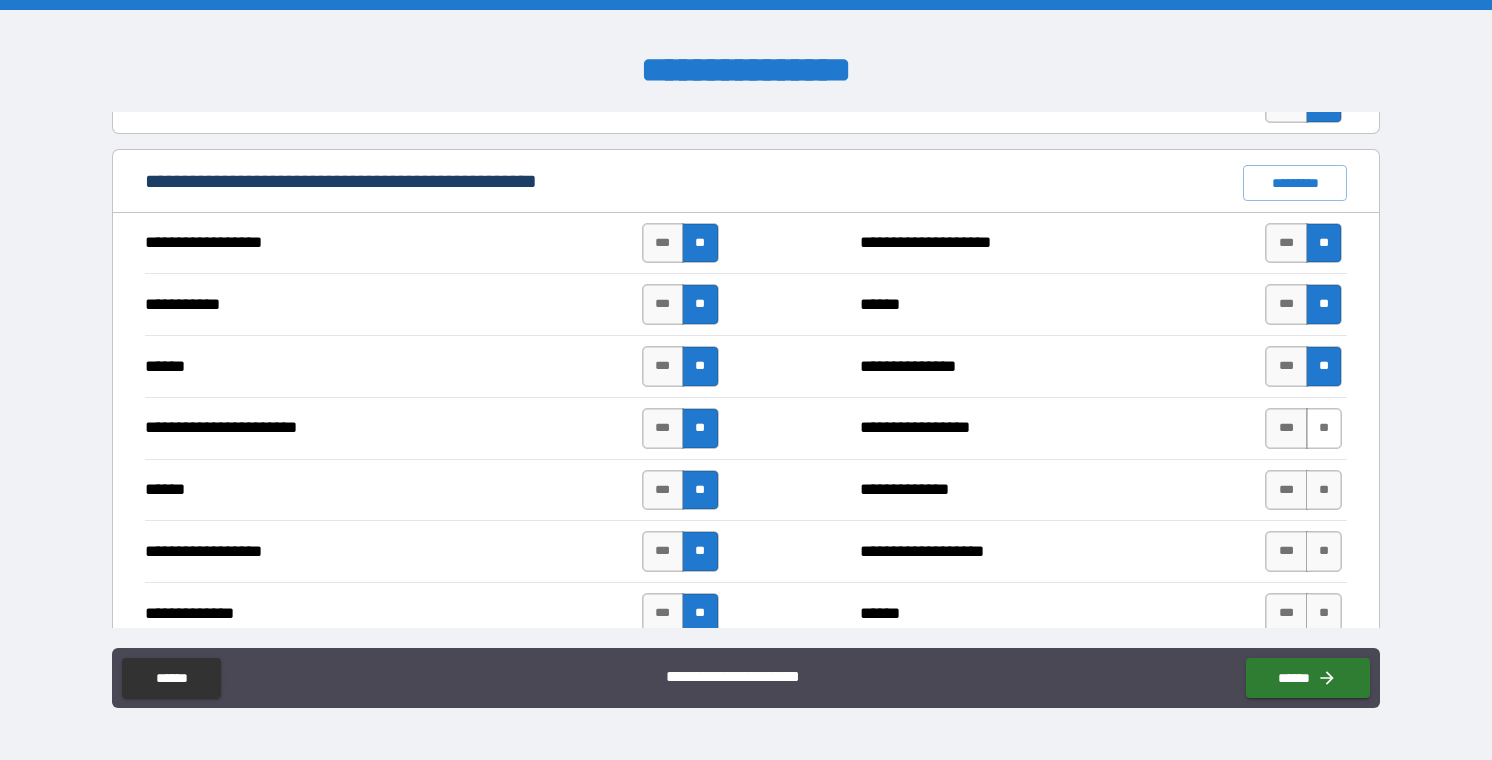 click on "**" at bounding box center (1324, 428) 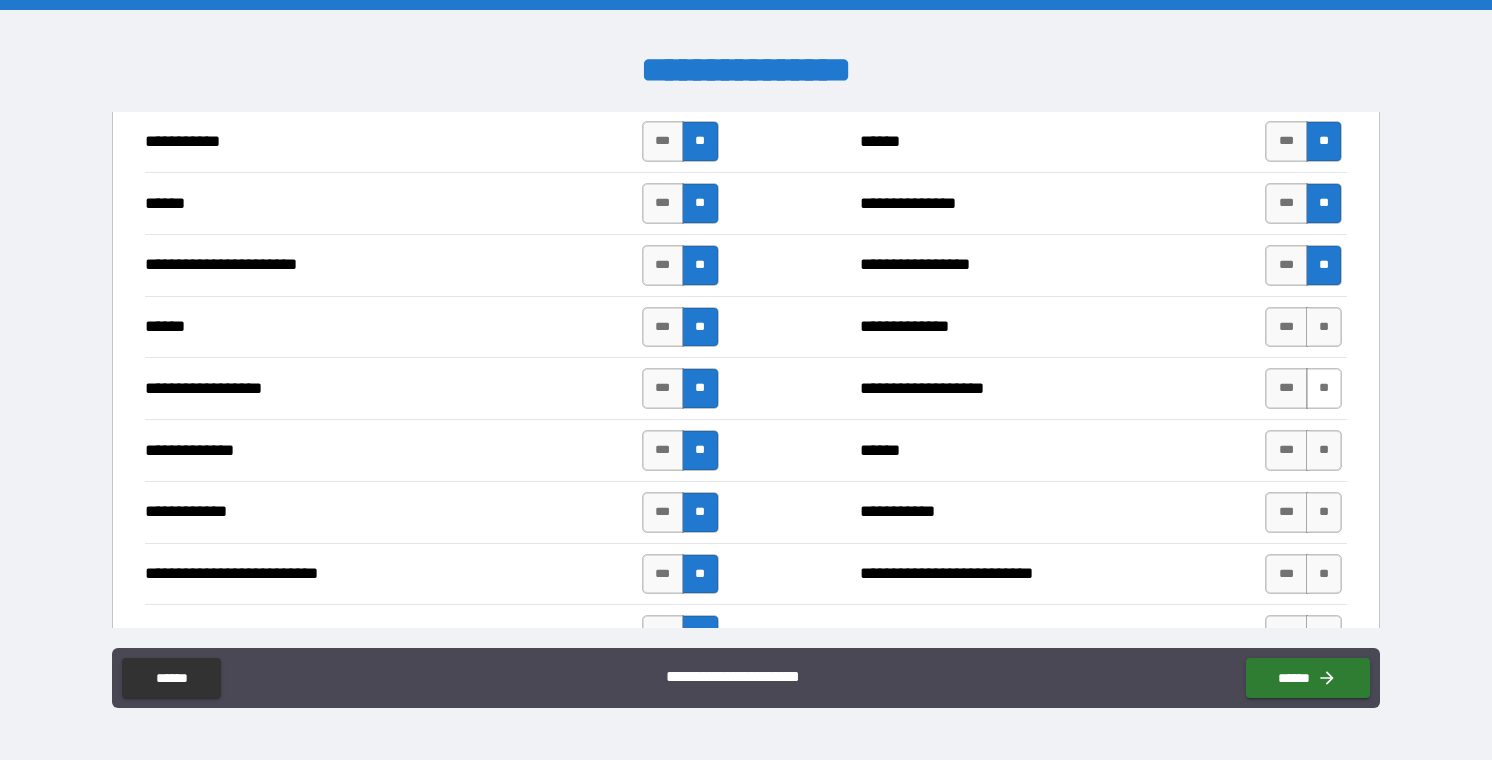 scroll, scrollTop: 1608, scrollLeft: 0, axis: vertical 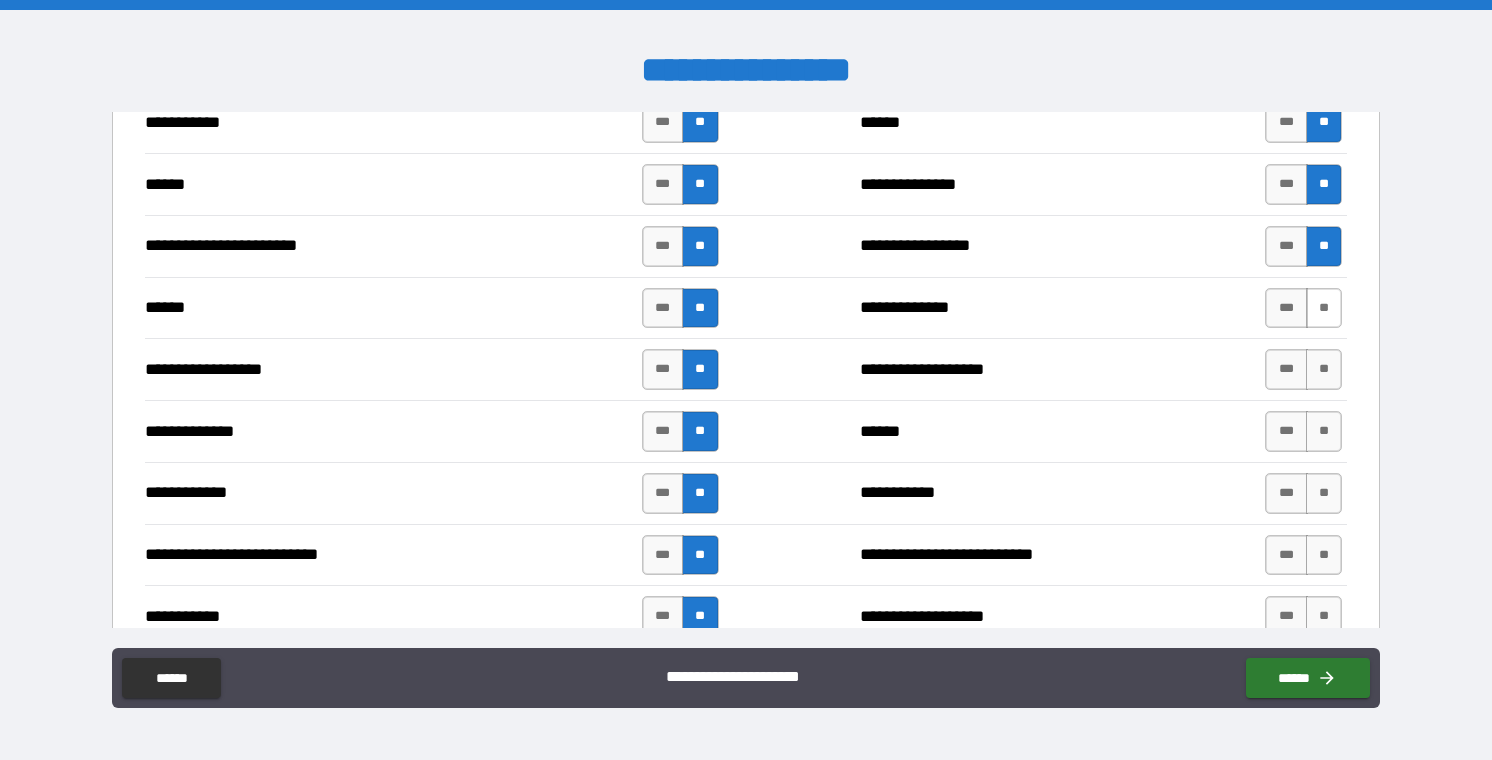 click on "**" at bounding box center (1324, 308) 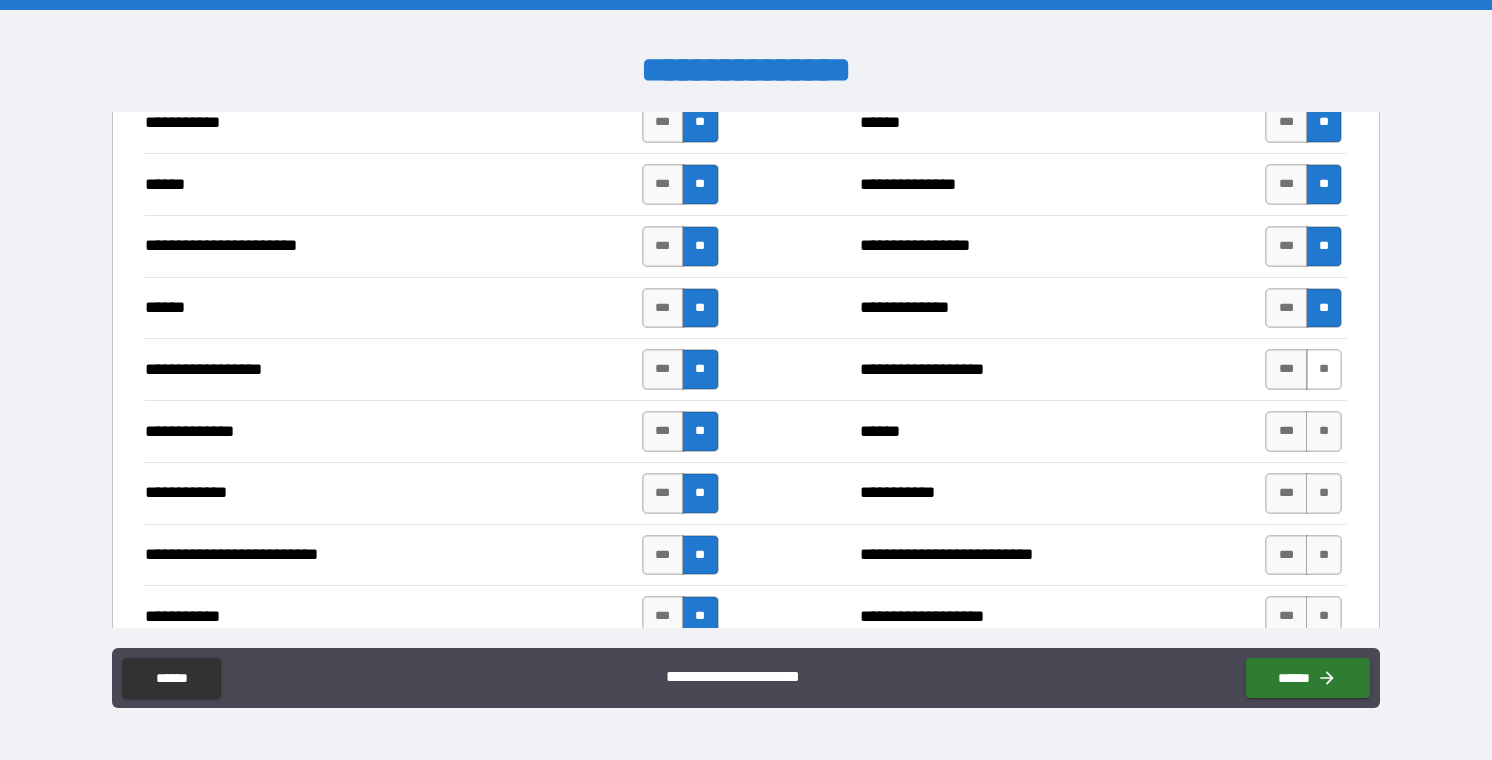 click on "**" at bounding box center [1324, 369] 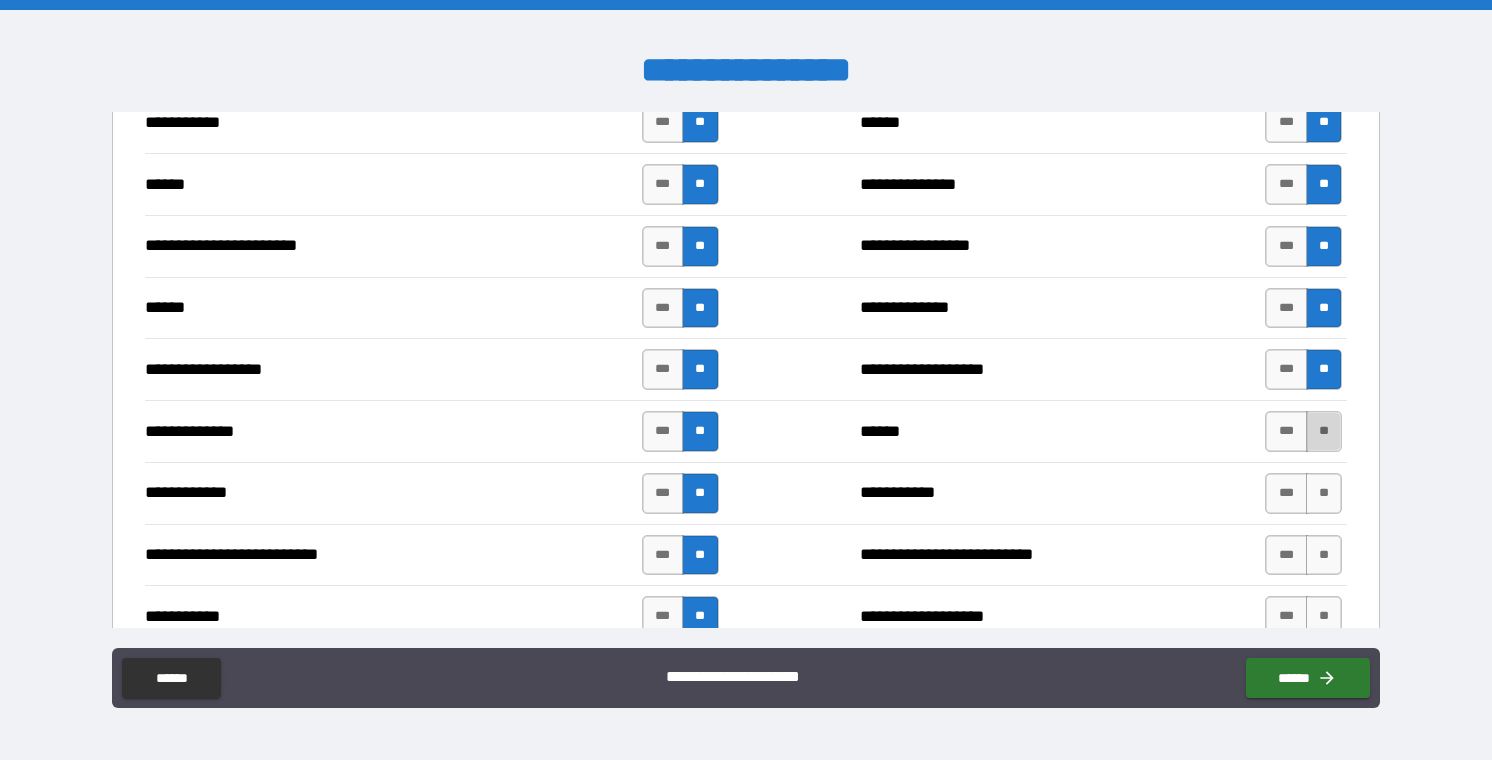 click on "**" at bounding box center (1324, 431) 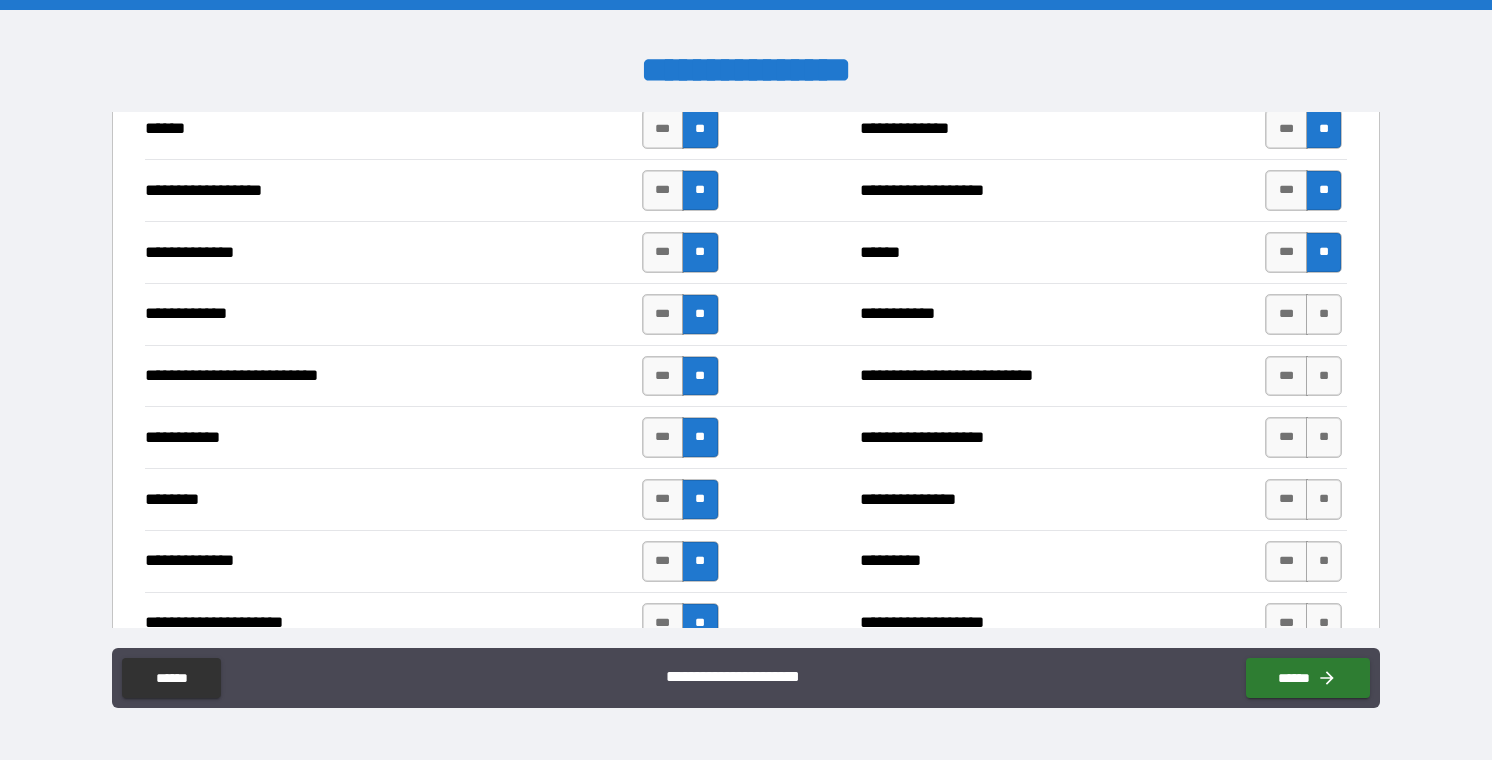scroll, scrollTop: 1814, scrollLeft: 0, axis: vertical 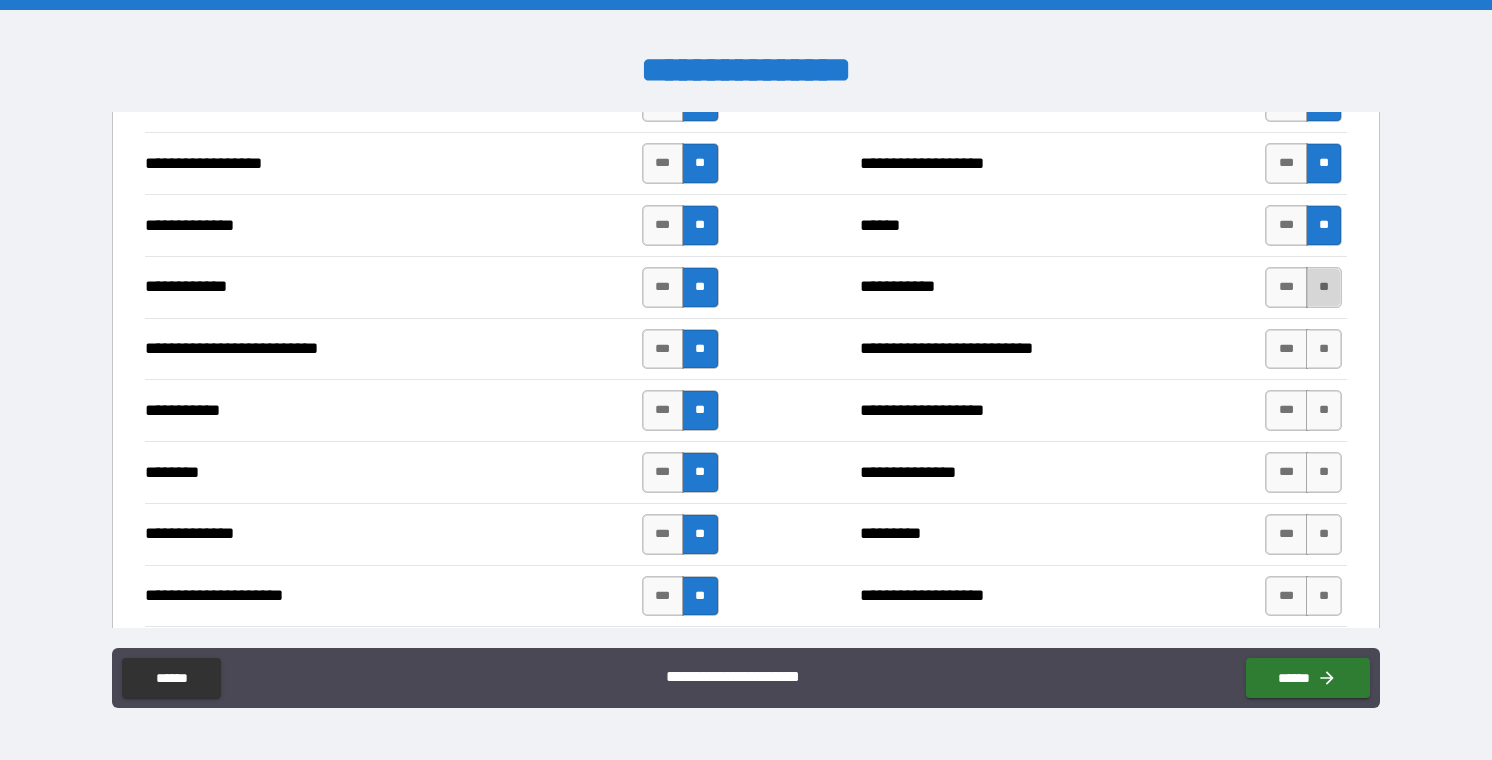 click on "**" at bounding box center [1324, 287] 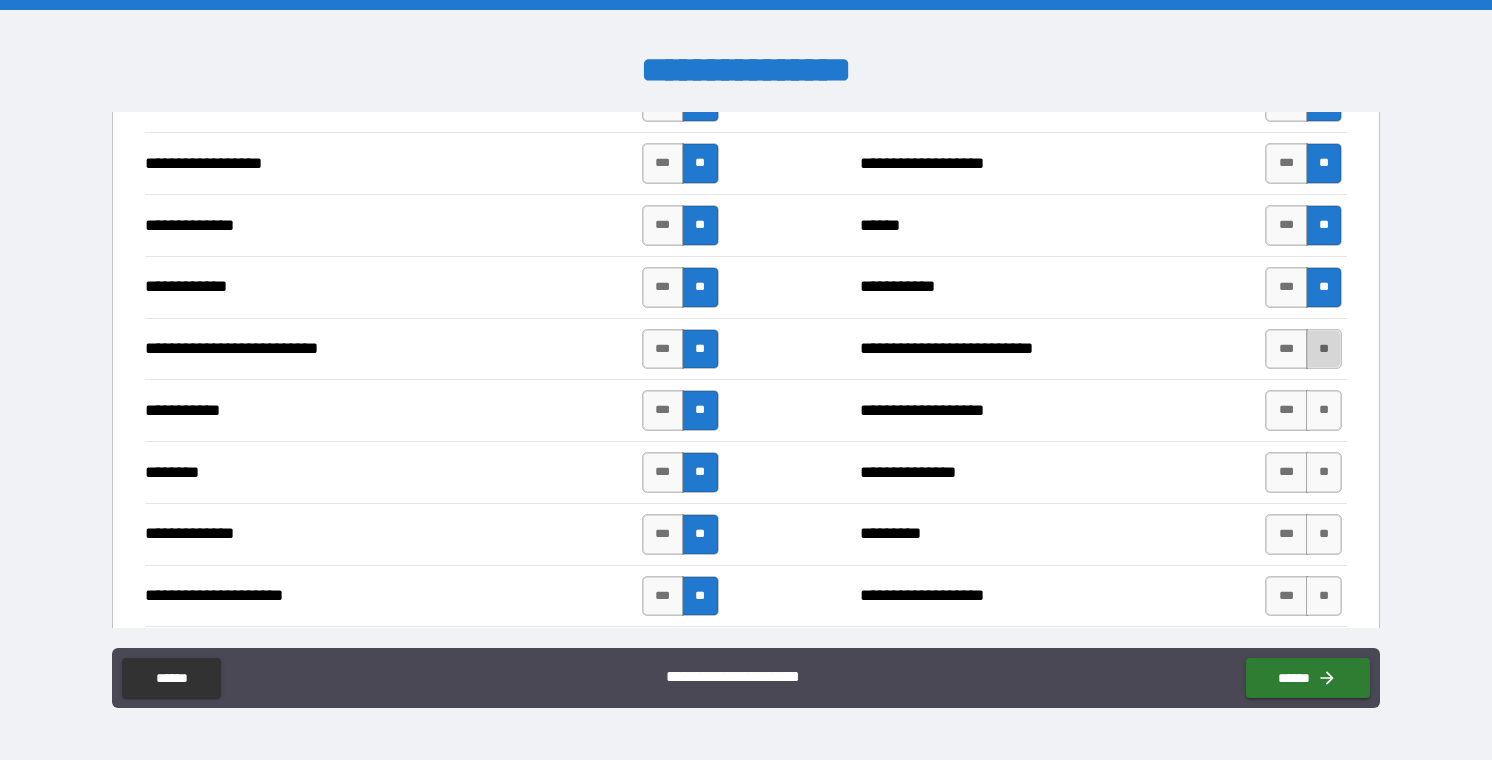 click on "**" at bounding box center [1324, 349] 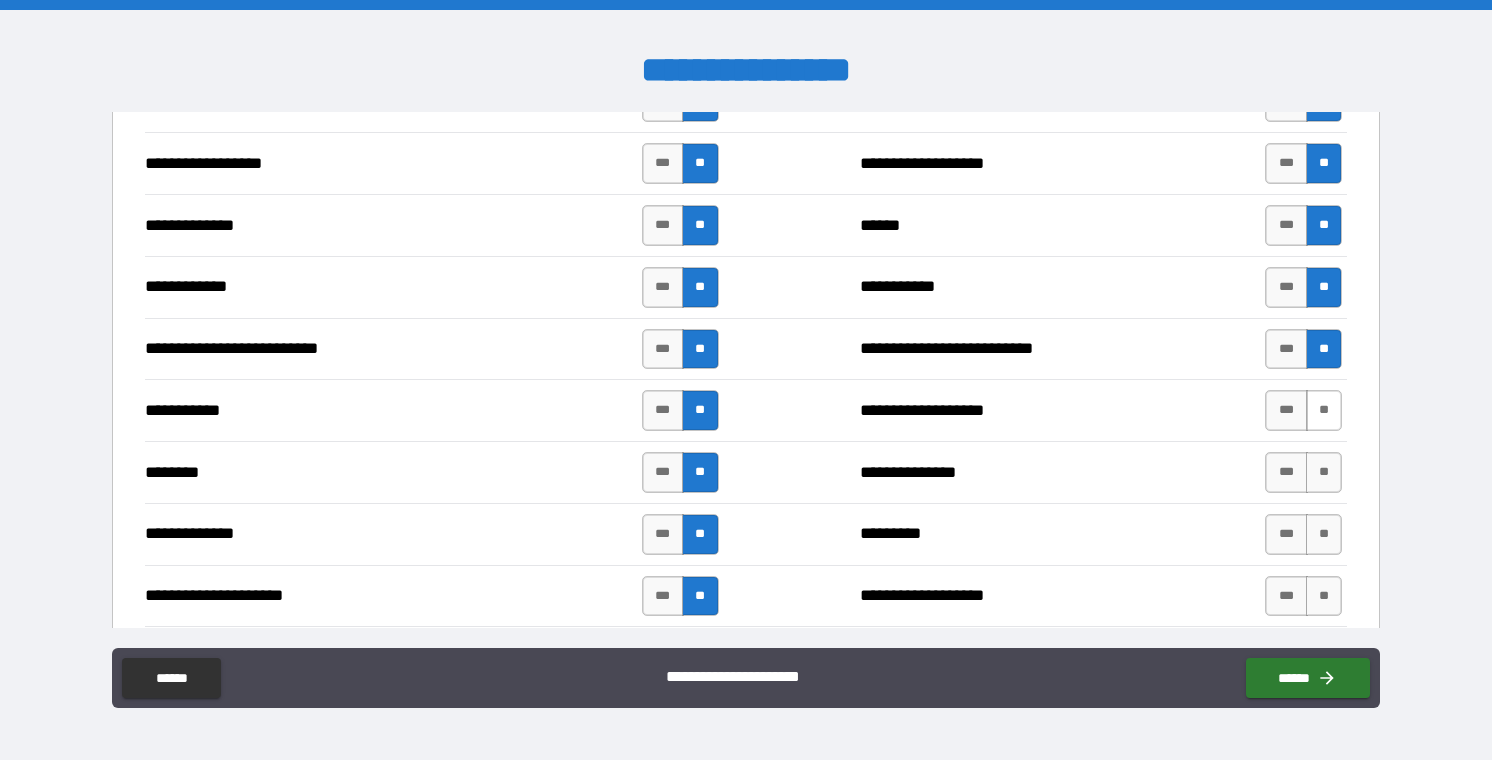 click on "**" at bounding box center [1324, 410] 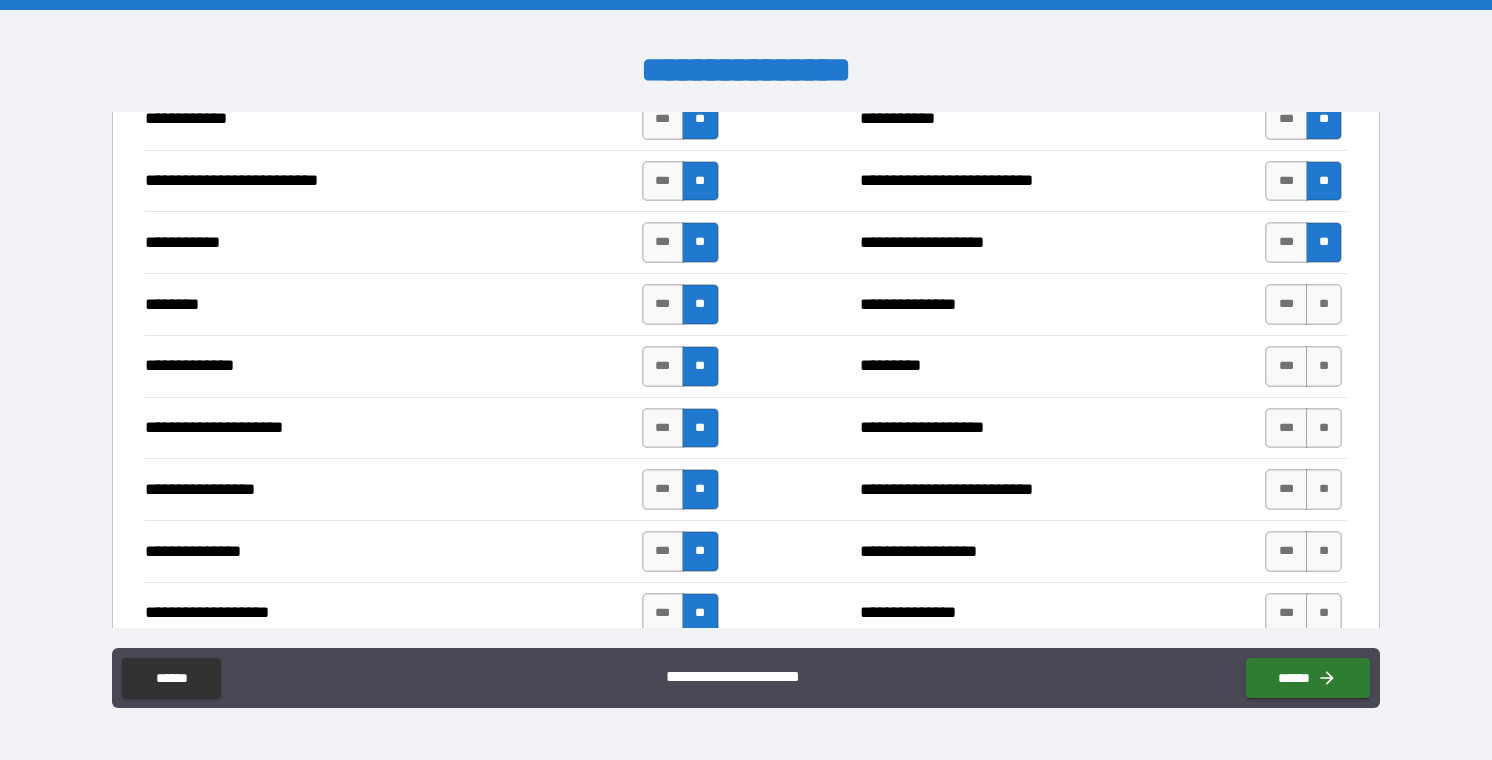 scroll, scrollTop: 1984, scrollLeft: 0, axis: vertical 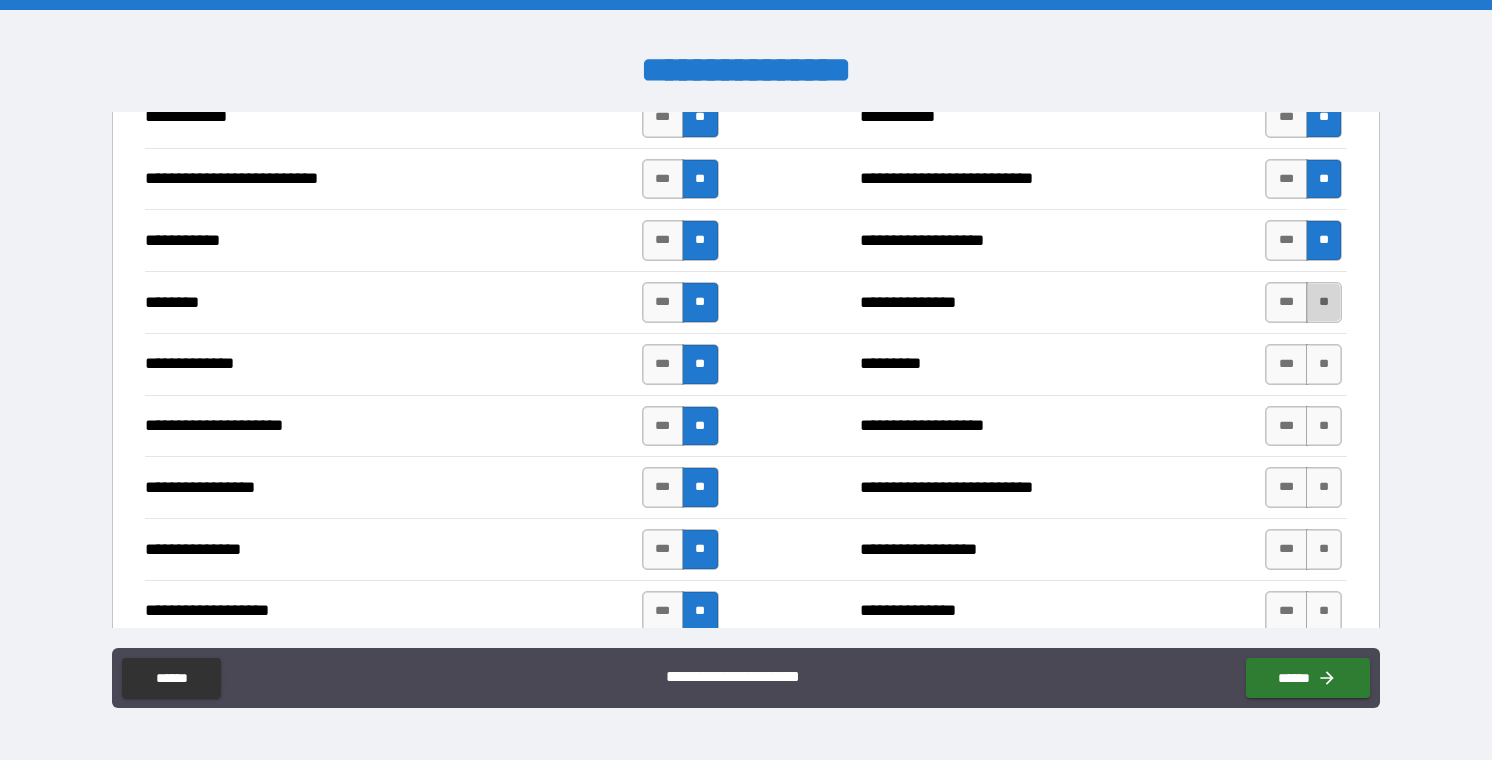 click on "**" at bounding box center [1324, 302] 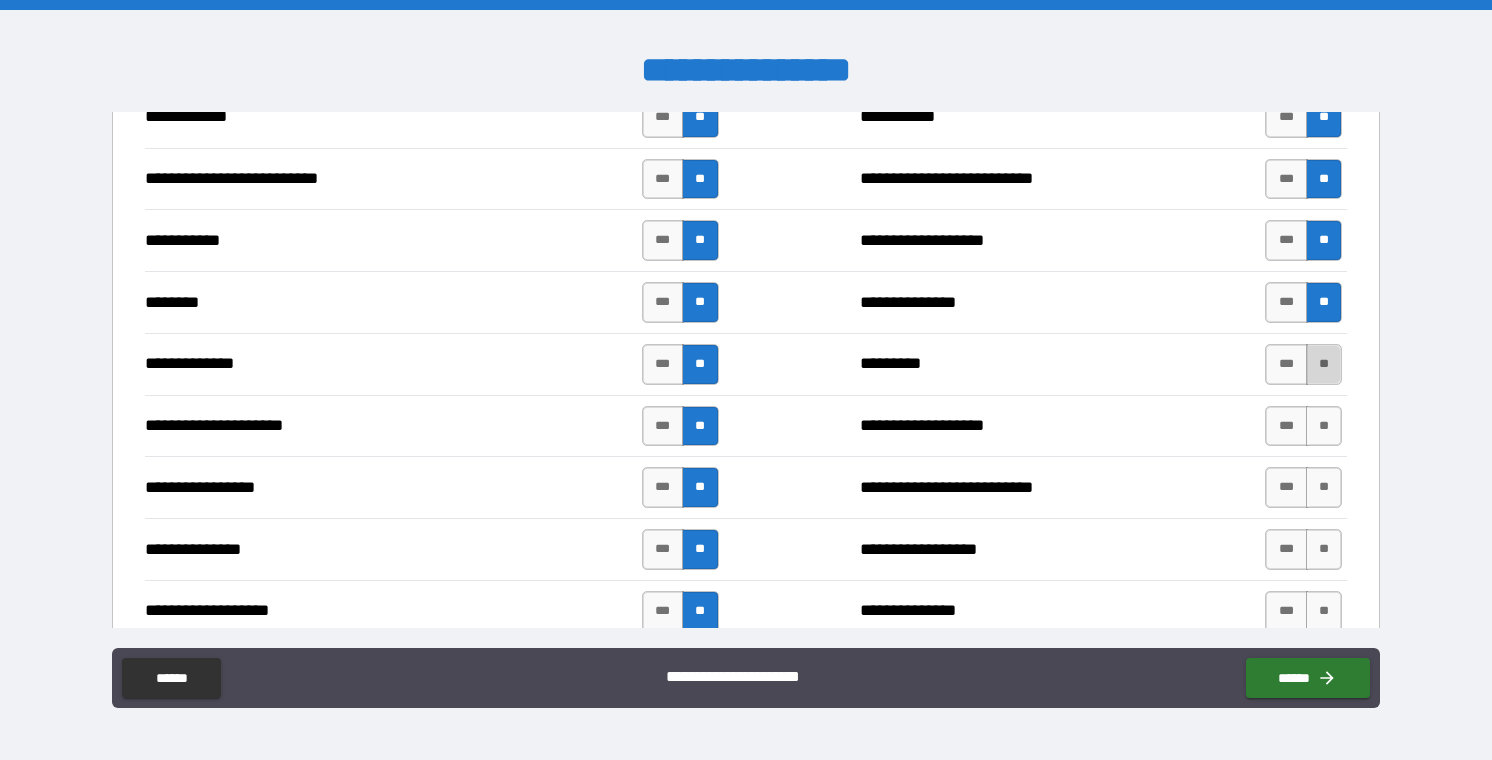 click on "**" at bounding box center (1324, 364) 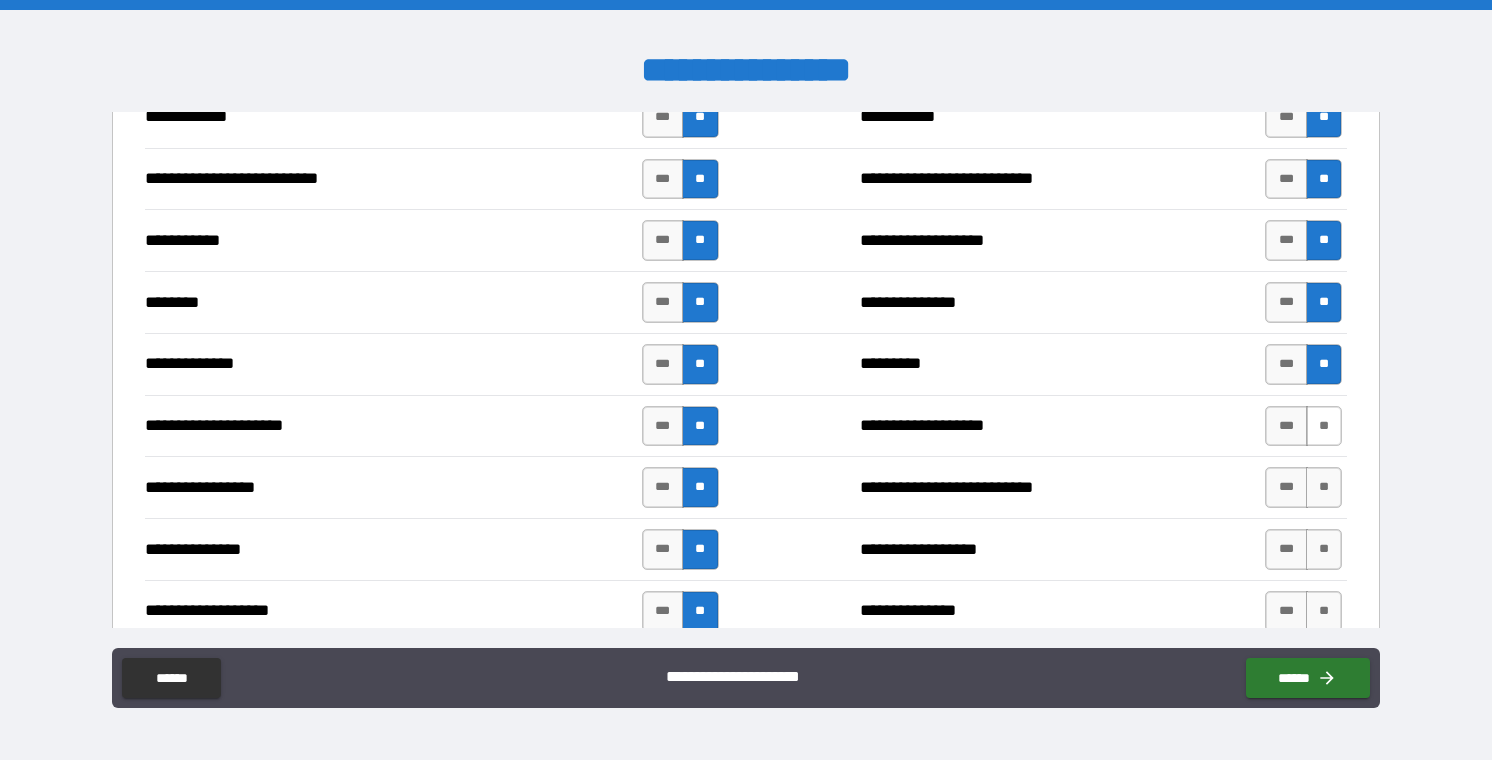 click on "**" at bounding box center [1324, 426] 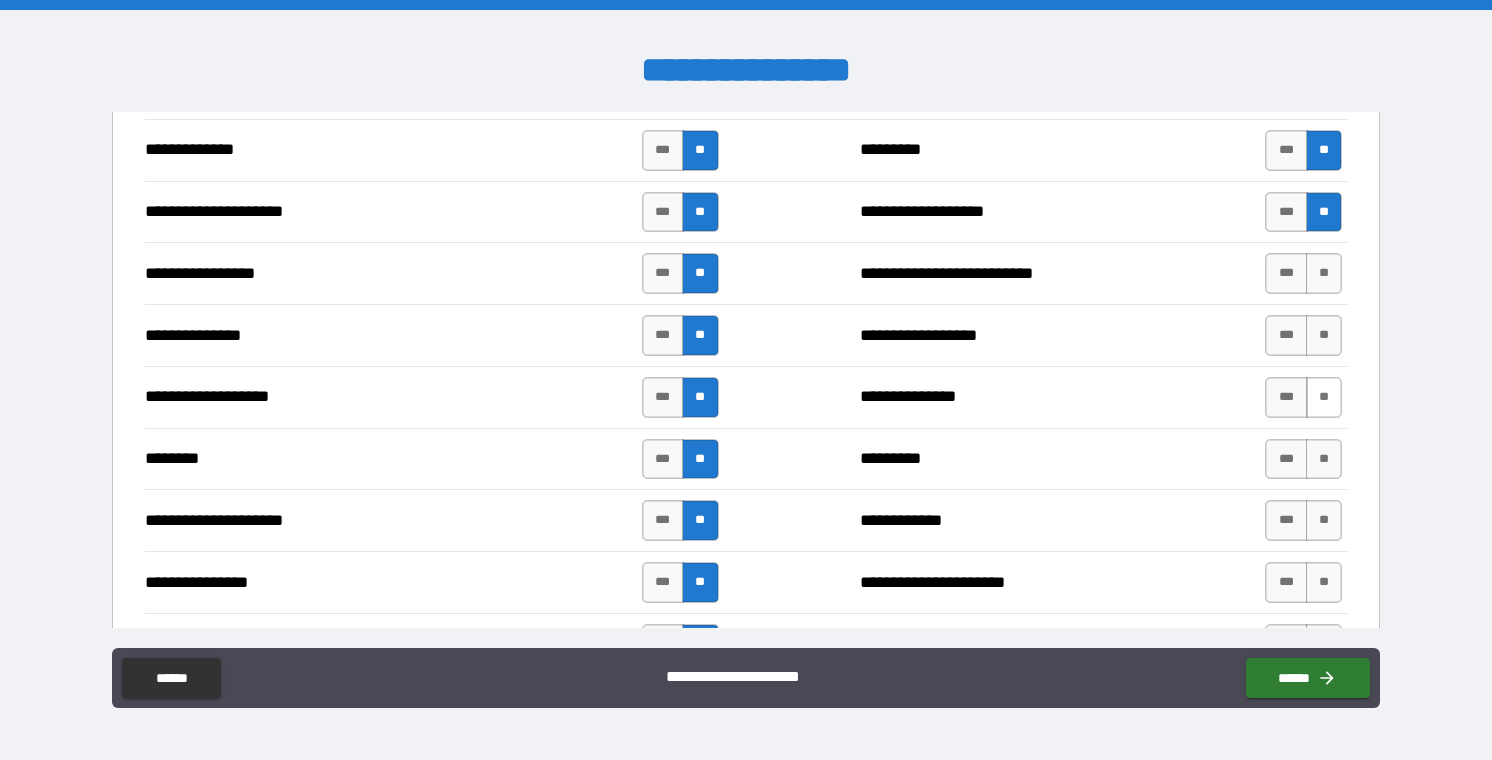 scroll, scrollTop: 2200, scrollLeft: 0, axis: vertical 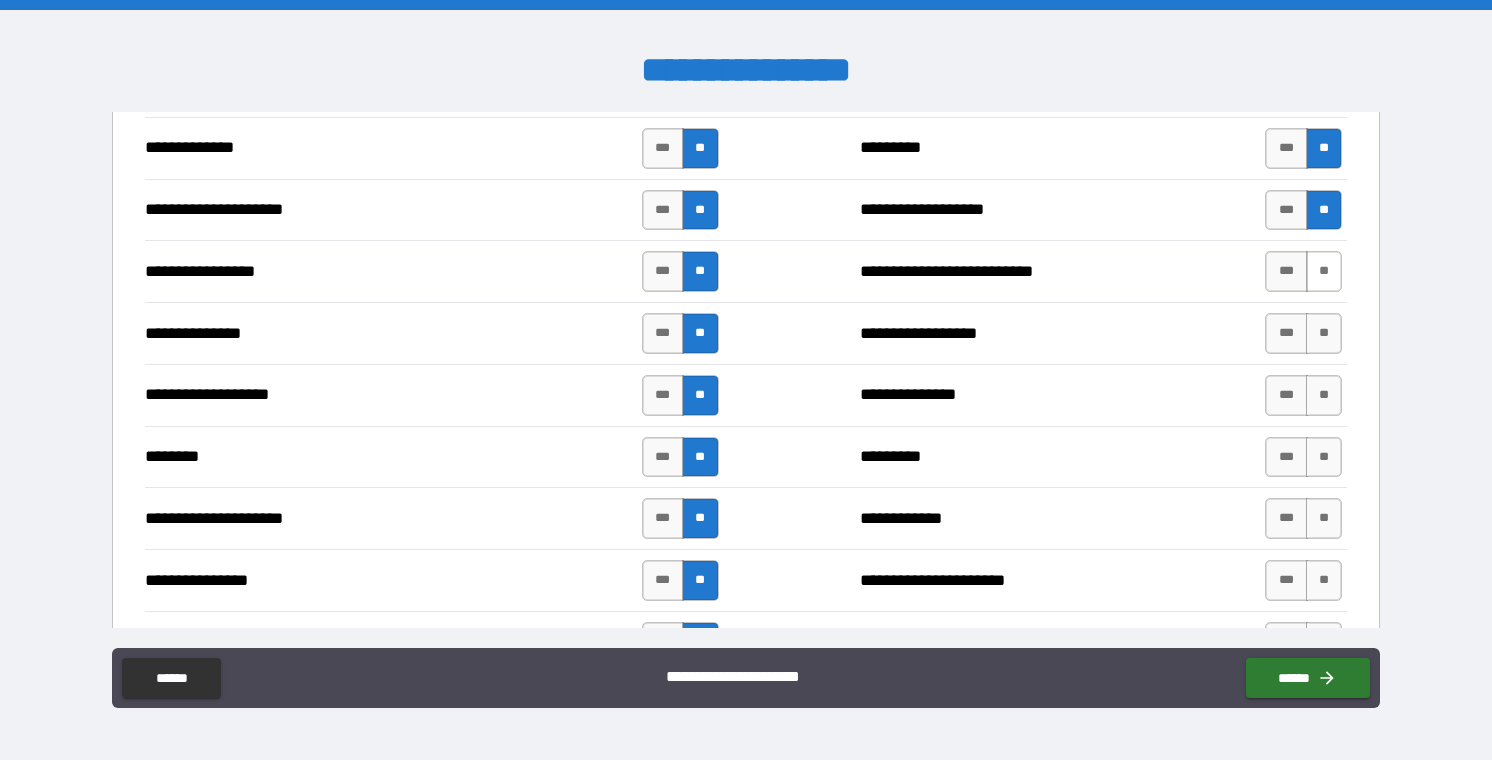 click on "**" at bounding box center [1324, 271] 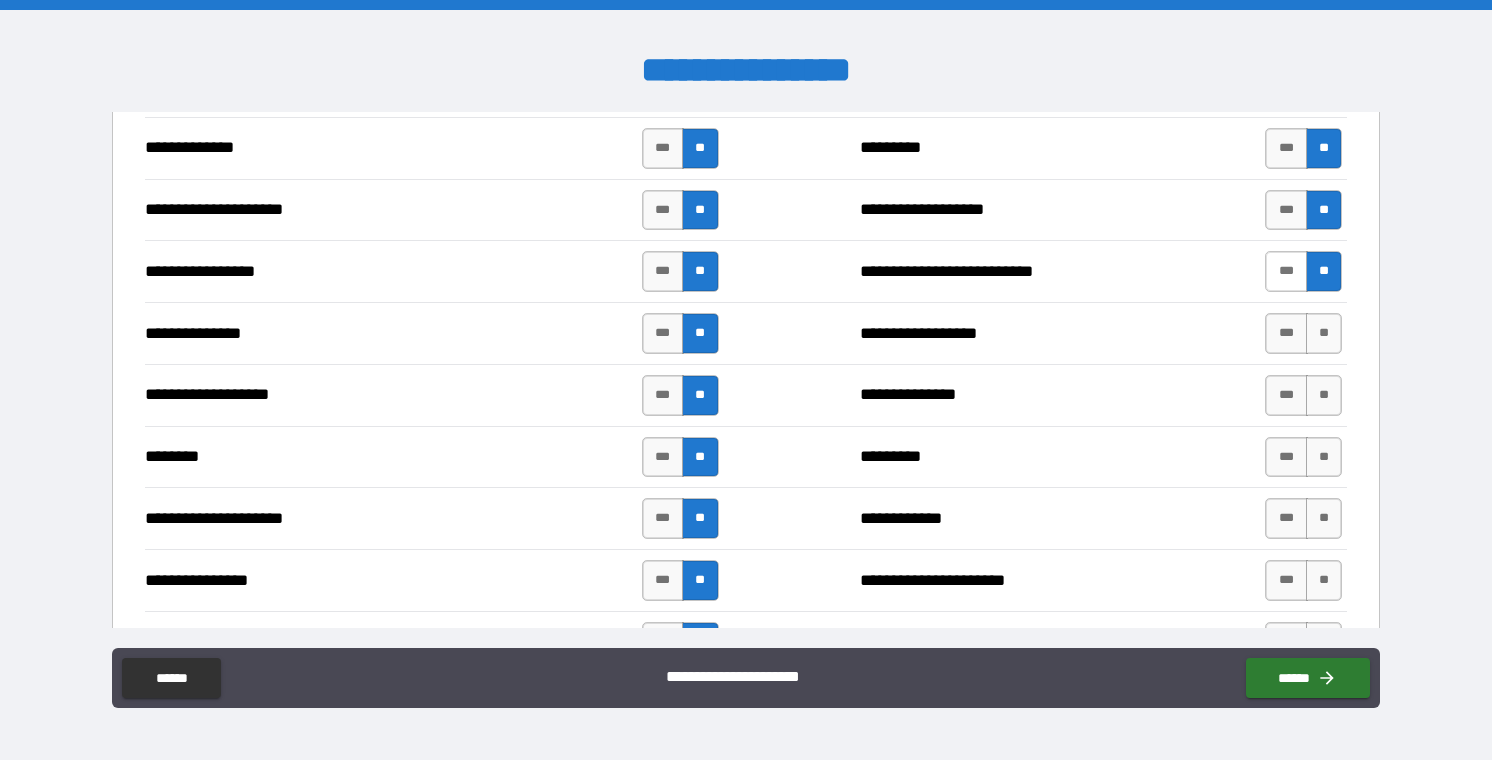 click on "***" at bounding box center (1286, 271) 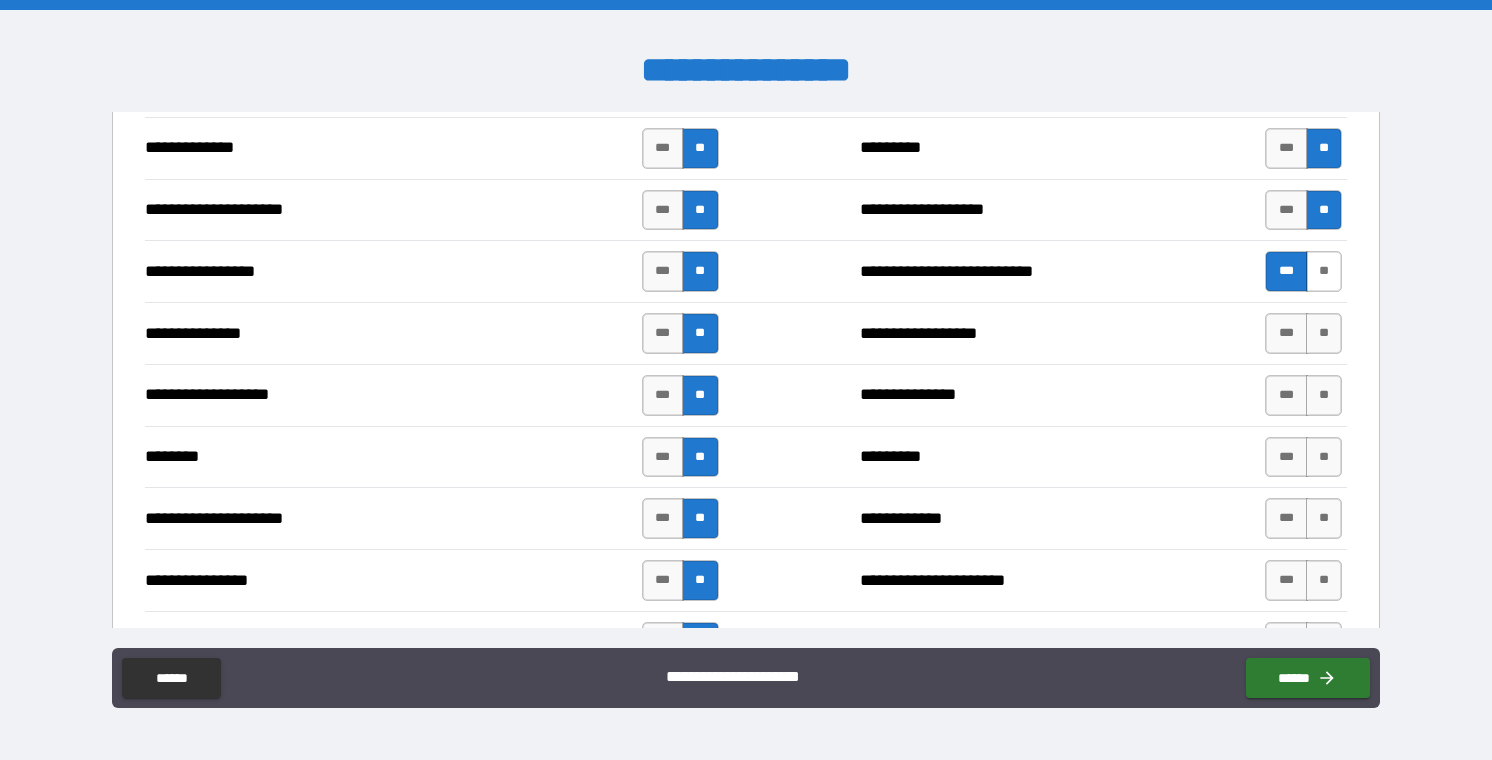 click on "**" at bounding box center (1324, 271) 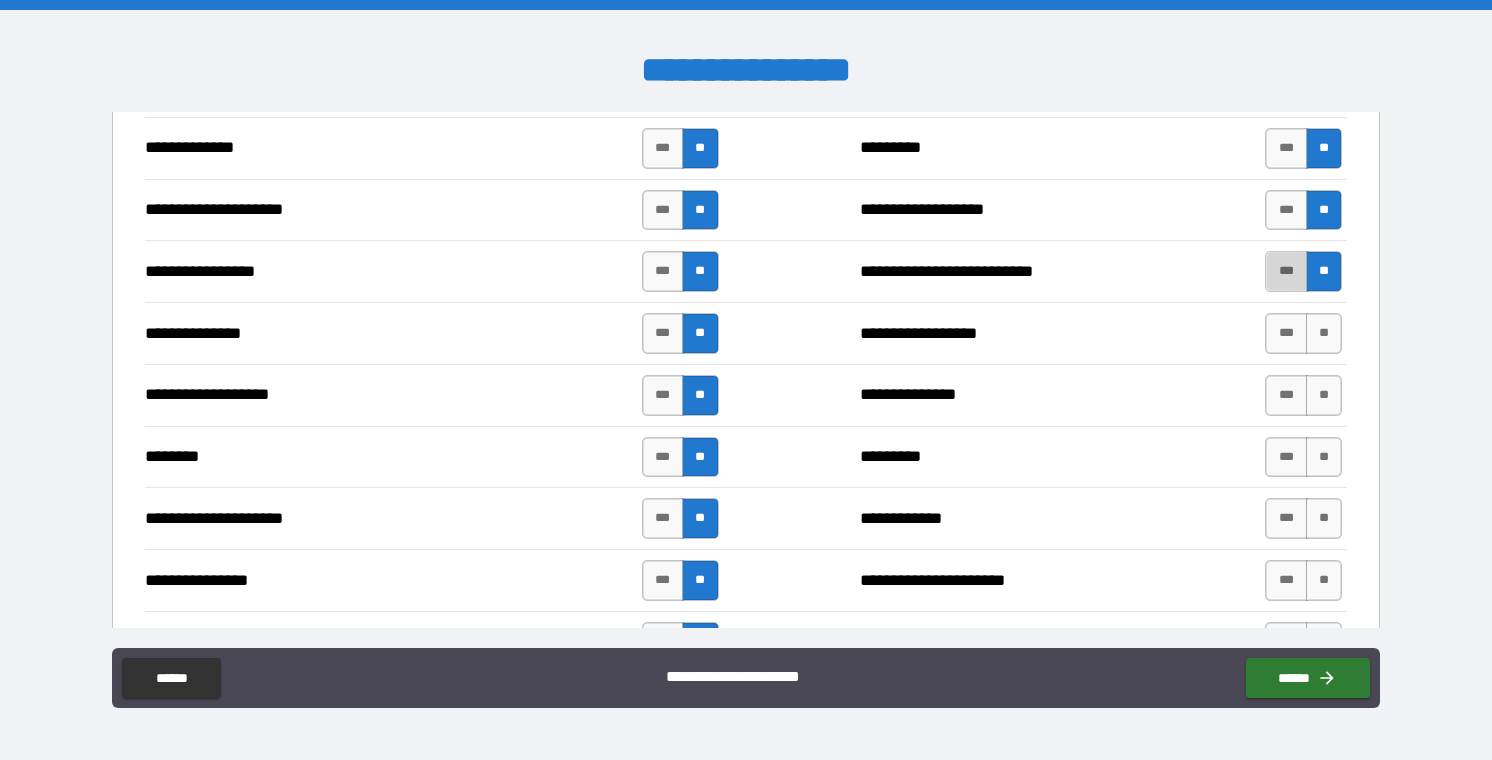 click on "***" at bounding box center [1286, 271] 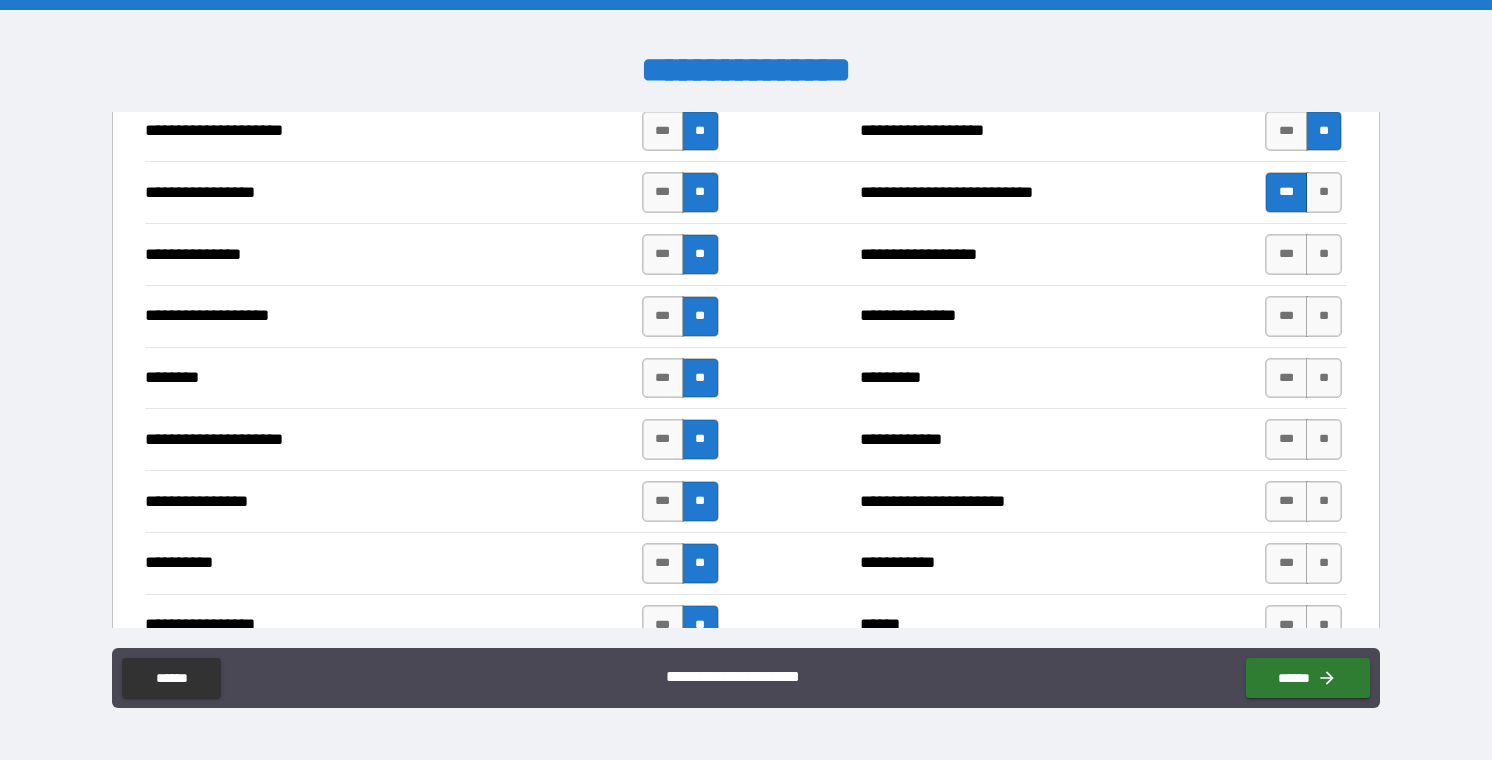scroll, scrollTop: 2291, scrollLeft: 0, axis: vertical 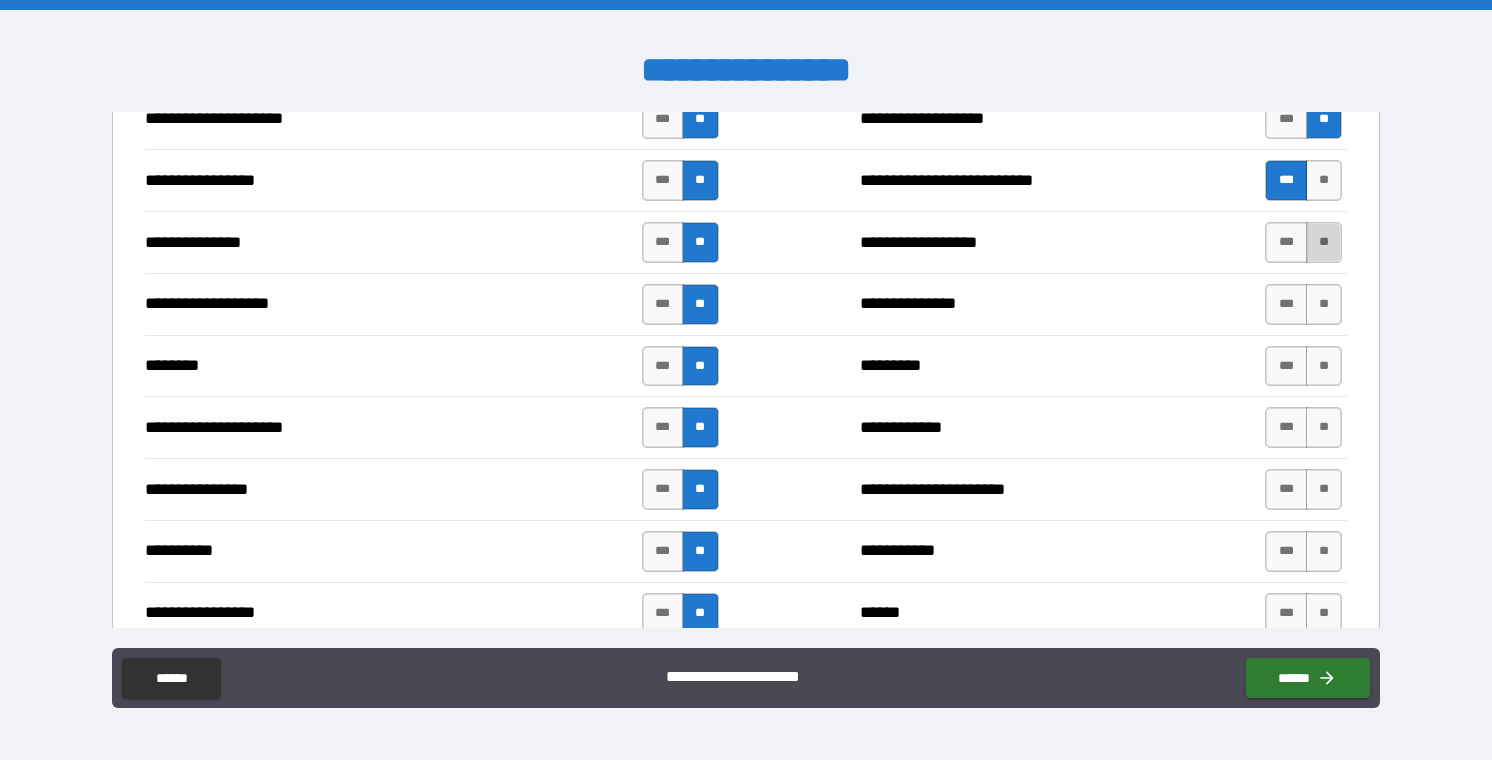 click on "**" at bounding box center [1324, 242] 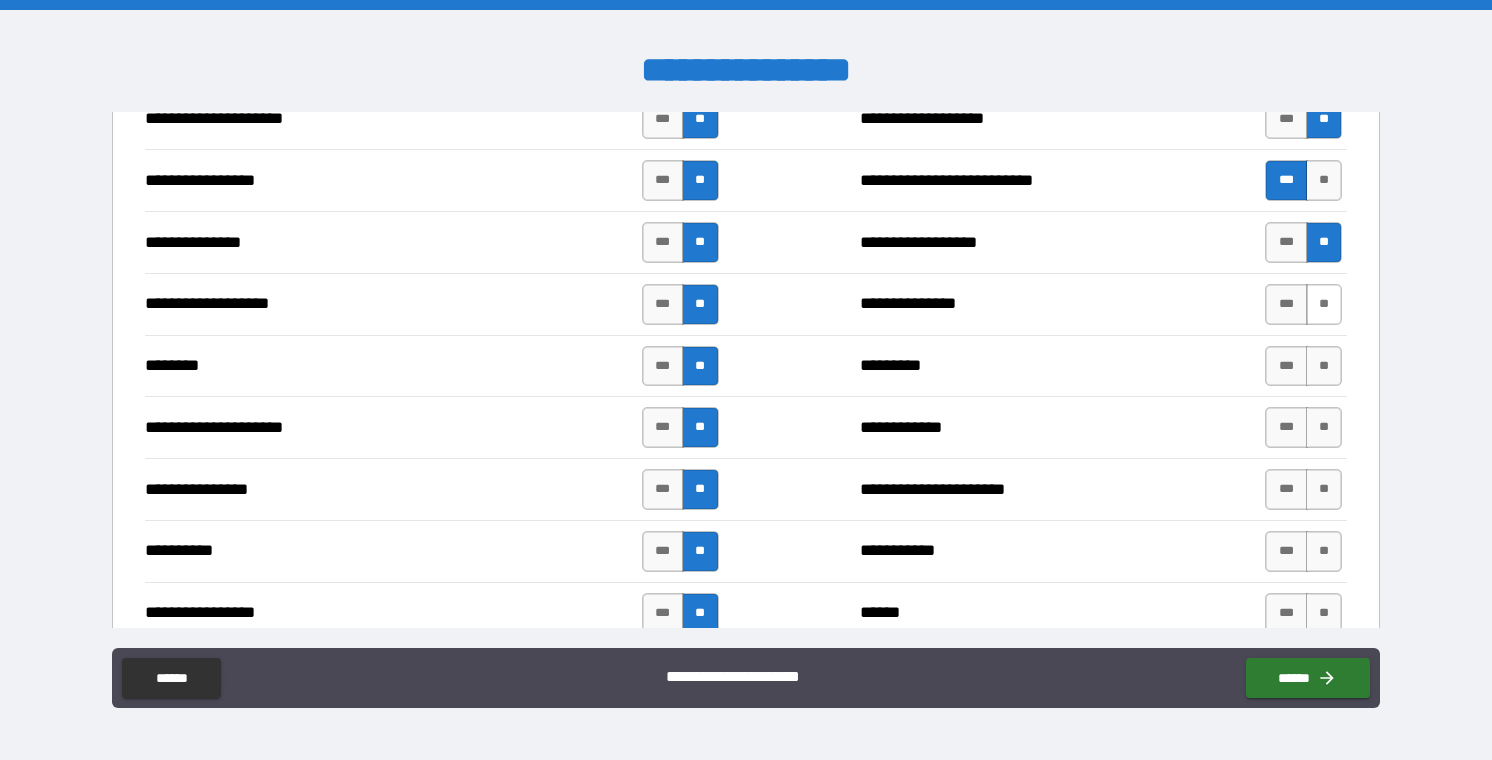 click on "**" at bounding box center (1324, 304) 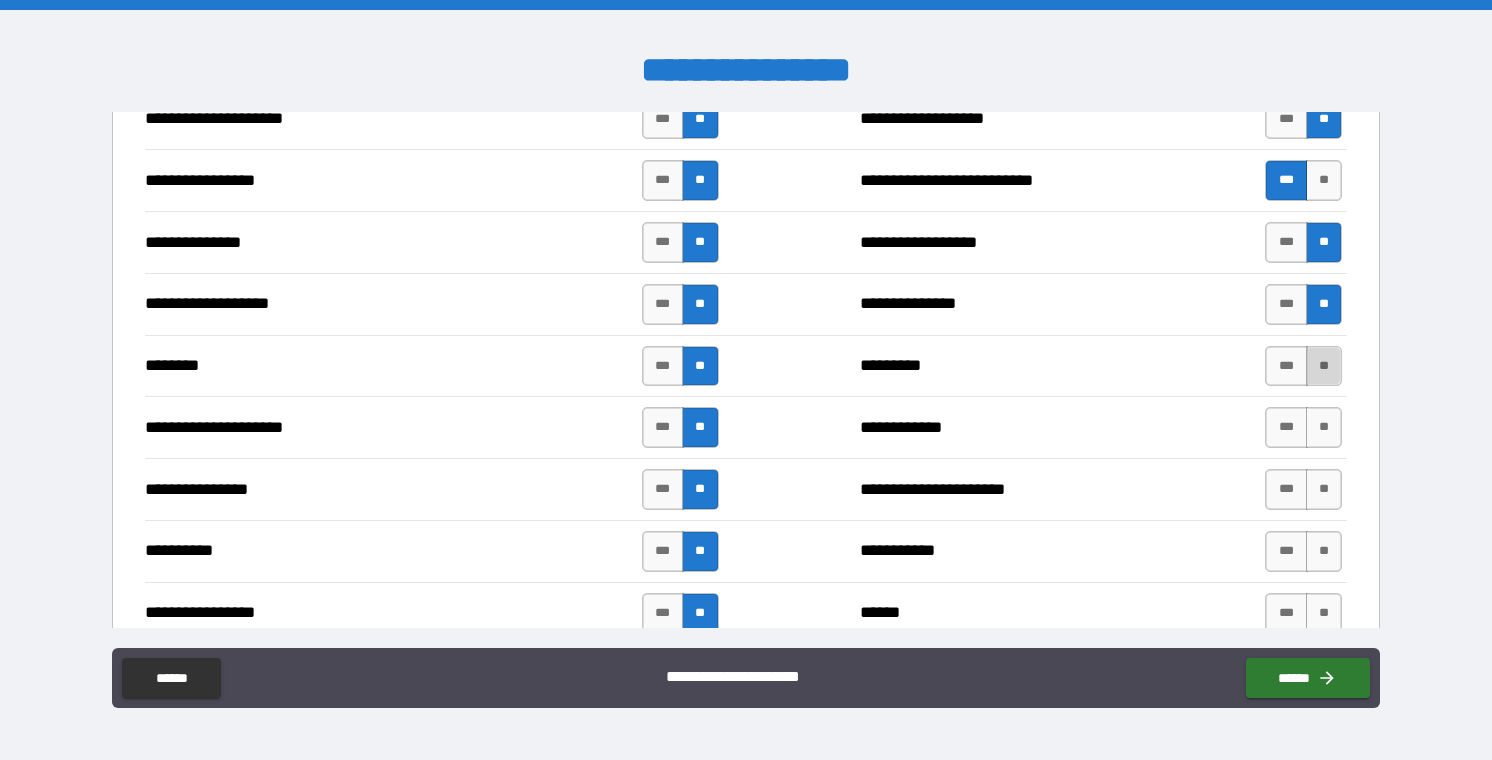 click on "**" at bounding box center [1324, 366] 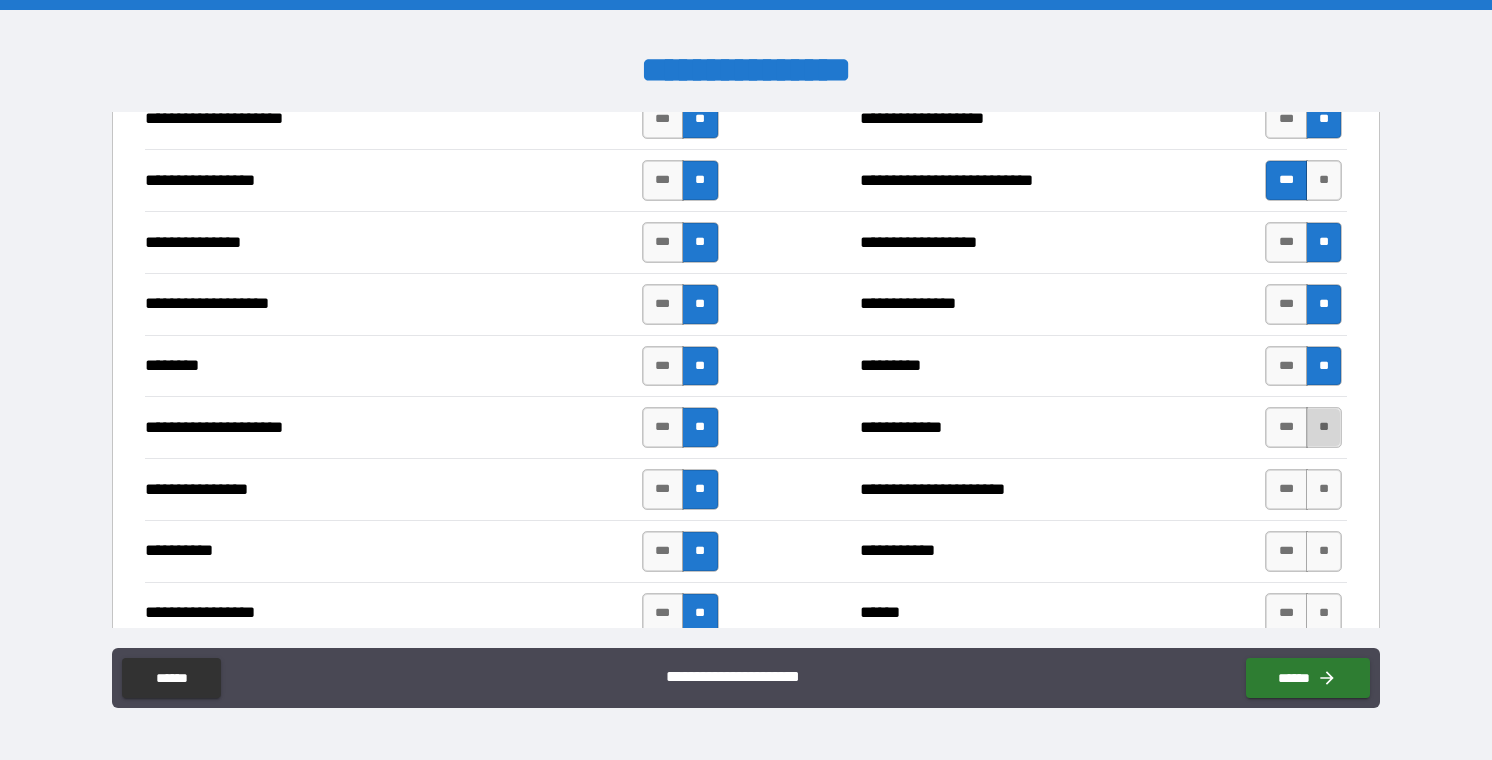 click on "**" at bounding box center [1324, 427] 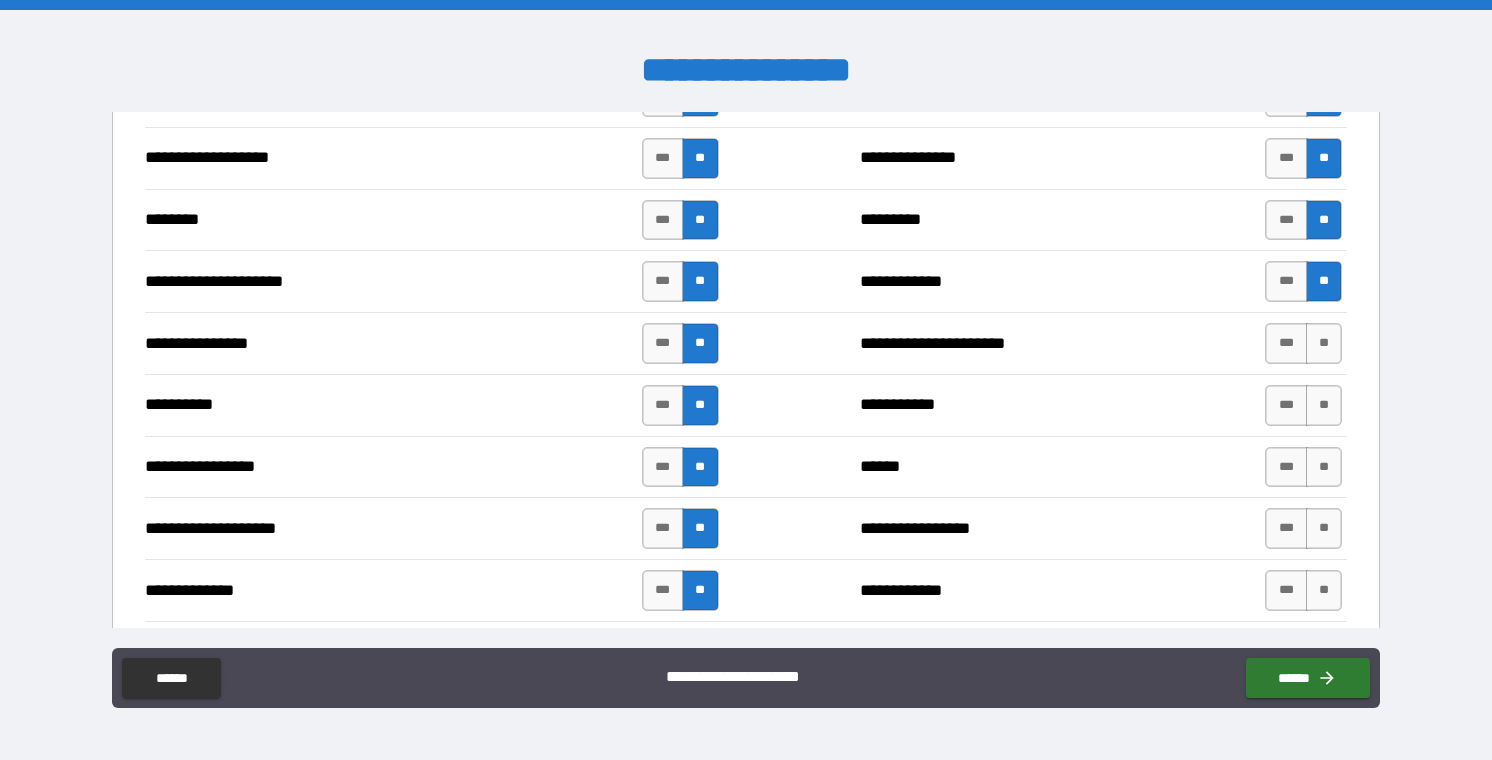 scroll, scrollTop: 2460, scrollLeft: 0, axis: vertical 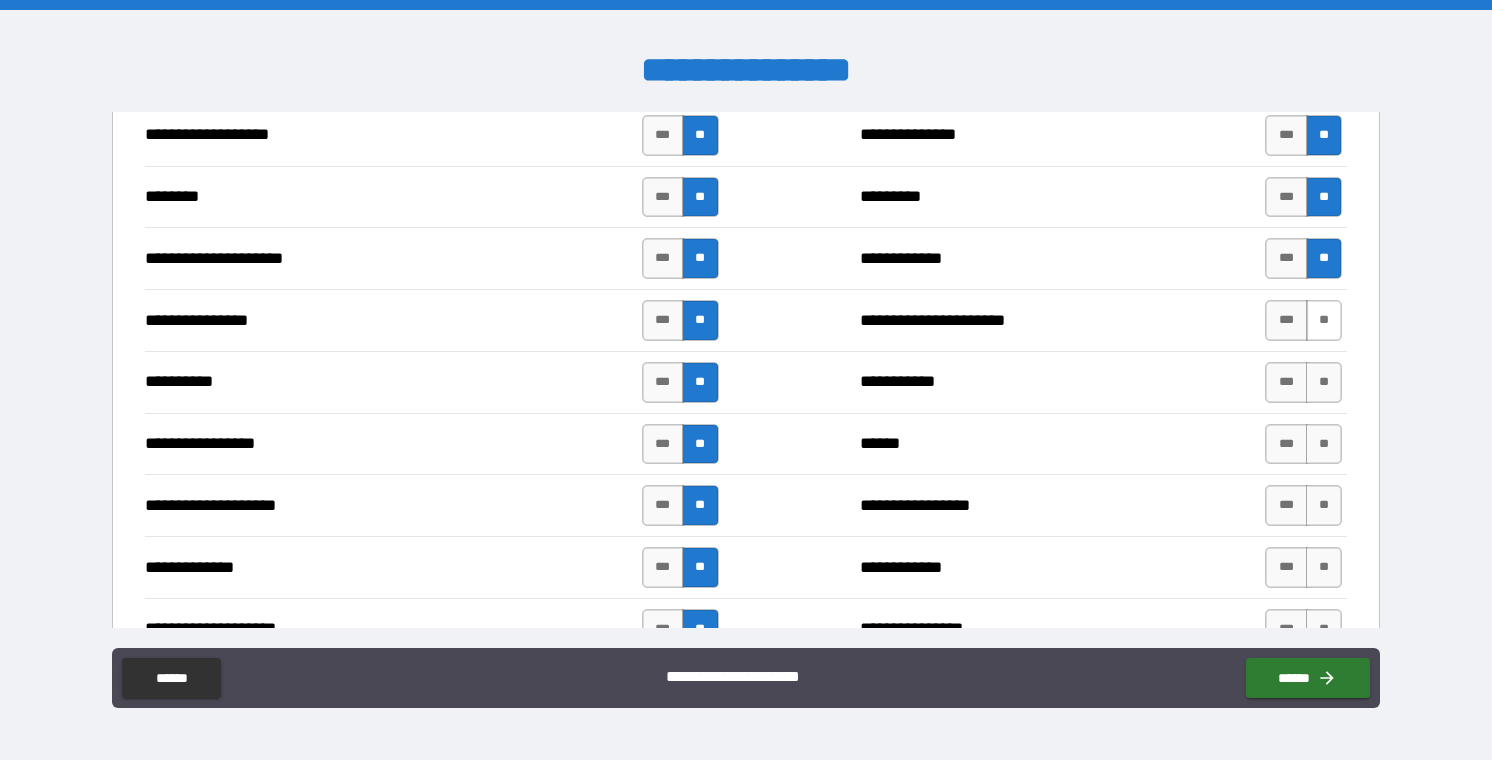 click on "**" at bounding box center (1324, 320) 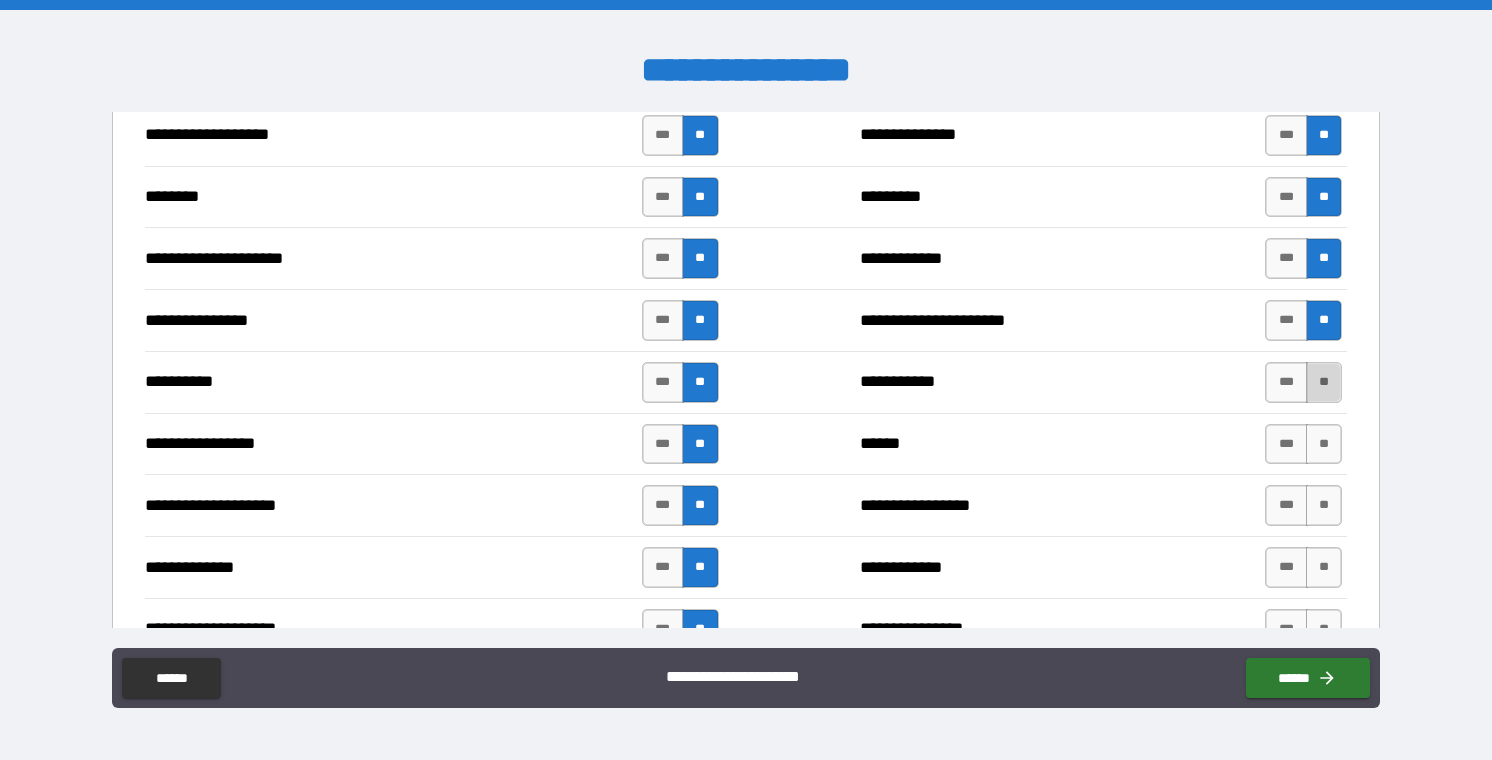 click on "**" at bounding box center [1324, 382] 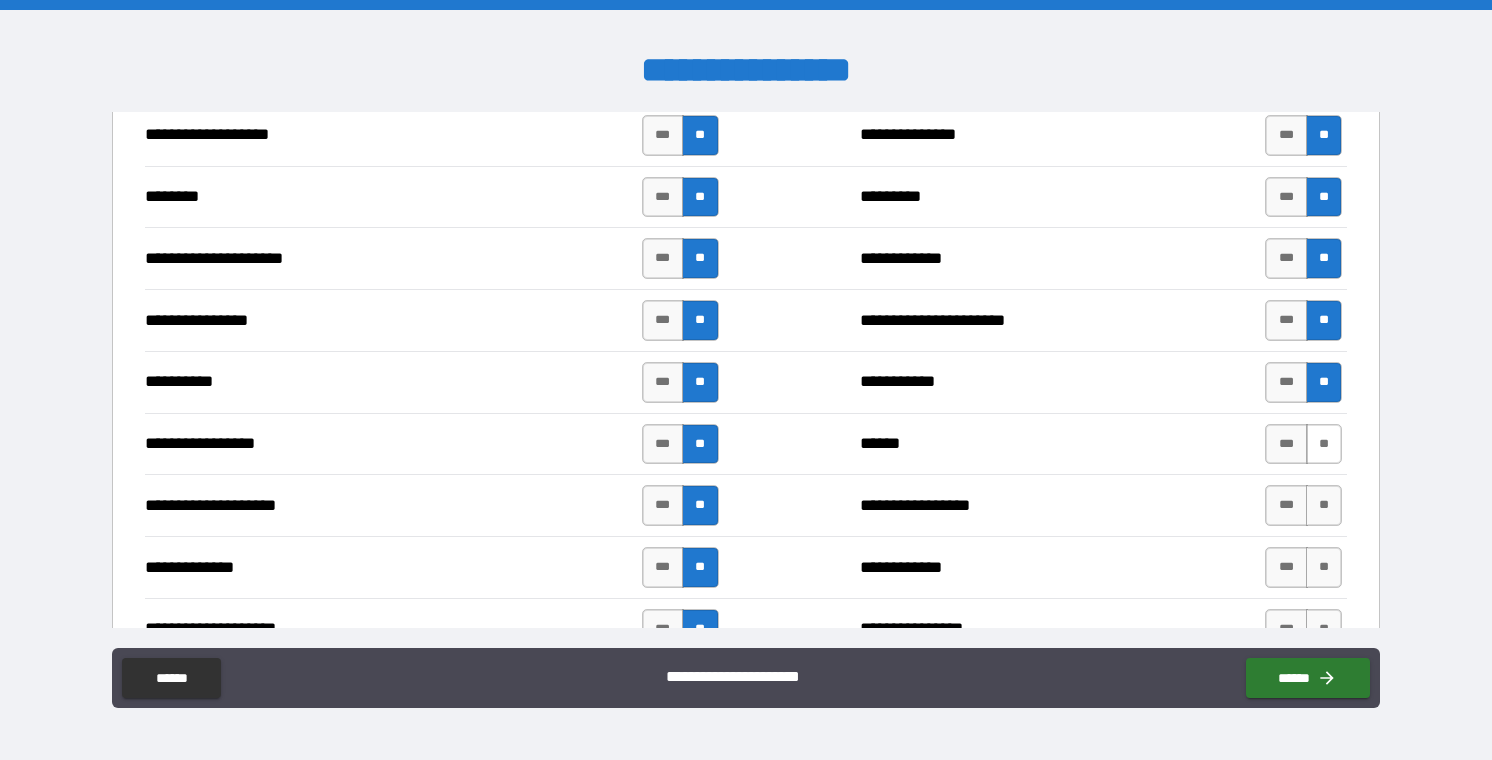 click on "**" at bounding box center (1324, 444) 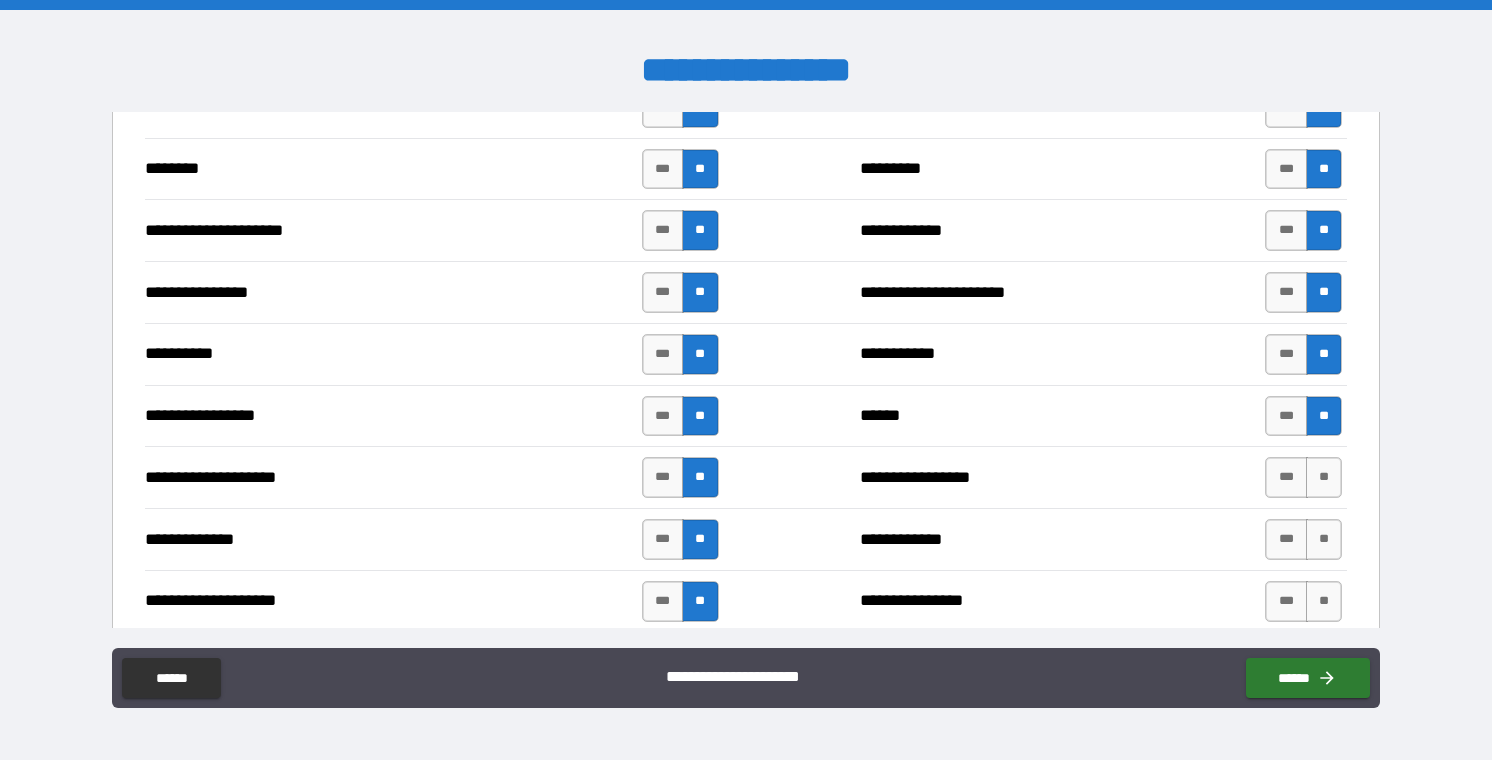 scroll, scrollTop: 2609, scrollLeft: 0, axis: vertical 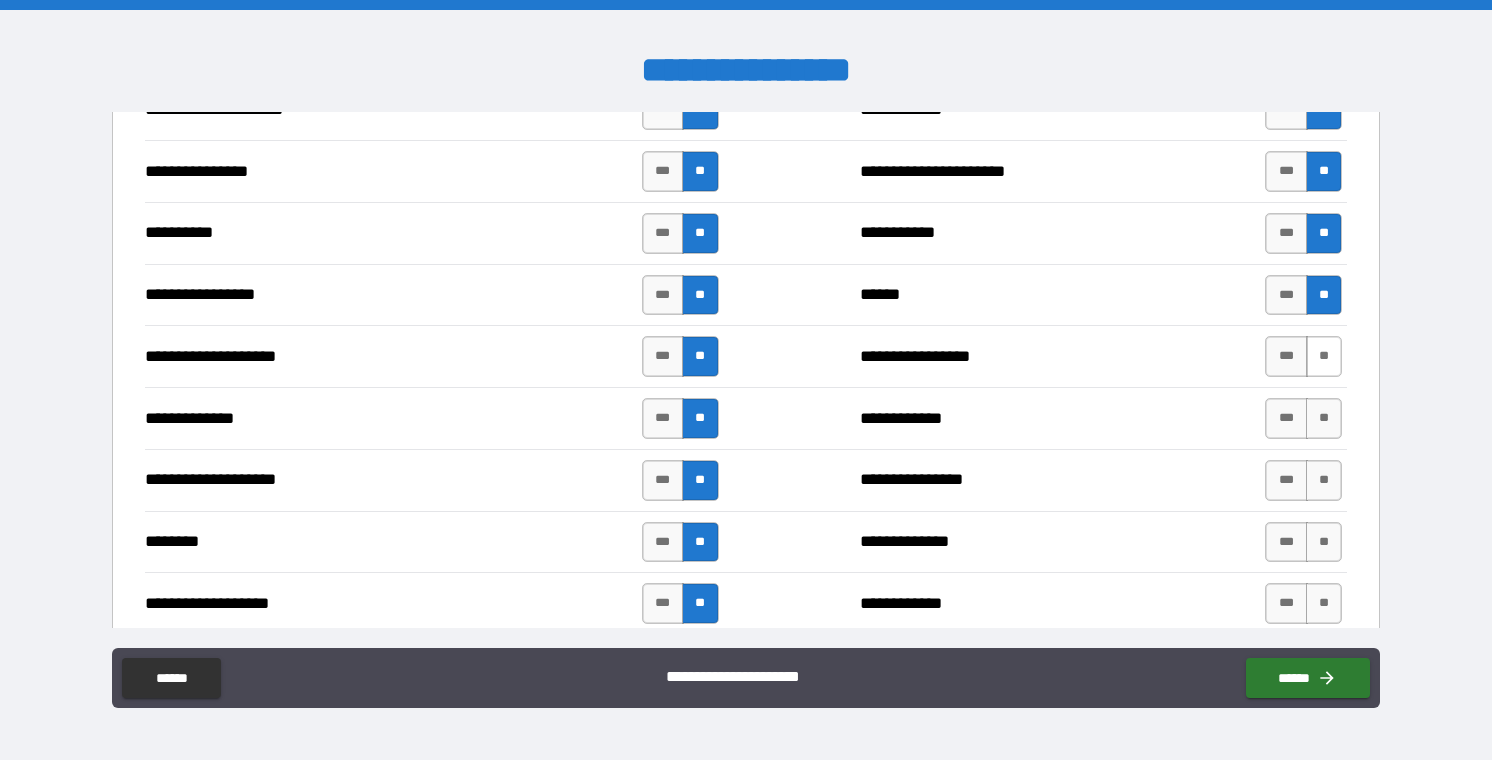 click on "**" at bounding box center (1324, 356) 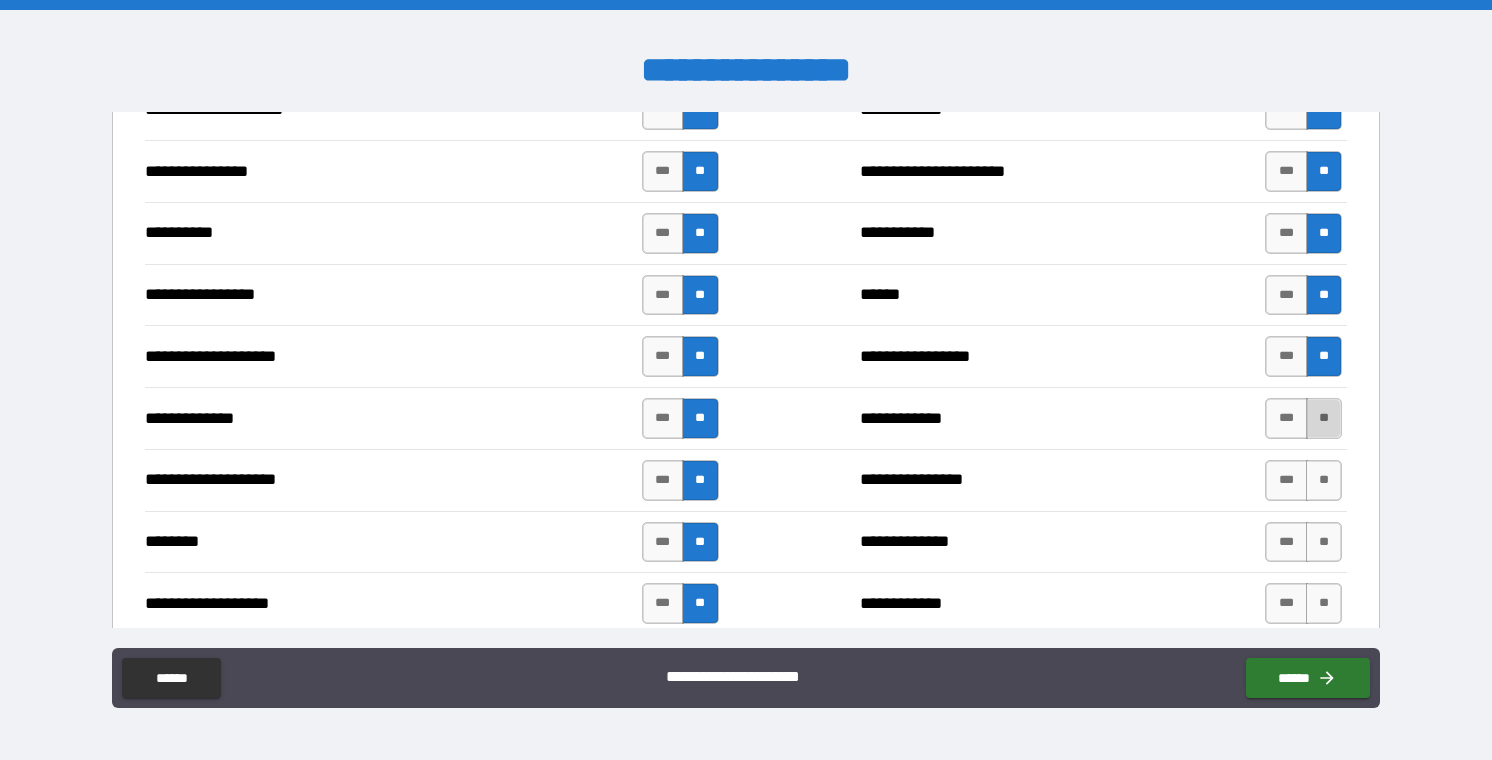 click on "**" at bounding box center (1324, 418) 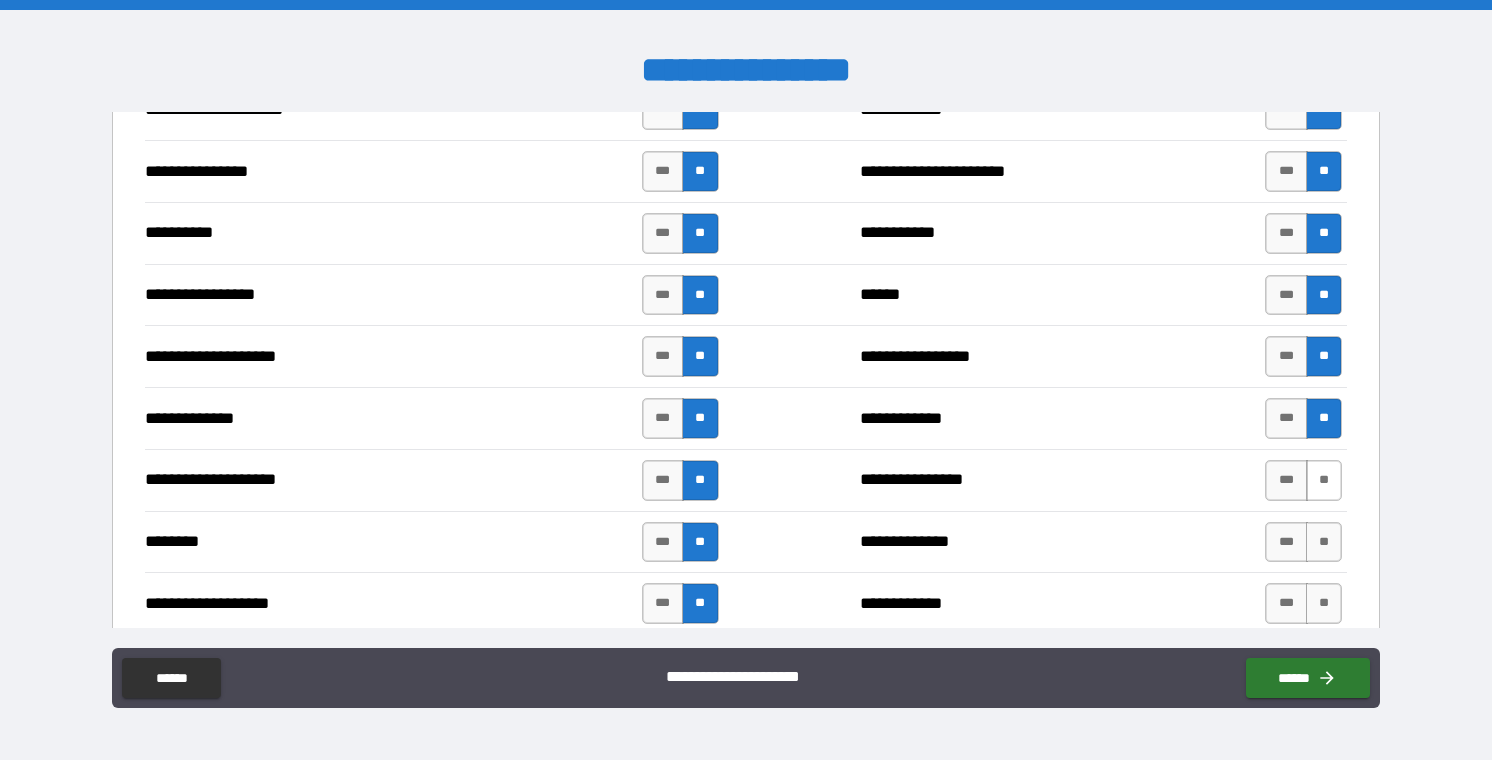 click on "**" at bounding box center (1324, 480) 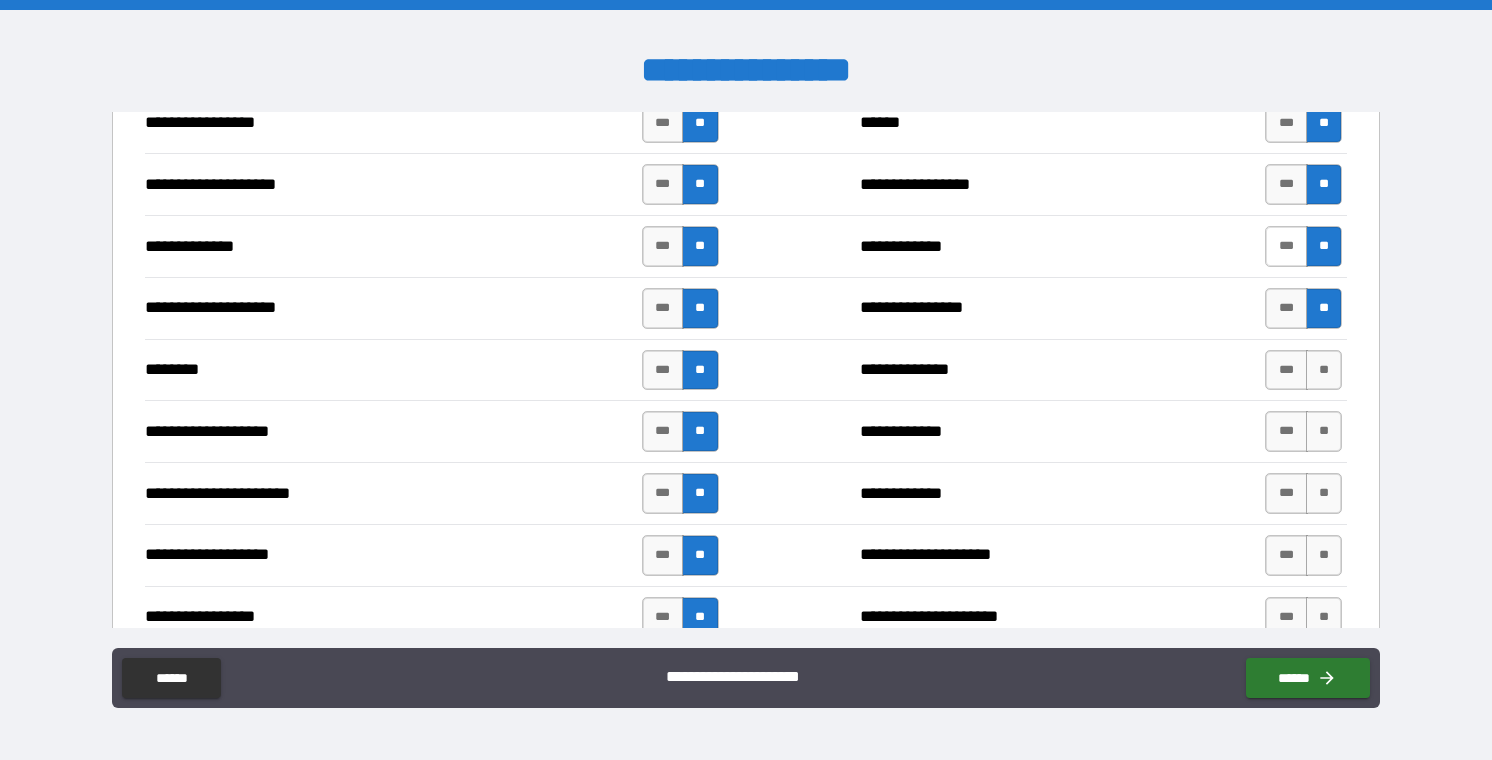 scroll, scrollTop: 2850, scrollLeft: 0, axis: vertical 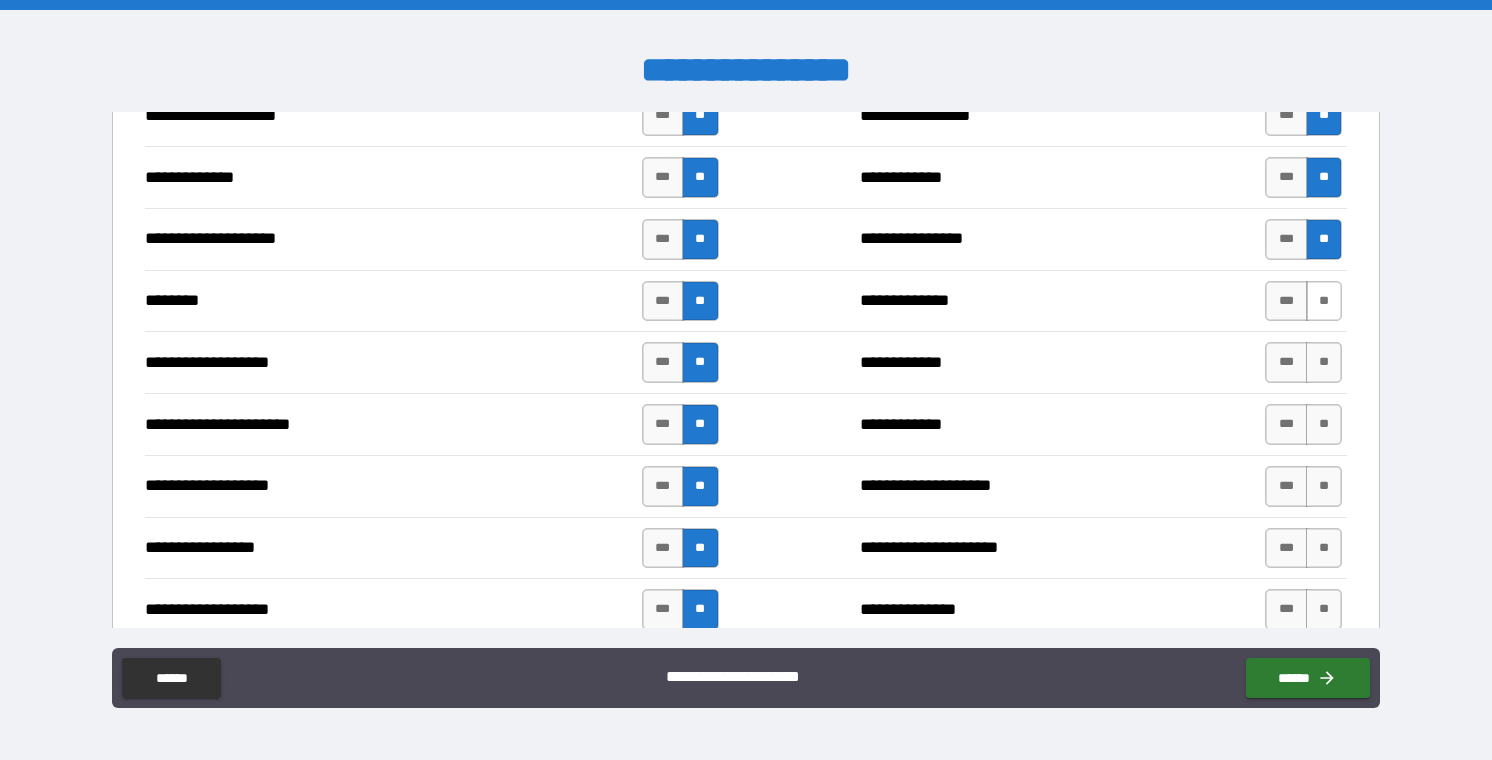 click on "**" at bounding box center [1324, 301] 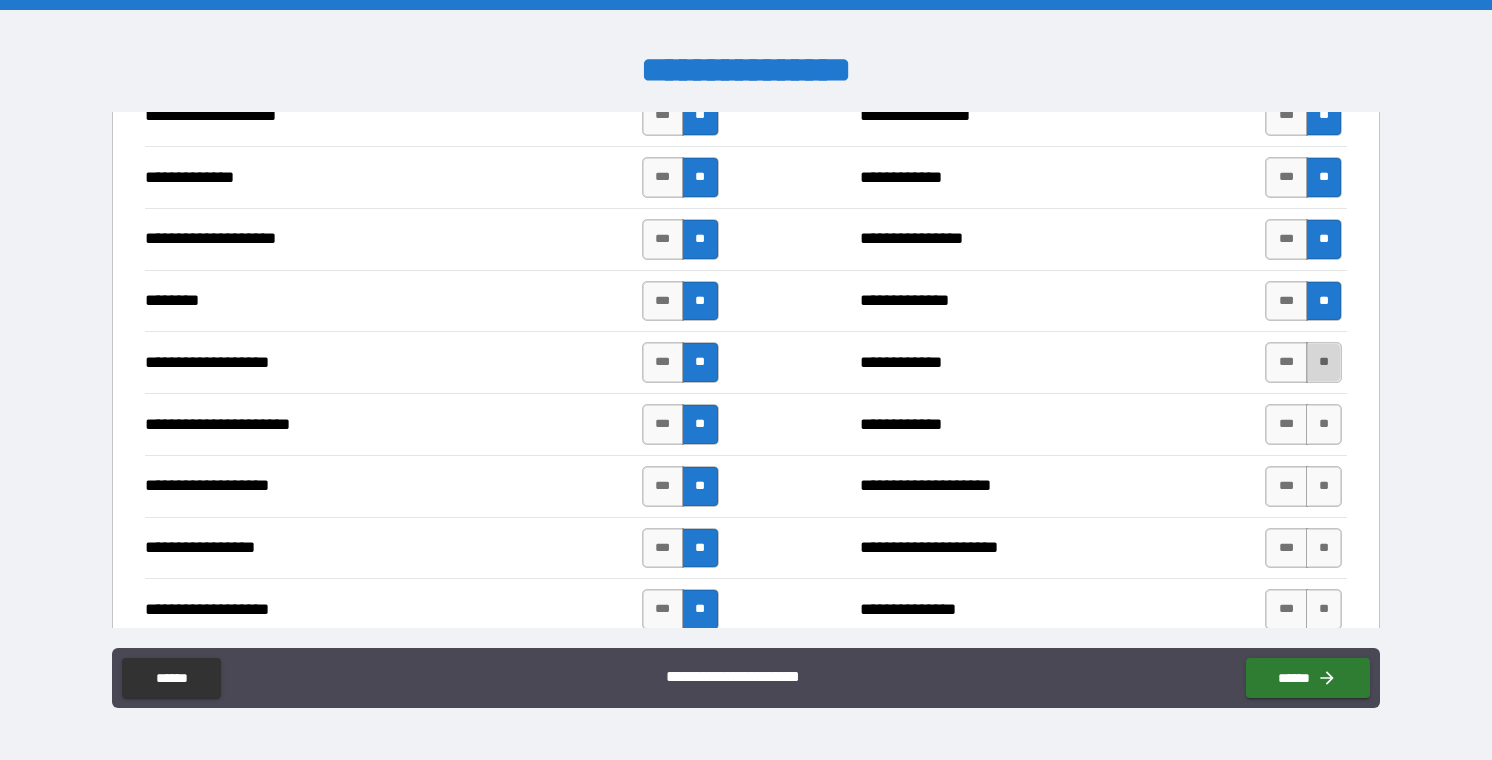click on "**" at bounding box center [1324, 362] 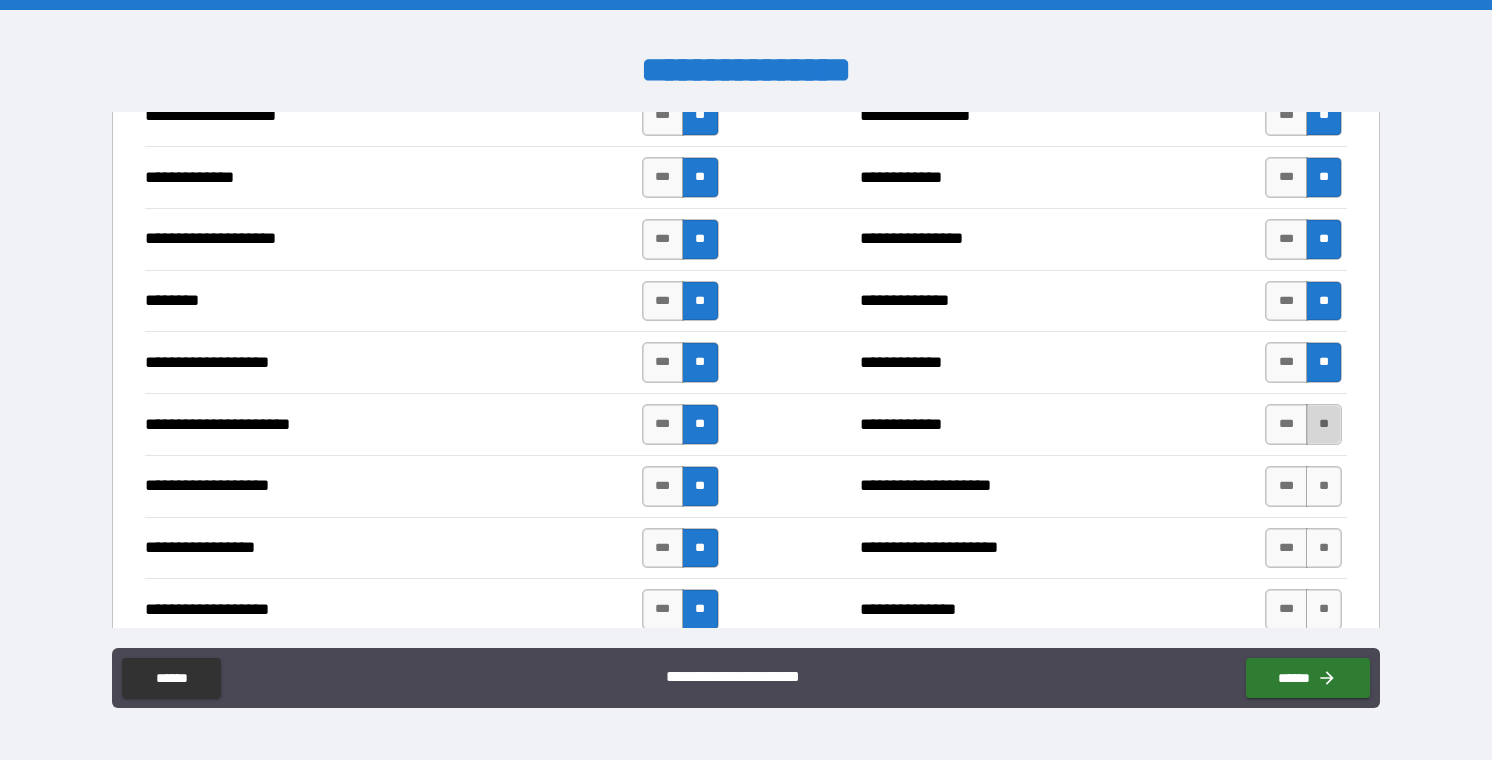 click on "**" at bounding box center [1324, 424] 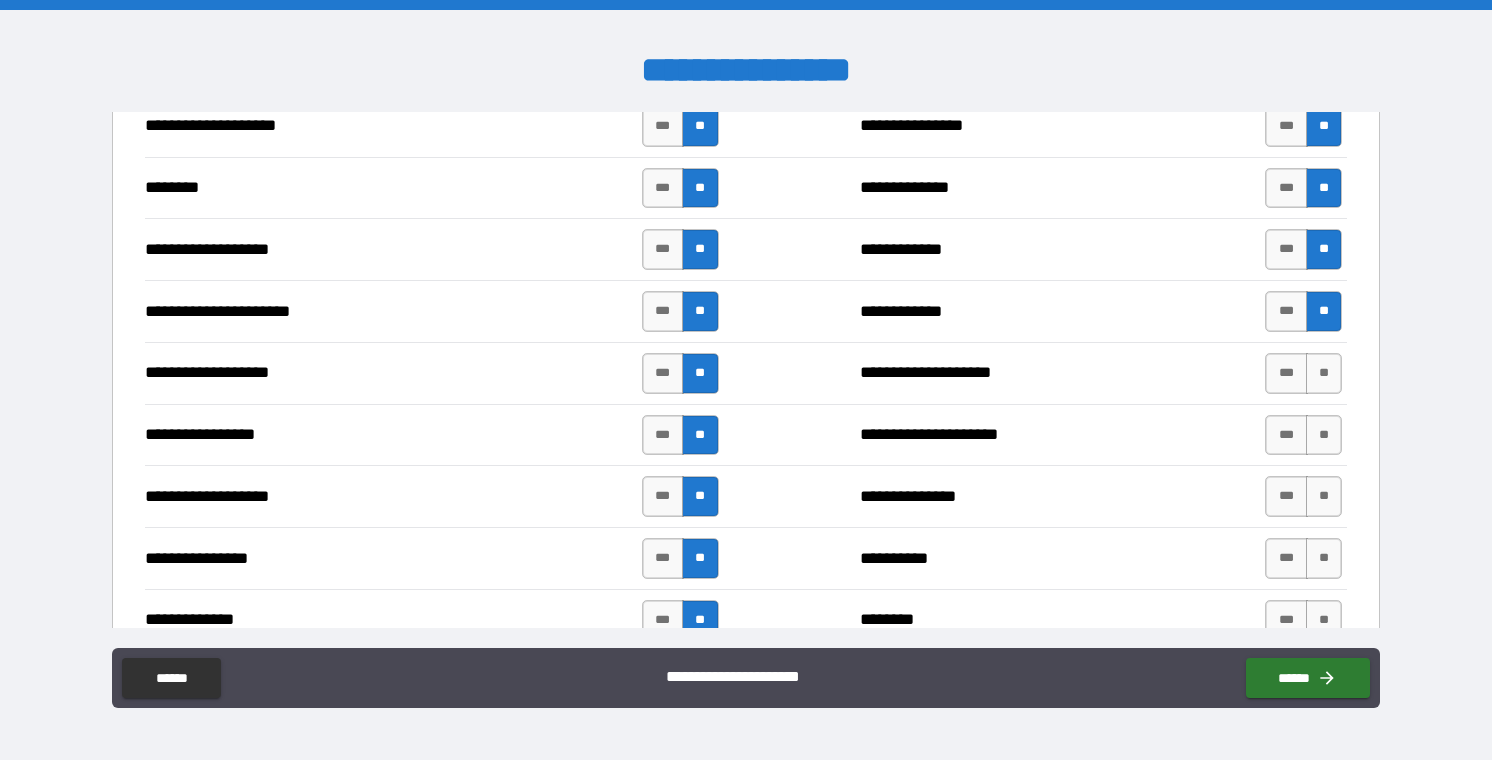 scroll, scrollTop: 3022, scrollLeft: 0, axis: vertical 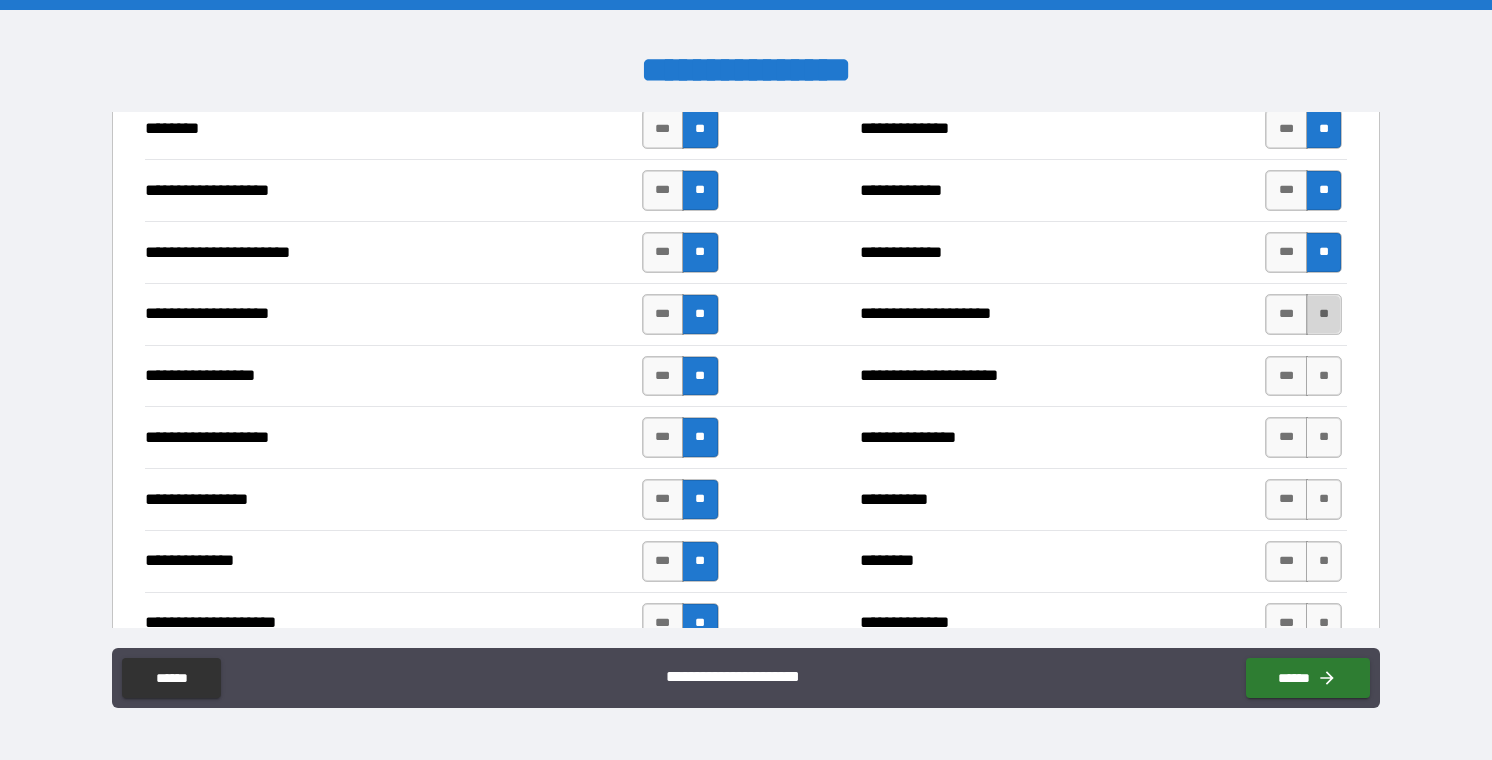click on "**" at bounding box center [1324, 314] 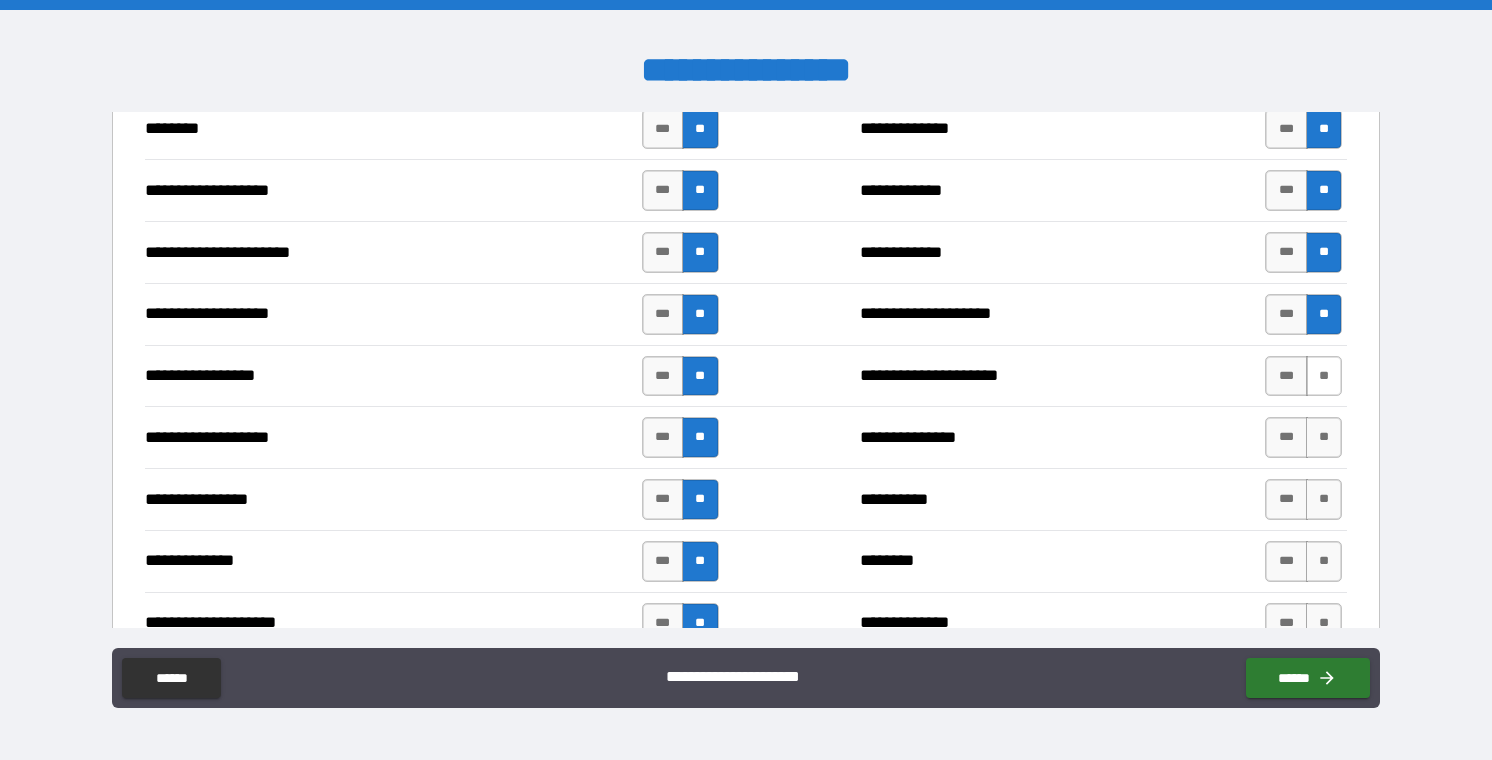 click on "**" at bounding box center [1324, 376] 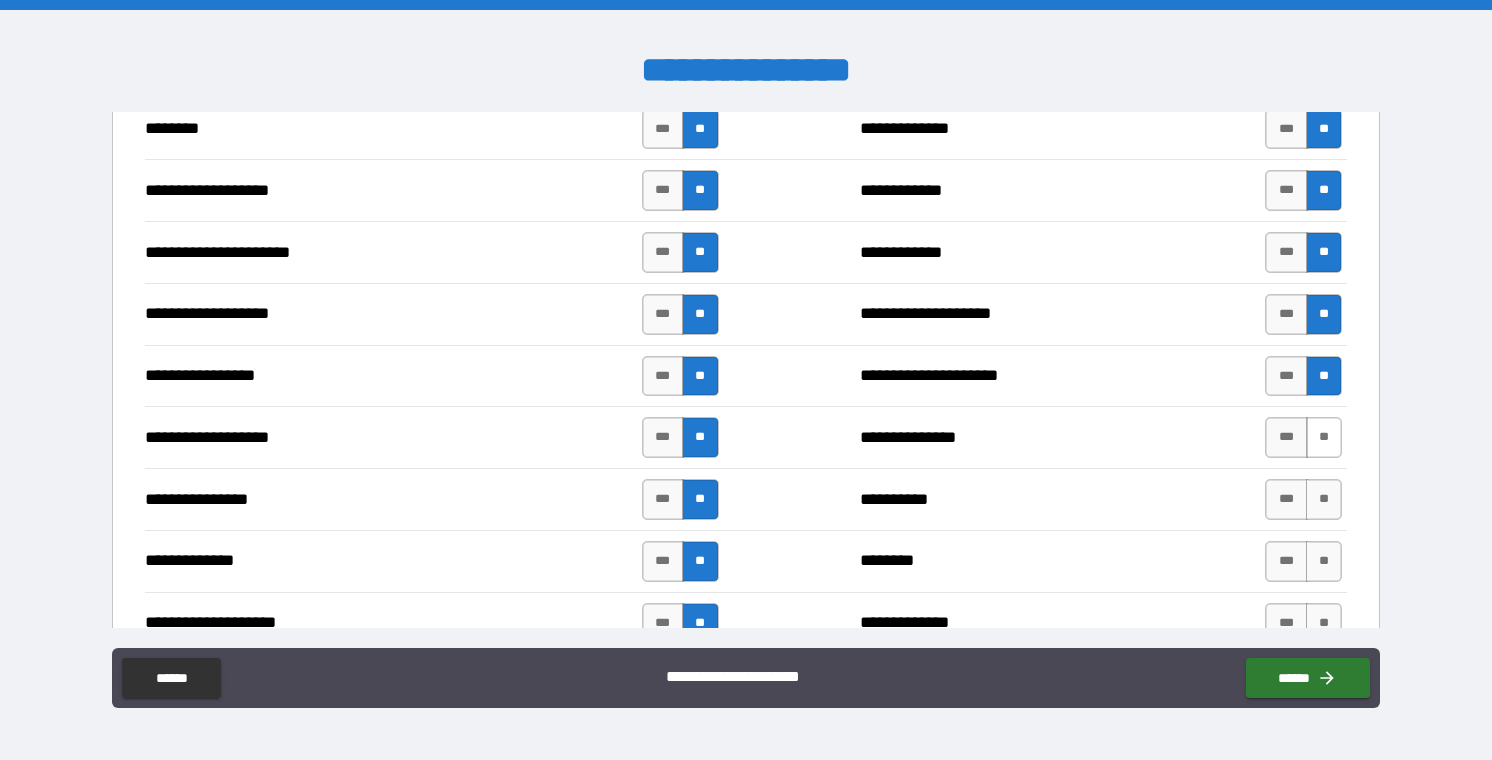click on "**" at bounding box center [1324, 437] 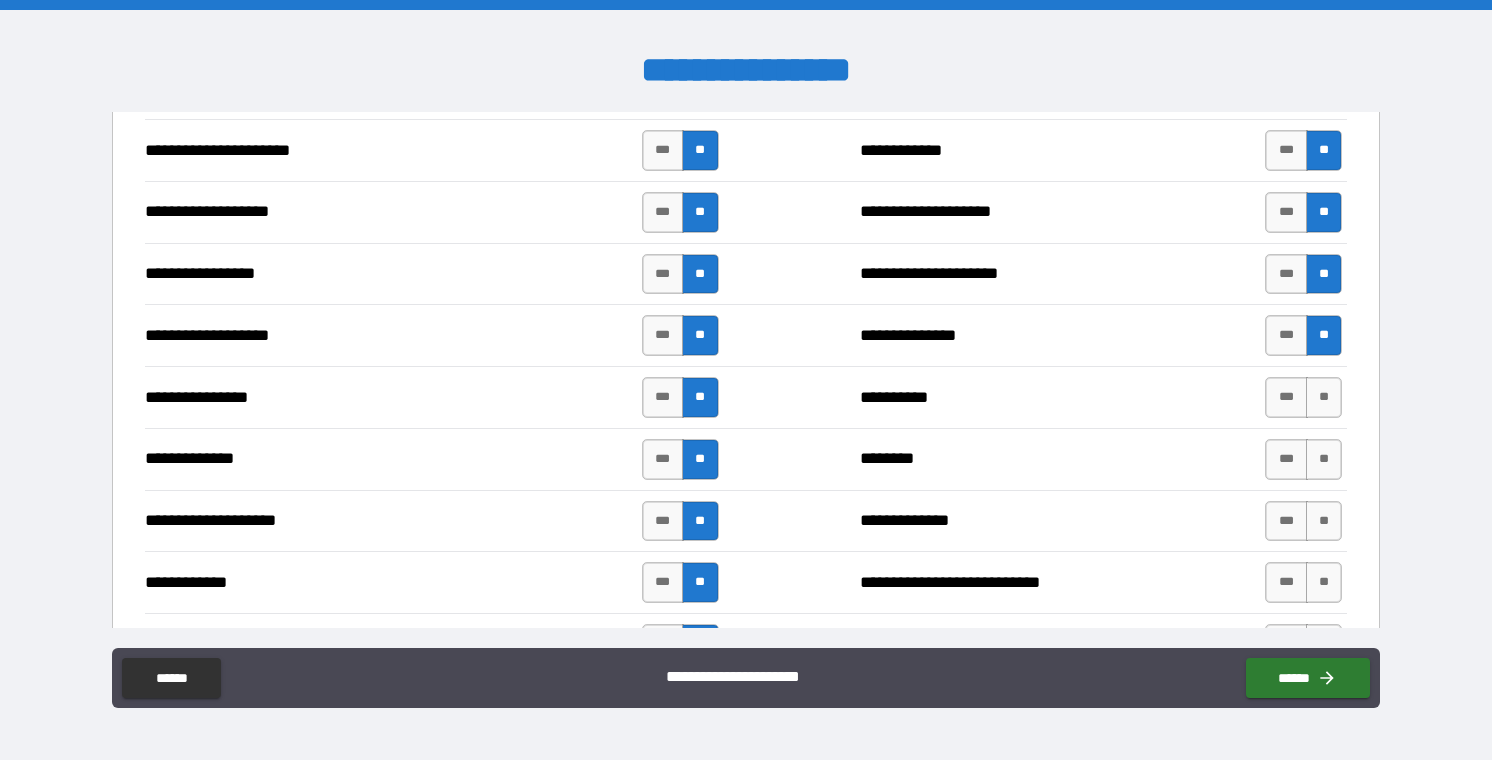 scroll, scrollTop: 3213, scrollLeft: 0, axis: vertical 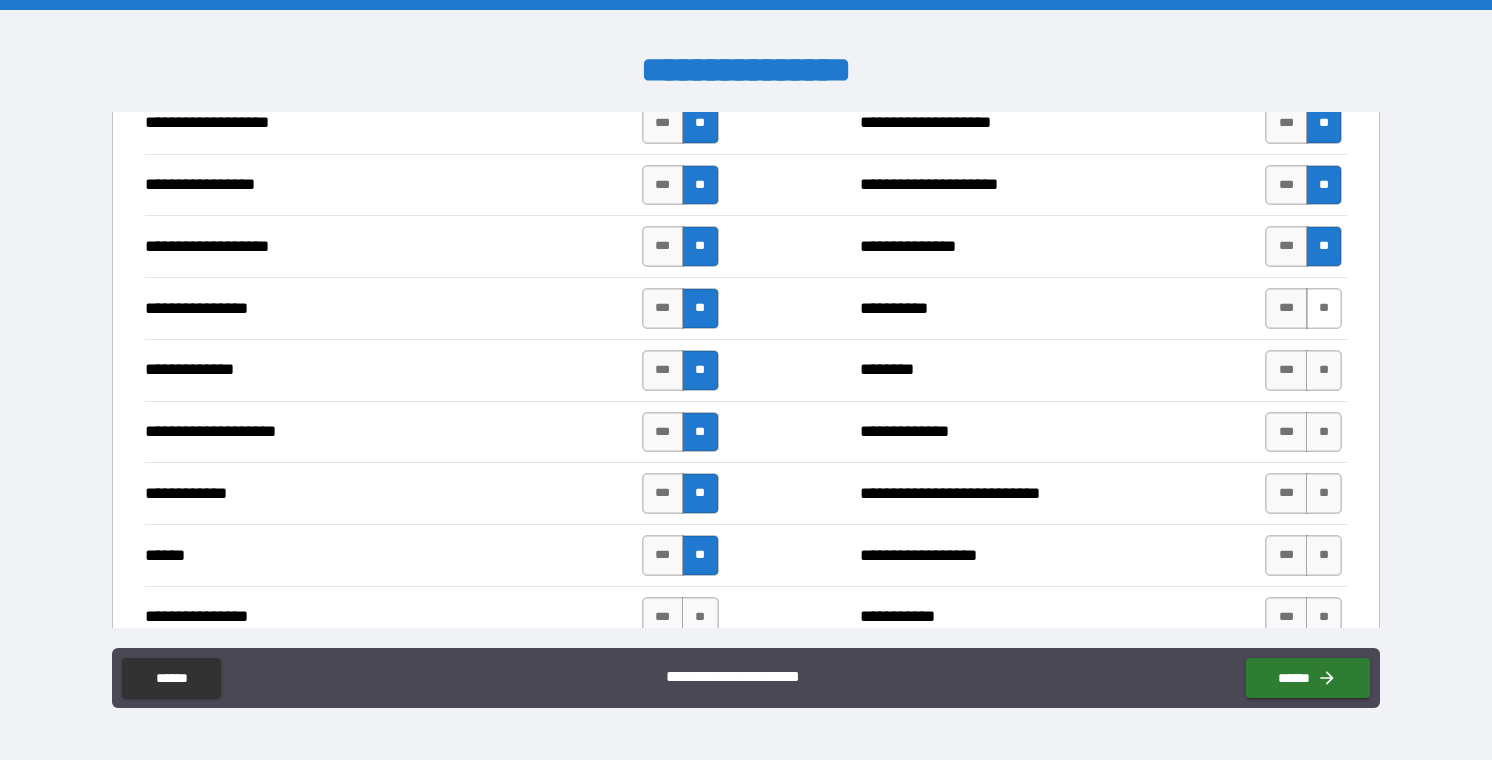 click on "**" at bounding box center (1324, 308) 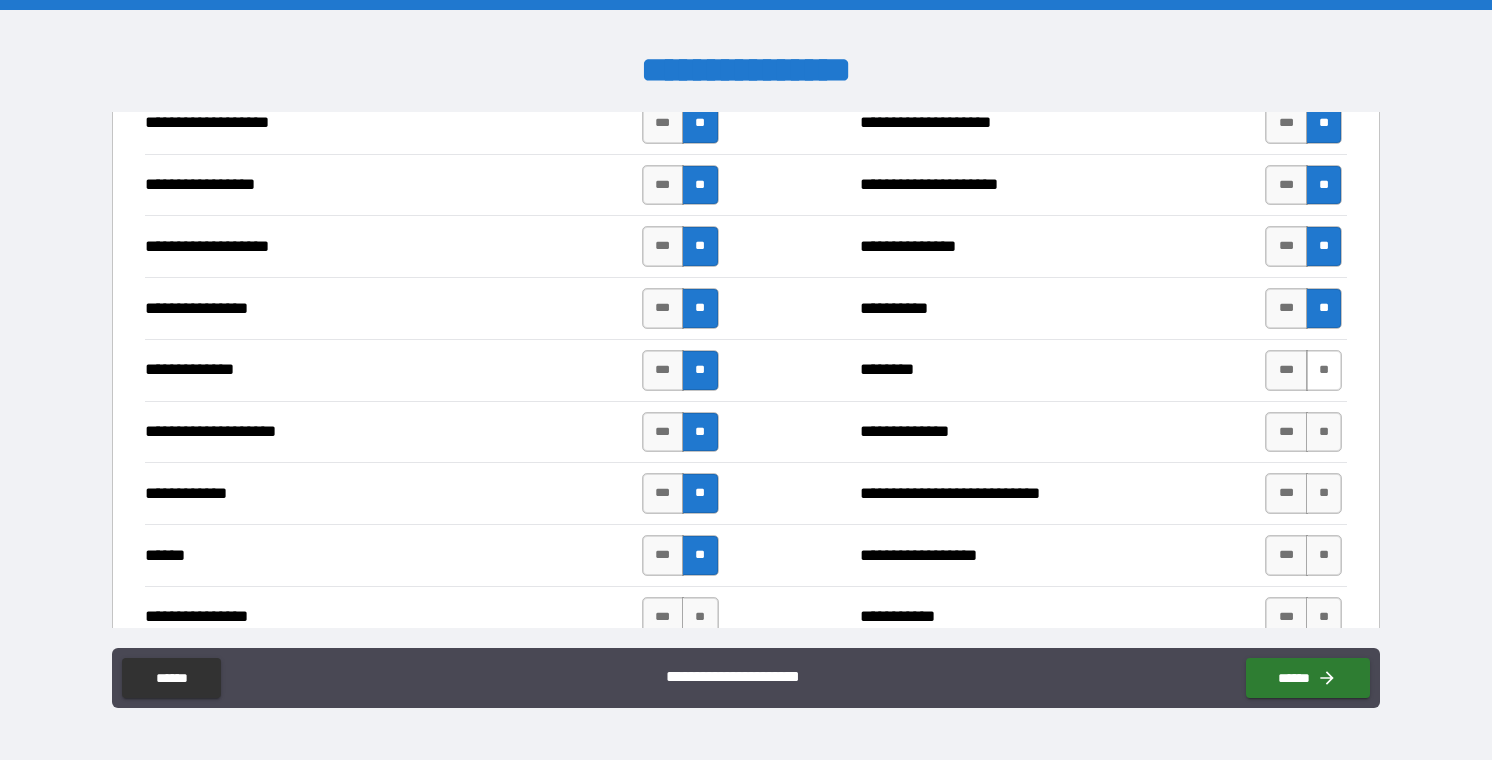 click on "**" at bounding box center [1324, 370] 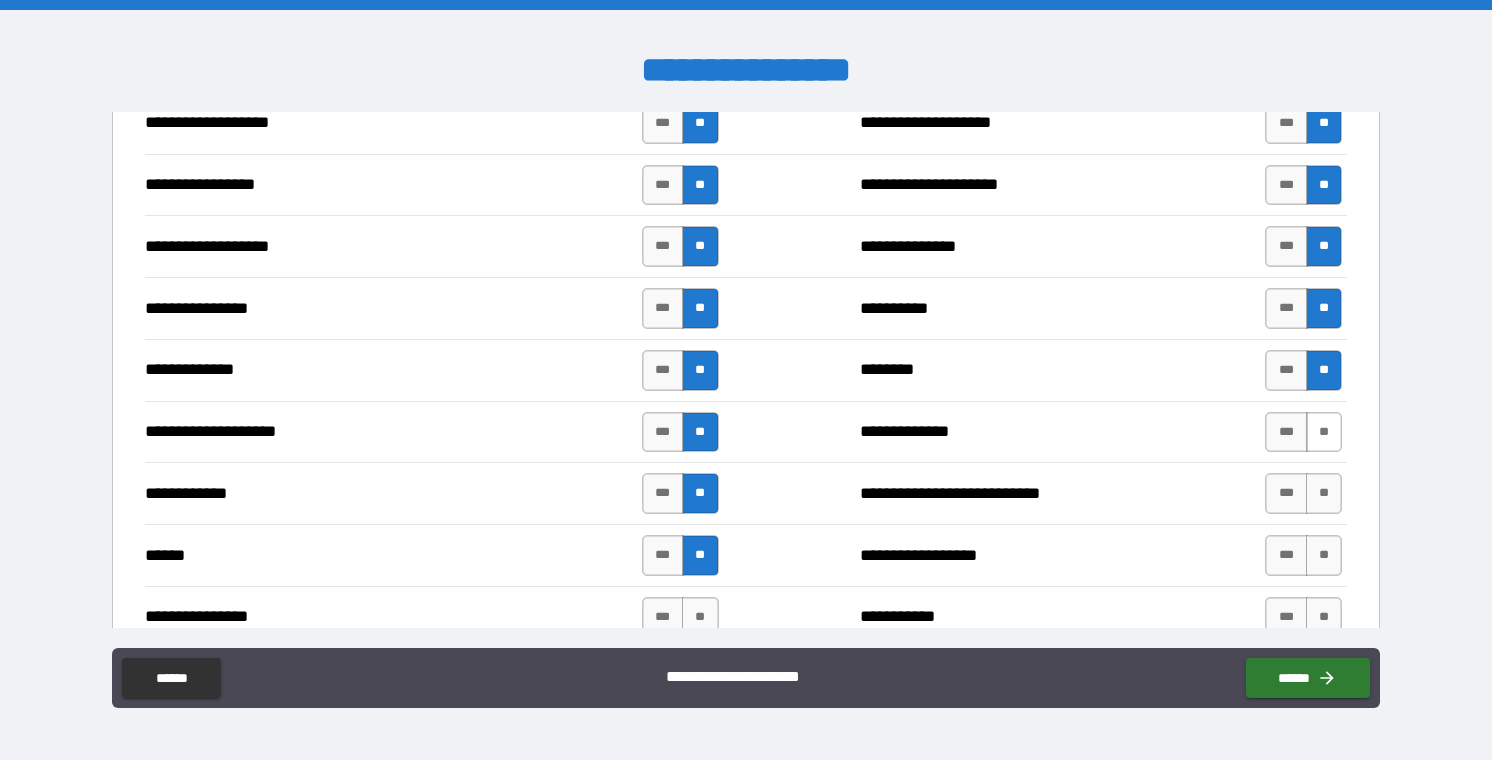 click on "**" at bounding box center (1324, 432) 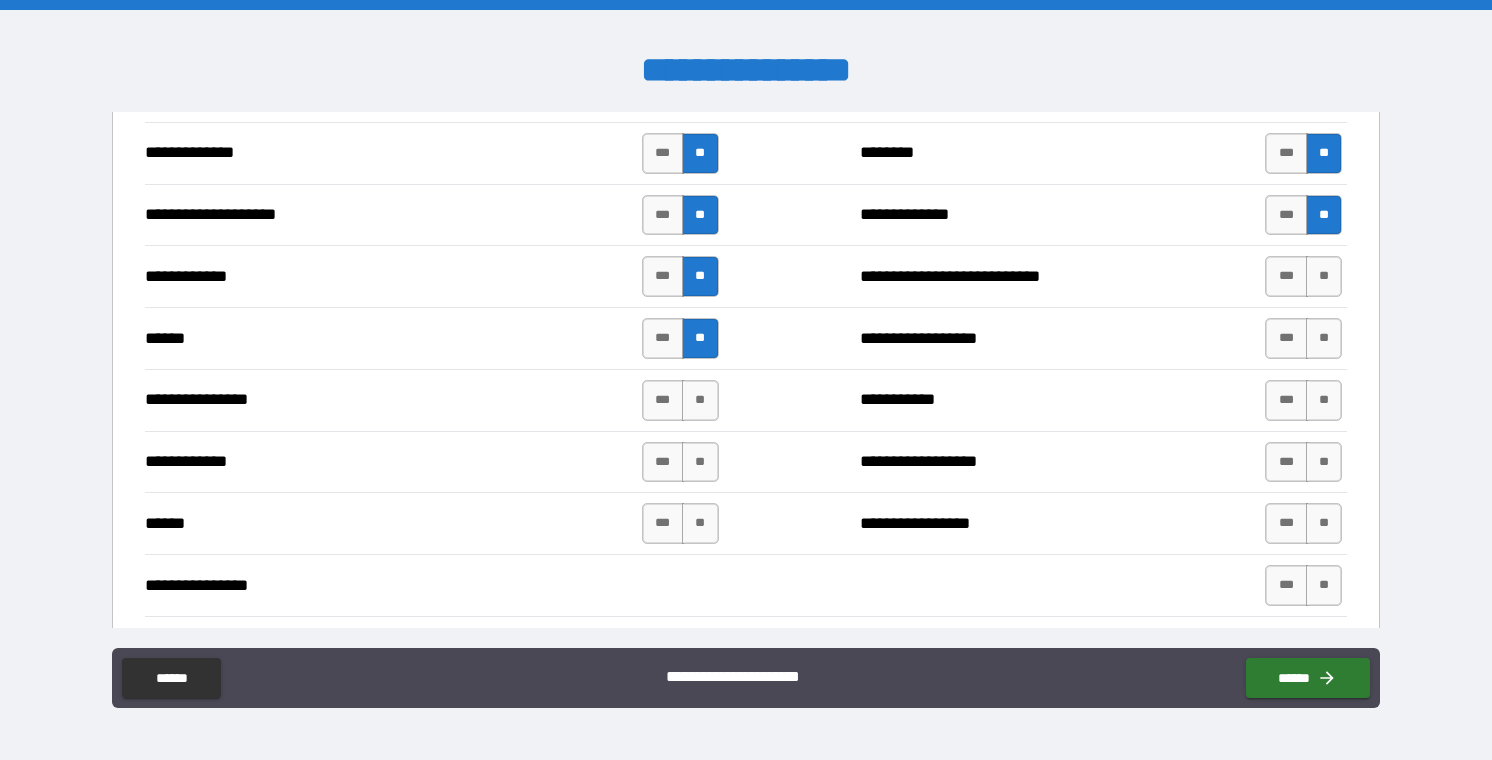 scroll, scrollTop: 3442, scrollLeft: 0, axis: vertical 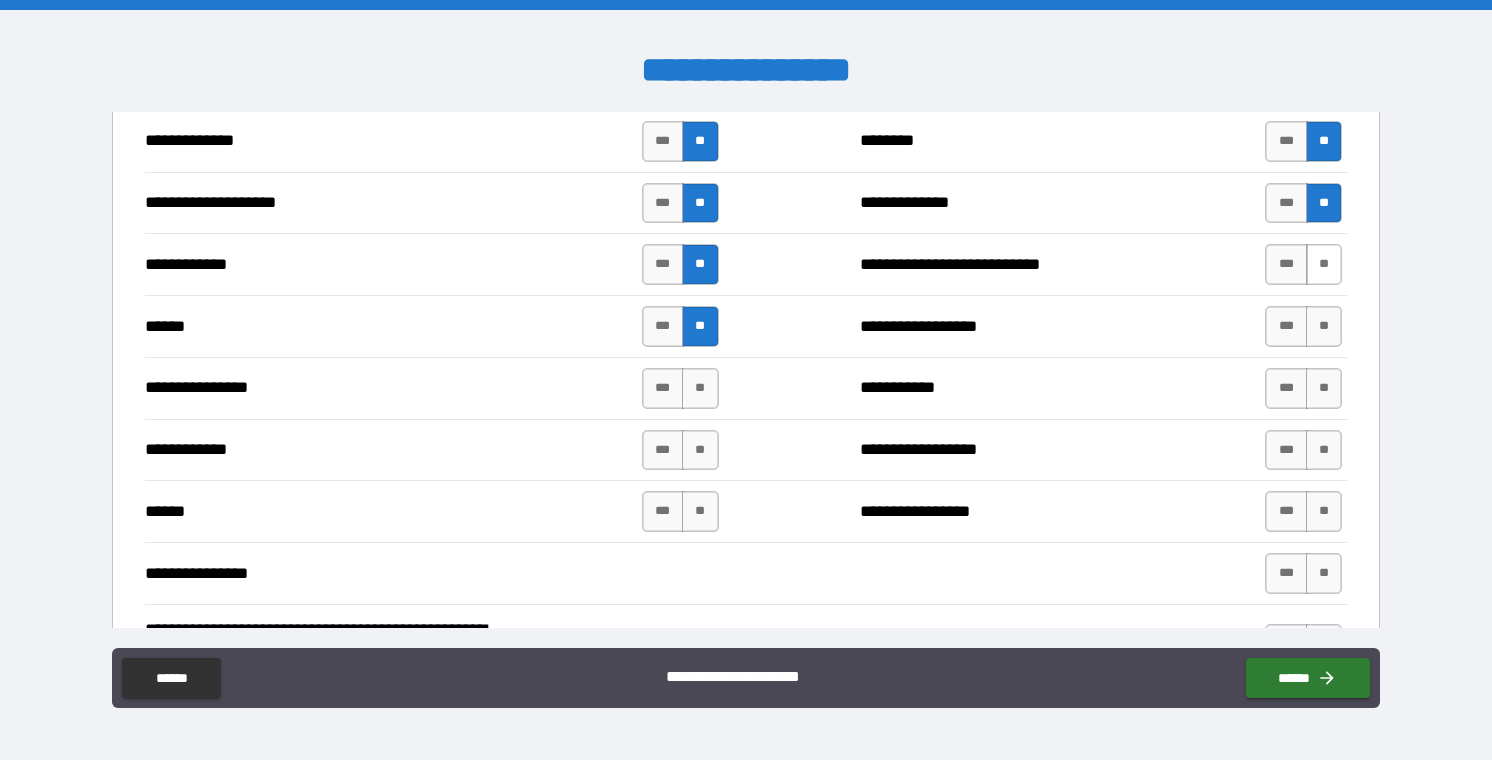 click on "**" at bounding box center (1324, 264) 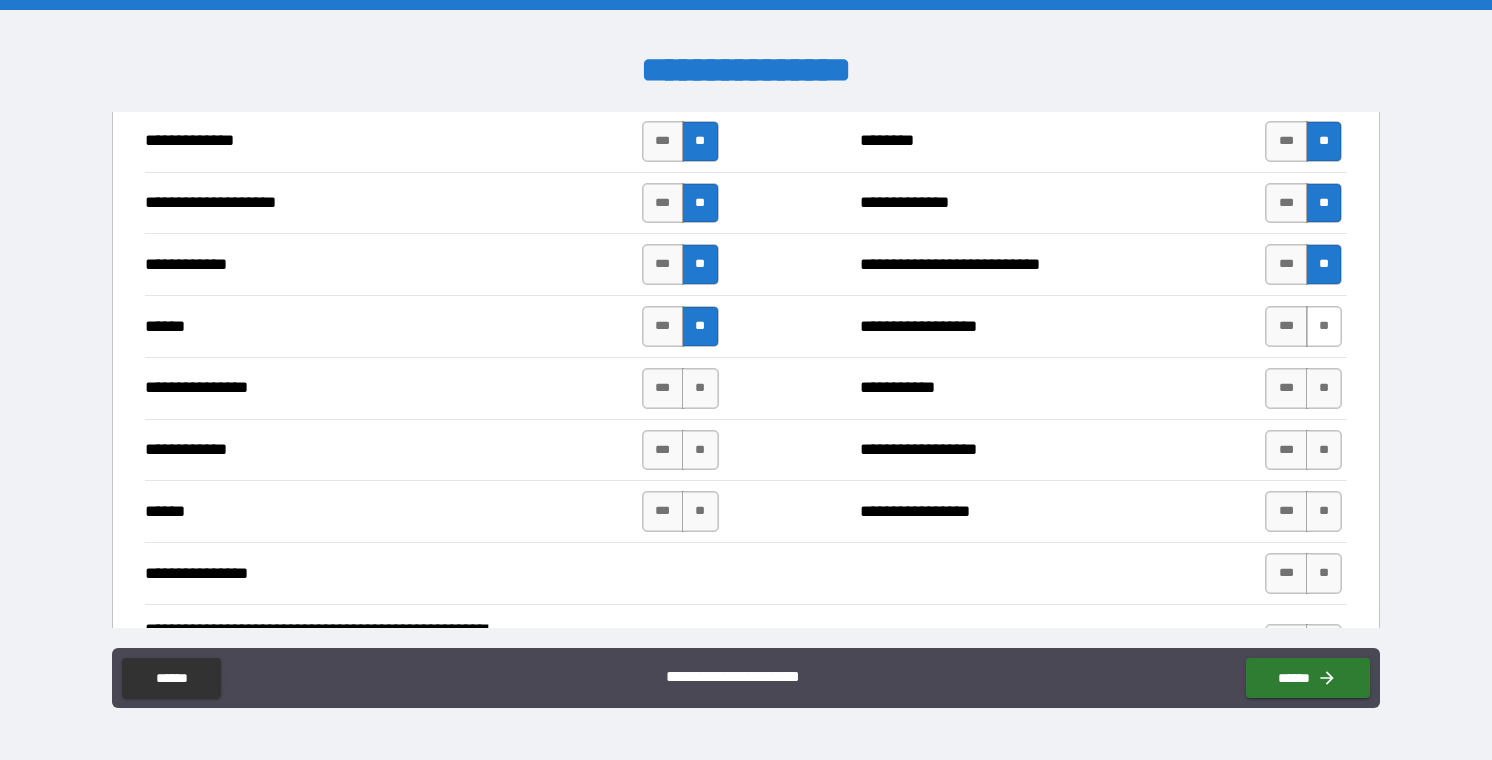 click on "**" at bounding box center [1324, 326] 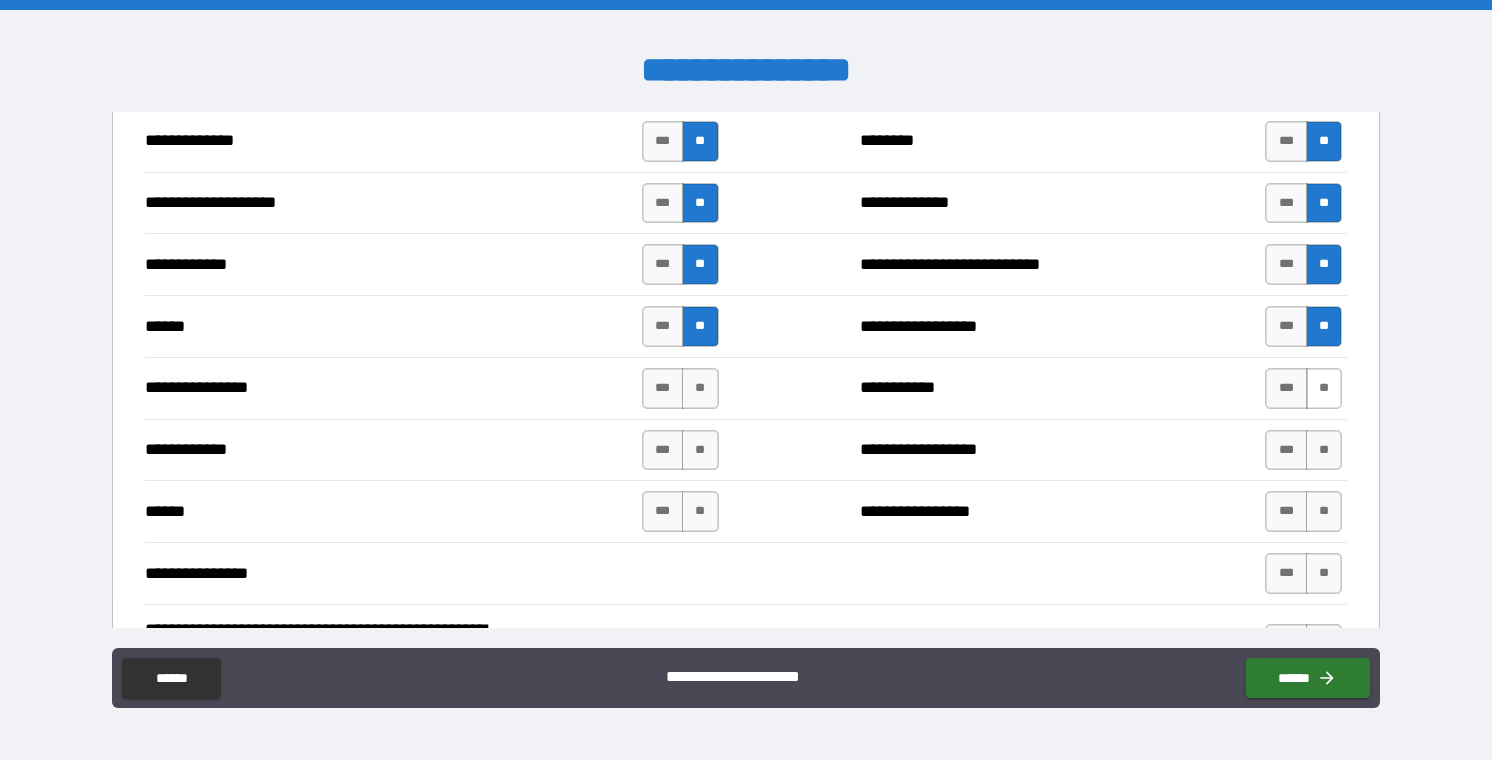 click on "**" at bounding box center [1324, 388] 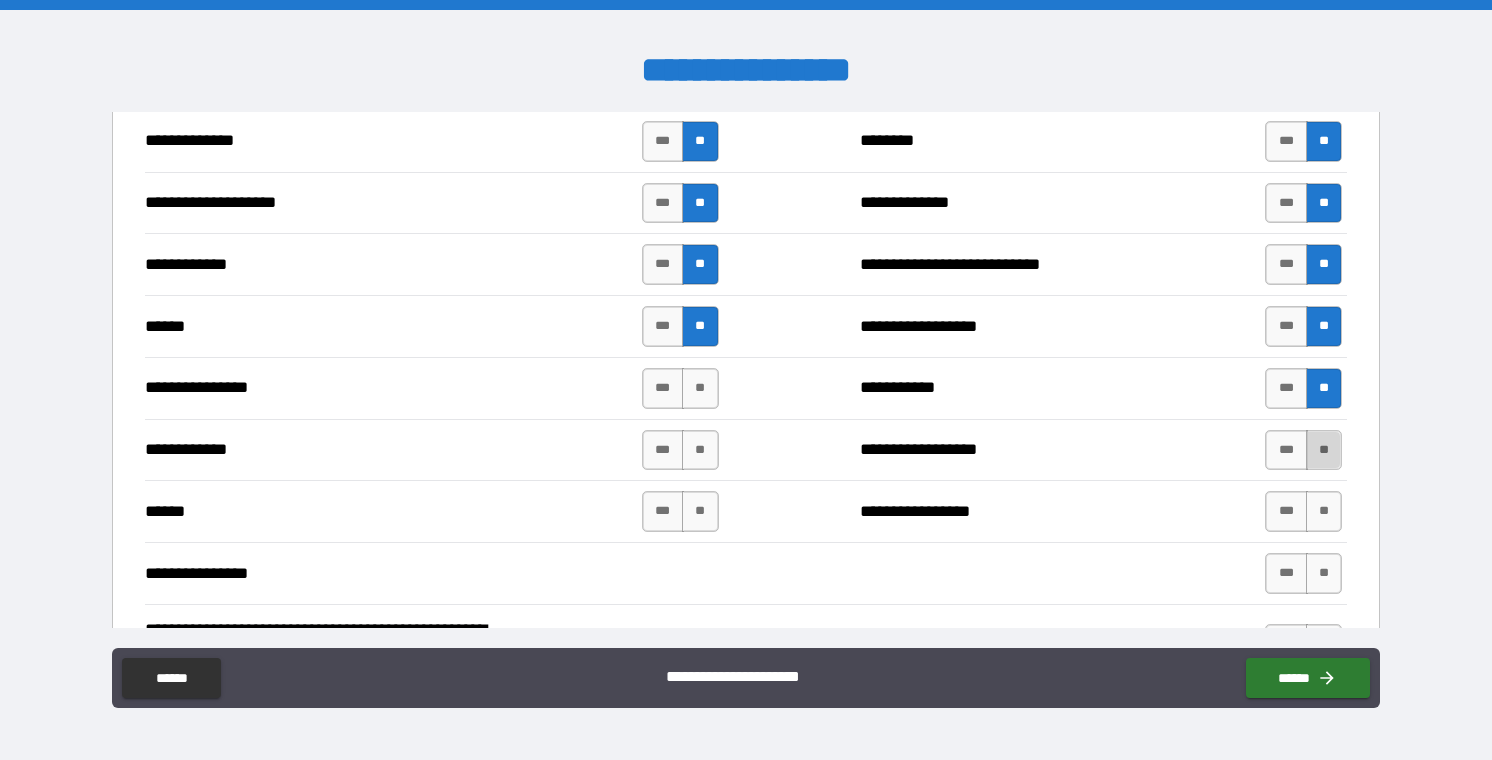 click on "**" at bounding box center (1324, 450) 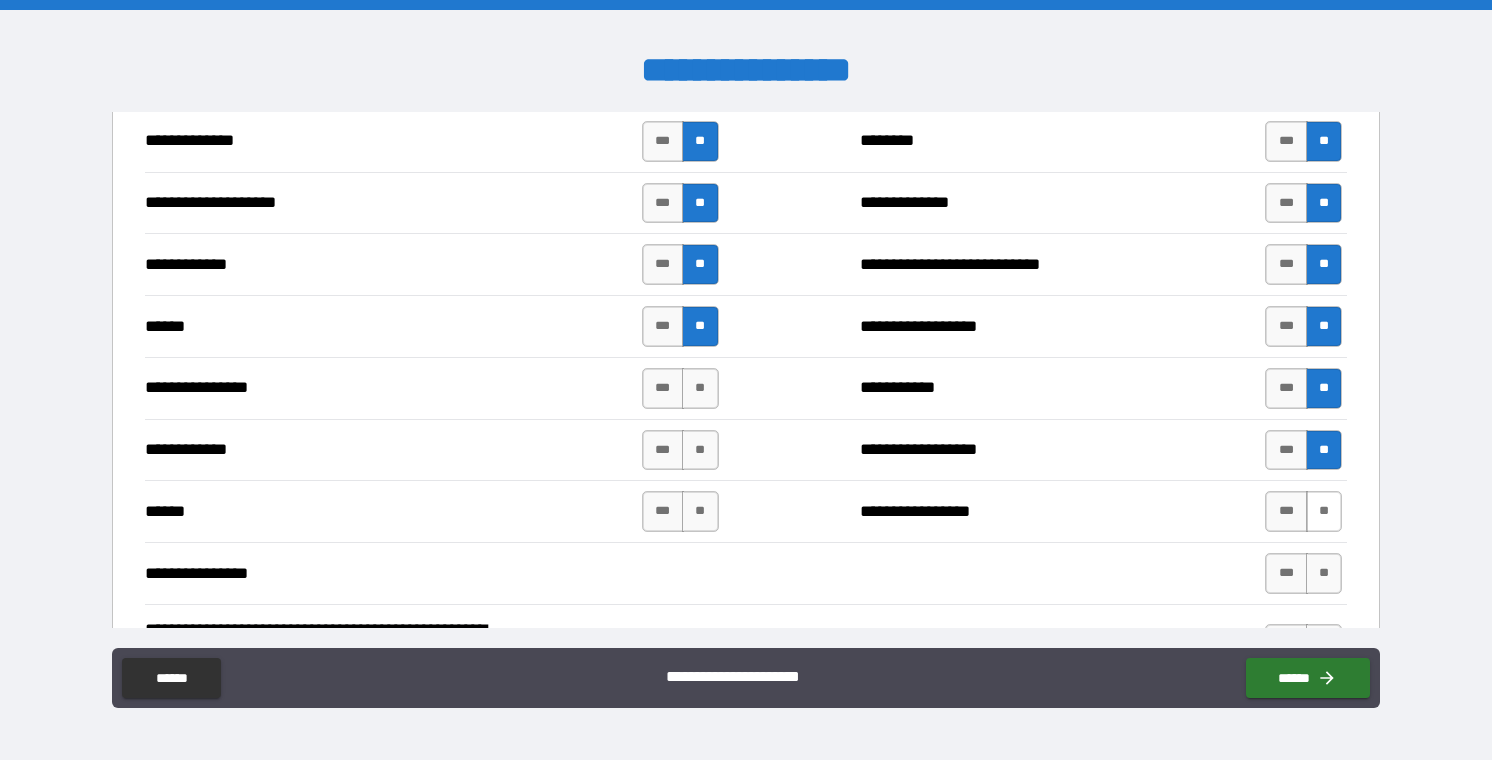 click on "**" at bounding box center (1324, 511) 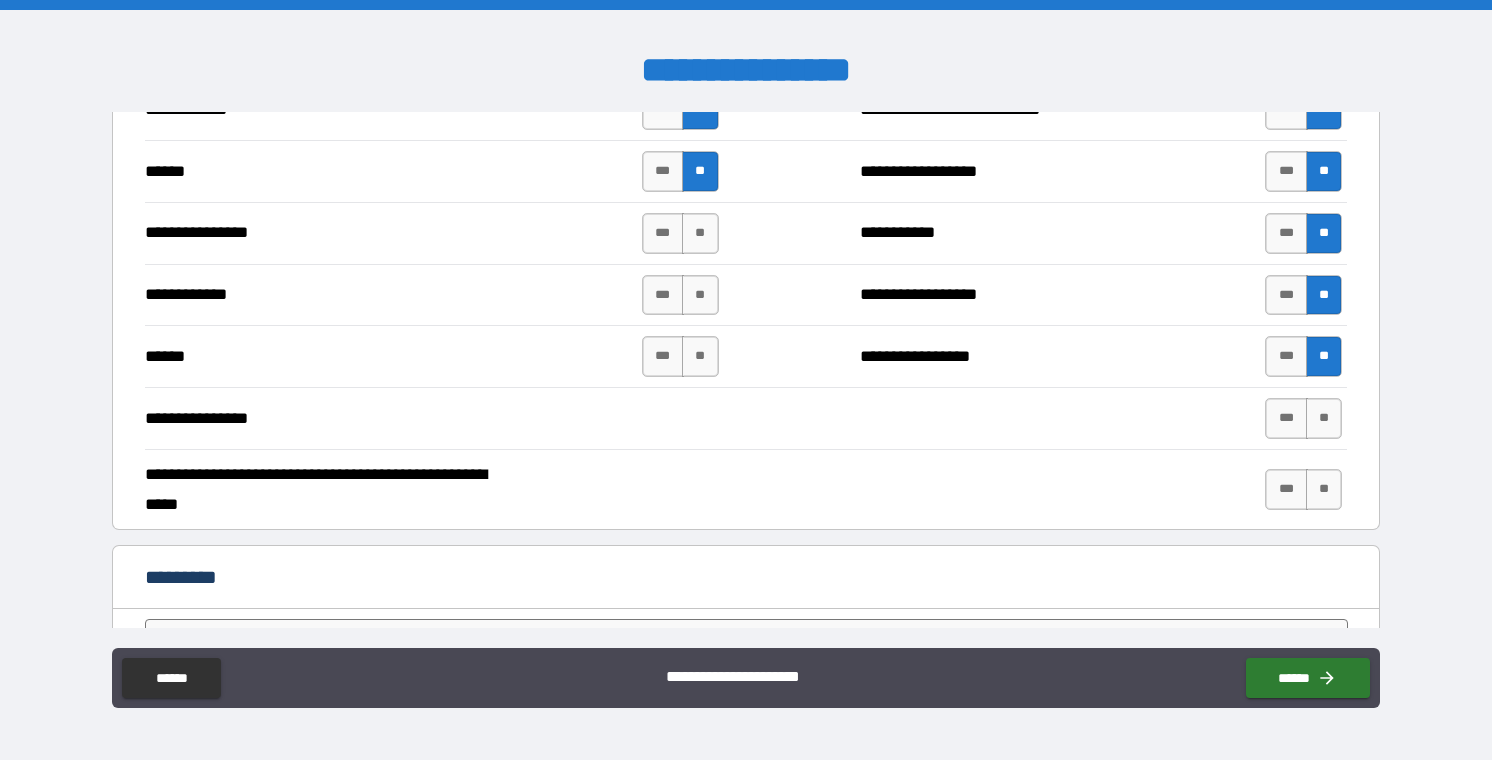 scroll, scrollTop: 3620, scrollLeft: 0, axis: vertical 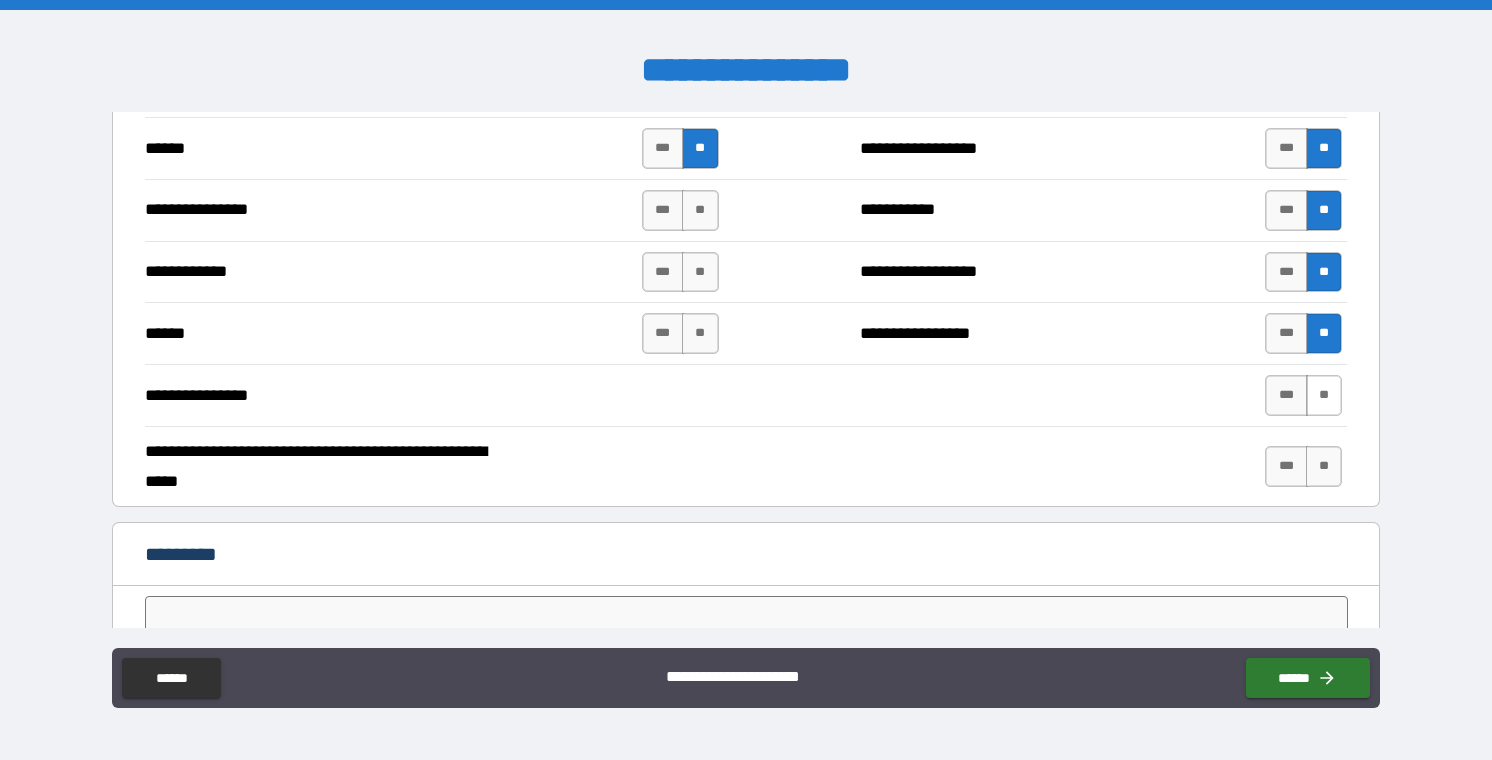 click on "**" at bounding box center (1324, 395) 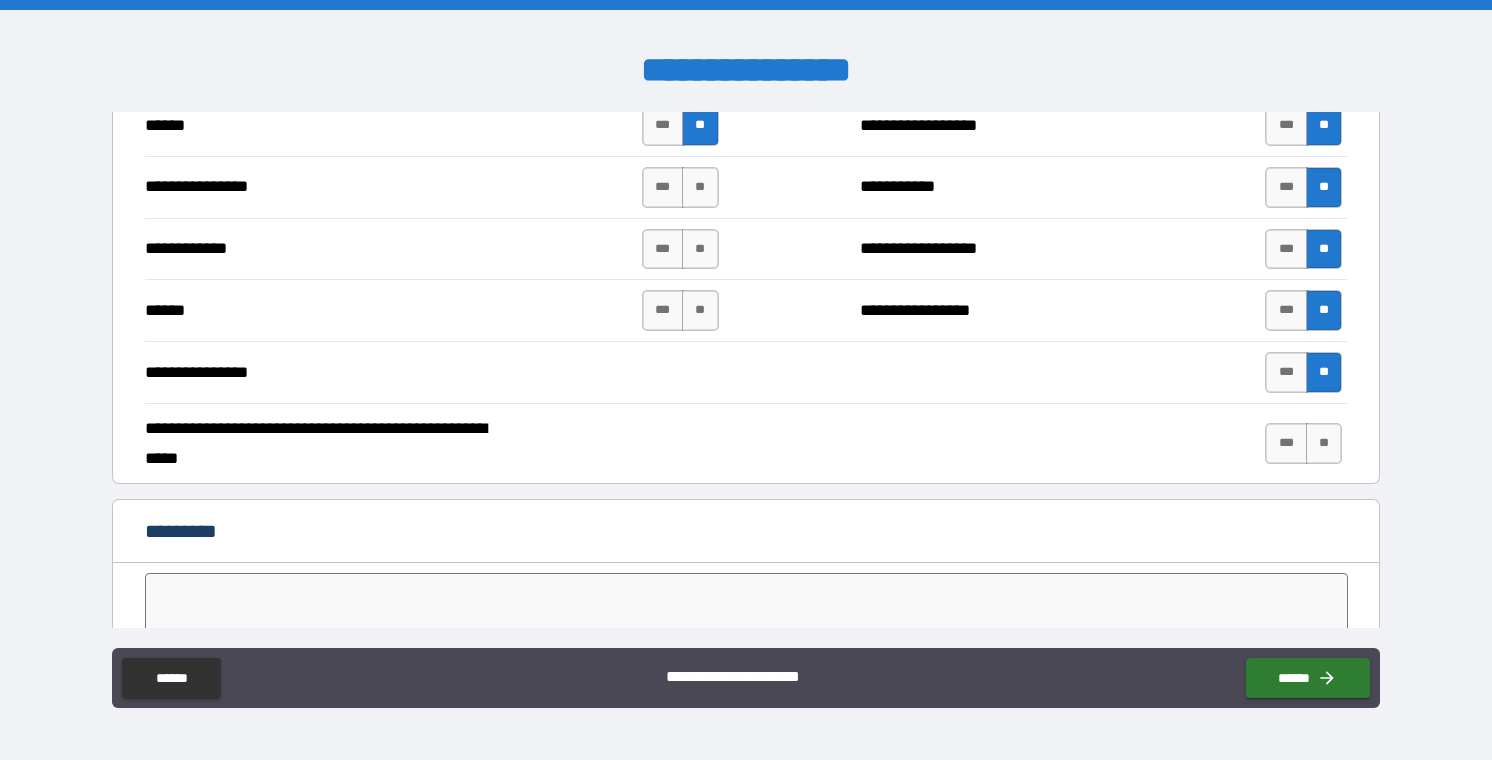 scroll, scrollTop: 3645, scrollLeft: 0, axis: vertical 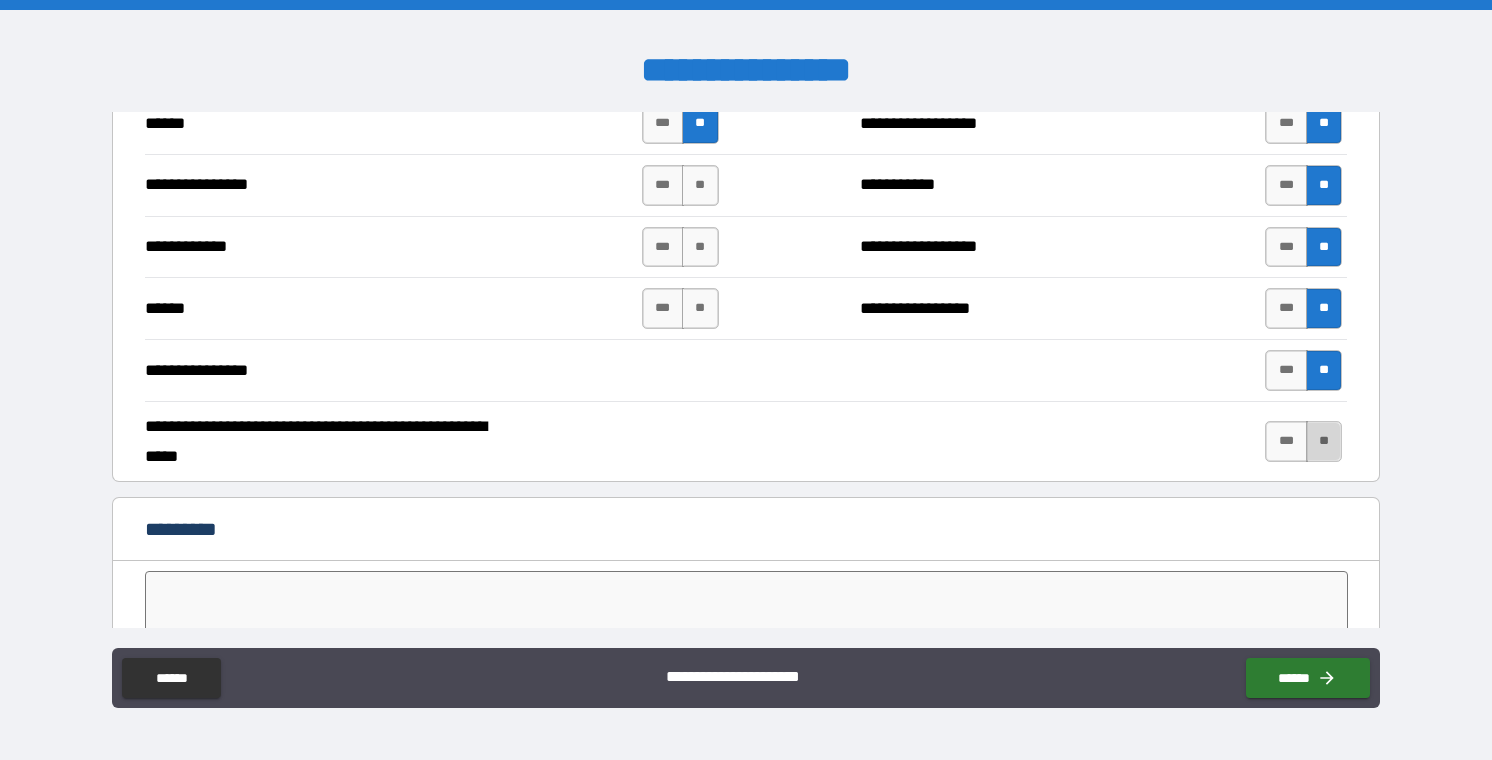 click on "**" at bounding box center [1324, 441] 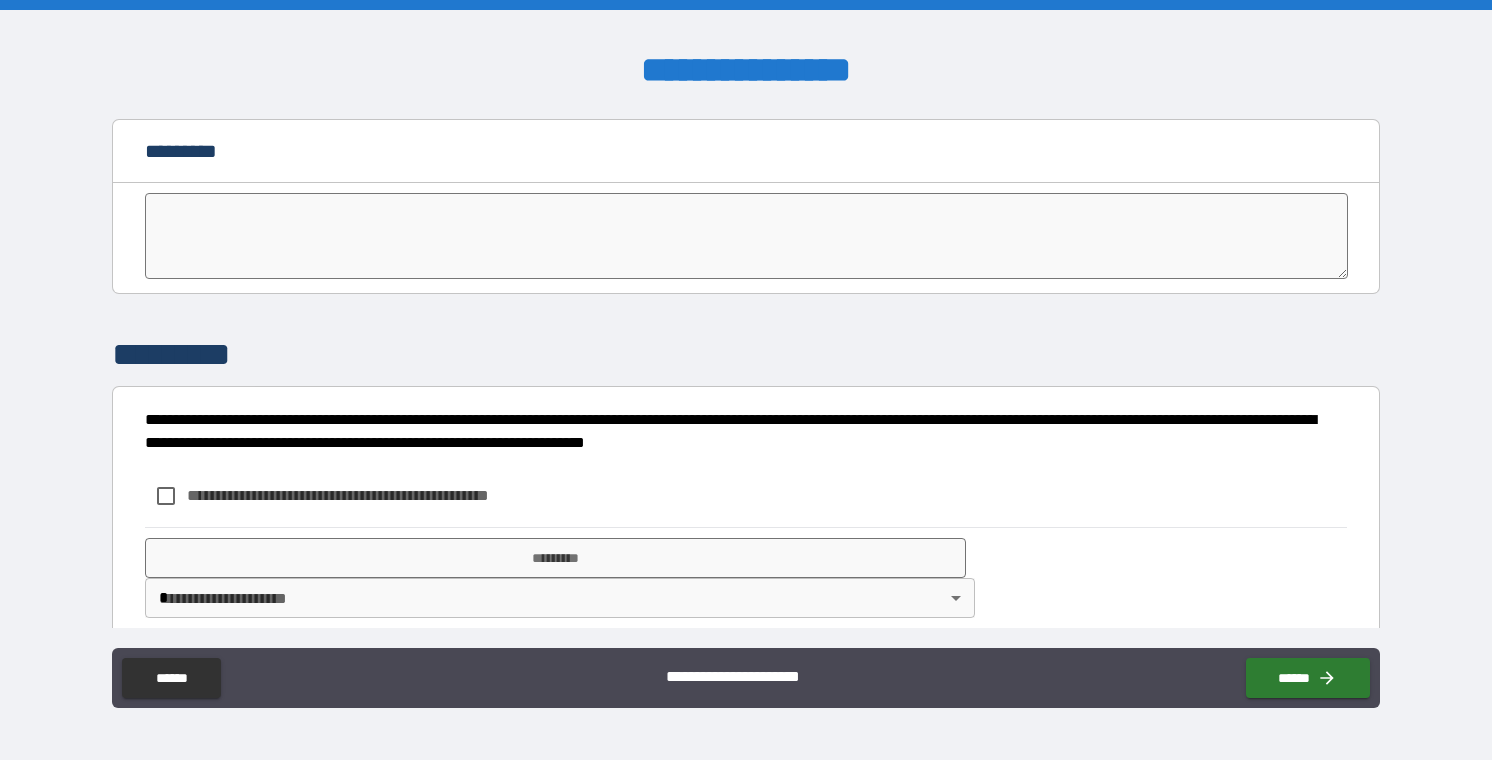 scroll, scrollTop: 4044, scrollLeft: 0, axis: vertical 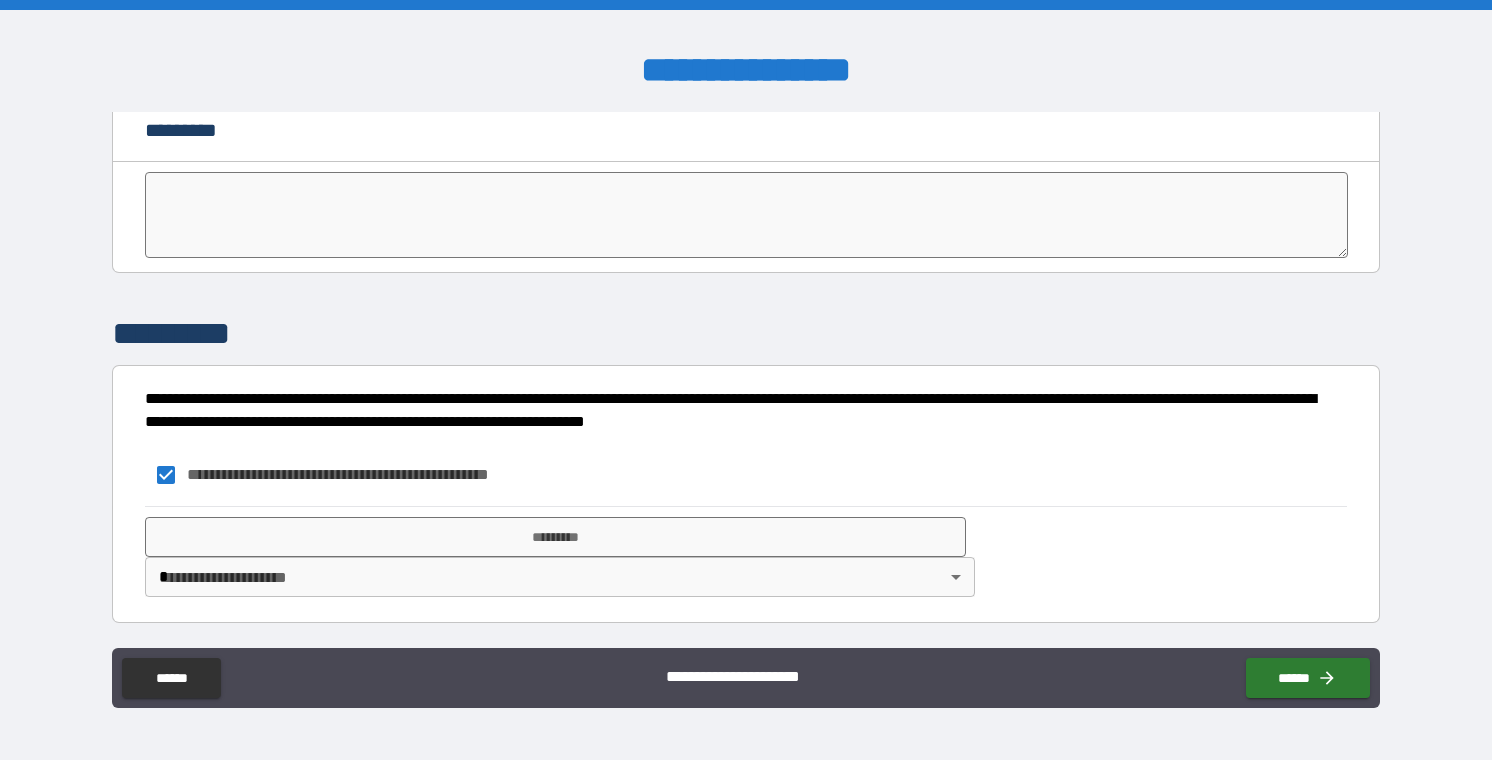 click on "**********" at bounding box center [746, 380] 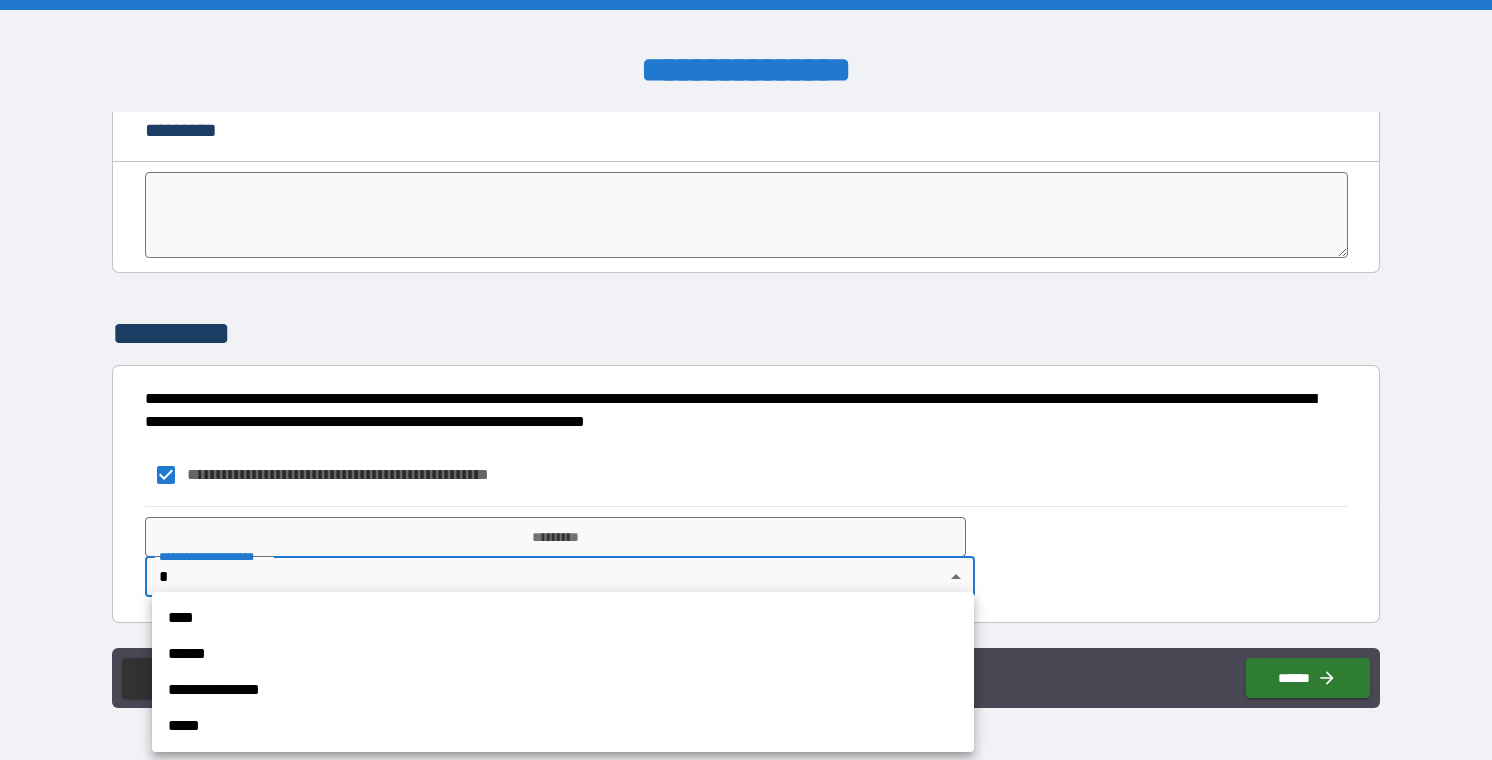 click on "****" at bounding box center [563, 618] 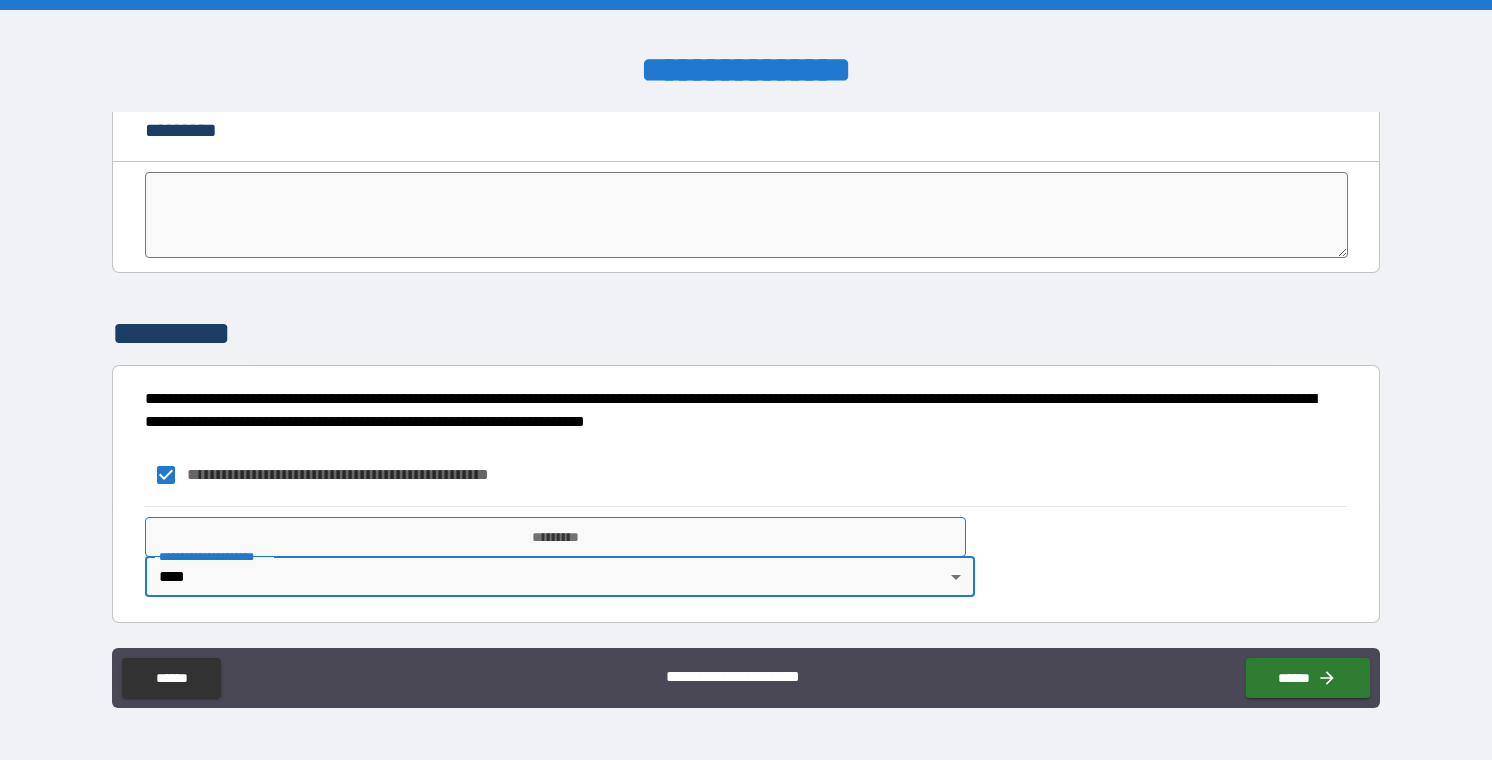 click on "*********" at bounding box center (556, 537) 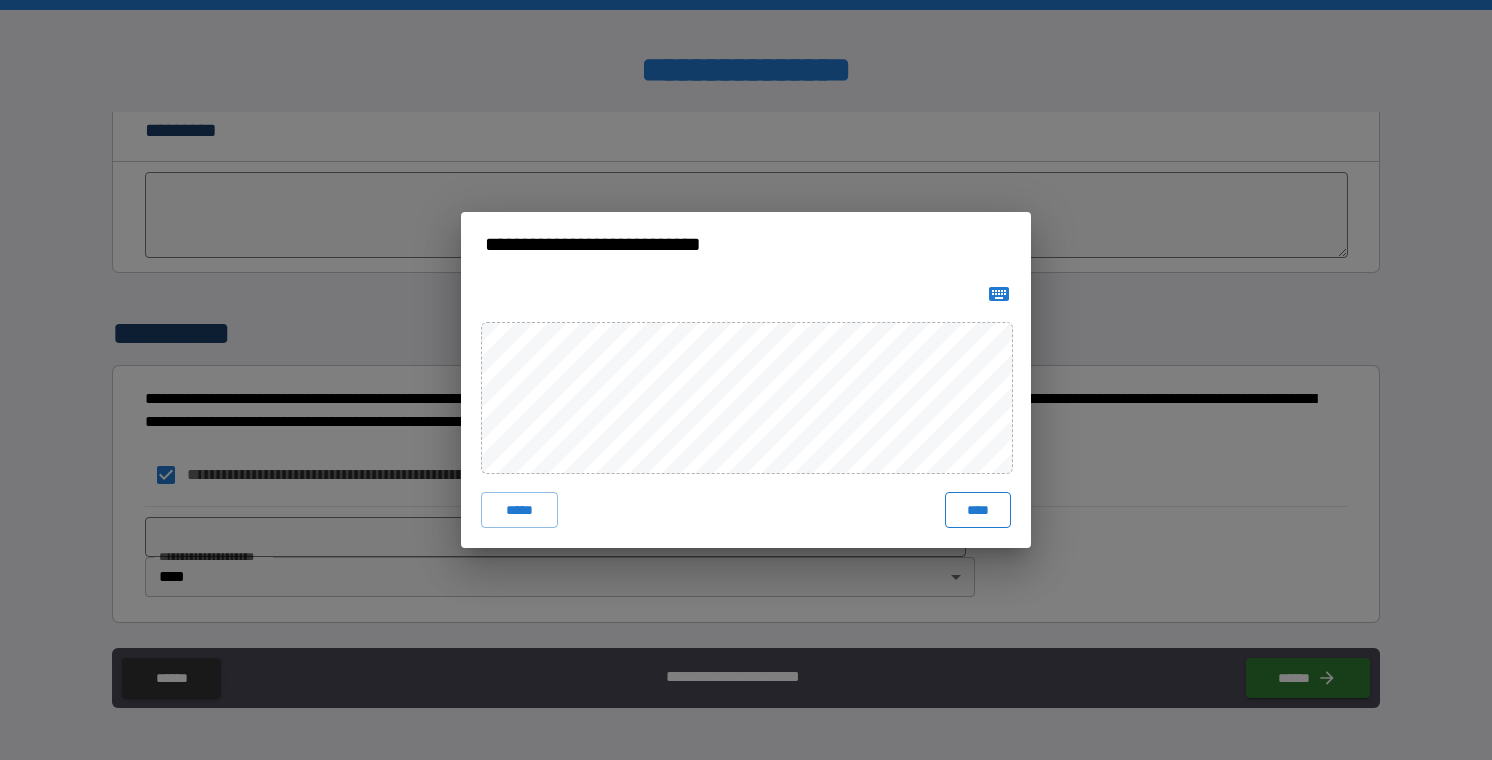 click on "****" at bounding box center [978, 510] 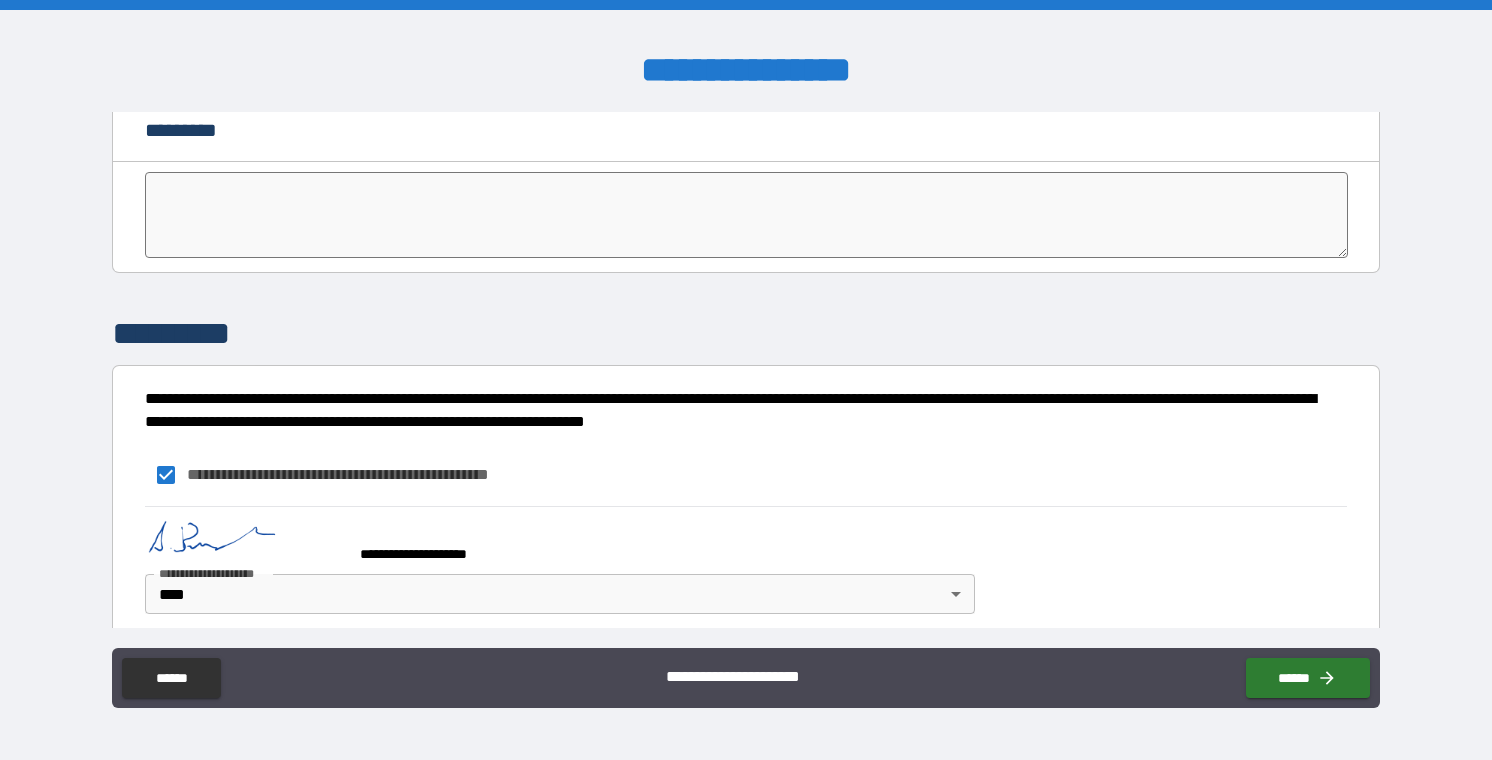 scroll, scrollTop: 4061, scrollLeft: 0, axis: vertical 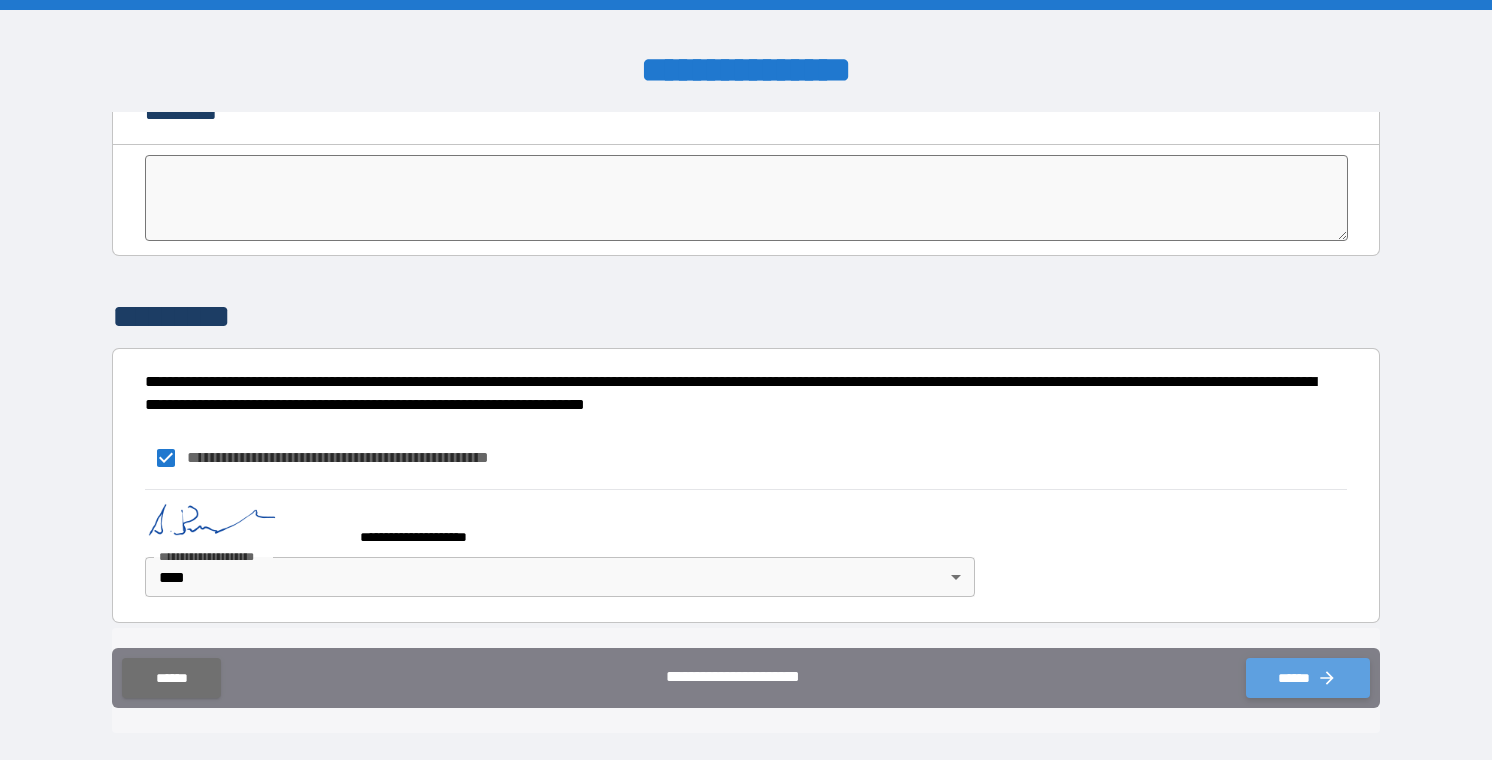 click on "******" at bounding box center [1308, 678] 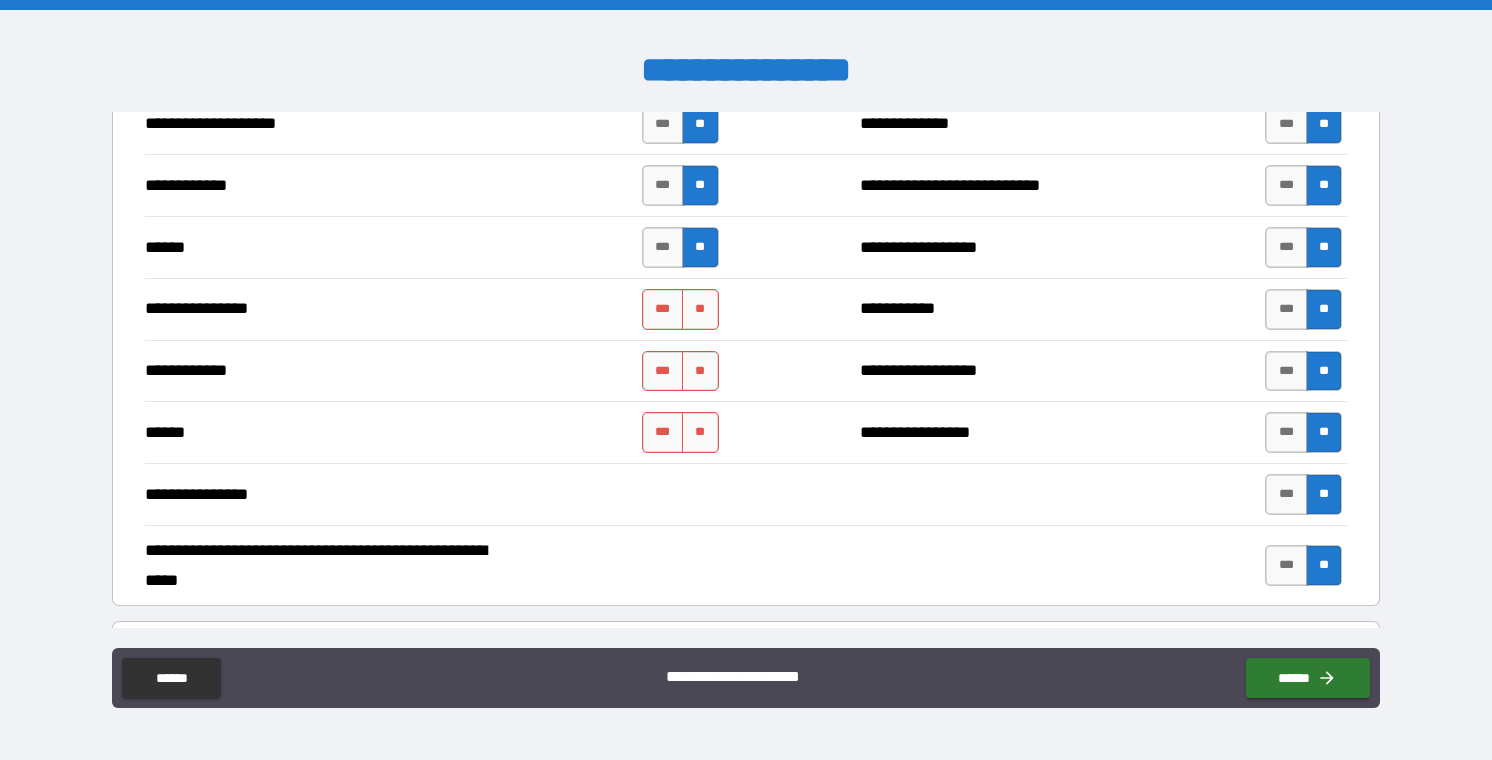 scroll, scrollTop: 3494, scrollLeft: 0, axis: vertical 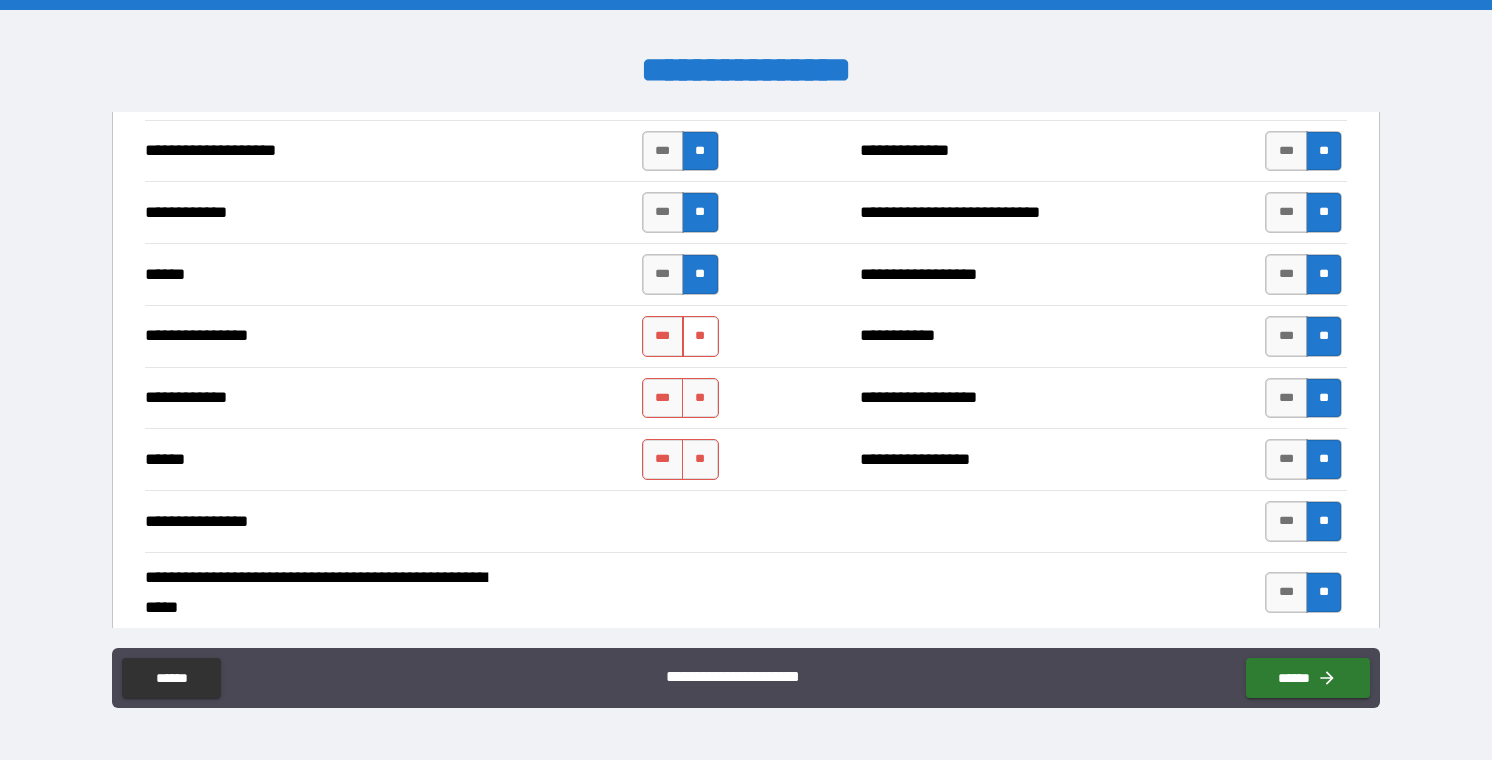 click on "**" at bounding box center [700, 336] 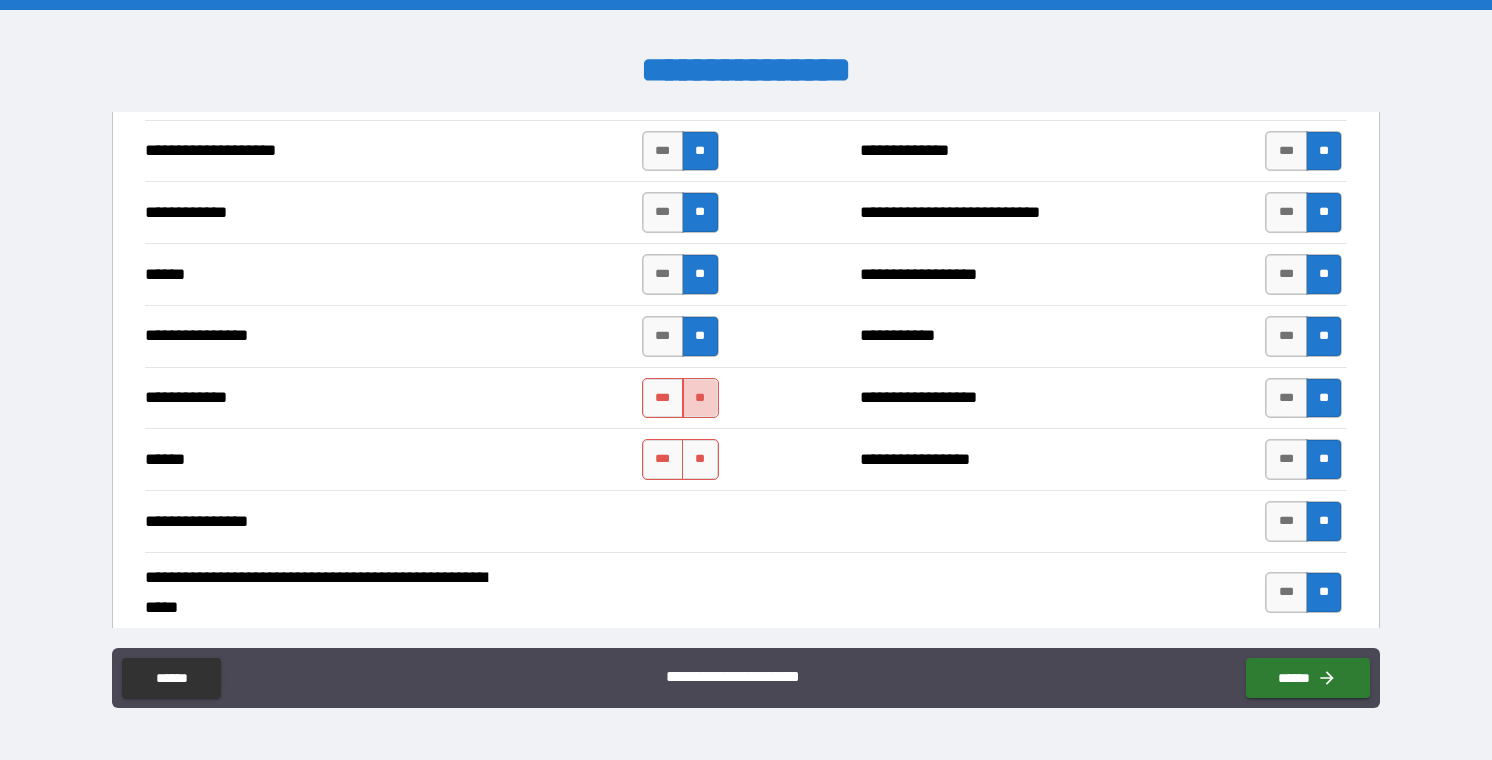 click on "**" at bounding box center (700, 398) 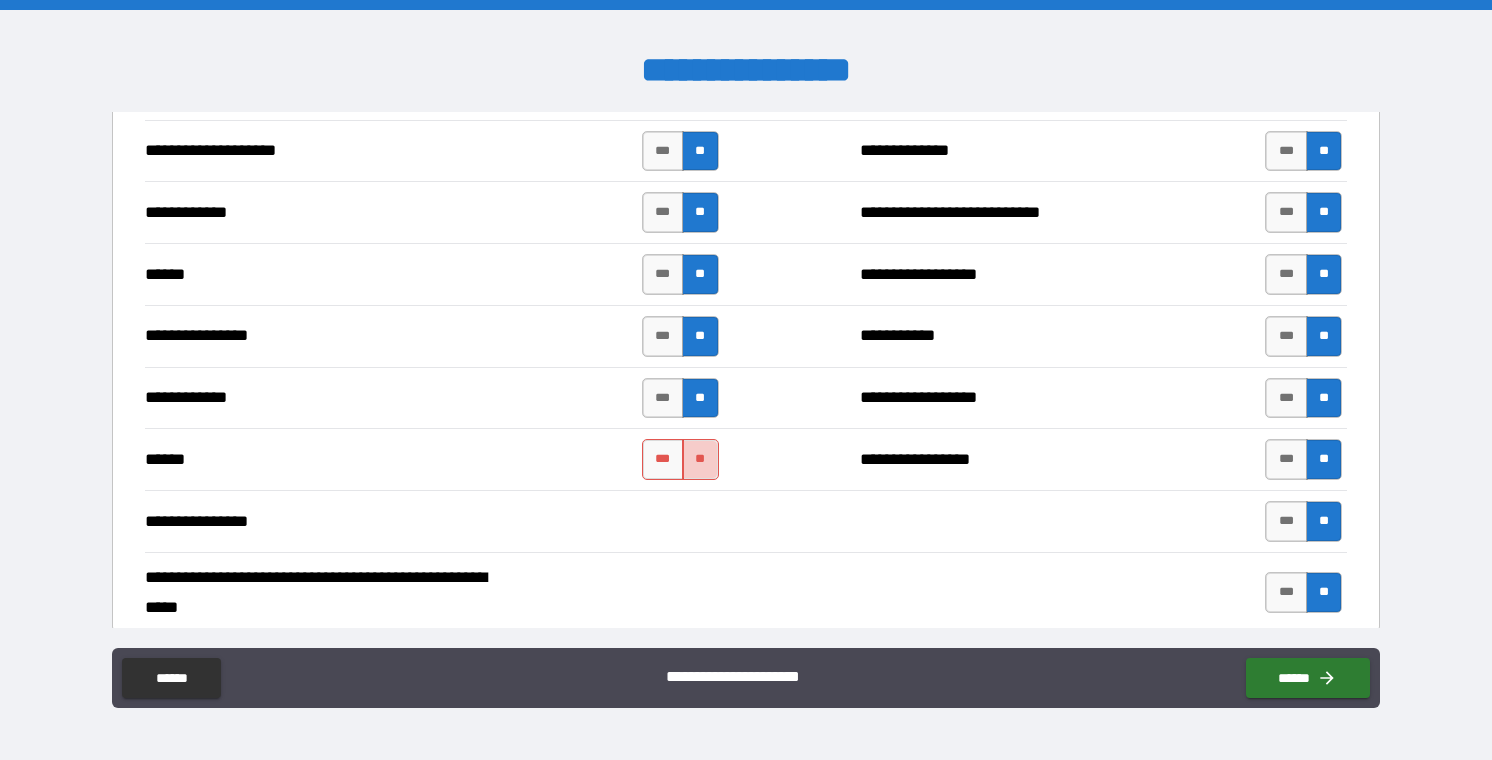 click on "**" at bounding box center [700, 459] 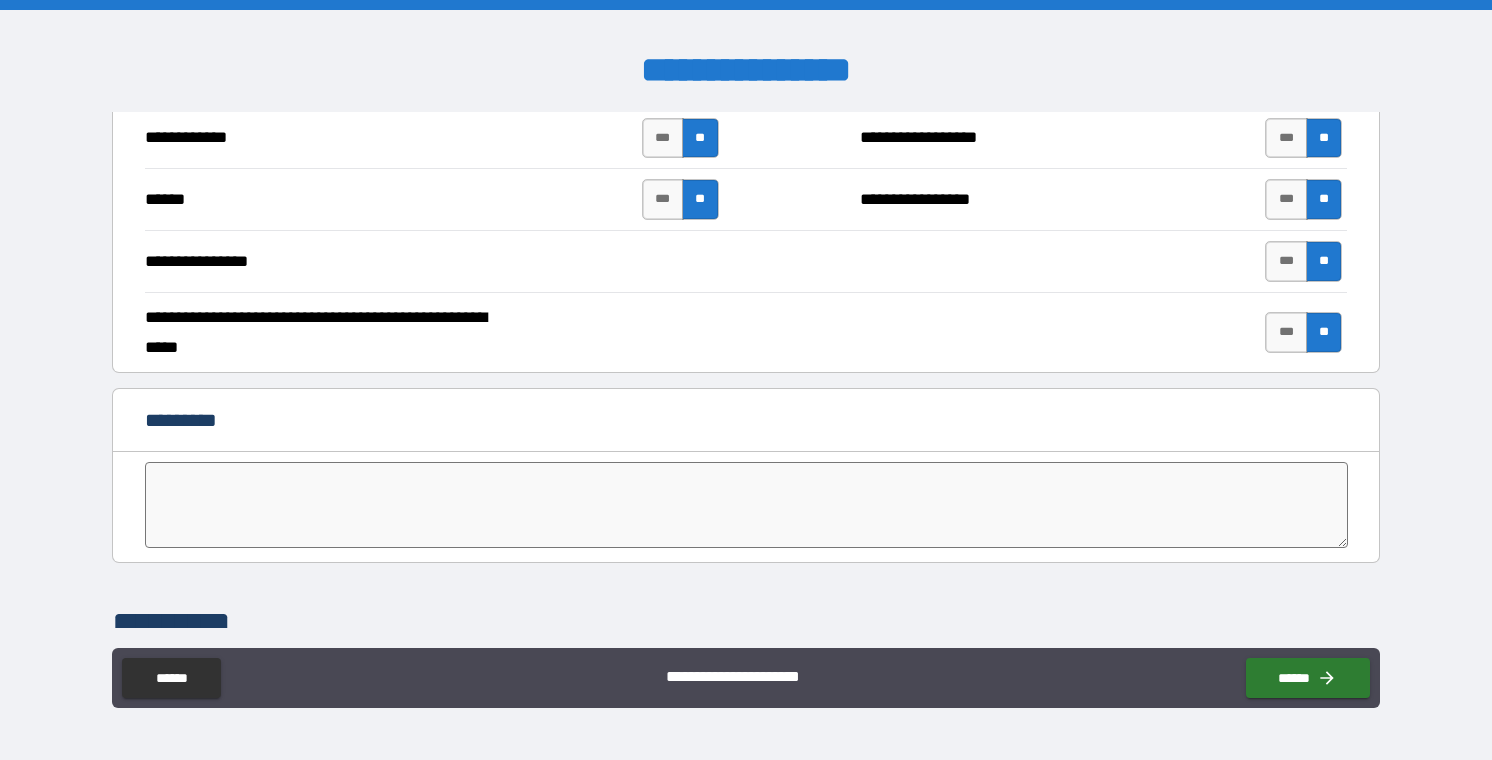 scroll, scrollTop: 4061, scrollLeft: 0, axis: vertical 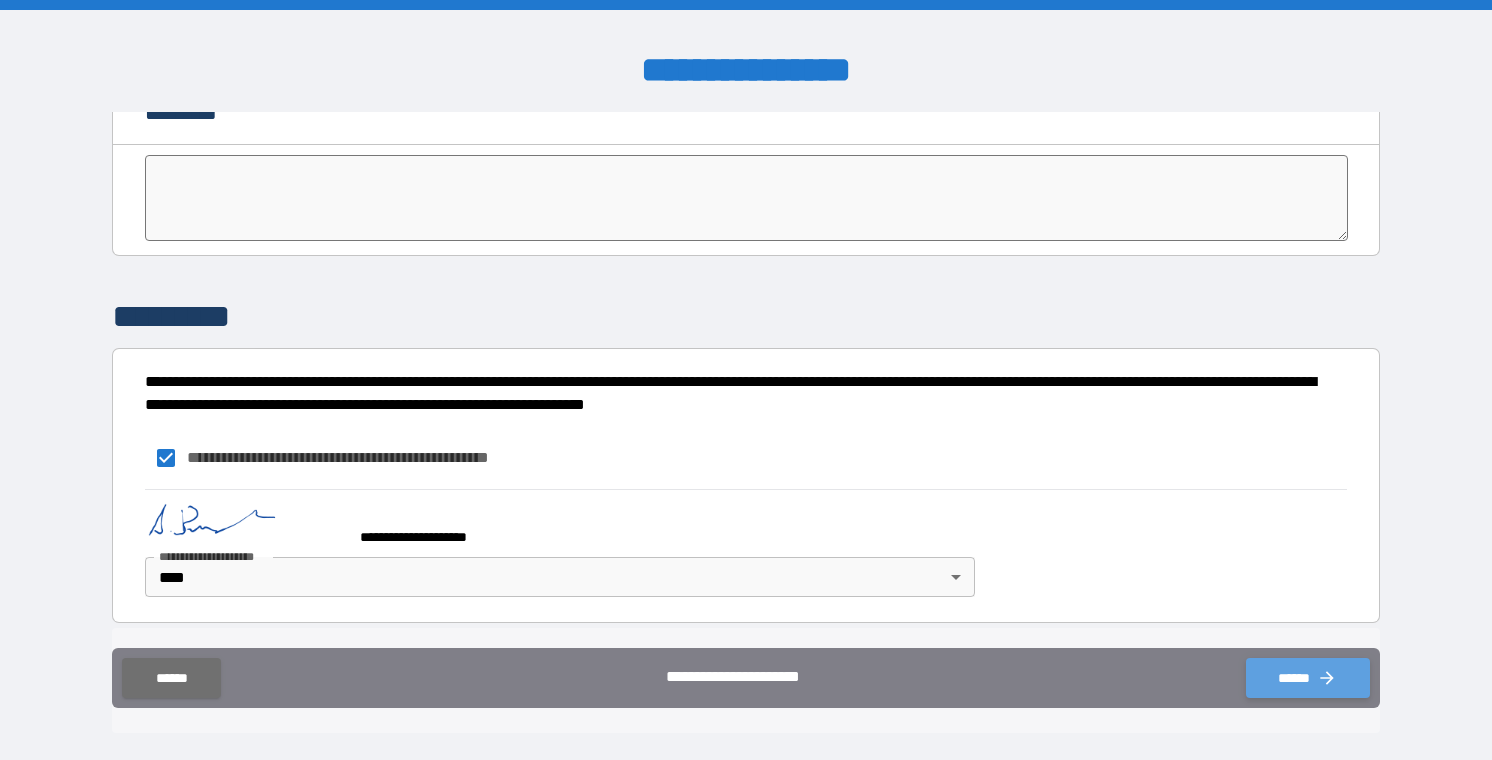 click on "******" at bounding box center [1308, 678] 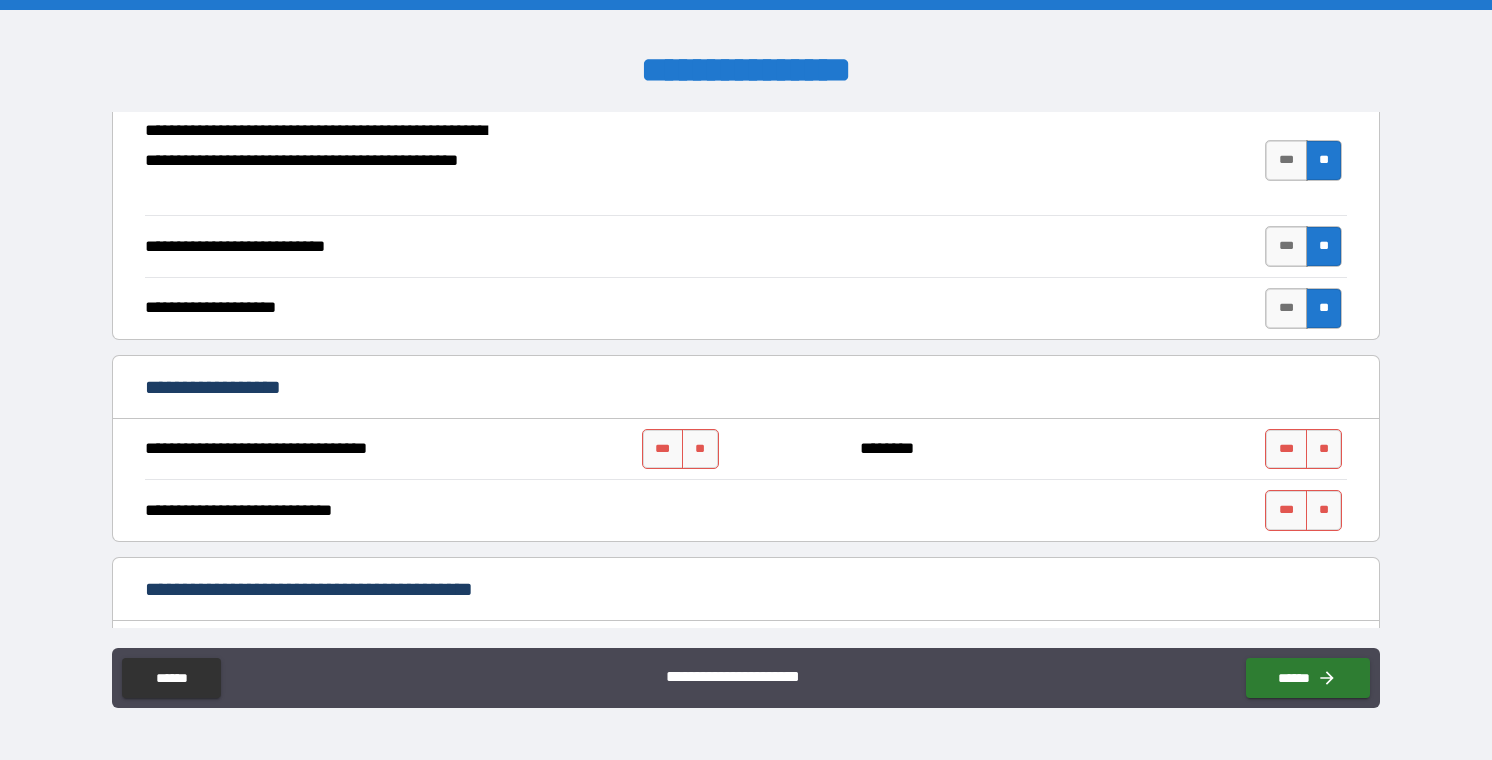 scroll, scrollTop: 572, scrollLeft: 0, axis: vertical 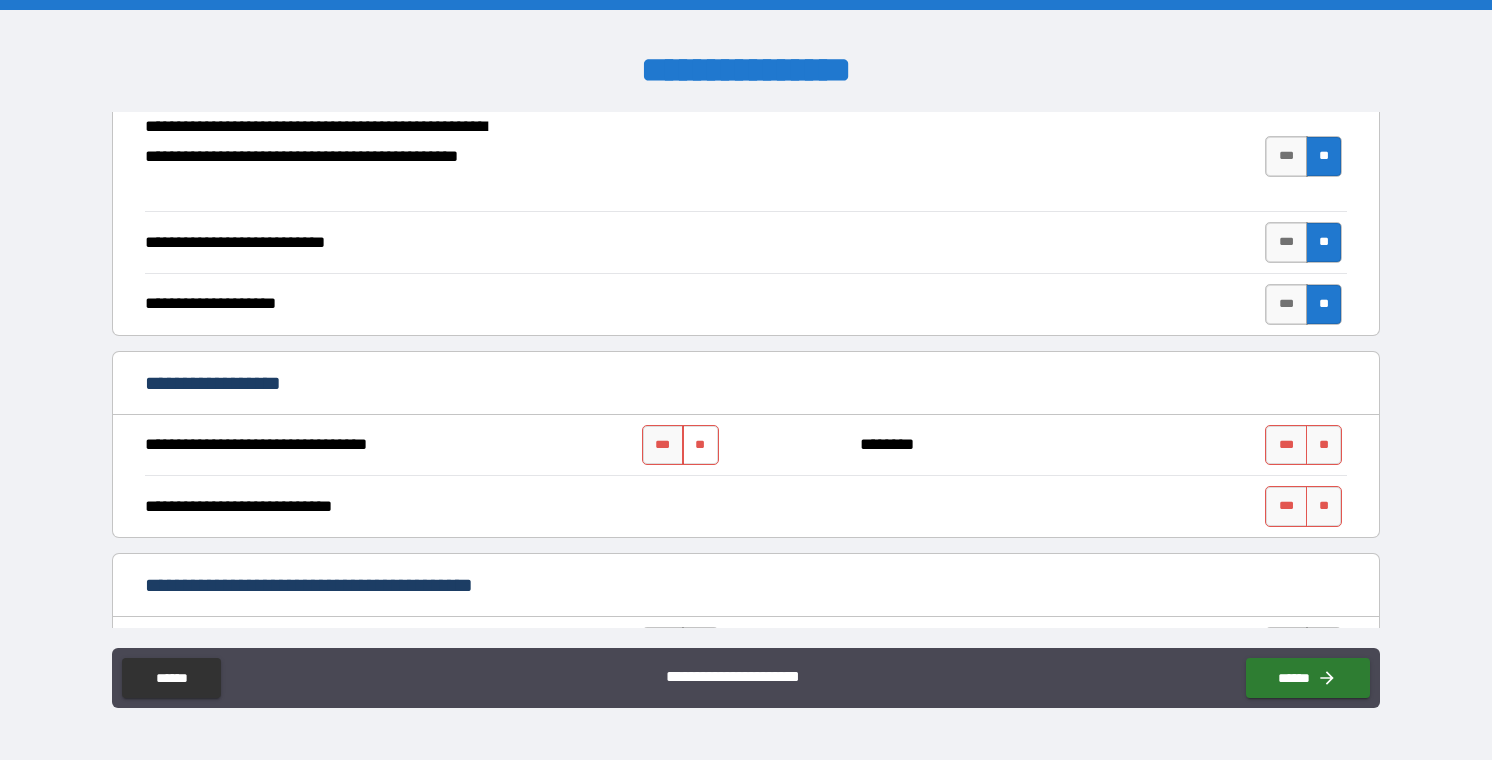 click on "**" at bounding box center [700, 445] 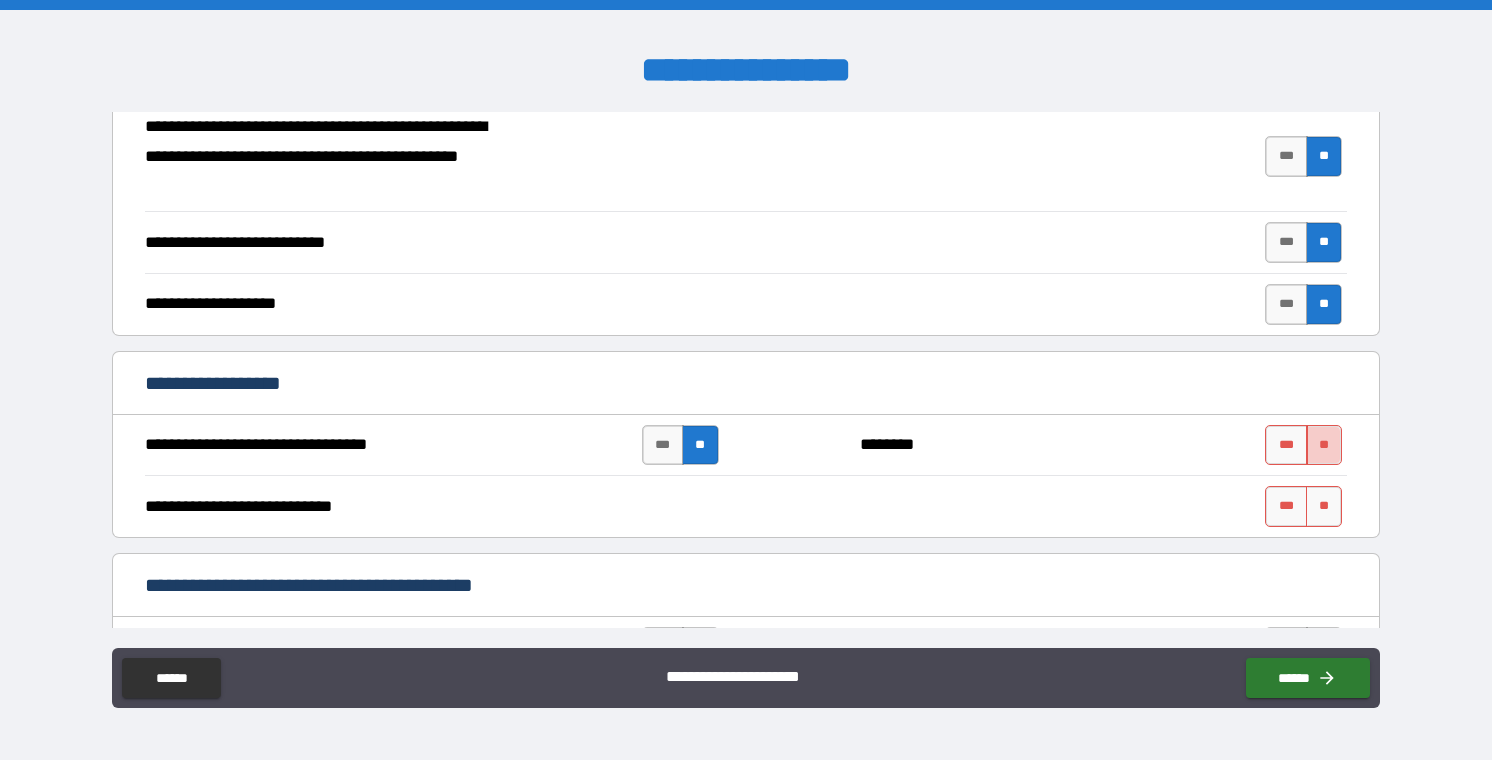 click on "**" at bounding box center [1324, 445] 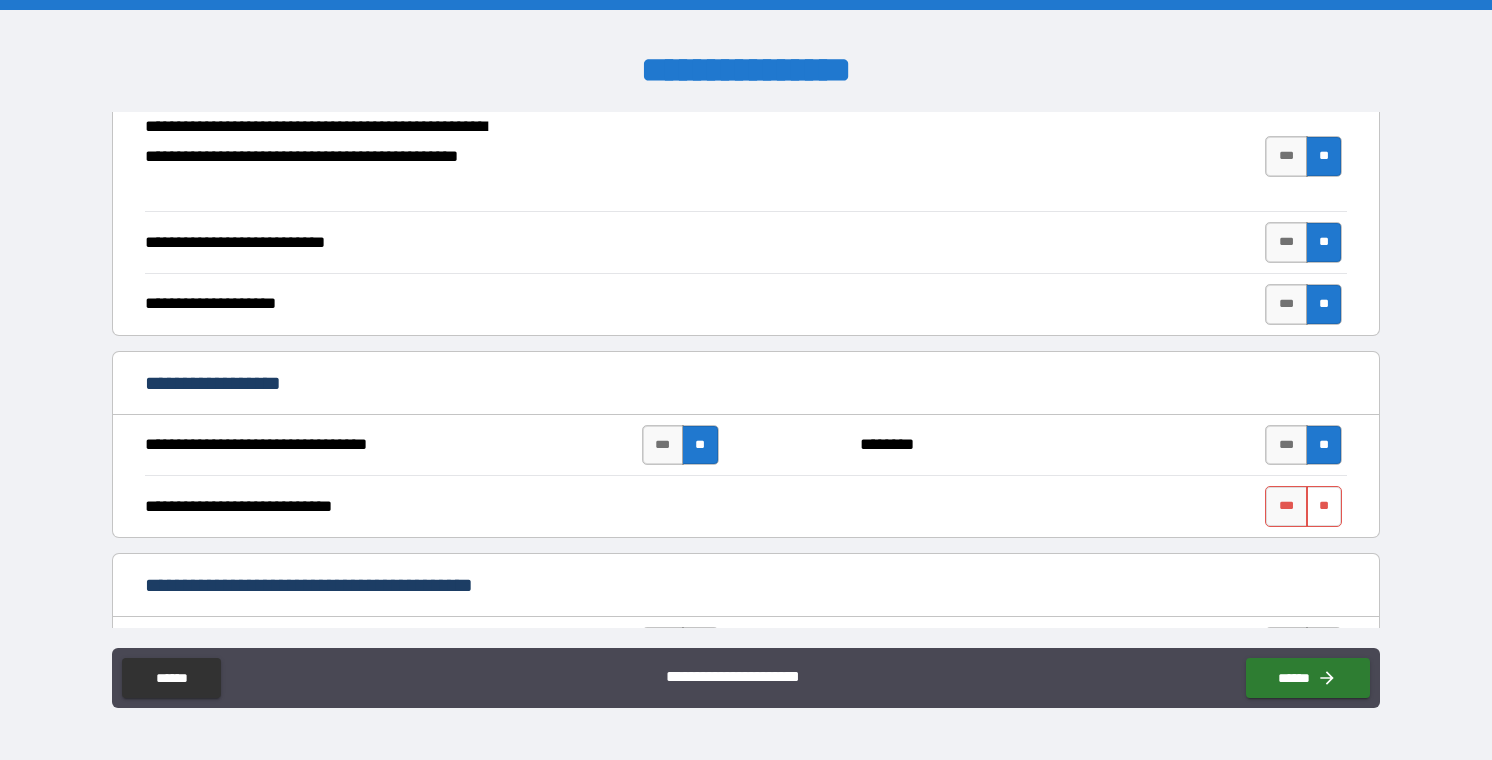 click on "**" at bounding box center [1324, 506] 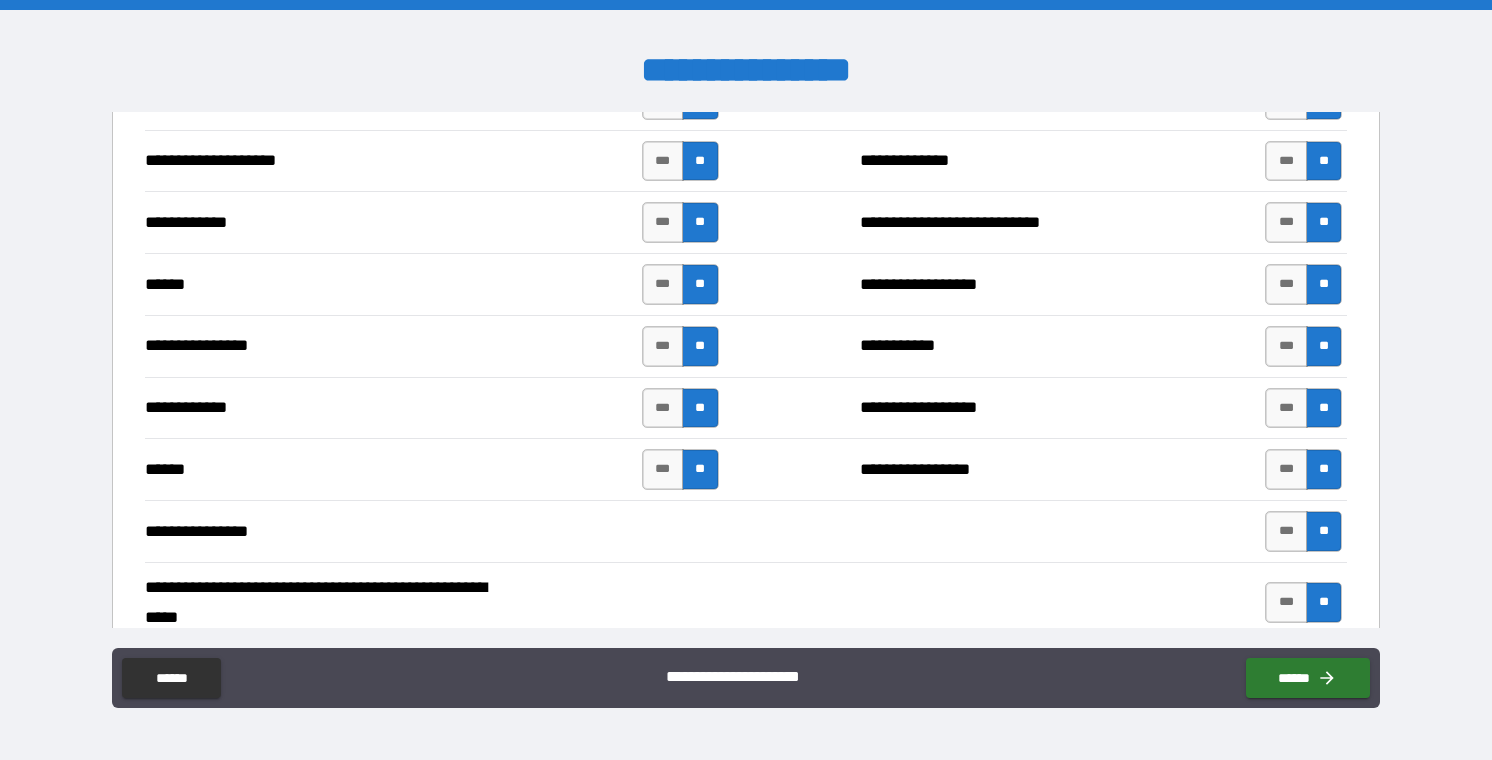 scroll, scrollTop: 4061, scrollLeft: 0, axis: vertical 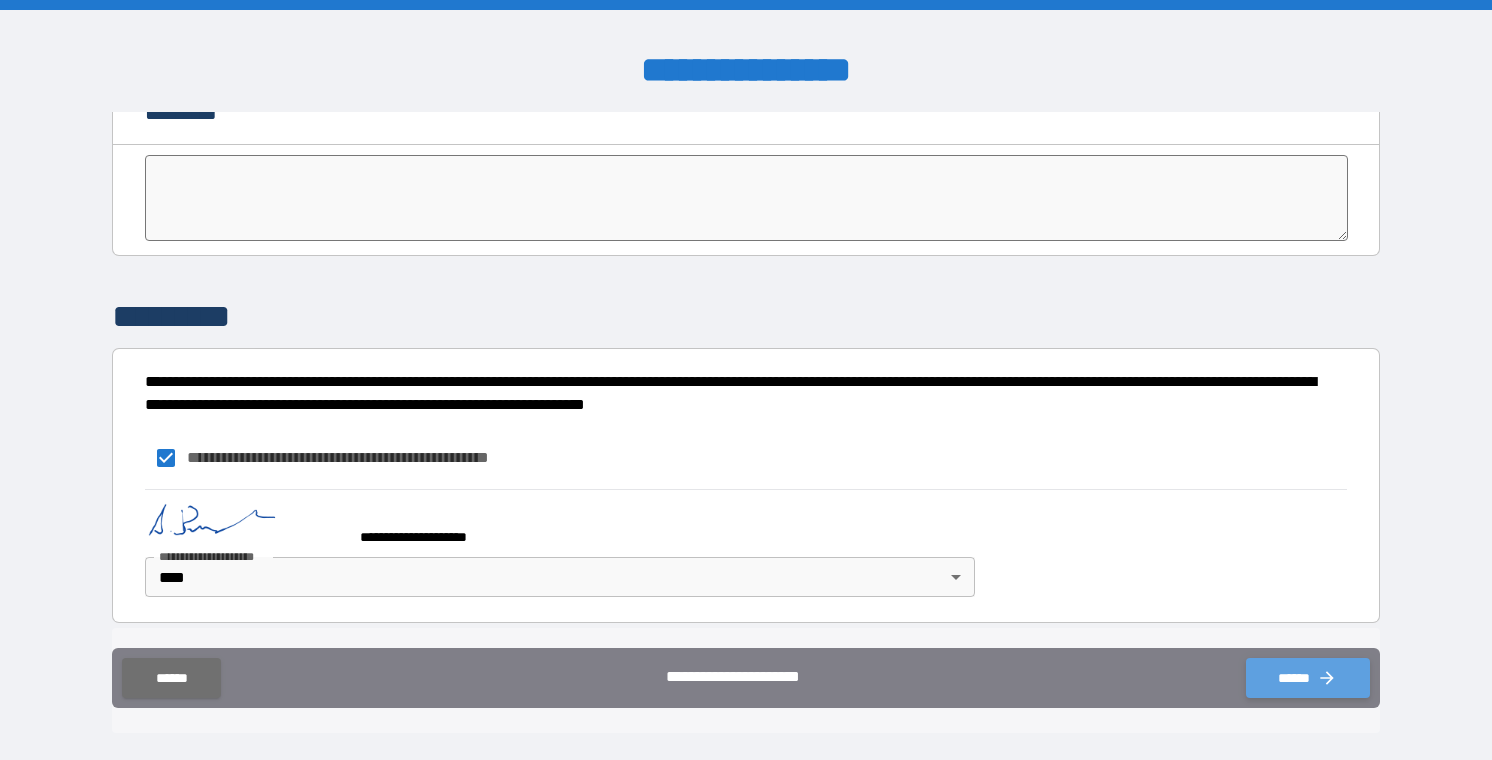 click on "******" at bounding box center (1308, 678) 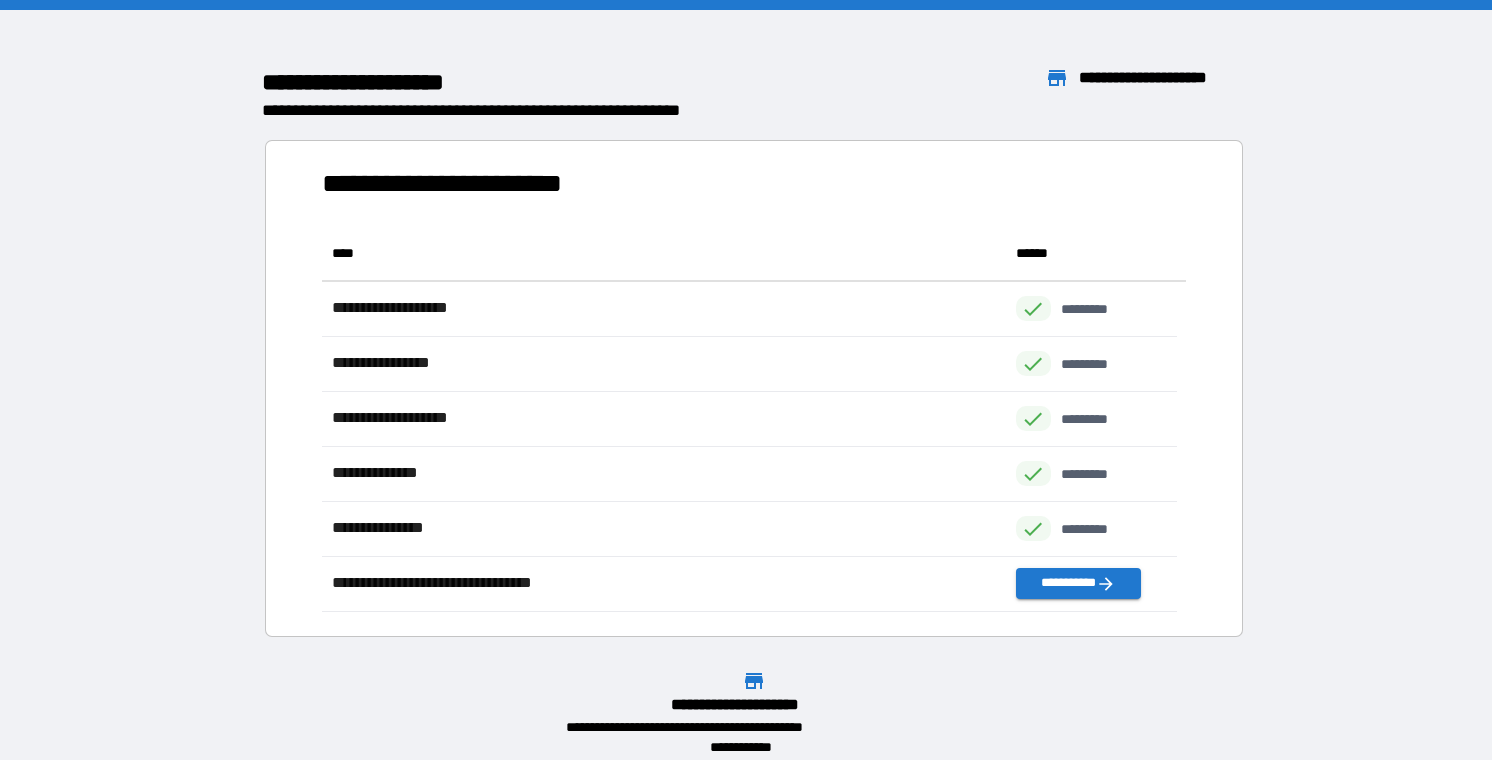 scroll, scrollTop: 16, scrollLeft: 16, axis: both 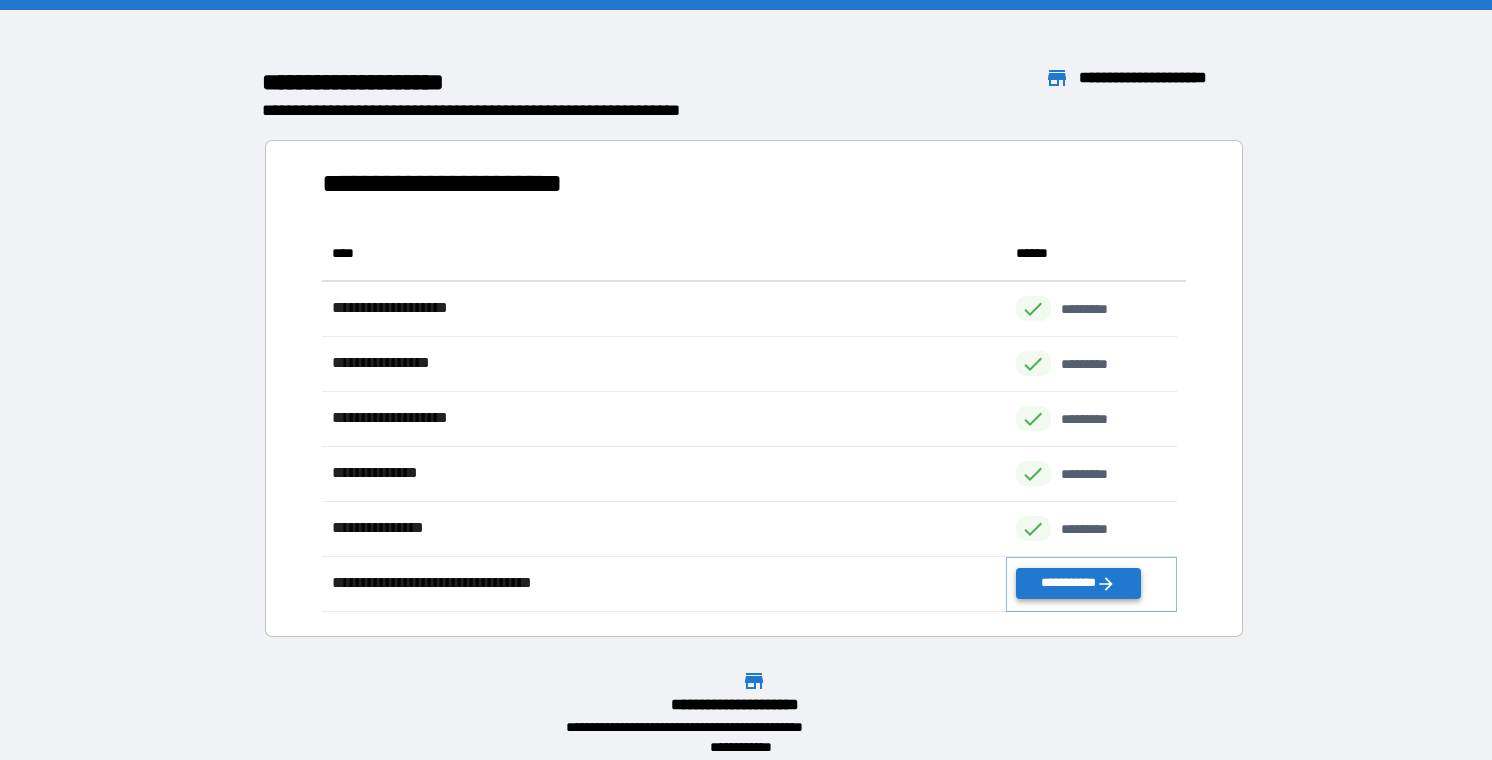 click on "**********" at bounding box center (1078, 583) 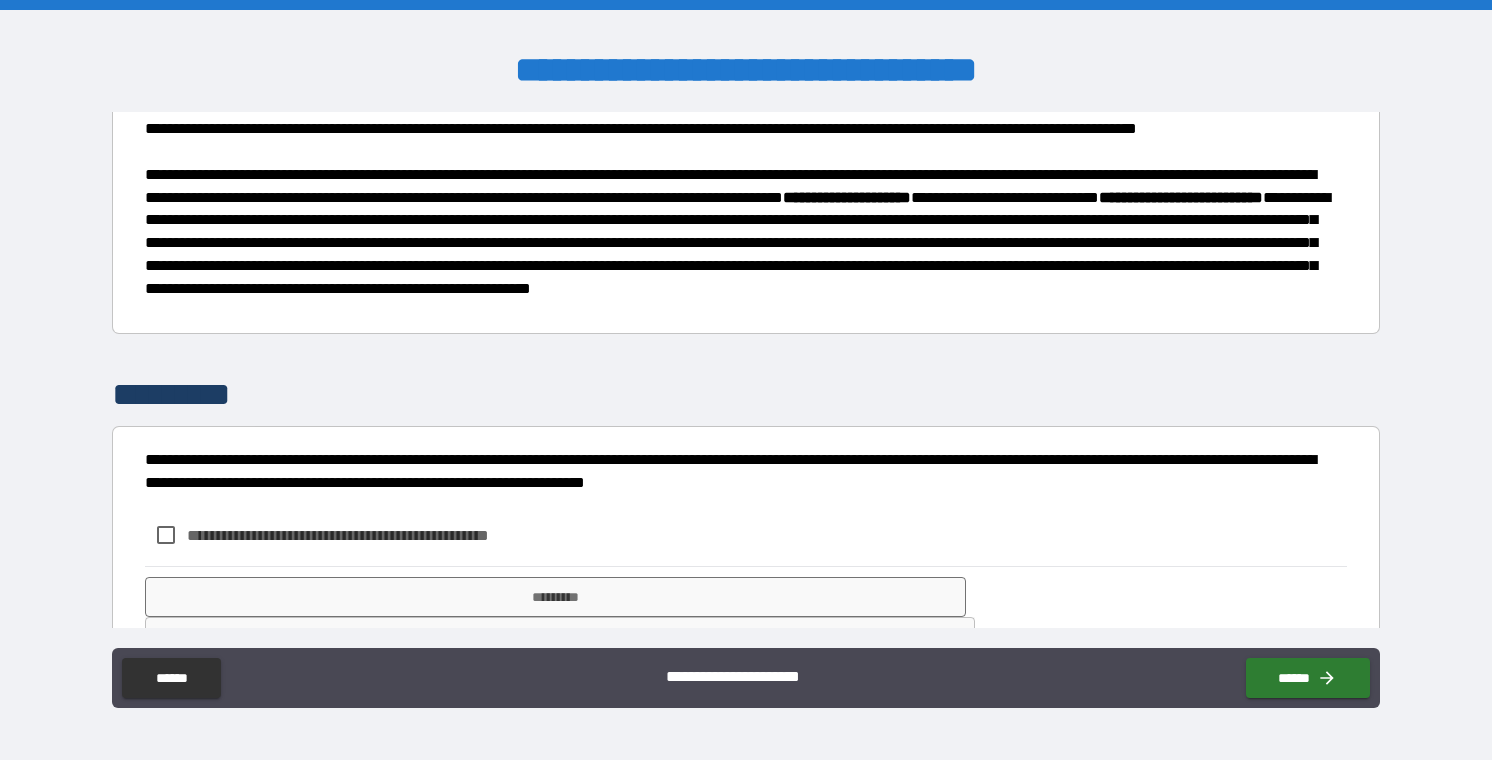 scroll, scrollTop: 1646, scrollLeft: 0, axis: vertical 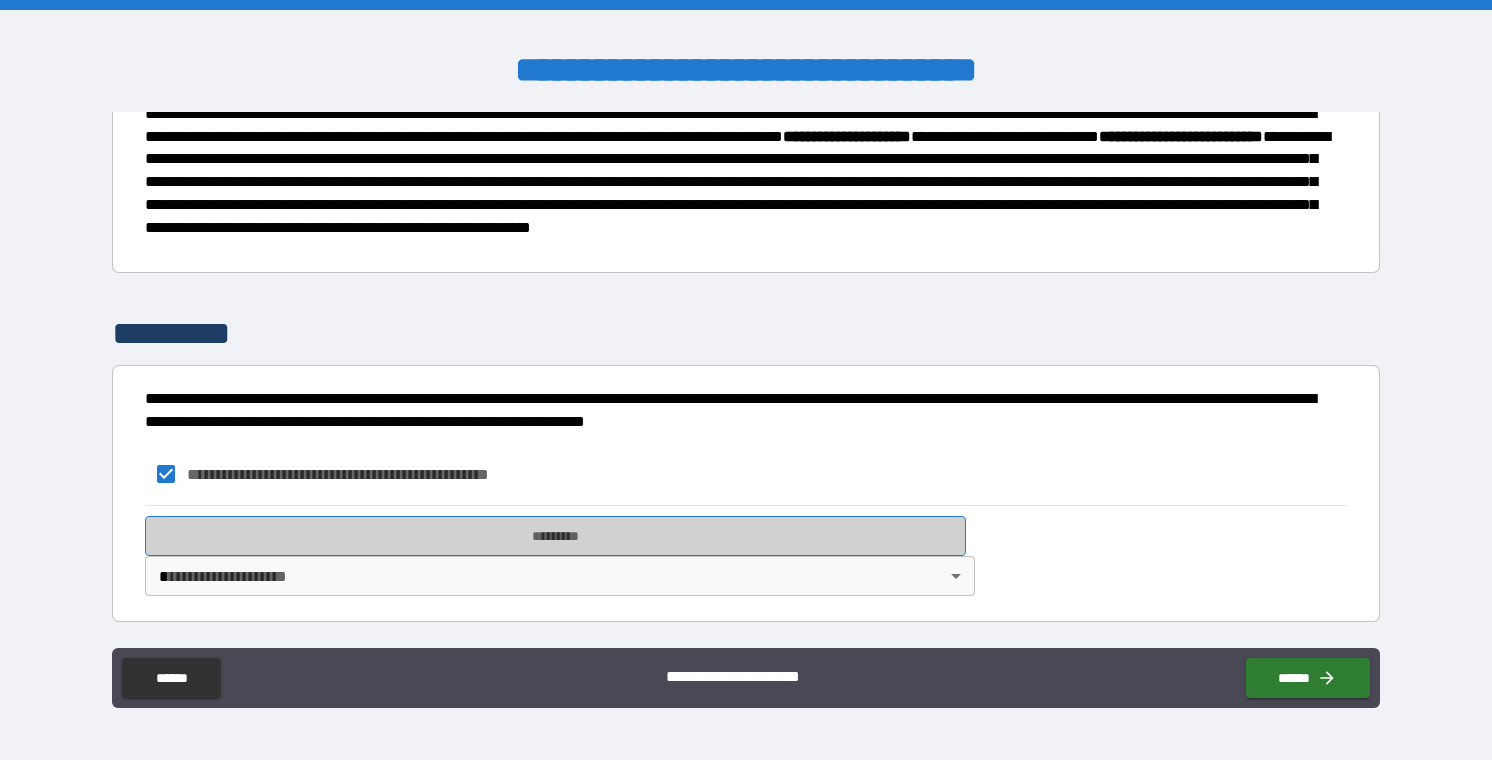click on "*********" at bounding box center [556, 536] 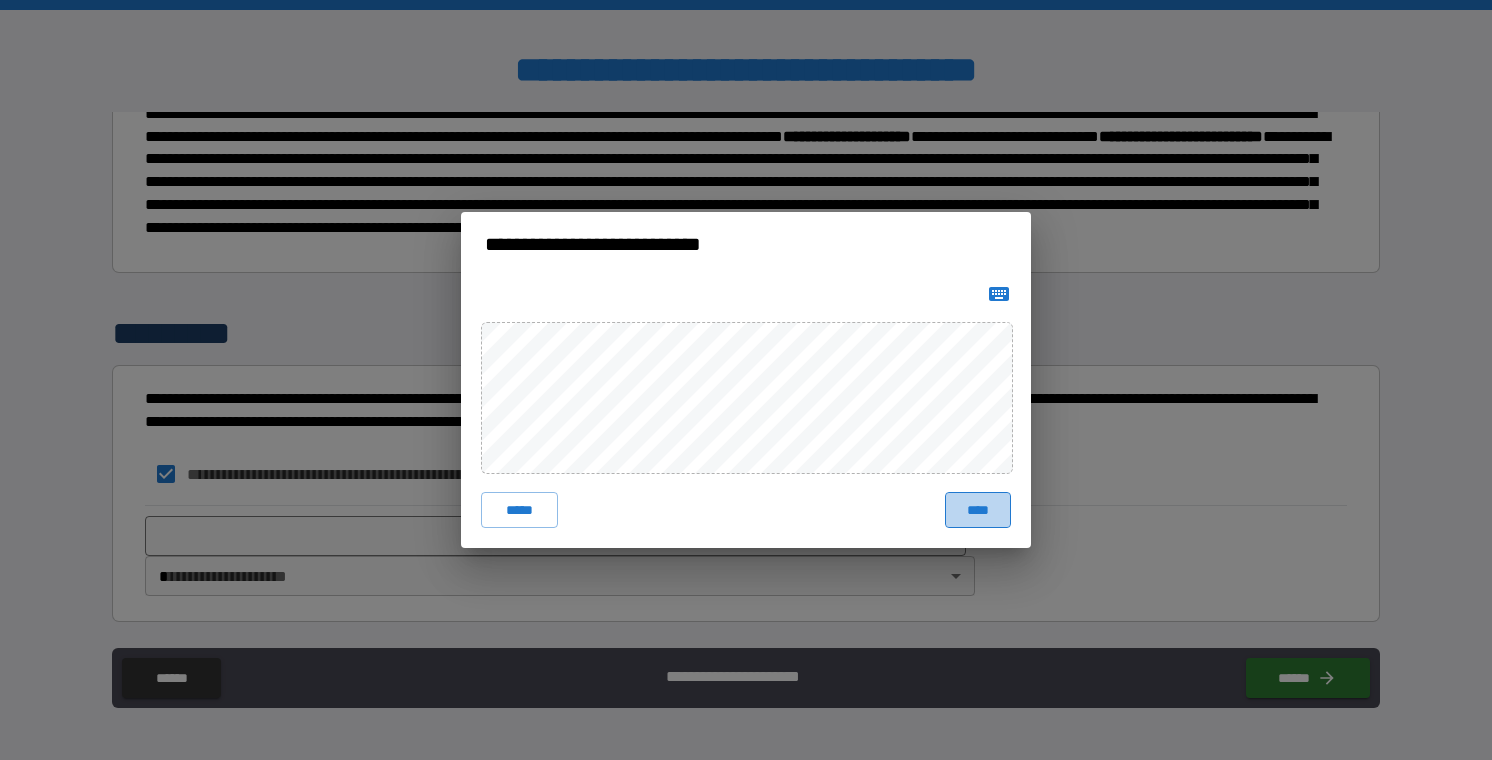 click on "****" at bounding box center [978, 510] 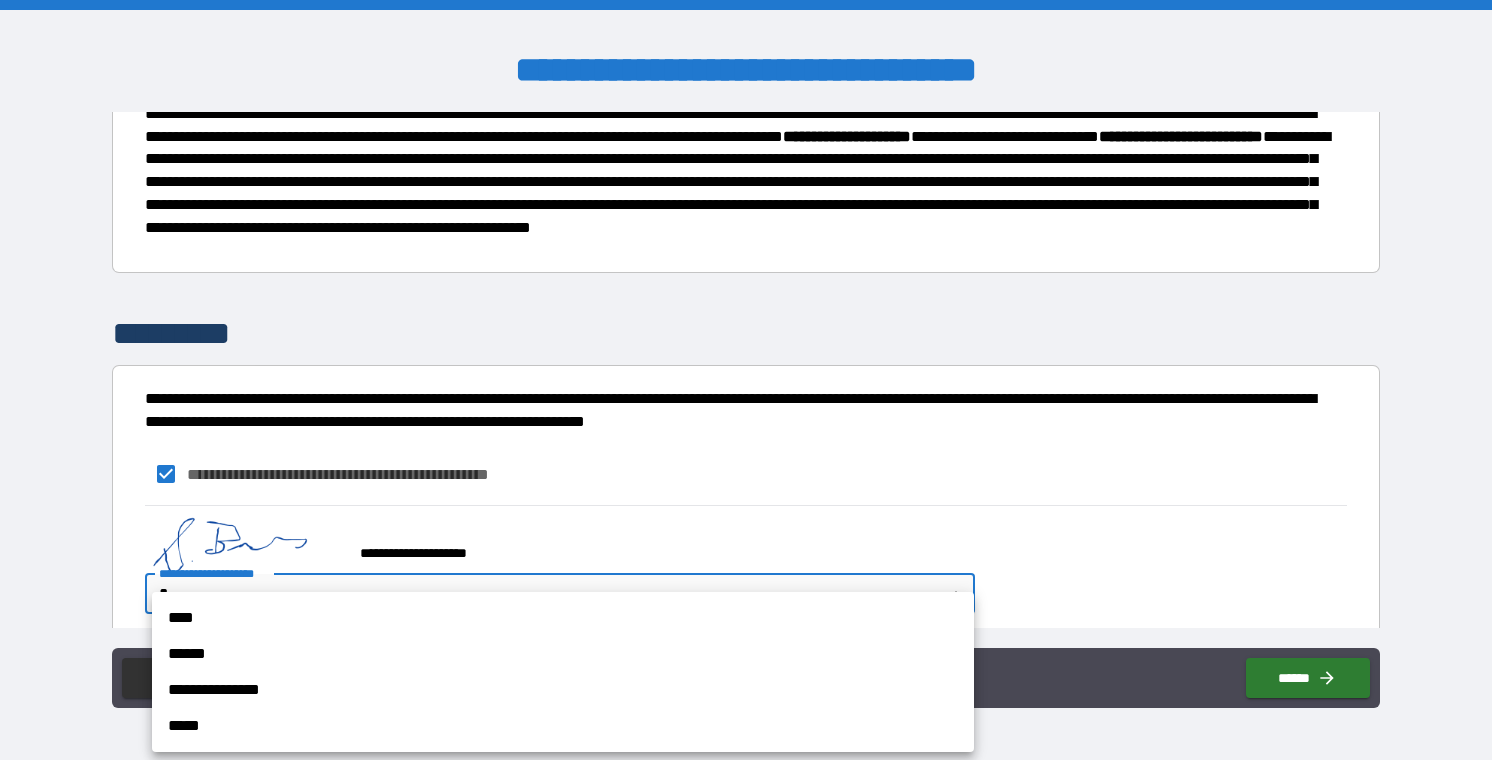 click on "**********" at bounding box center (746, 380) 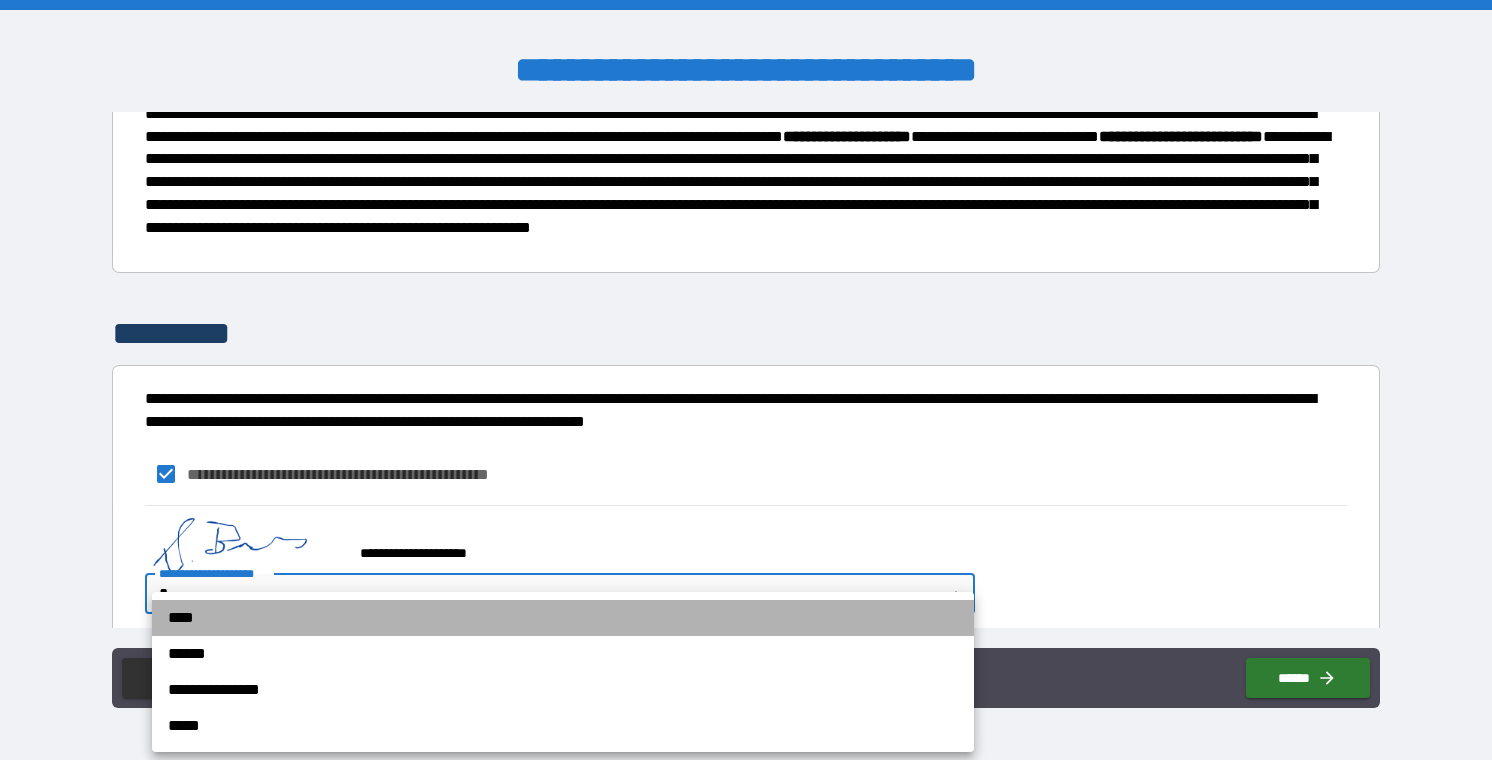 click on "****" at bounding box center (563, 618) 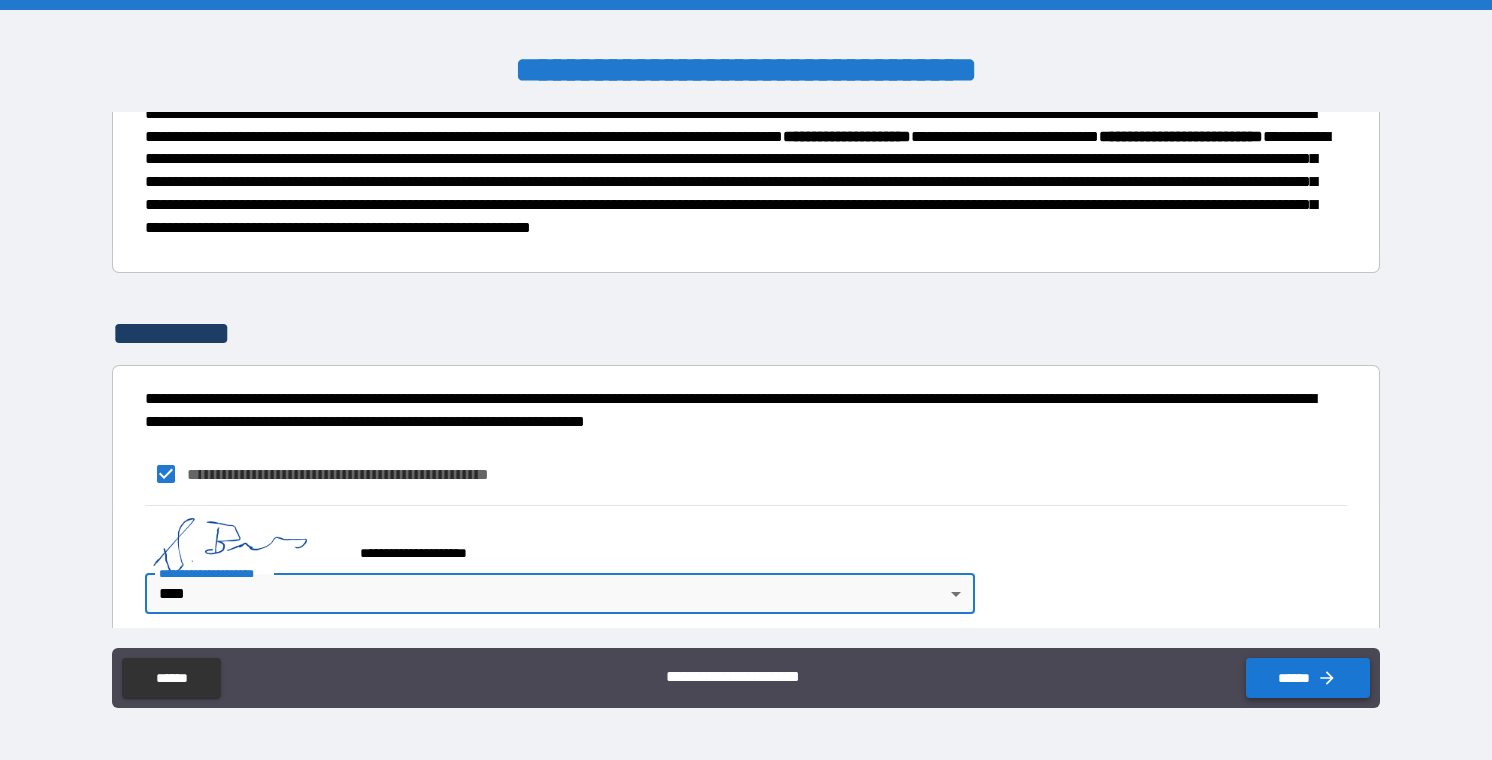 click on "******" at bounding box center (1308, 678) 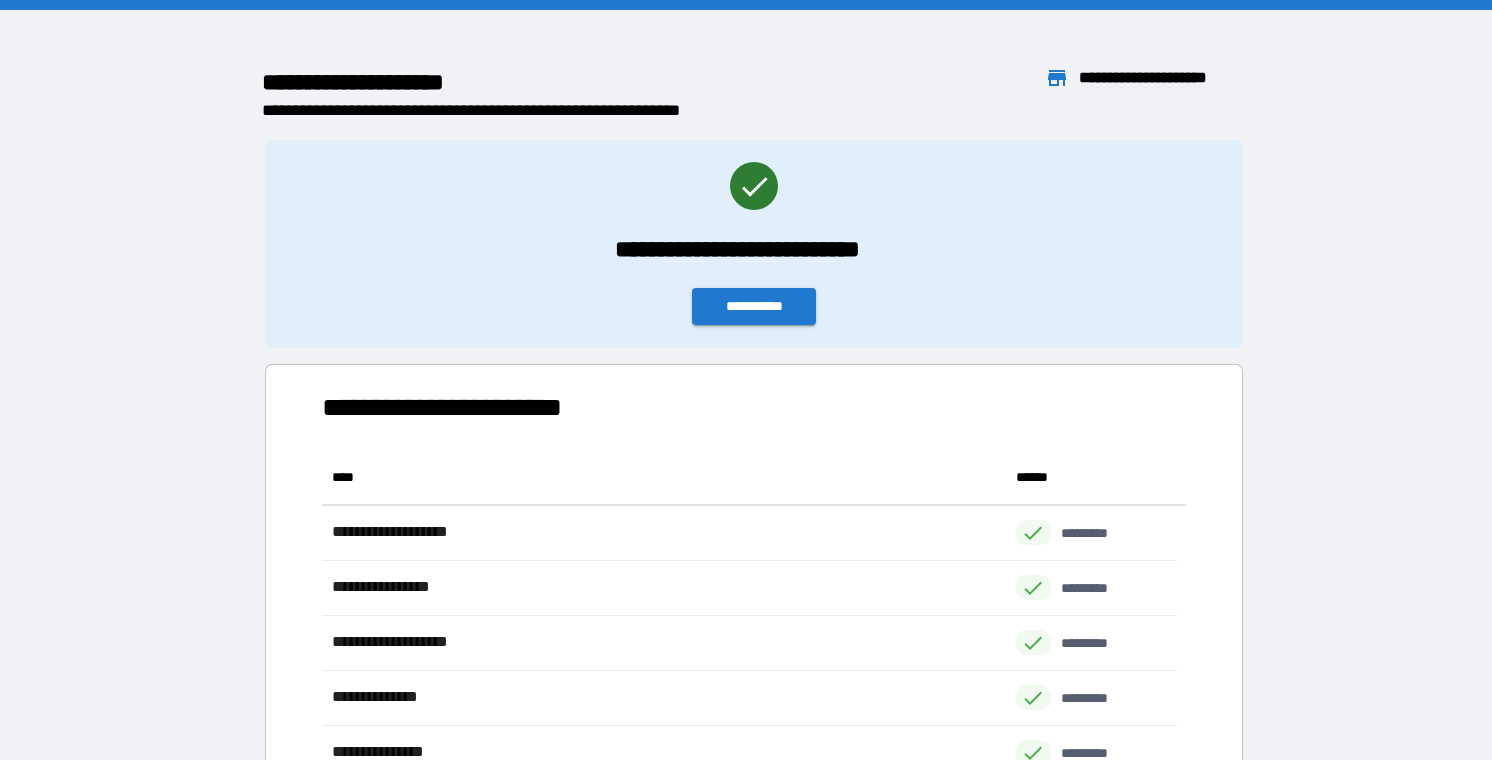 scroll, scrollTop: 16, scrollLeft: 16, axis: both 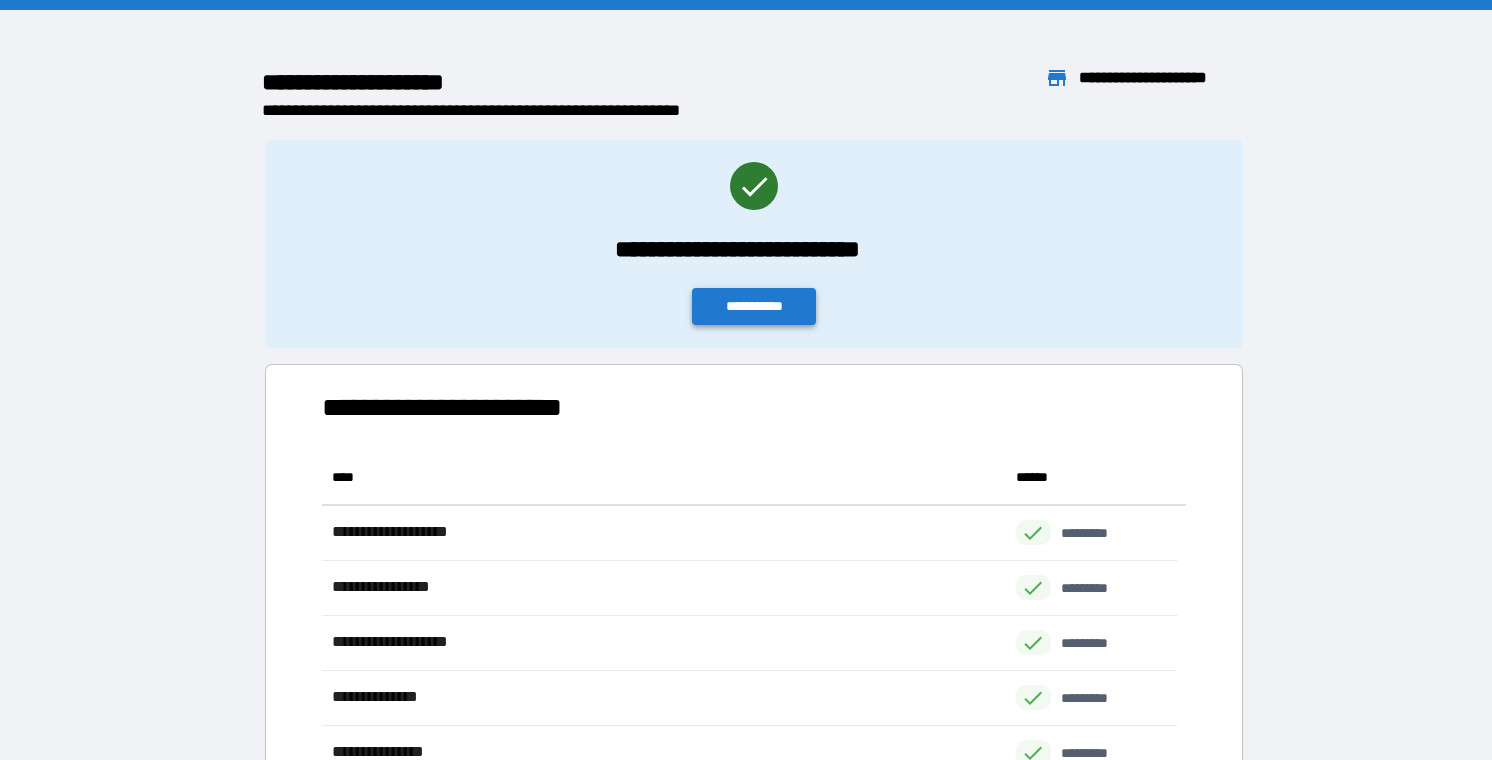 click on "**********" at bounding box center [754, 306] 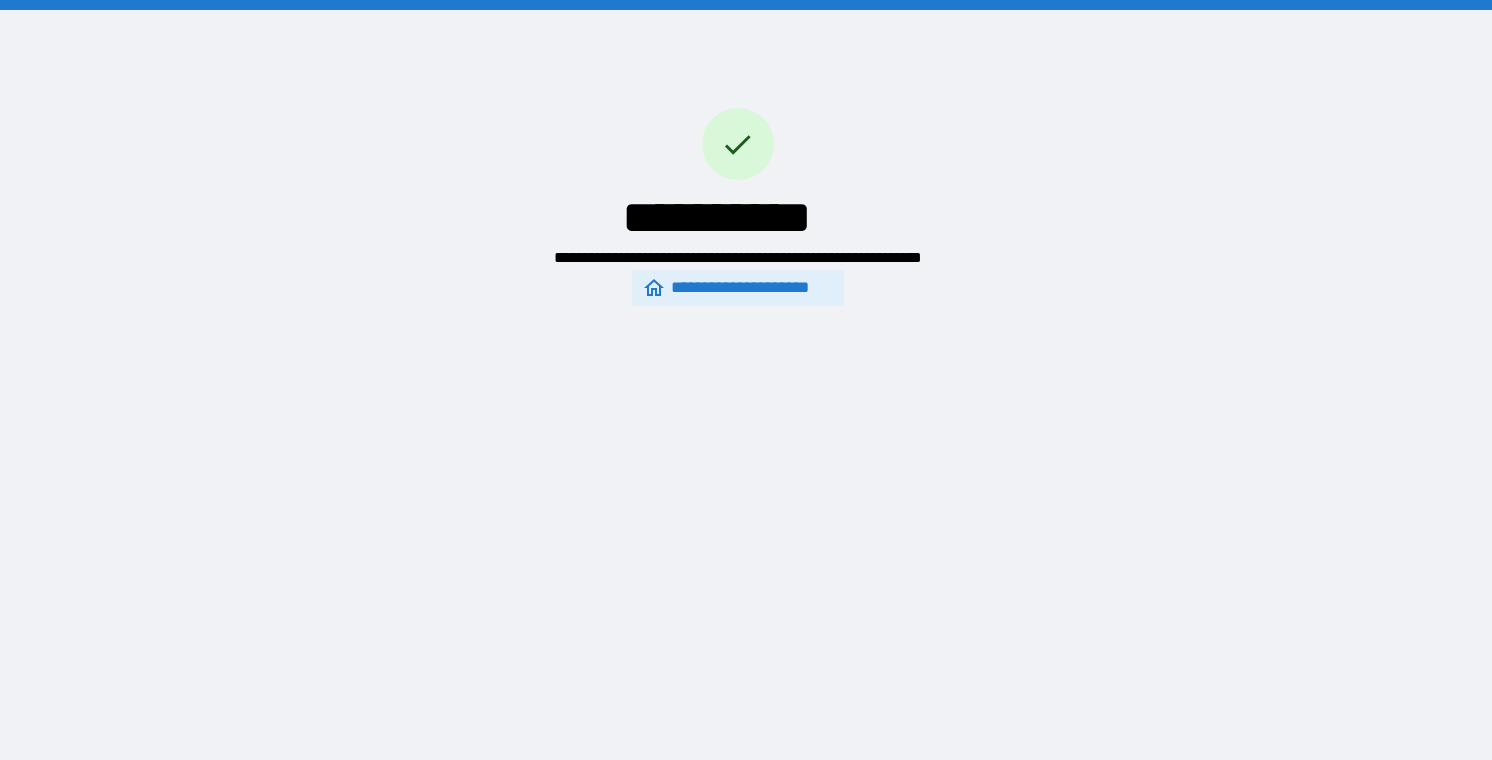 click on "**********" at bounding box center [737, 288] 